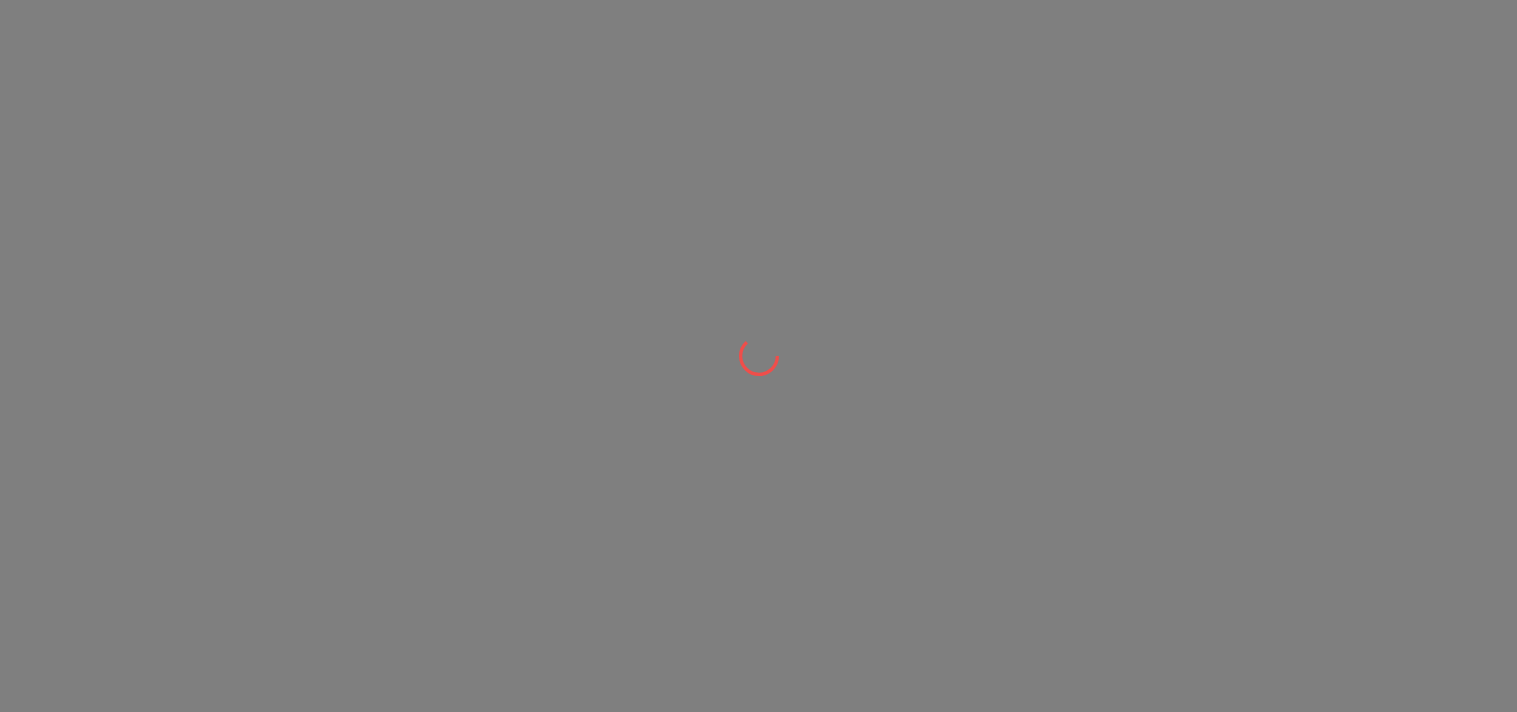 scroll, scrollTop: 0, scrollLeft: 0, axis: both 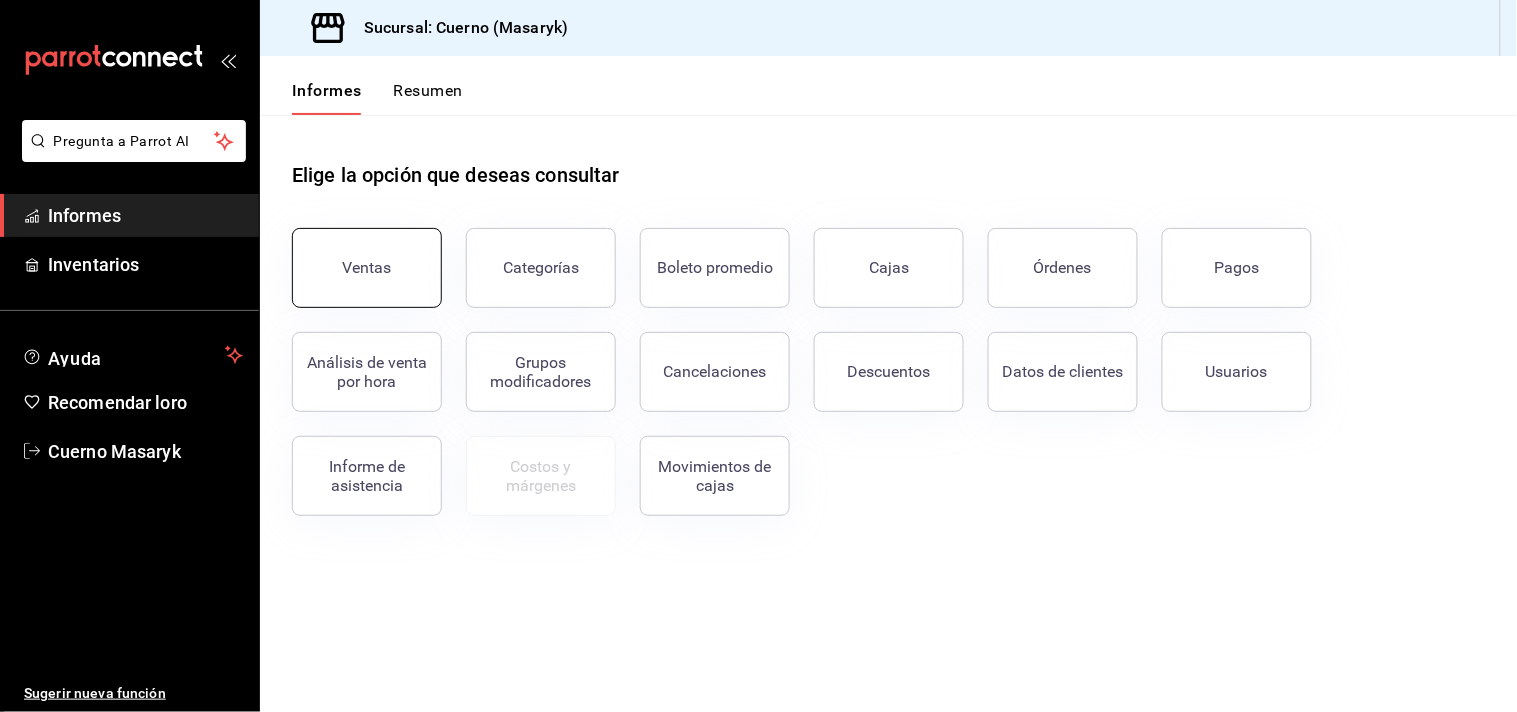 click on "Ventas" at bounding box center (367, 268) 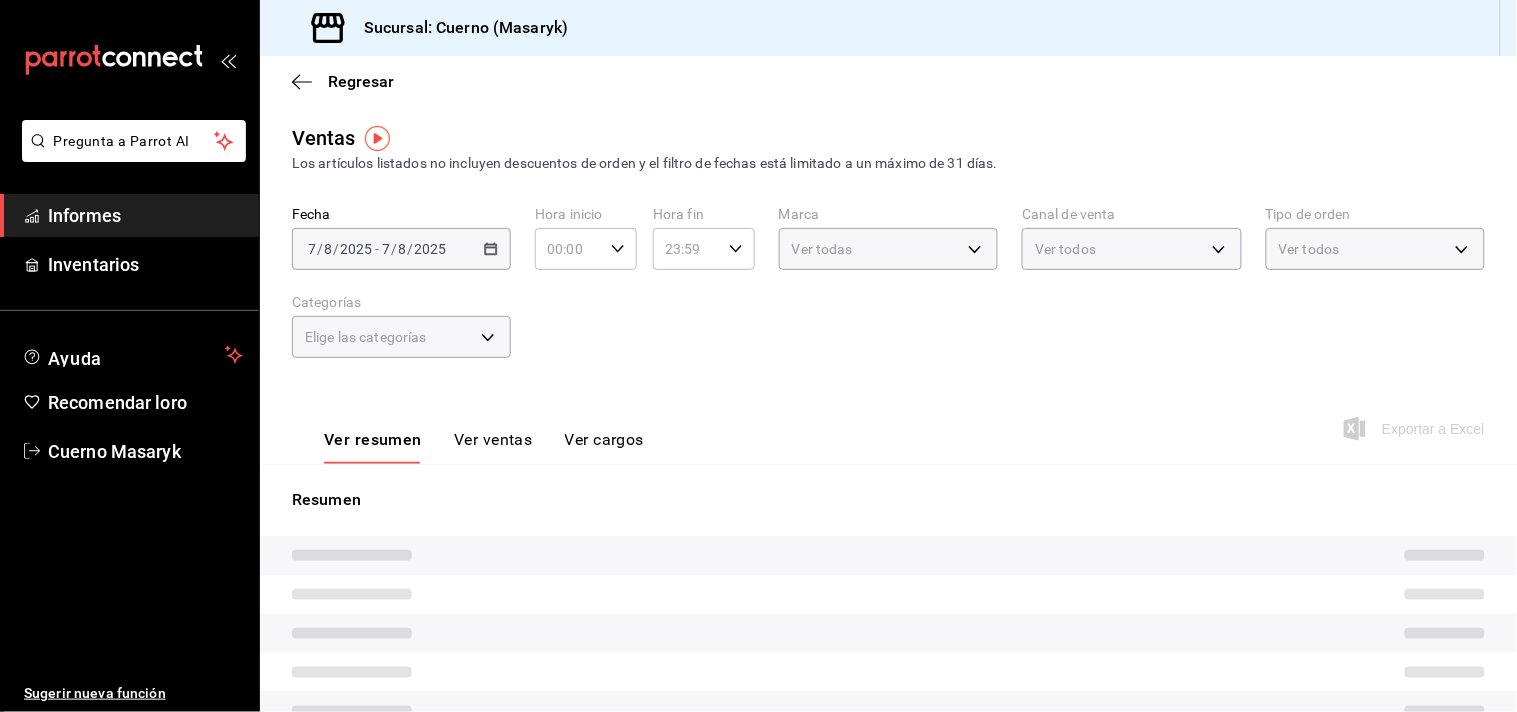 type on "05:00" 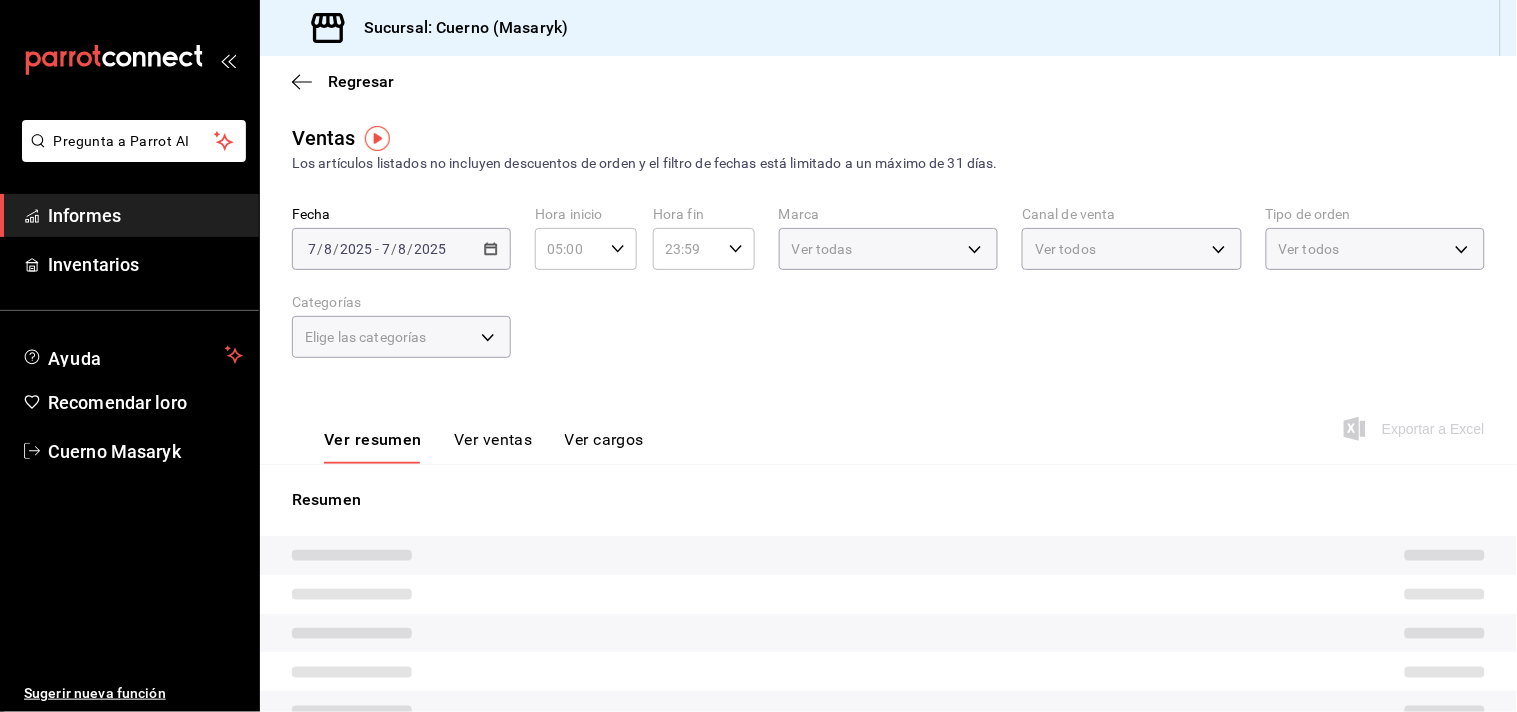 type on "04:00" 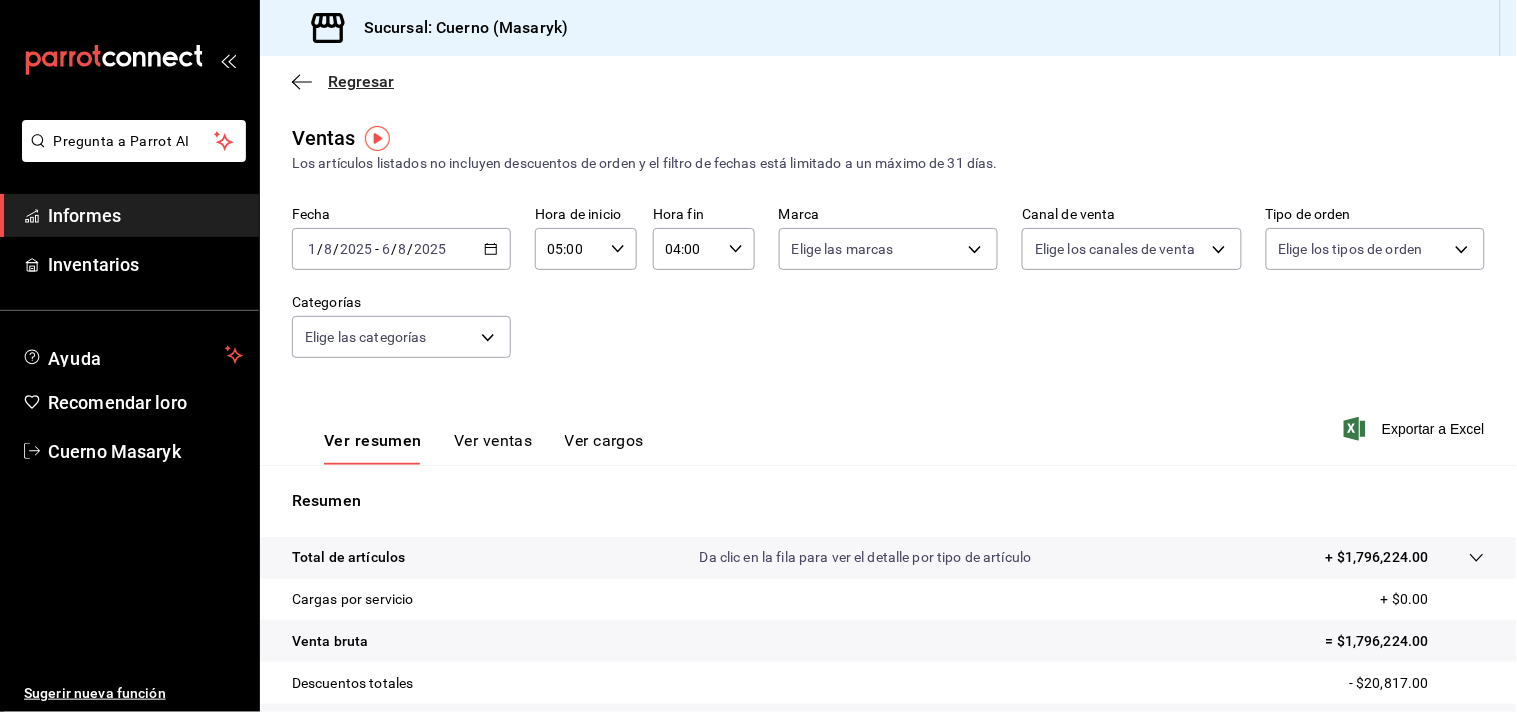 click 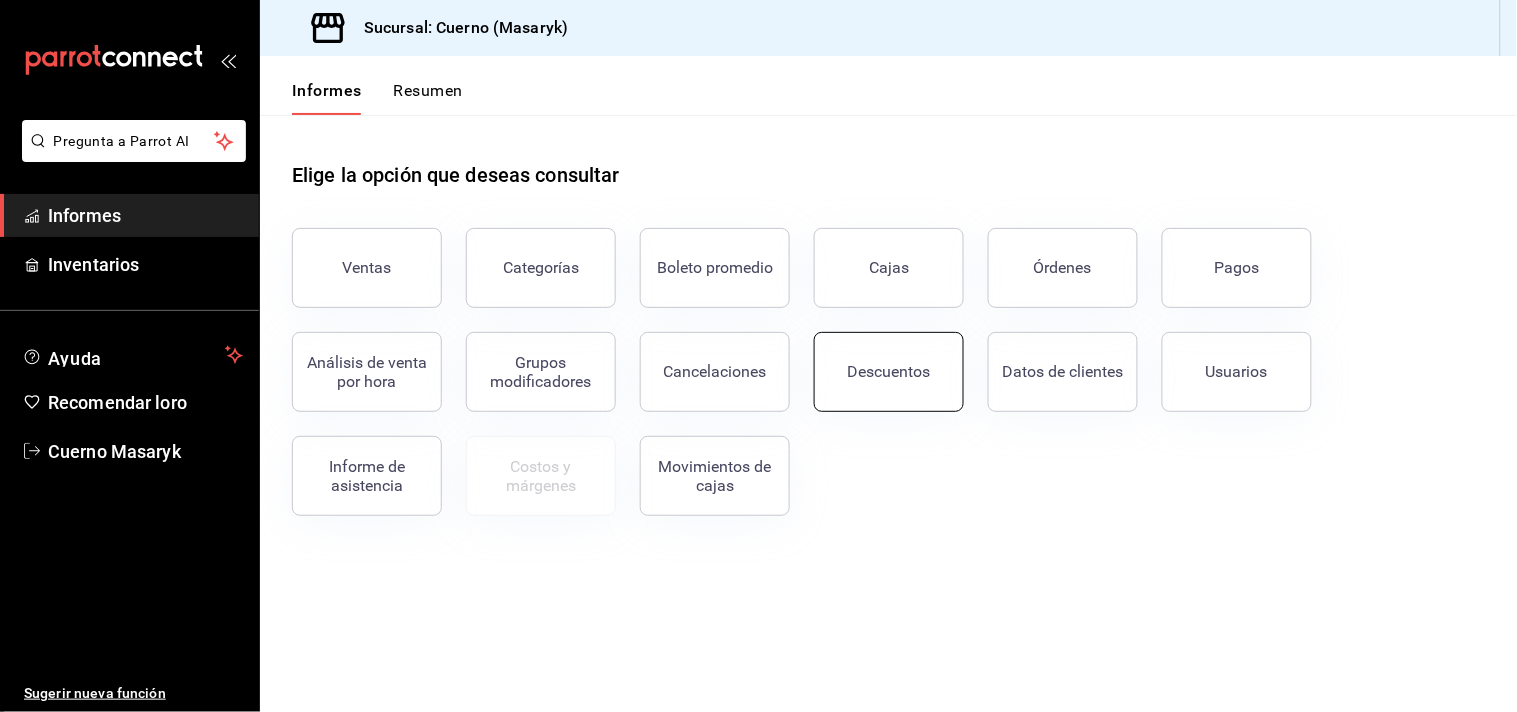 click on "Descuentos" at bounding box center [889, 372] 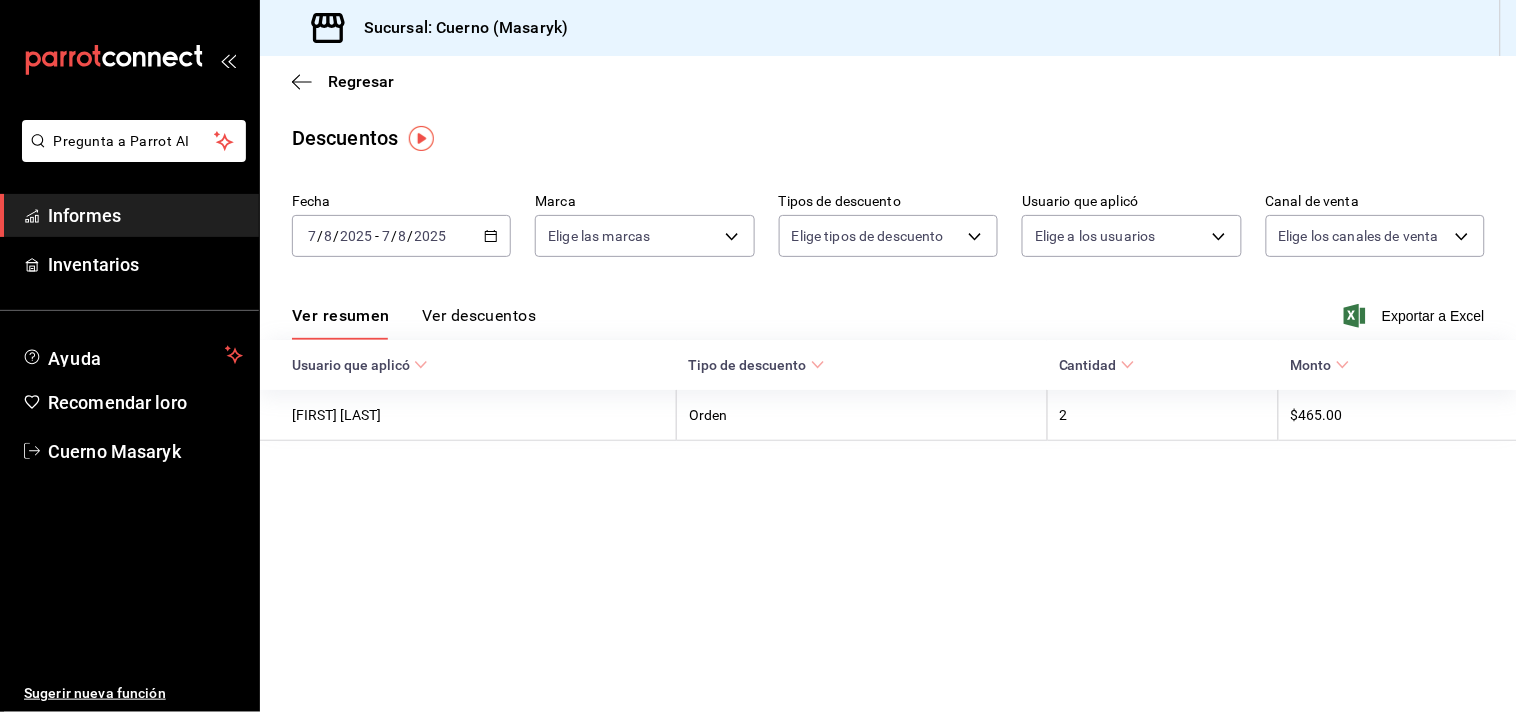 click 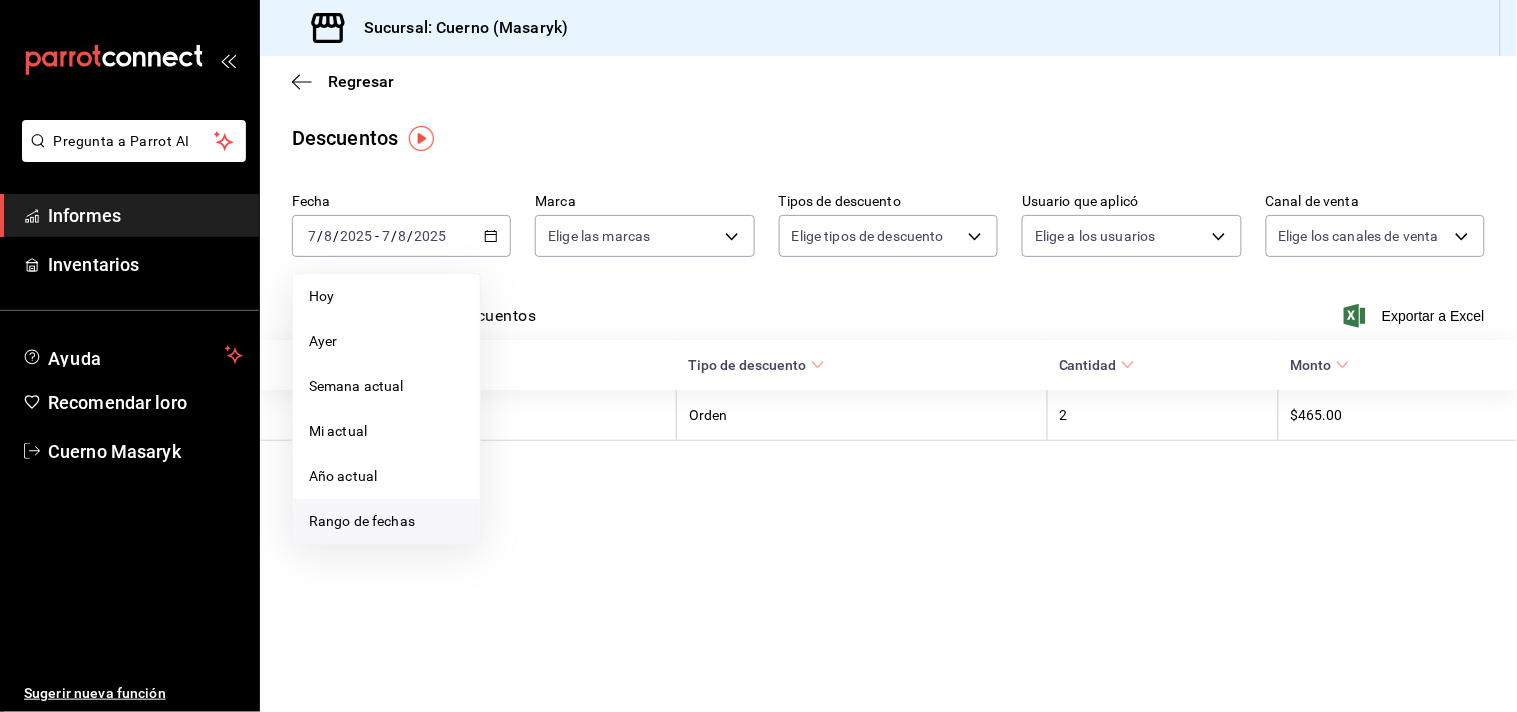 click on "Rango de fechas" at bounding box center (362, 521) 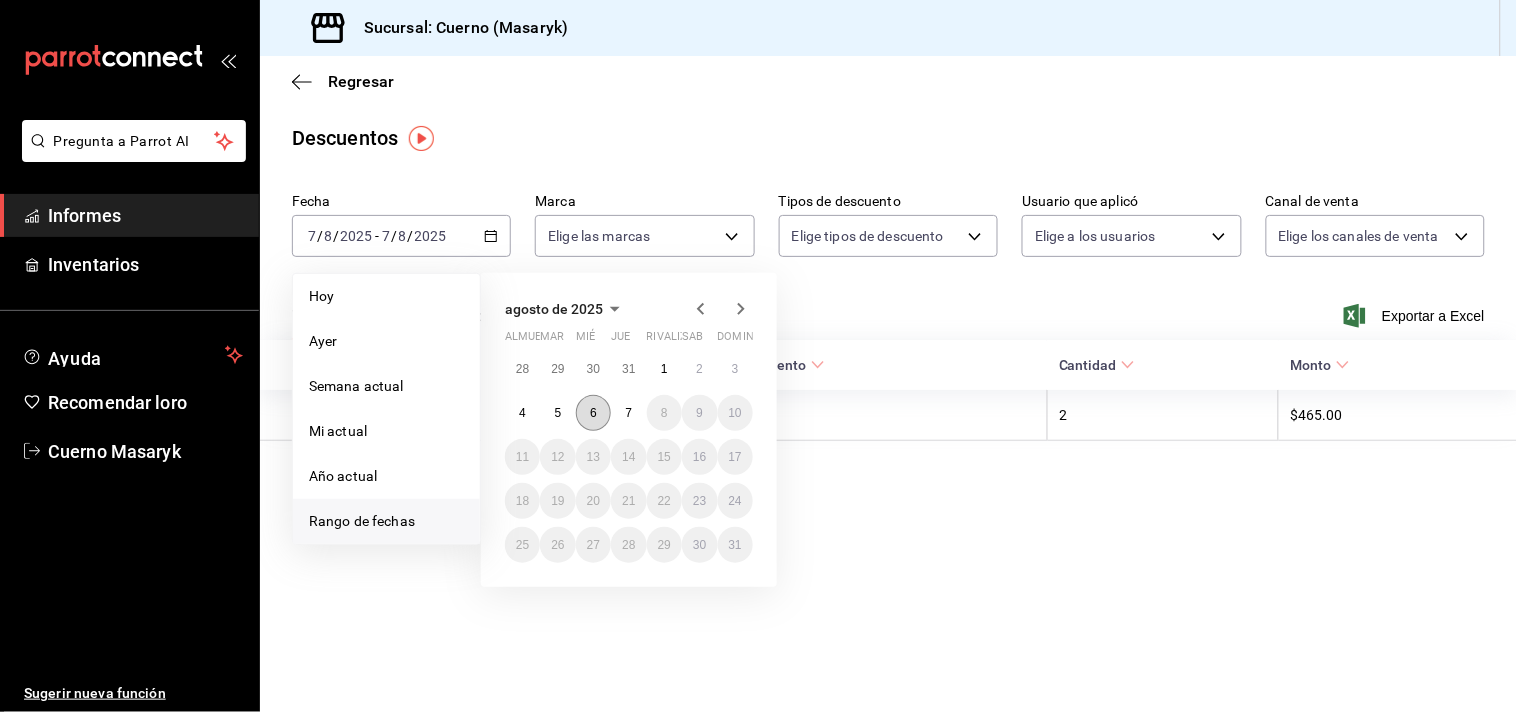click on "6" at bounding box center [593, 413] 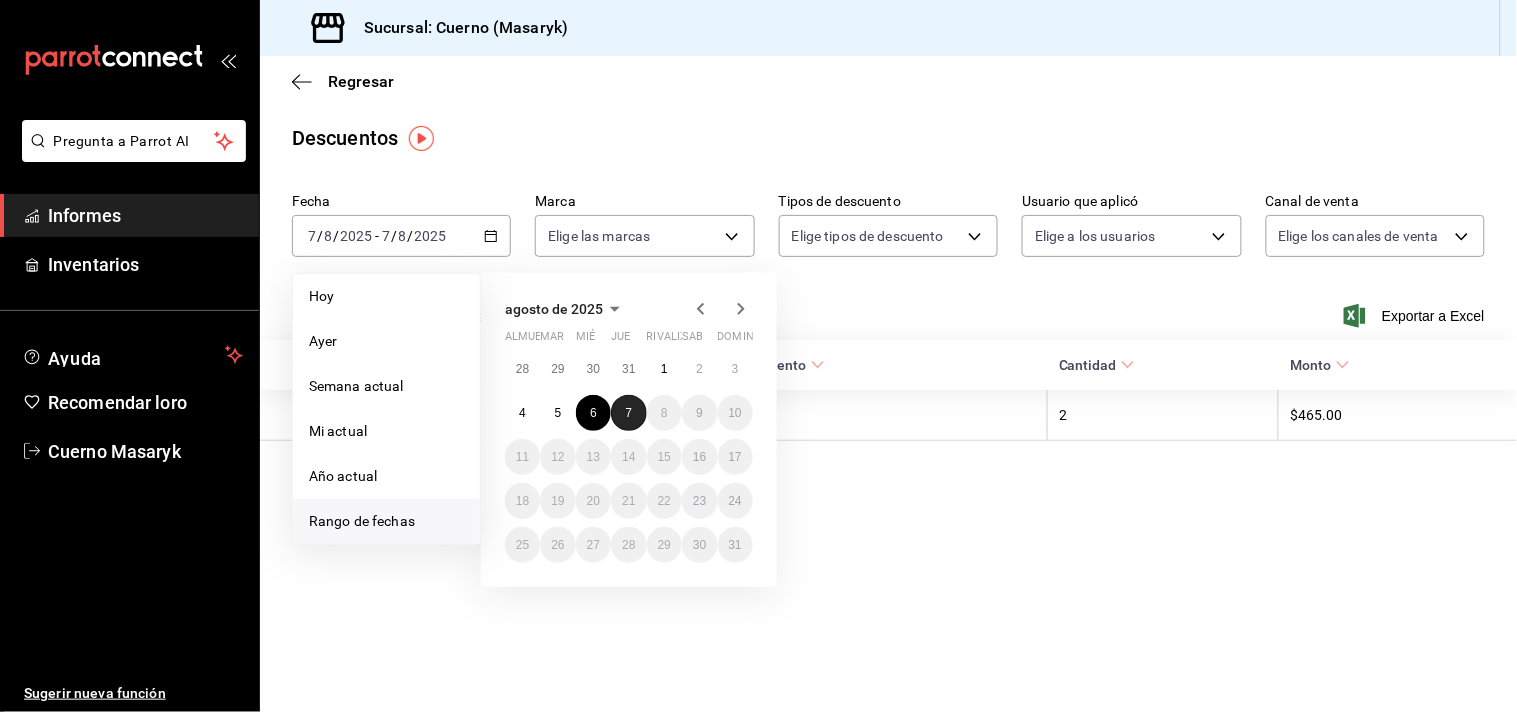 click on "7" at bounding box center (629, 413) 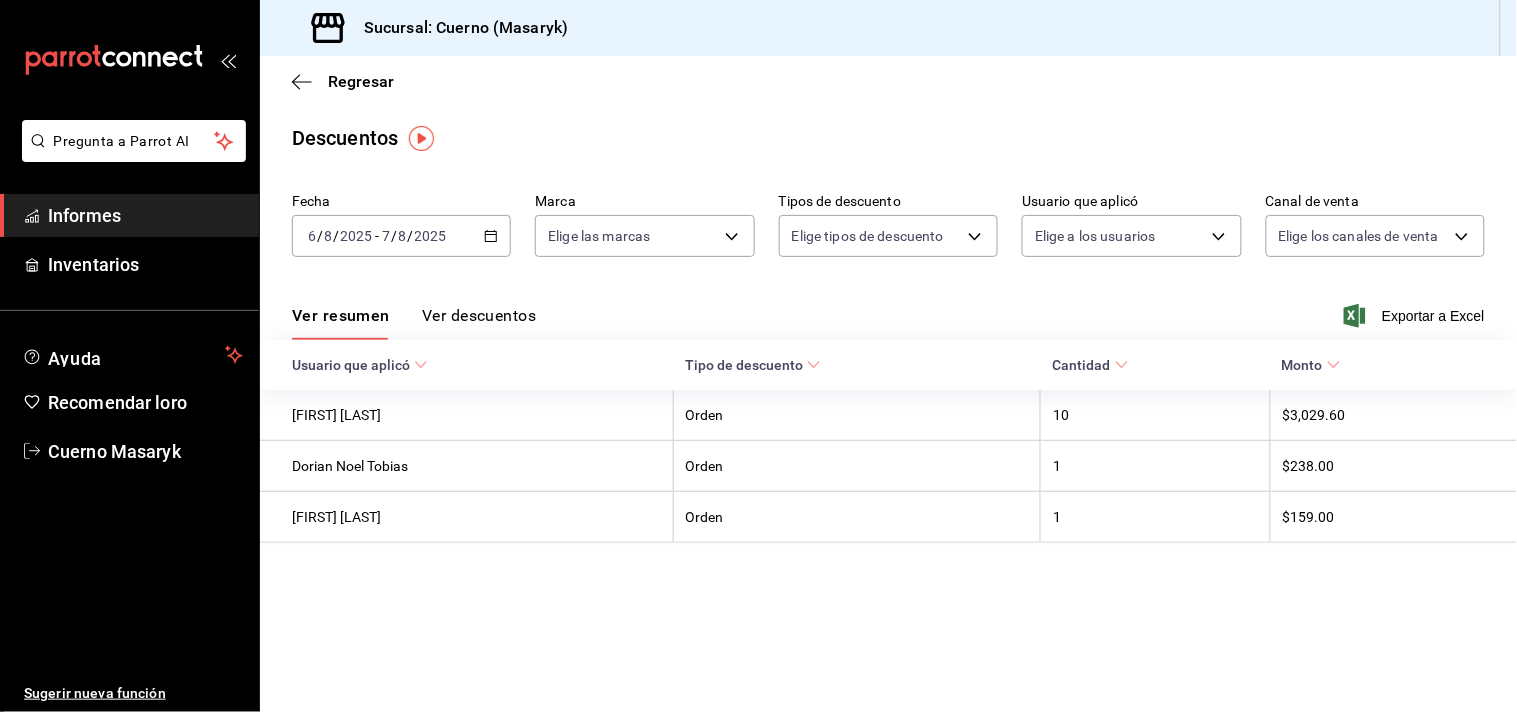 click on "[DATE] [NUMBER] / [NUMBER] / [DATE] - [DATE] [NUMBER] / [NUMBER] / [DATE]" at bounding box center (401, 236) 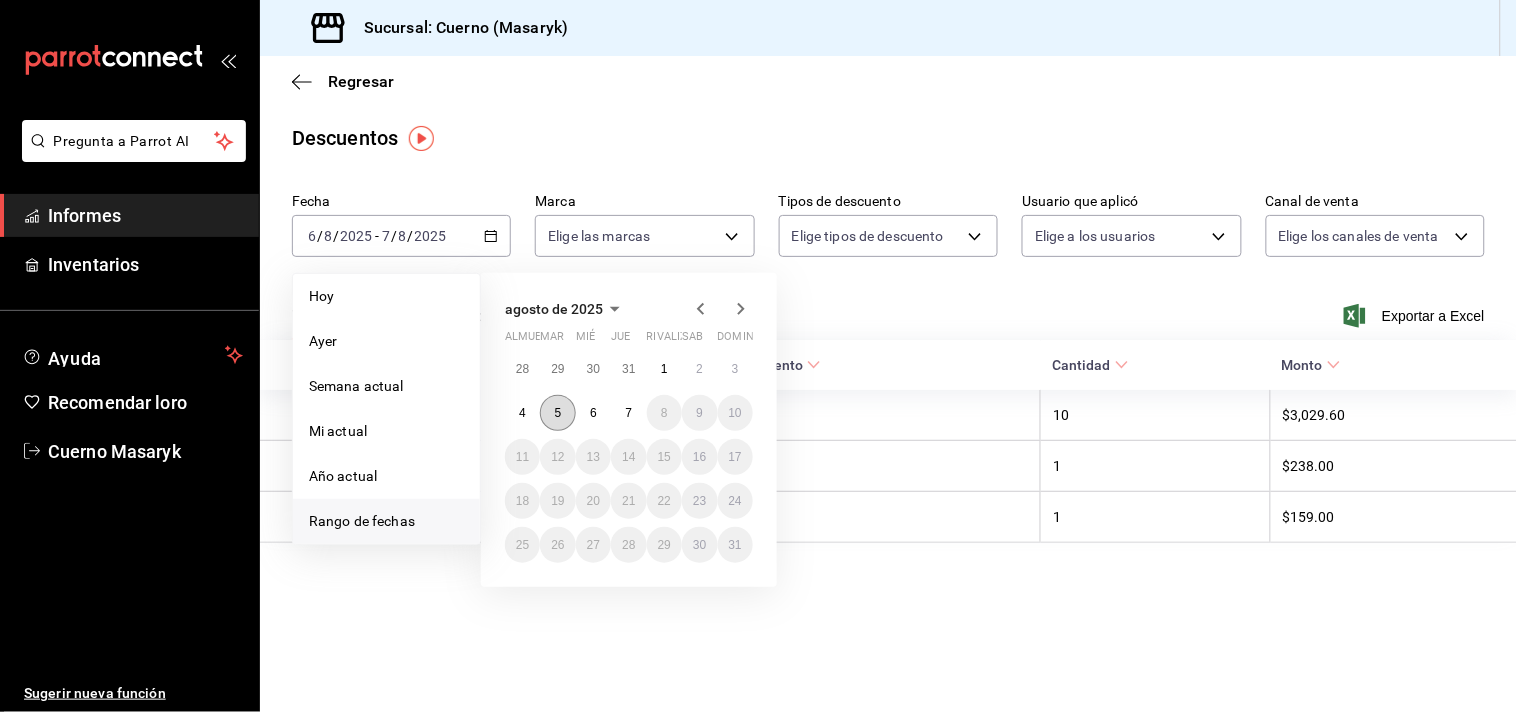 click on "5" at bounding box center [558, 413] 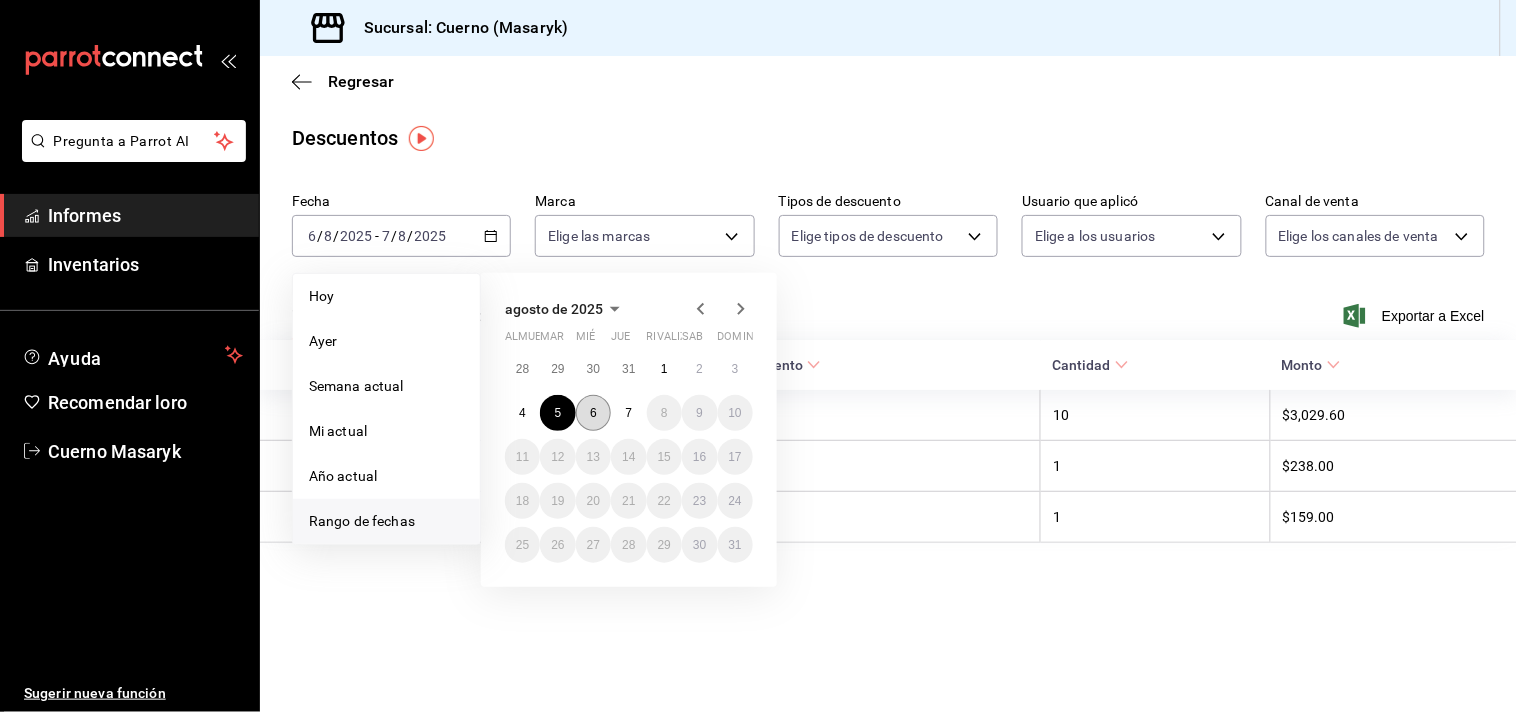 click on "6" at bounding box center (593, 413) 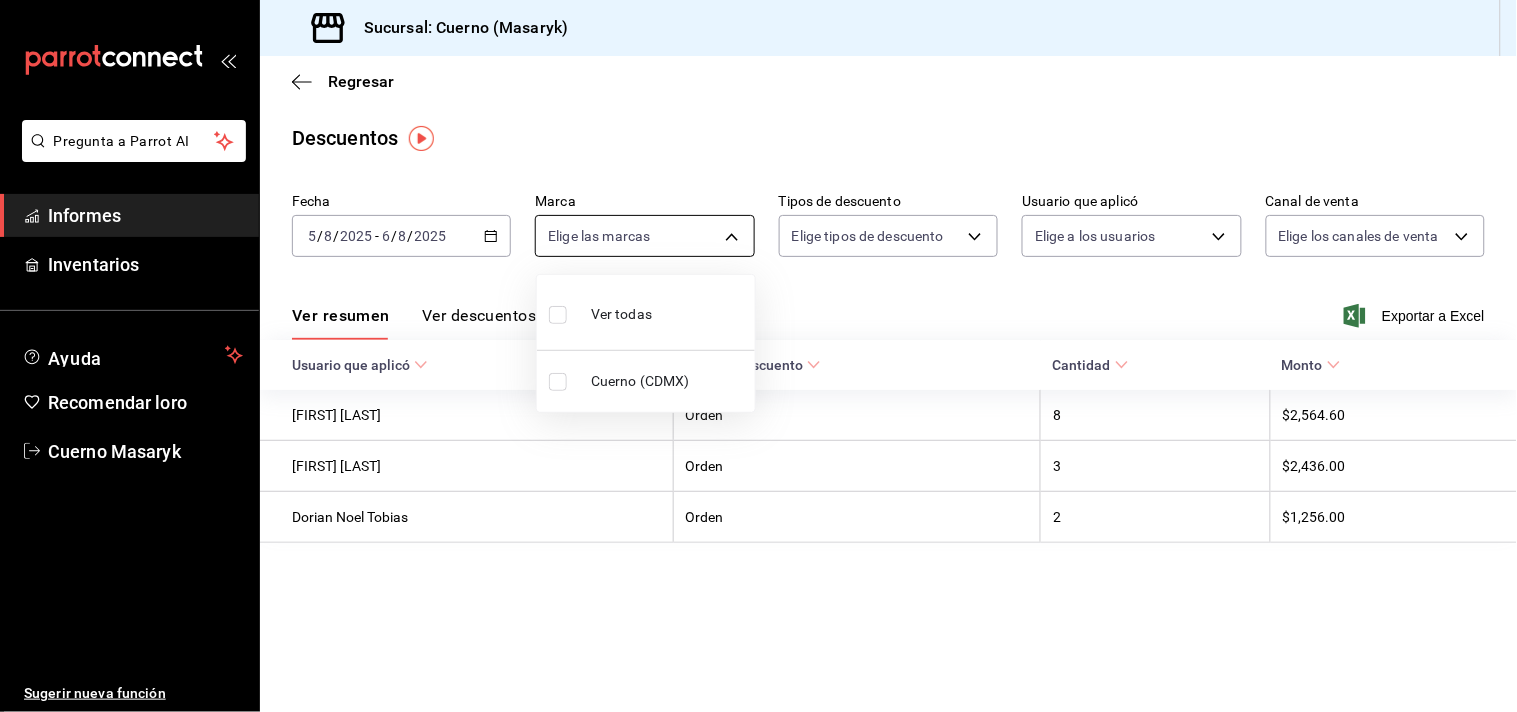 click on "Pregunta a Parrot AI Informes Inventarios Ayuda Recomendar loro Cuerno Masaryk Sugerir nueva función Sucursal: Cuerno (Masaryk) Regresar Descuentos Fecha [DATE] [NUMBER] / [NUMBER] / [DATE] - [DATE] [NUMBER] / [NUMBER] / [DATE] Marca Elige las marcas Tipos de descuento Elige tipos de descuento Usuario que aplicó Elige a los usuarios Canal de venta Elige los canales de venta Ver resumen Ver descuentos Exportar a Excel Usuario que aplicó Tipo de descuento Cantidad Monto [FIRST] [LAST] Orden 8 $2,564.60 [FIRST] [LAST] Orden 3 $2,436.00 [FIRST] [LAST] Orden 2 $1,256.00 Texto original Valora esta traducción Tu opinión servirá para ayudar a mejorar el Traductor de Google Pregunta a Parrot AI Informes Inventarios Ayuda Recomendar loro Cuerno Masaryk Sugerir nueva función GANA 1 MES GRATIS EN TU SUSCRIPCIÓN AQUÍ Ver video tutorial Ir a un video Visitar centro de ayuda (81) 2046 6363 [EMAIL] Visitar centro de ayuda (81) 2046 6363 [EMAIL] Ver todas Cuerno (CDMX)" at bounding box center (758, 356) 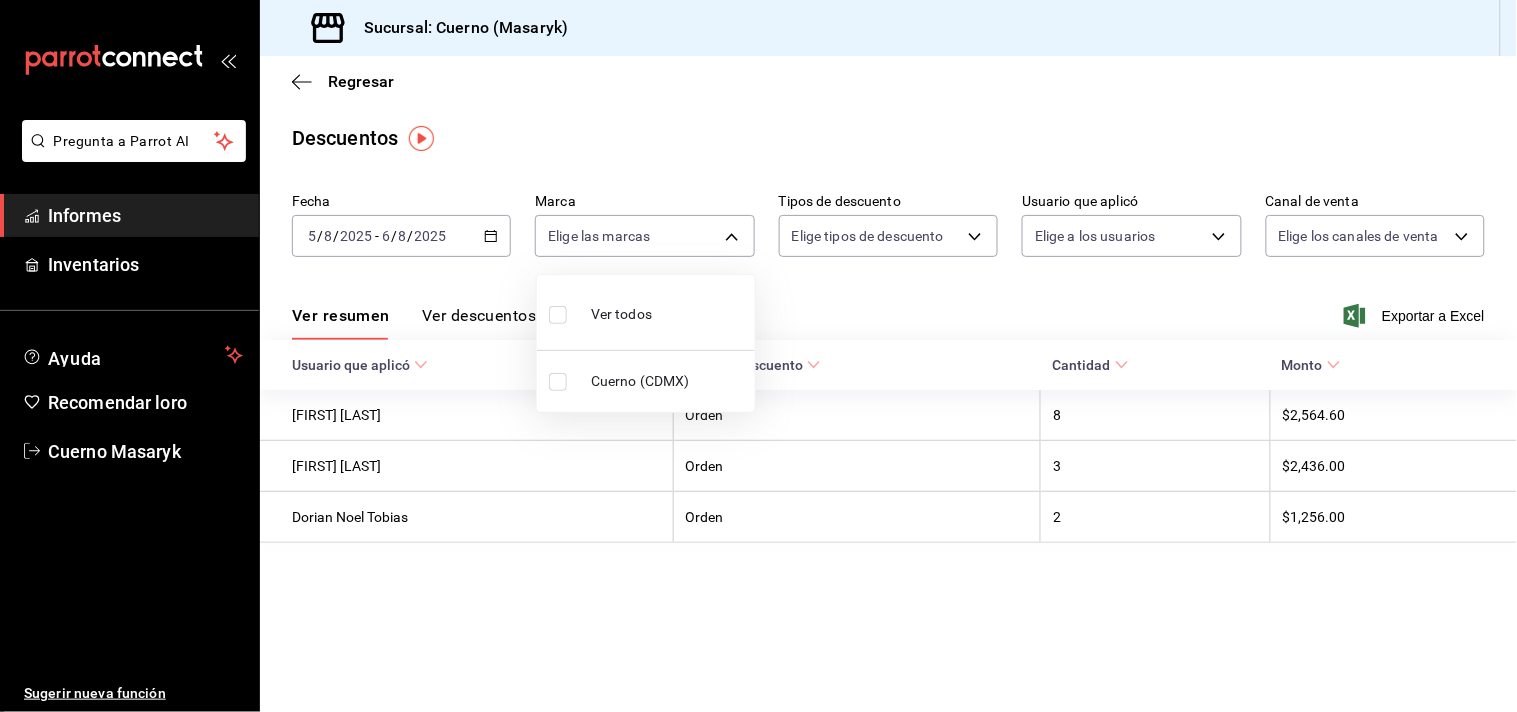 click at bounding box center [758, 356] 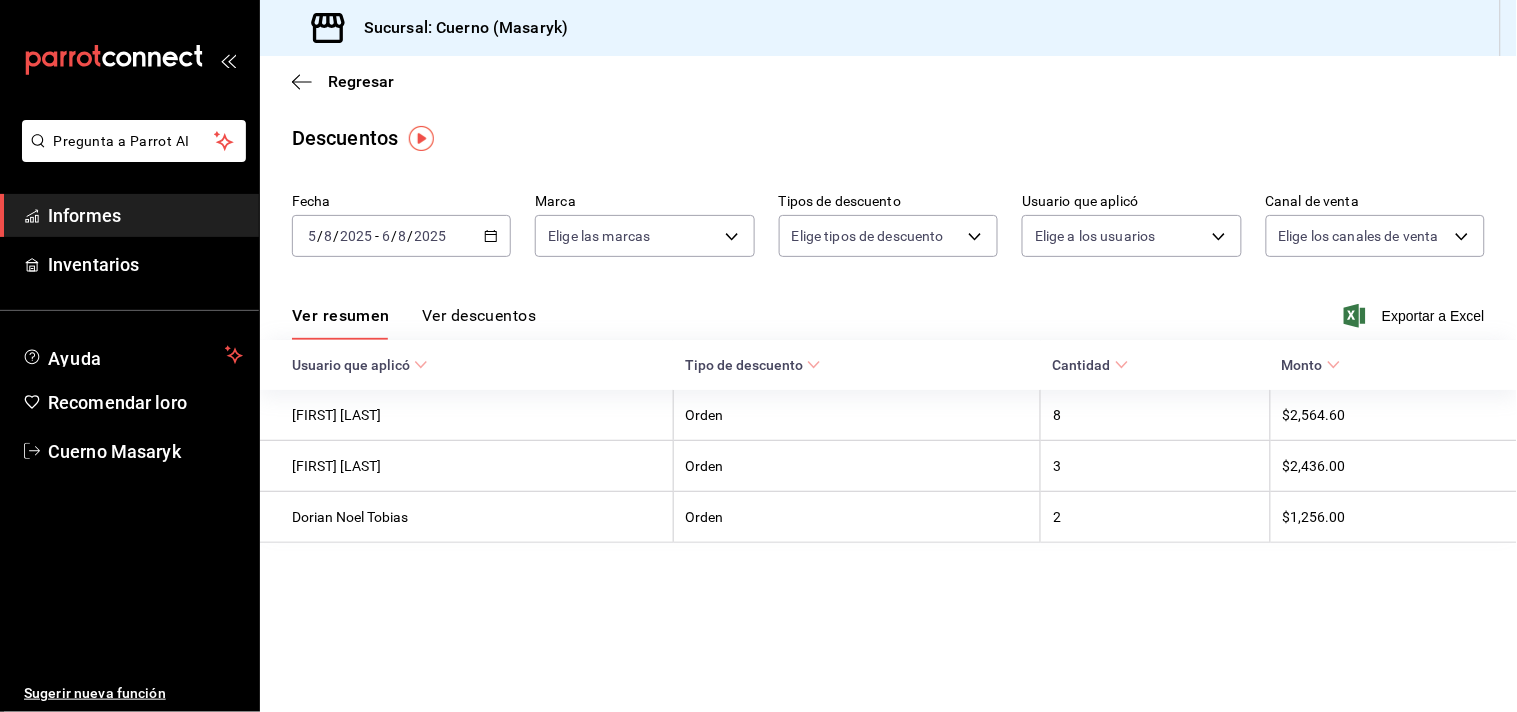 click on "Ver descuentos" at bounding box center (479, 315) 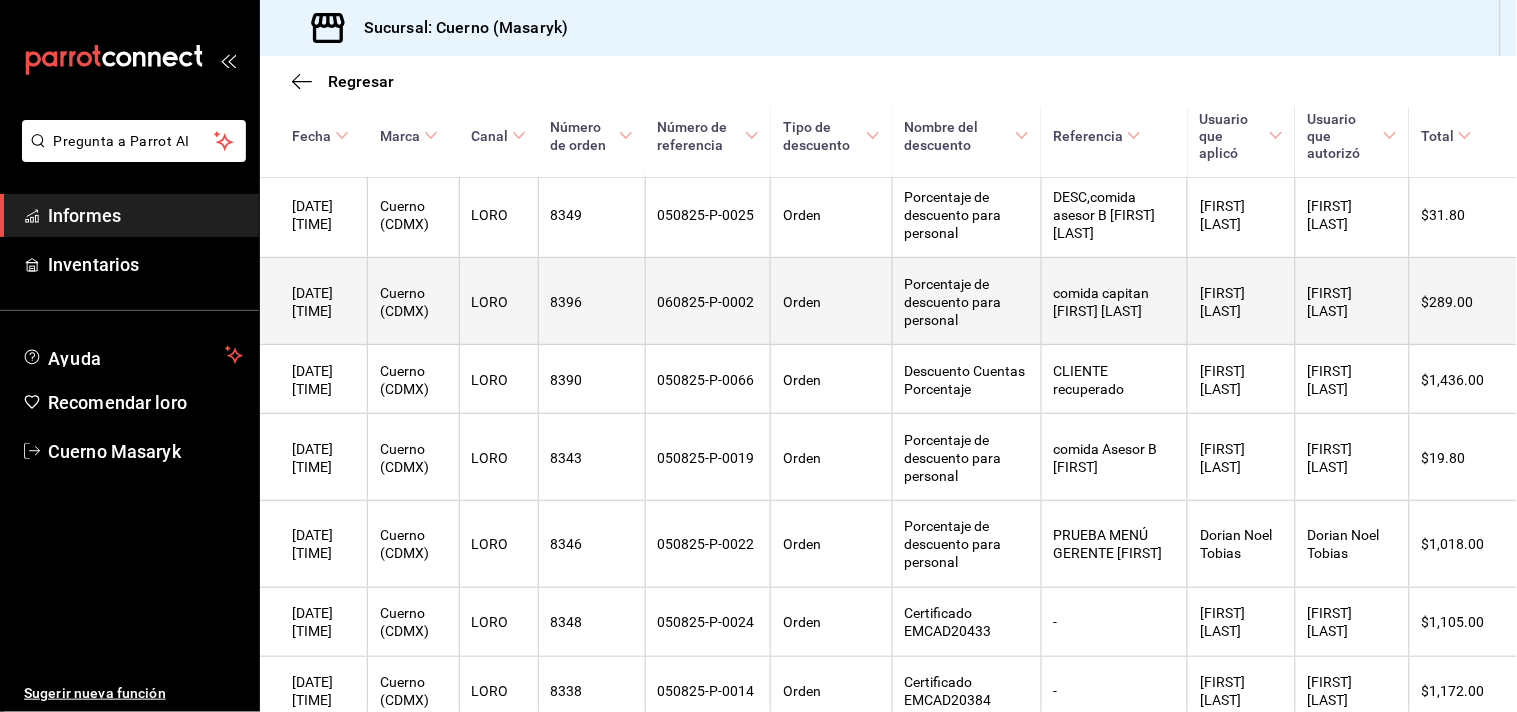 scroll, scrollTop: 968, scrollLeft: 0, axis: vertical 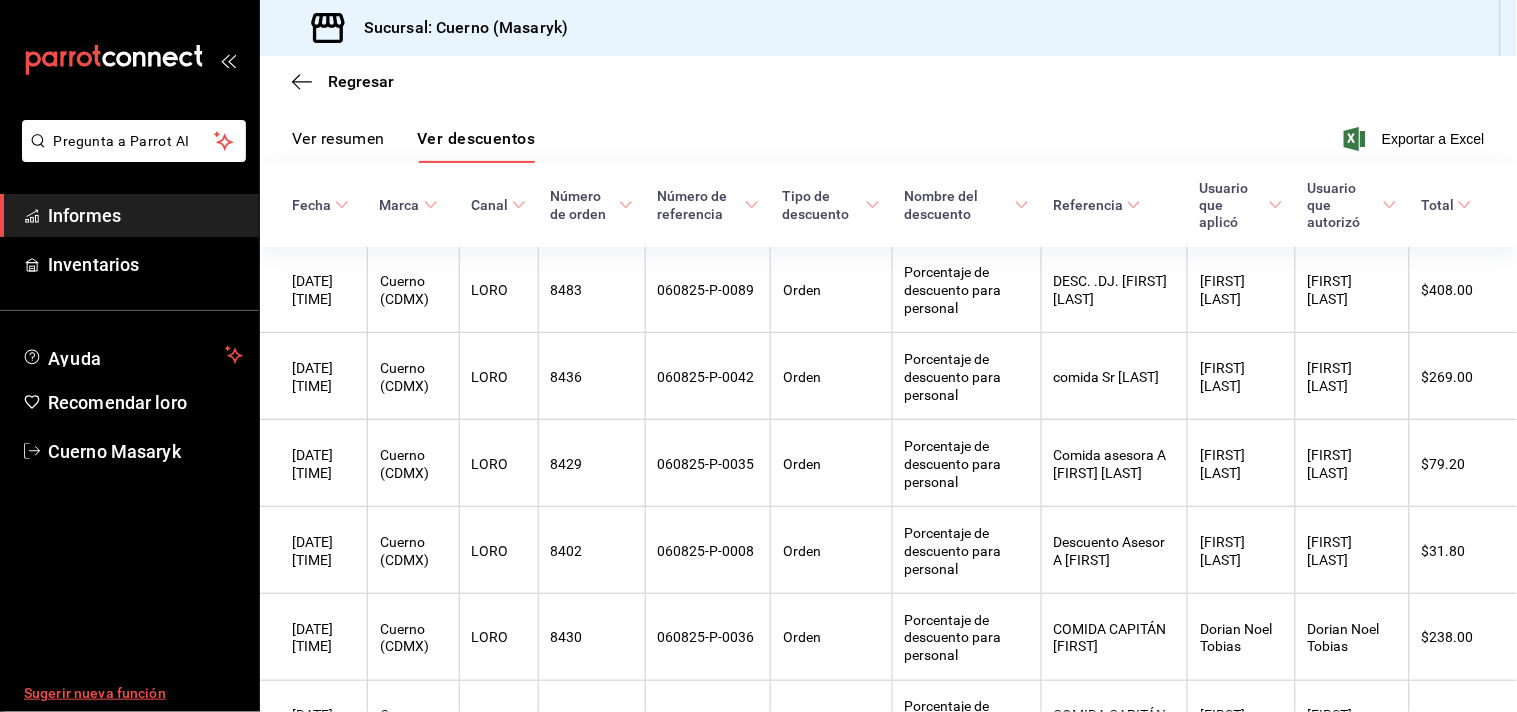 click on "Sugerir nueva función" at bounding box center [129, 693] 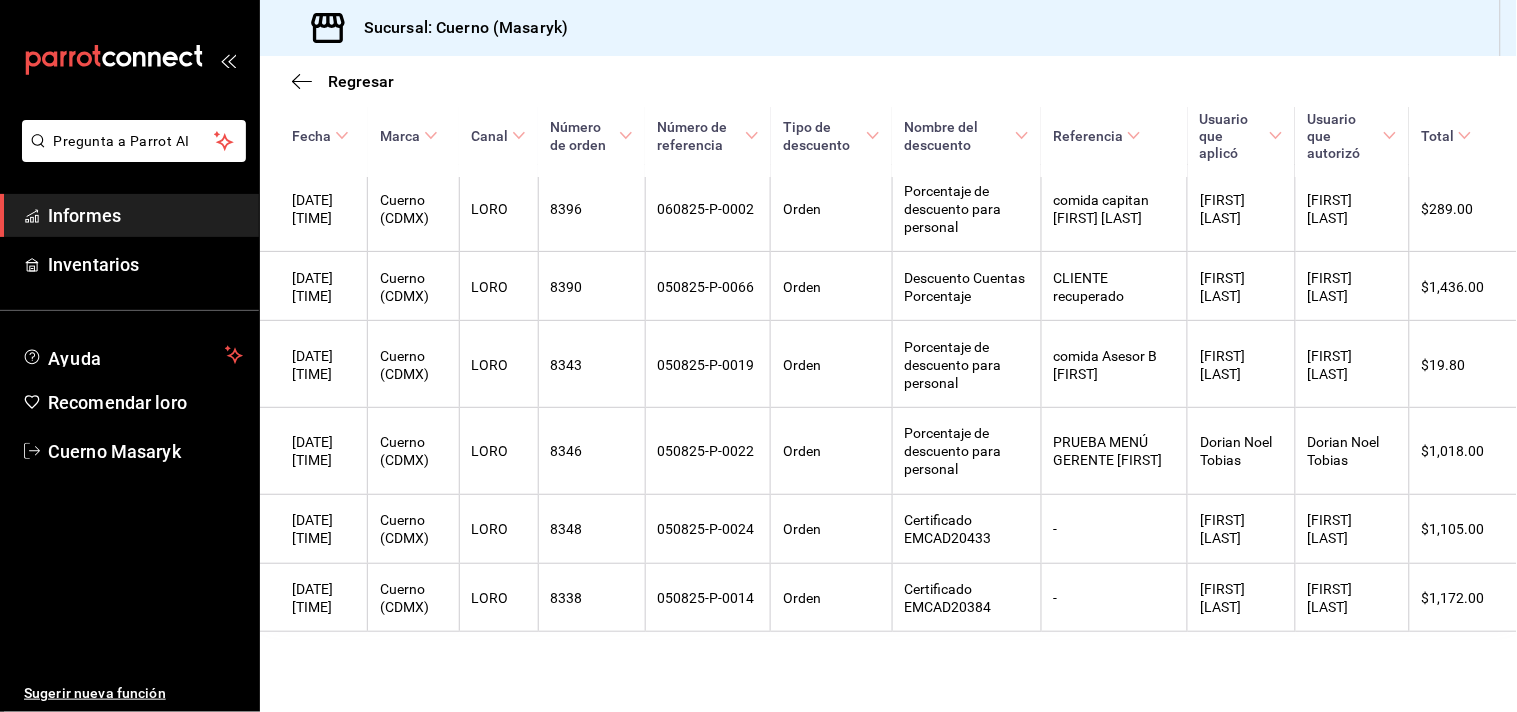 scroll, scrollTop: 968, scrollLeft: 0, axis: vertical 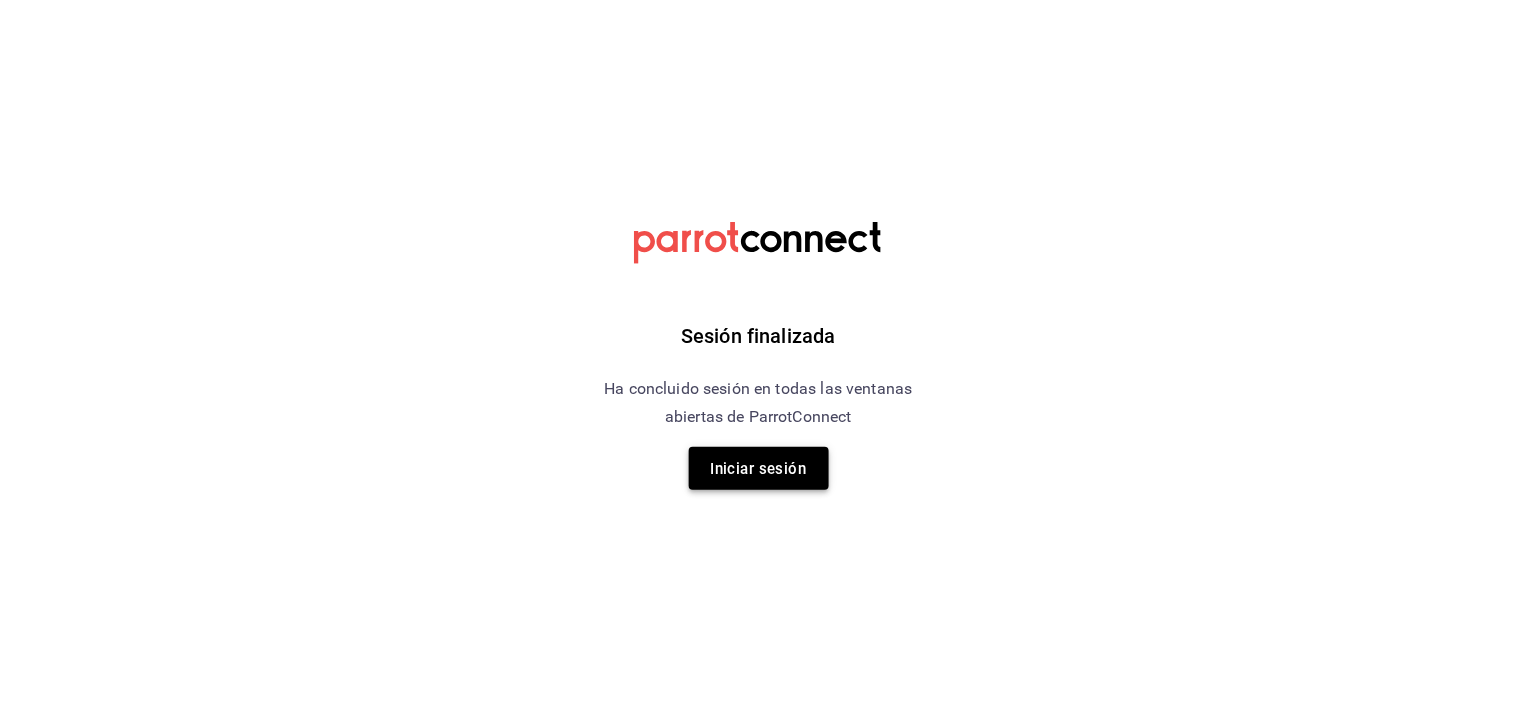 click on "Iniciar sesión" at bounding box center (759, 469) 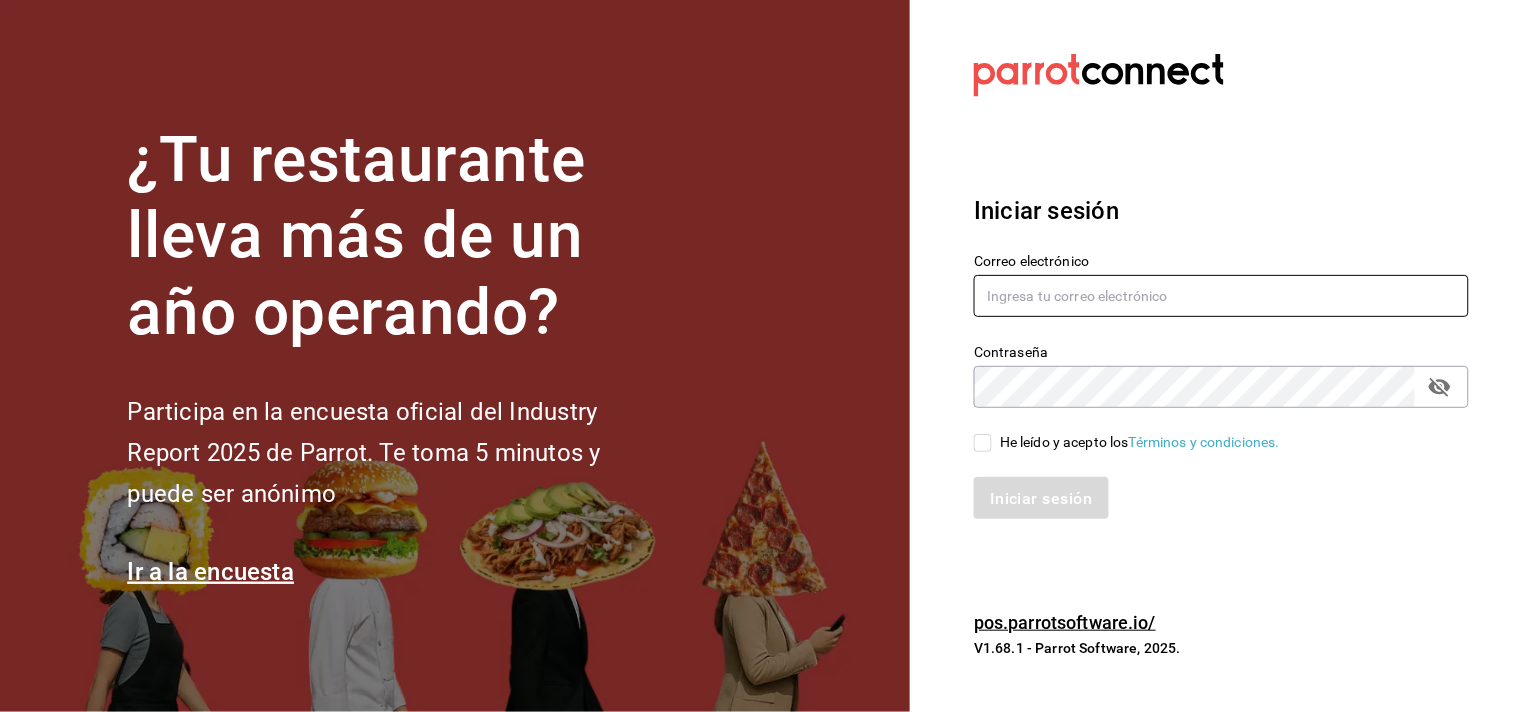 type on "[EMAIL]" 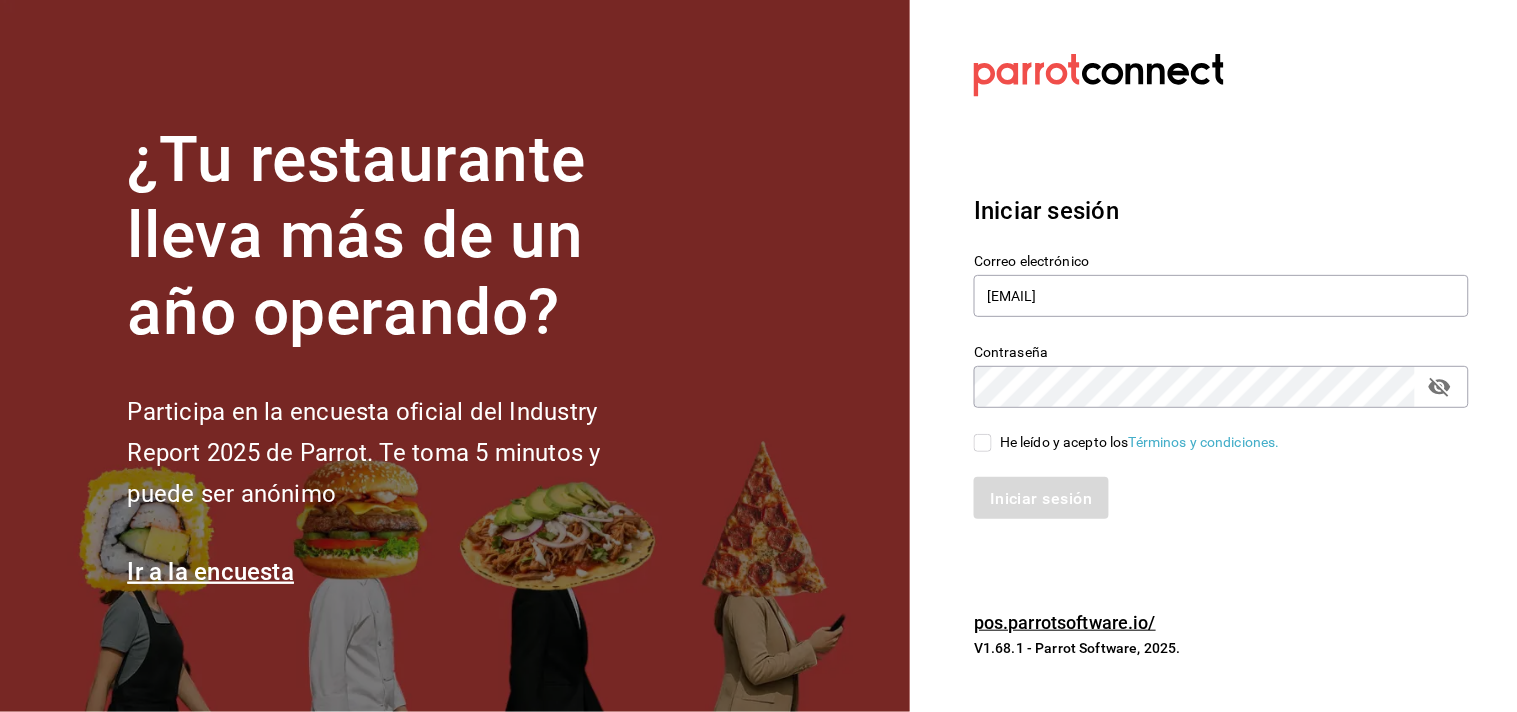 click on "Iniciar sesión" at bounding box center (1221, 498) 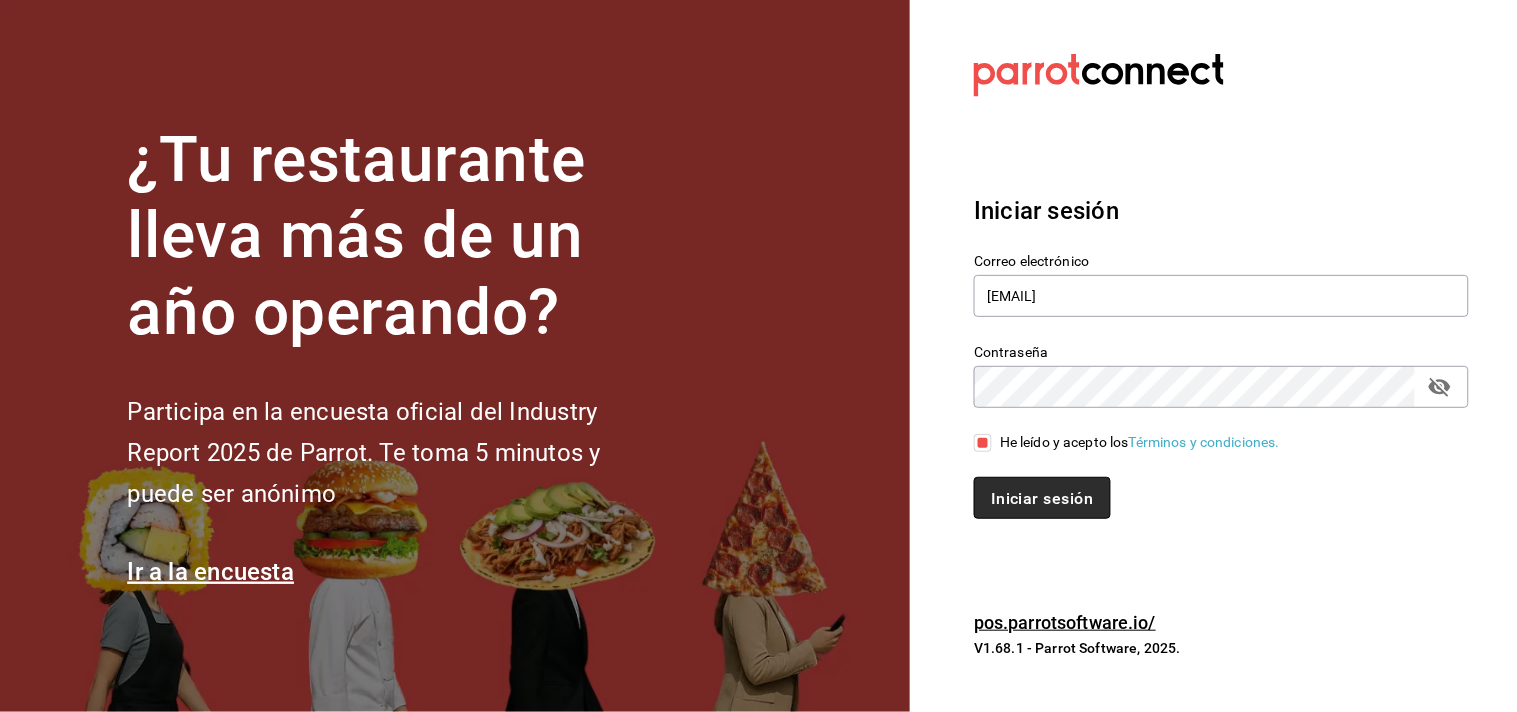 click on "Iniciar sesión" at bounding box center (1042, 498) 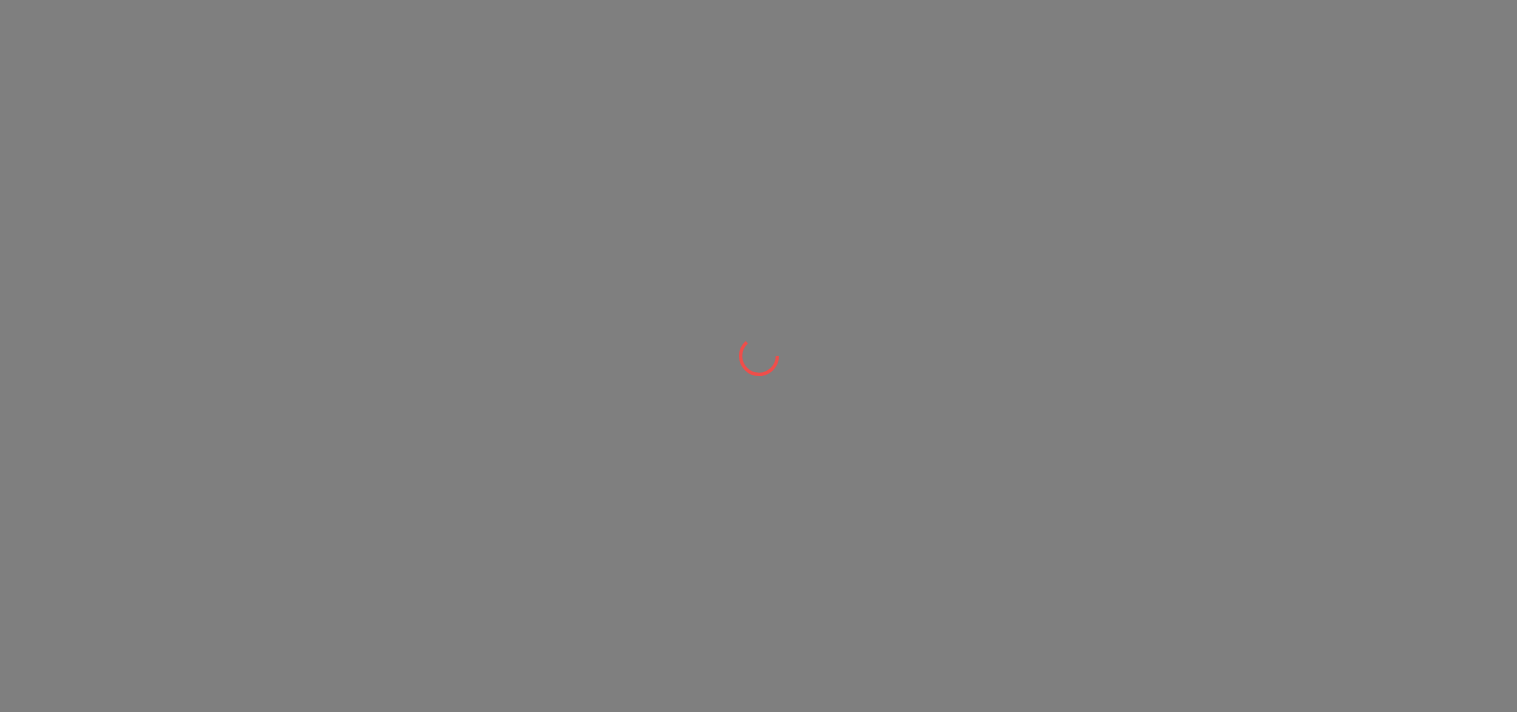 scroll, scrollTop: 0, scrollLeft: 0, axis: both 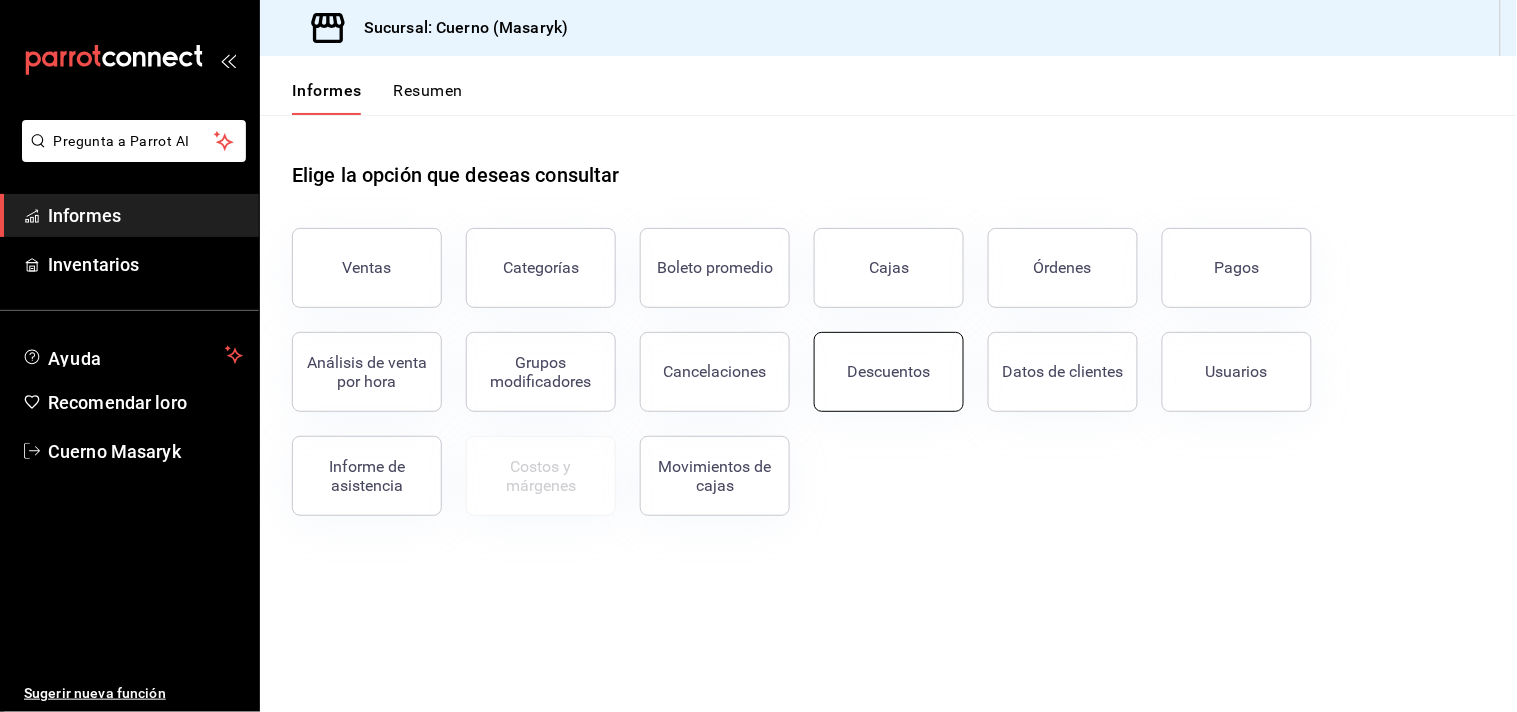 click on "Descuentos" at bounding box center [889, 371] 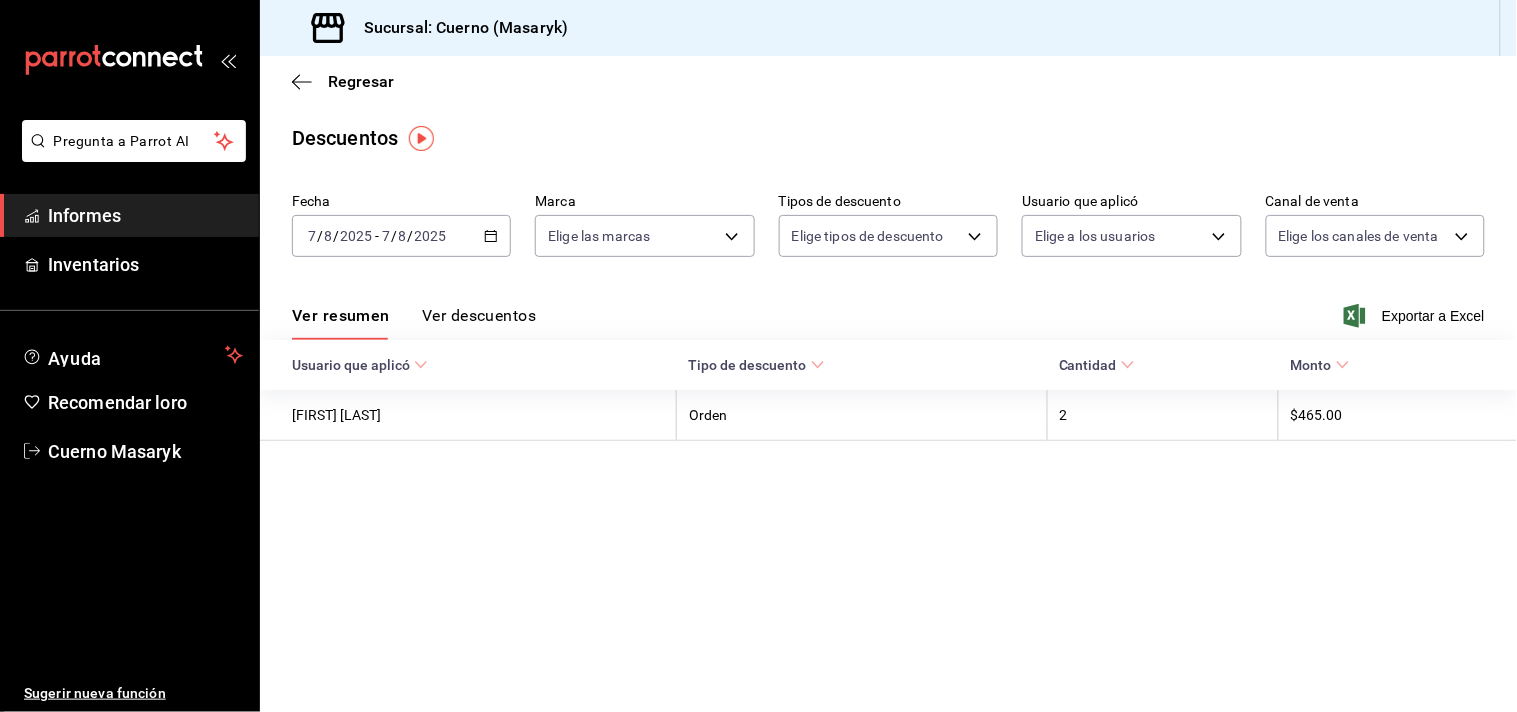 click on "2025-08-07 7 / 8 / 2025 - 2025-08-07 7 / 8 / 2025" at bounding box center (401, 236) 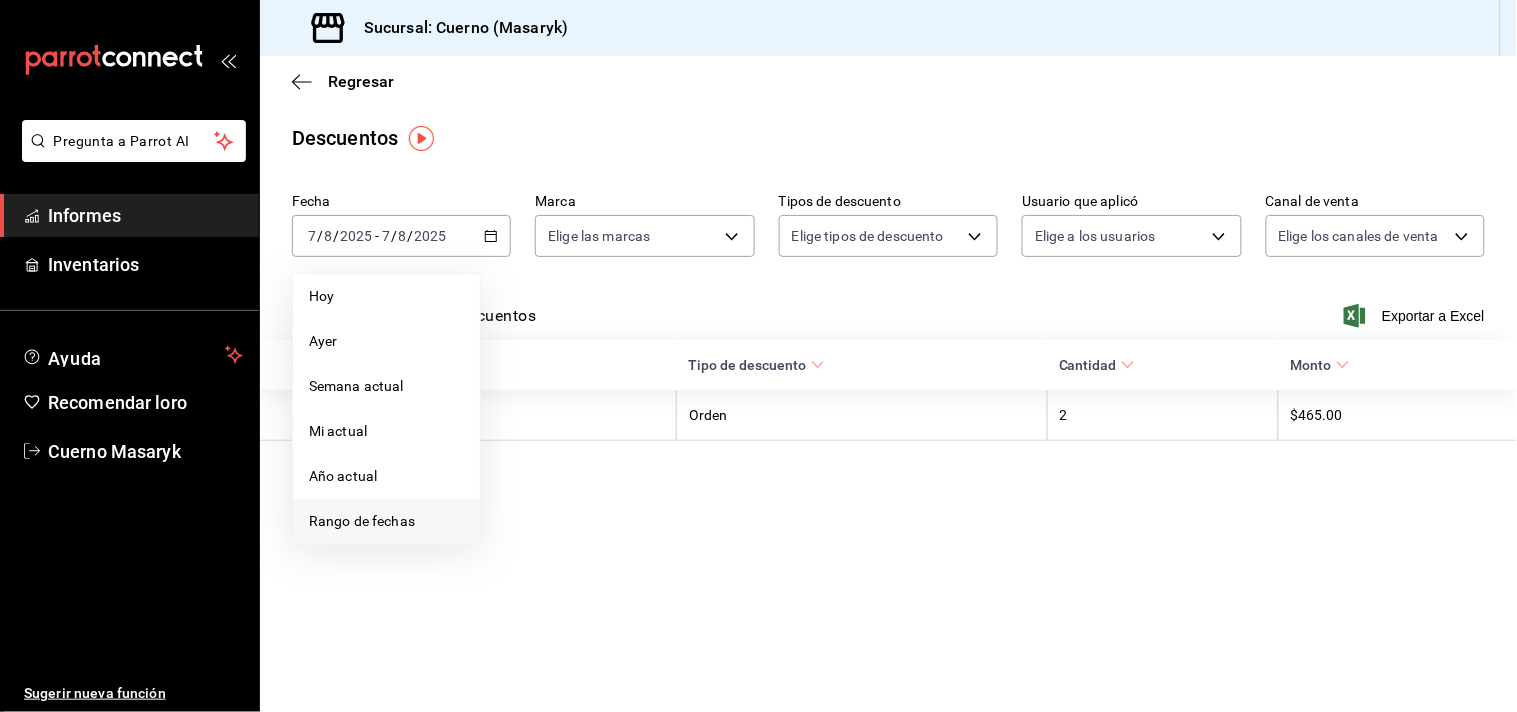 click on "Rango de fechas" at bounding box center (362, 521) 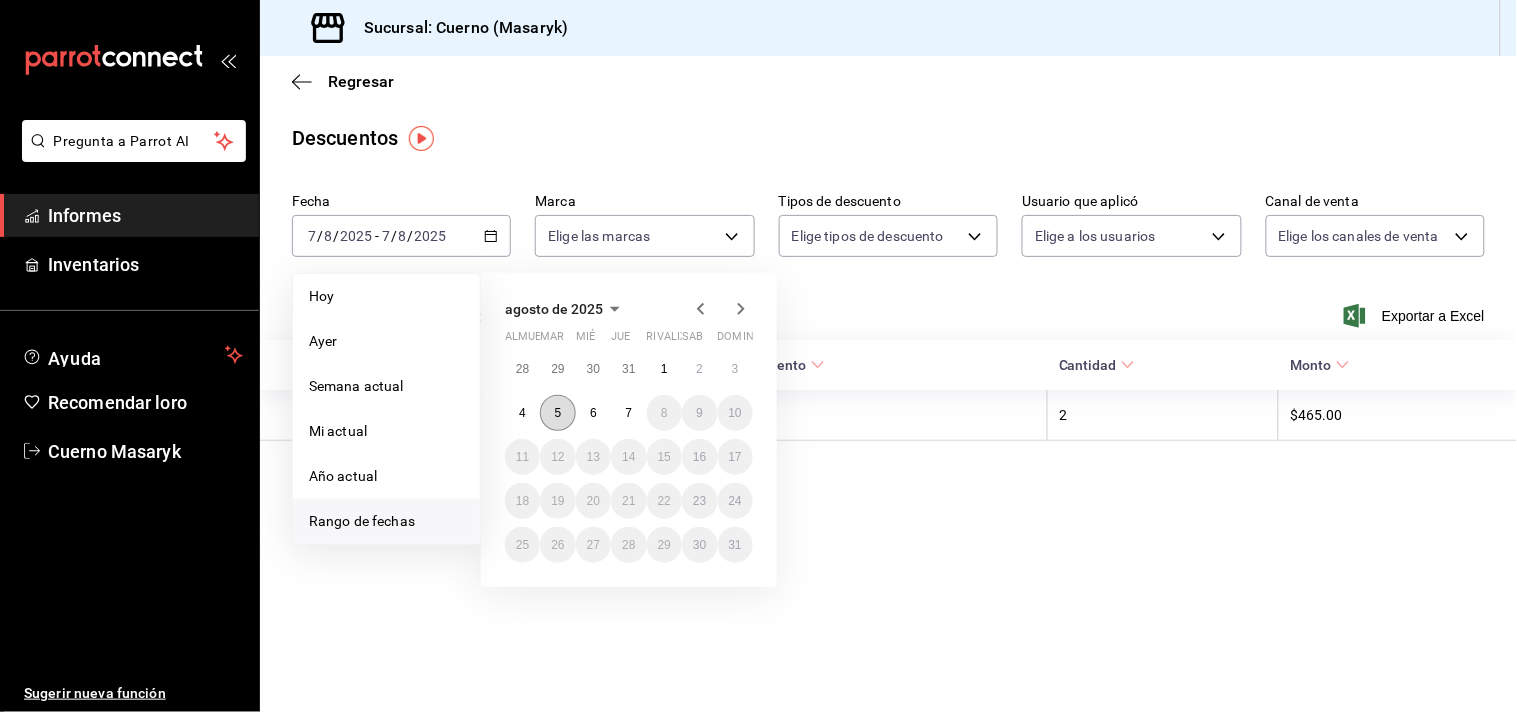 click on "5" at bounding box center (557, 413) 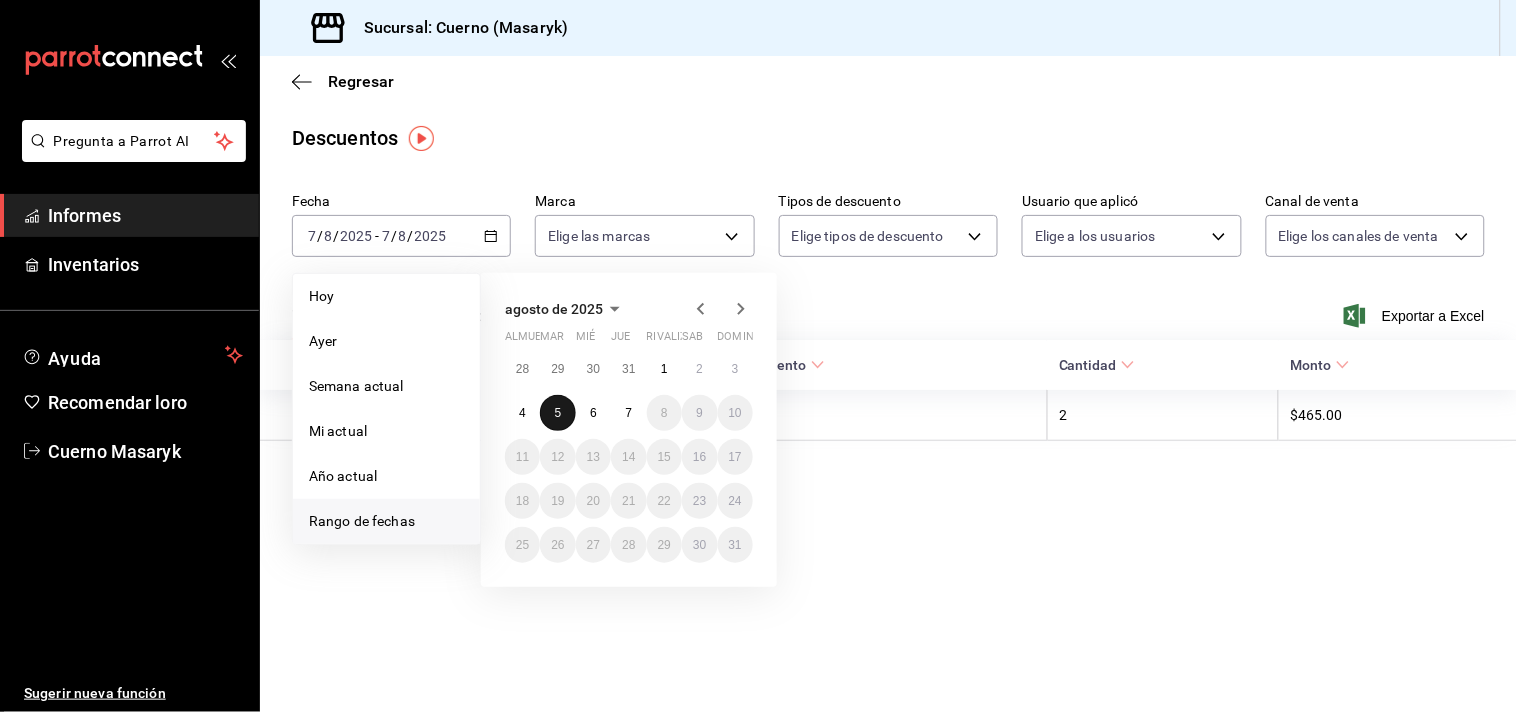 click on "5" at bounding box center (557, 413) 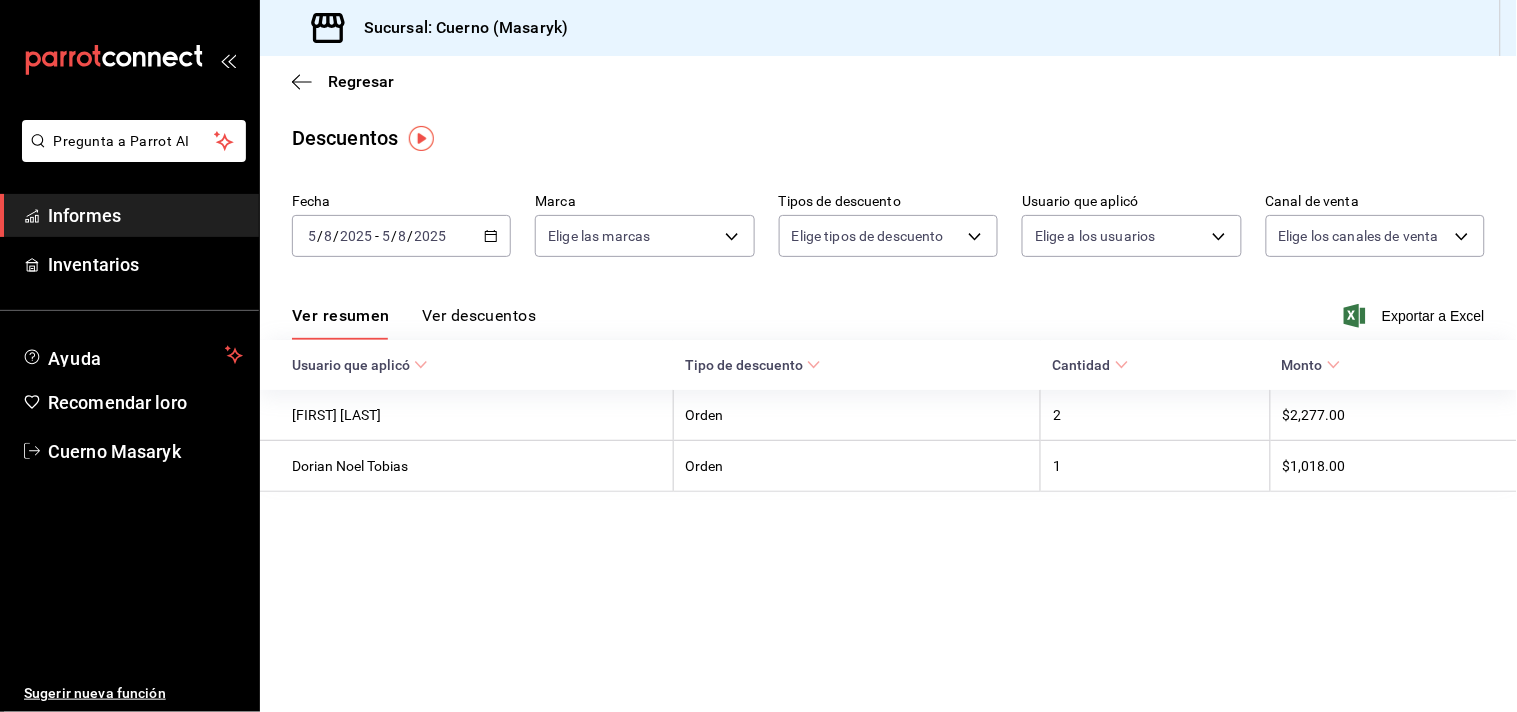 click on "2025-08-05 5 / 8 / 2025 - 2025-08-05 5 / 8 / 2025" at bounding box center (401, 236) 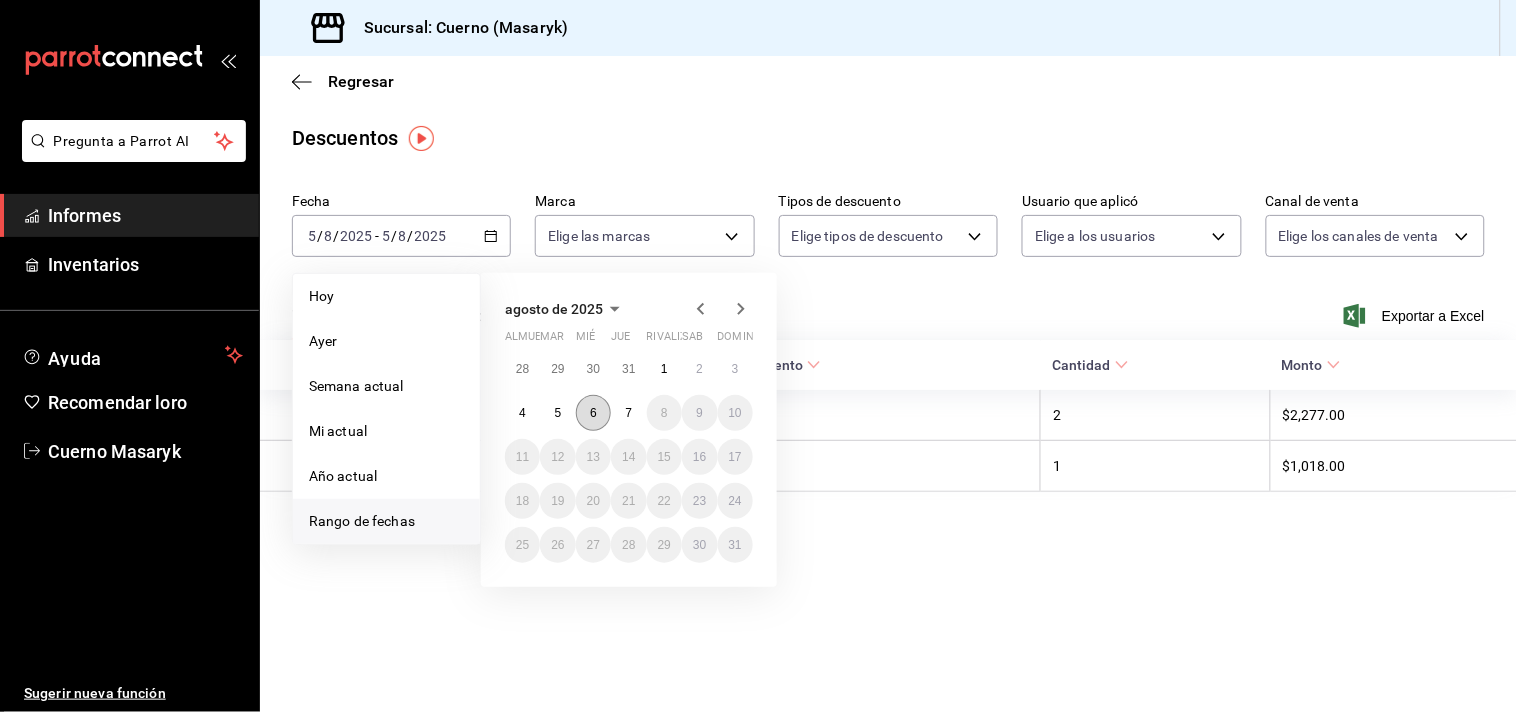 click on "6" at bounding box center (593, 413) 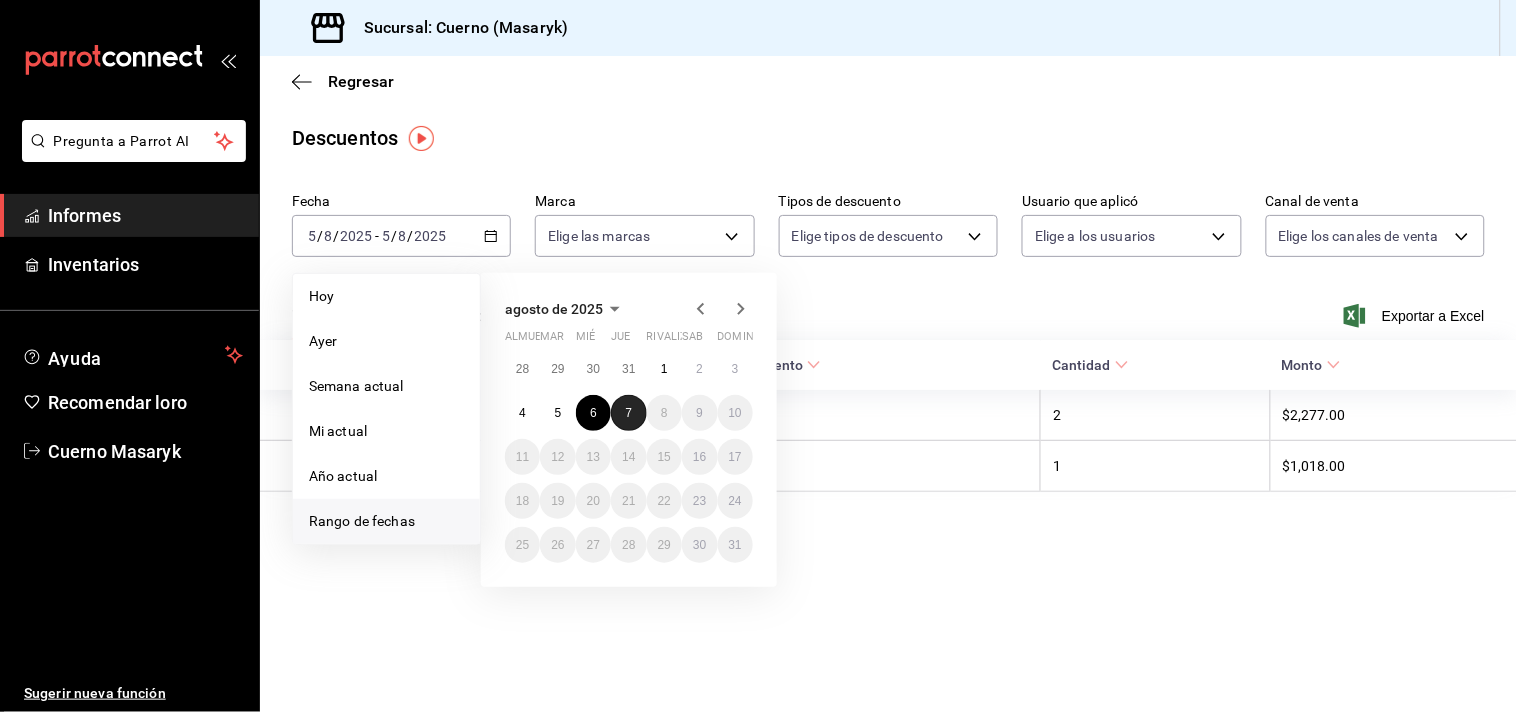 click on "7" at bounding box center [628, 413] 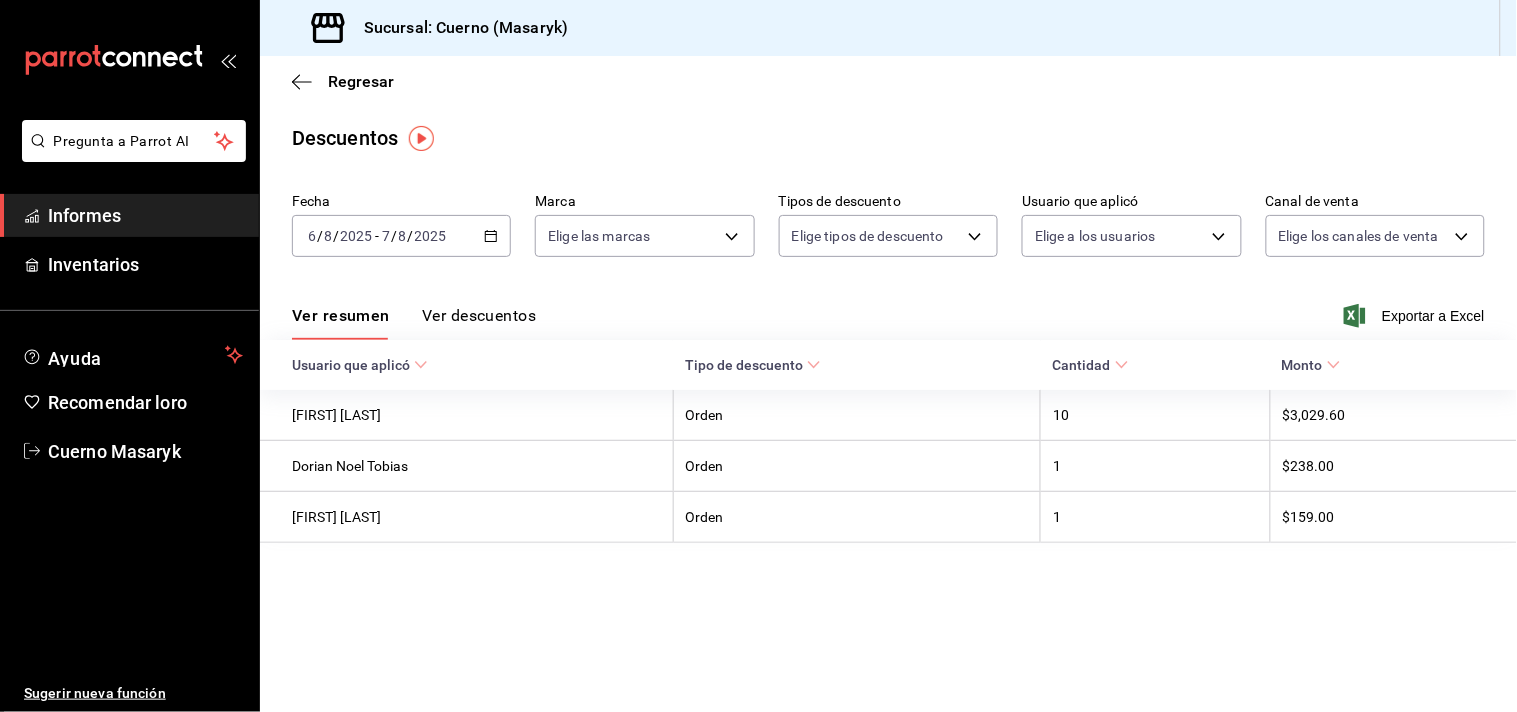 click on "Ver descuentos" at bounding box center (479, 315) 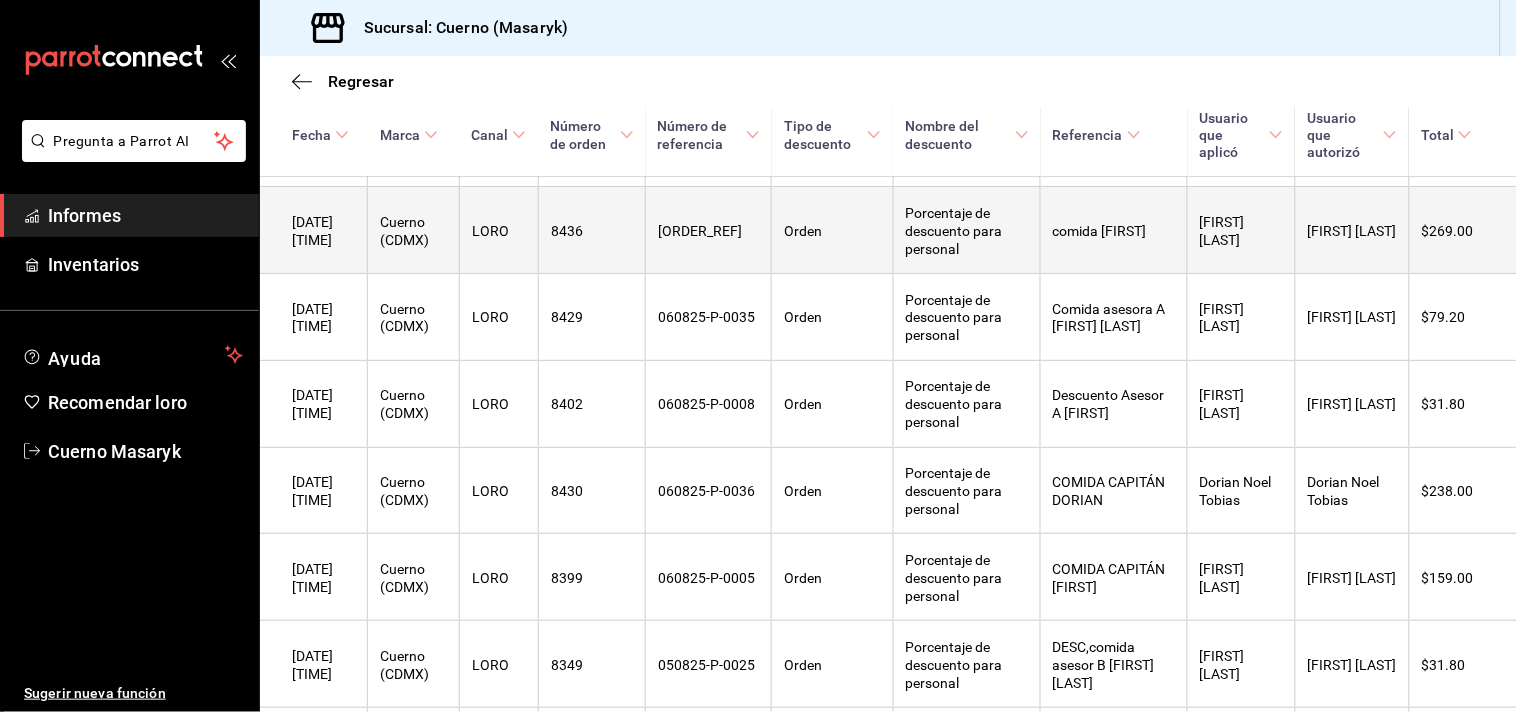 scroll, scrollTop: 555, scrollLeft: 0, axis: vertical 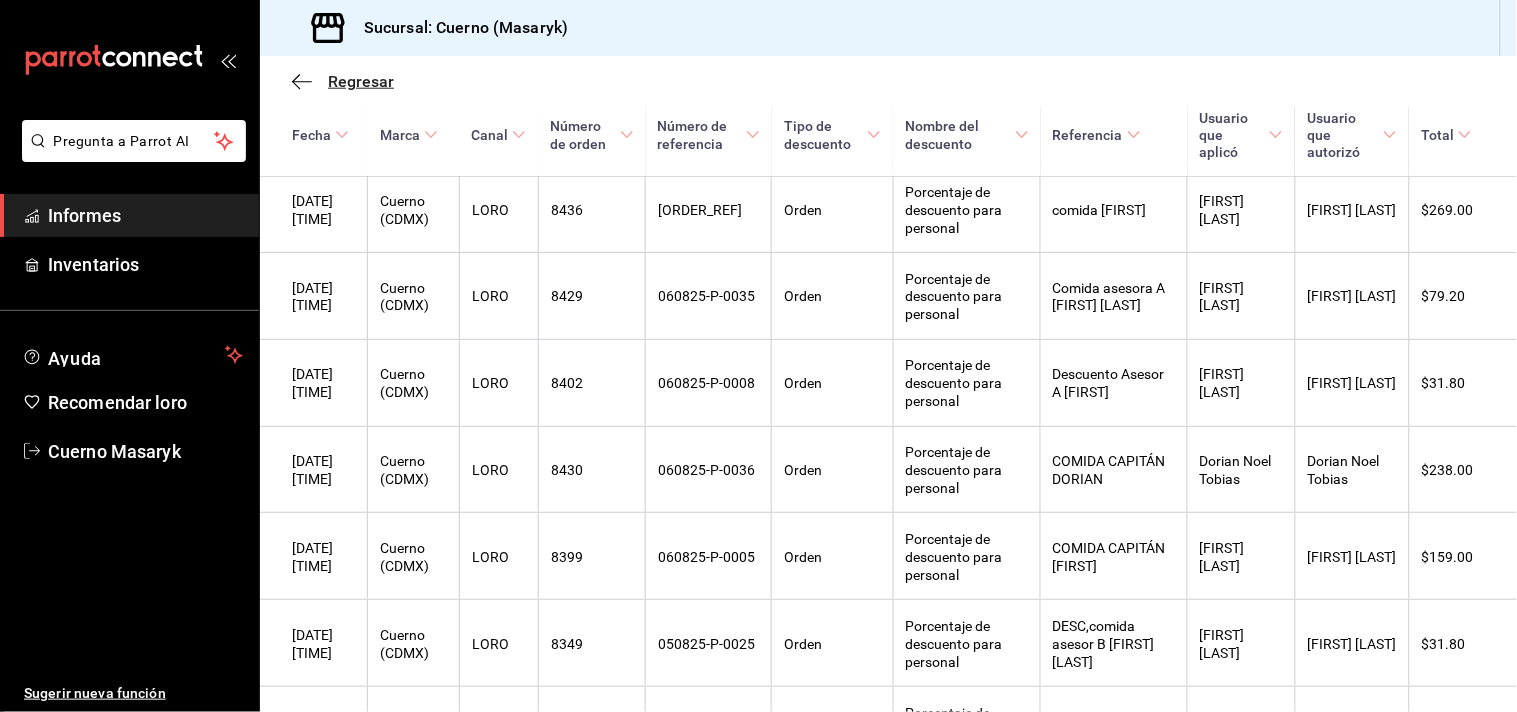 click 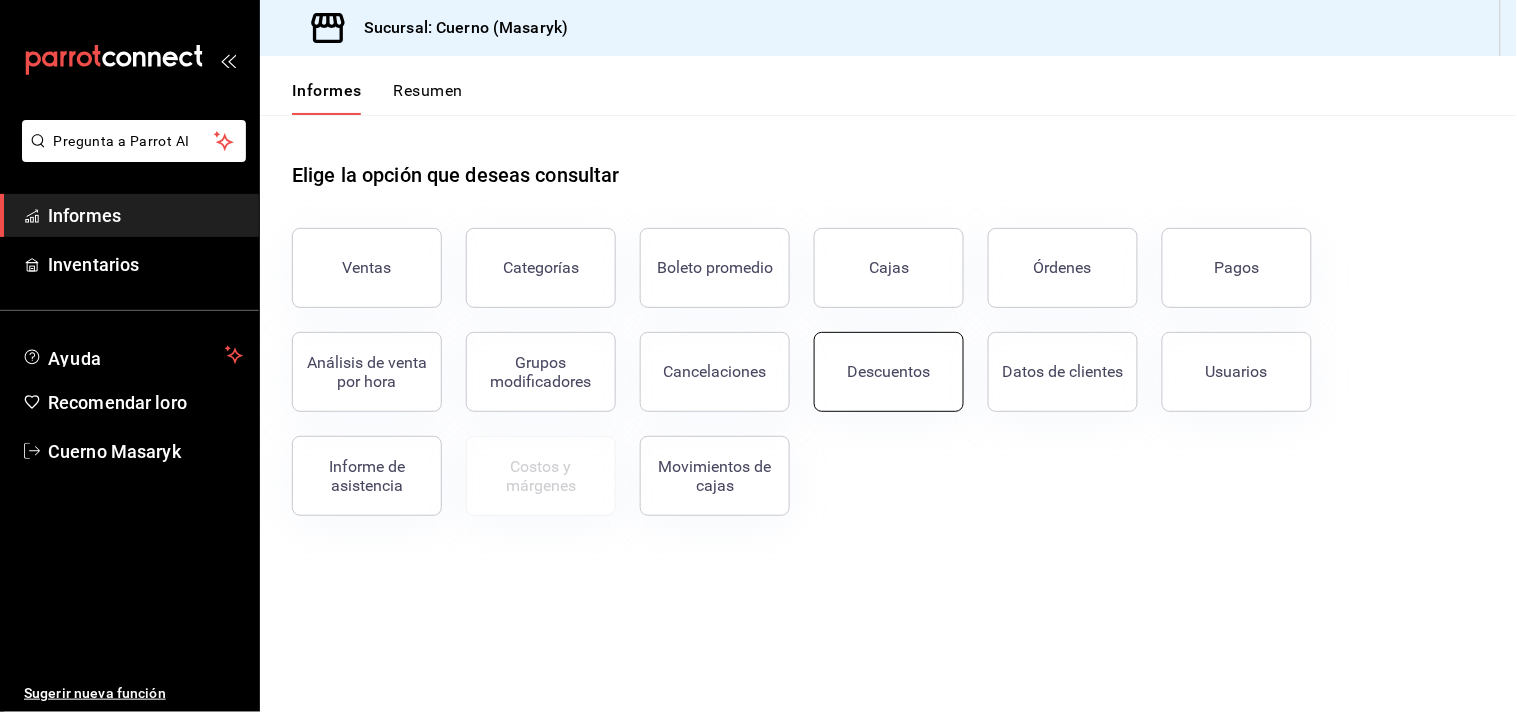 click on "Descuentos" at bounding box center [889, 372] 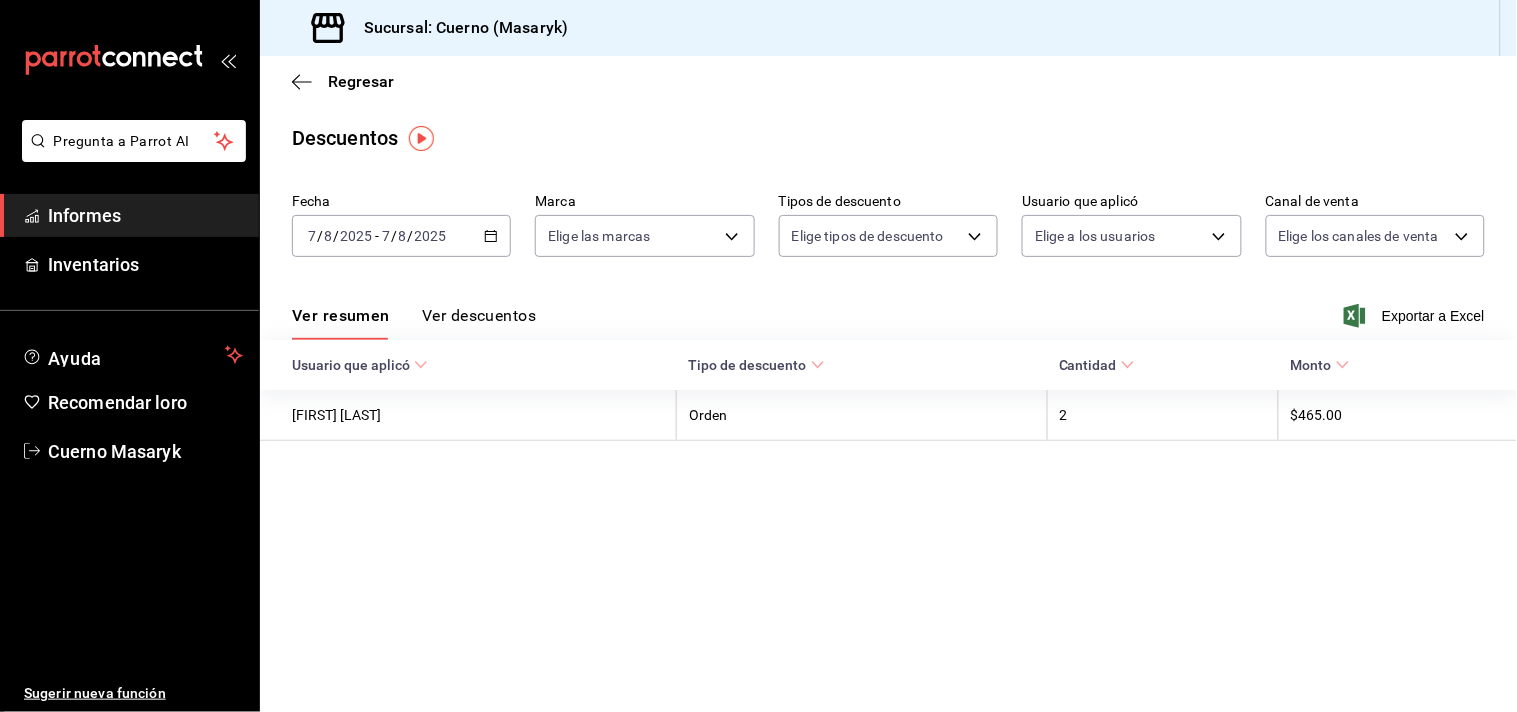 click 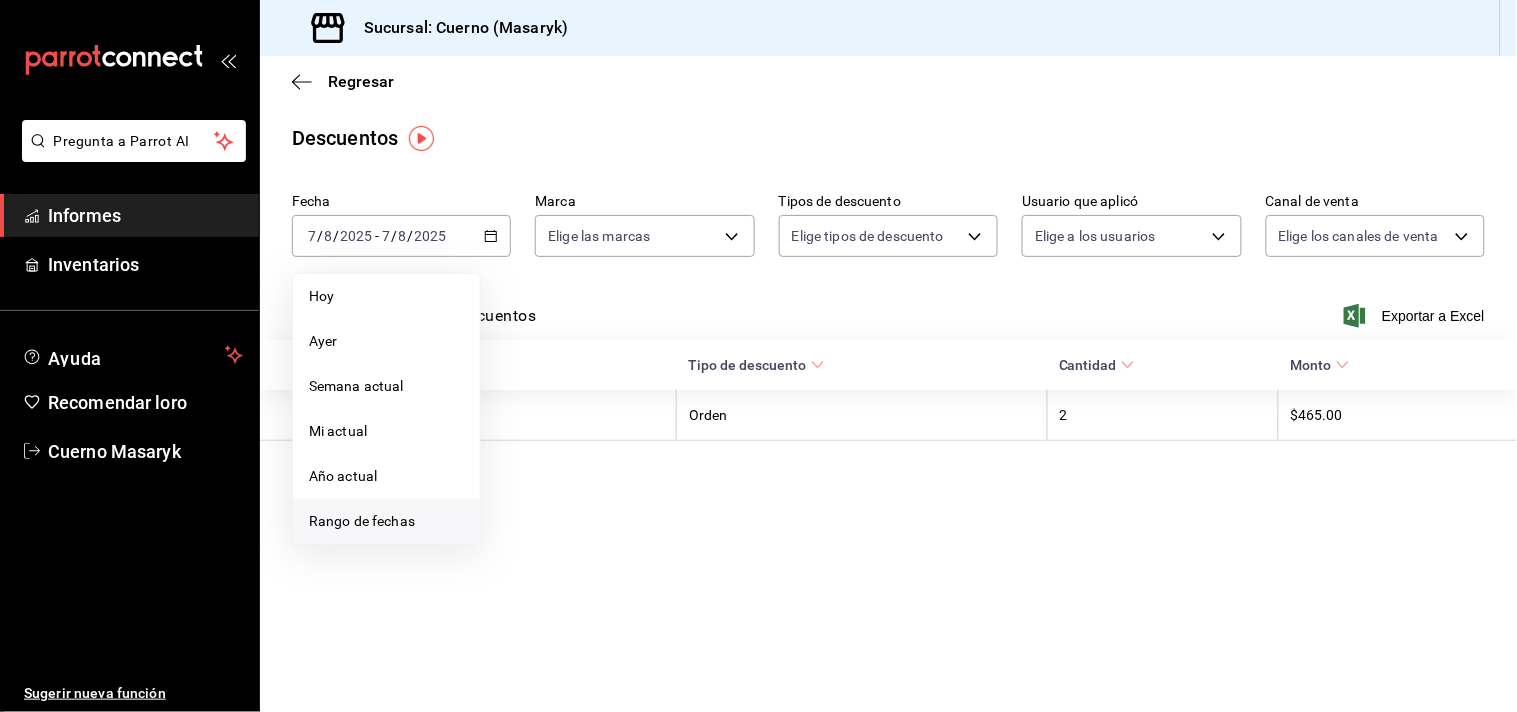 click on "Rango de fechas" at bounding box center [362, 521] 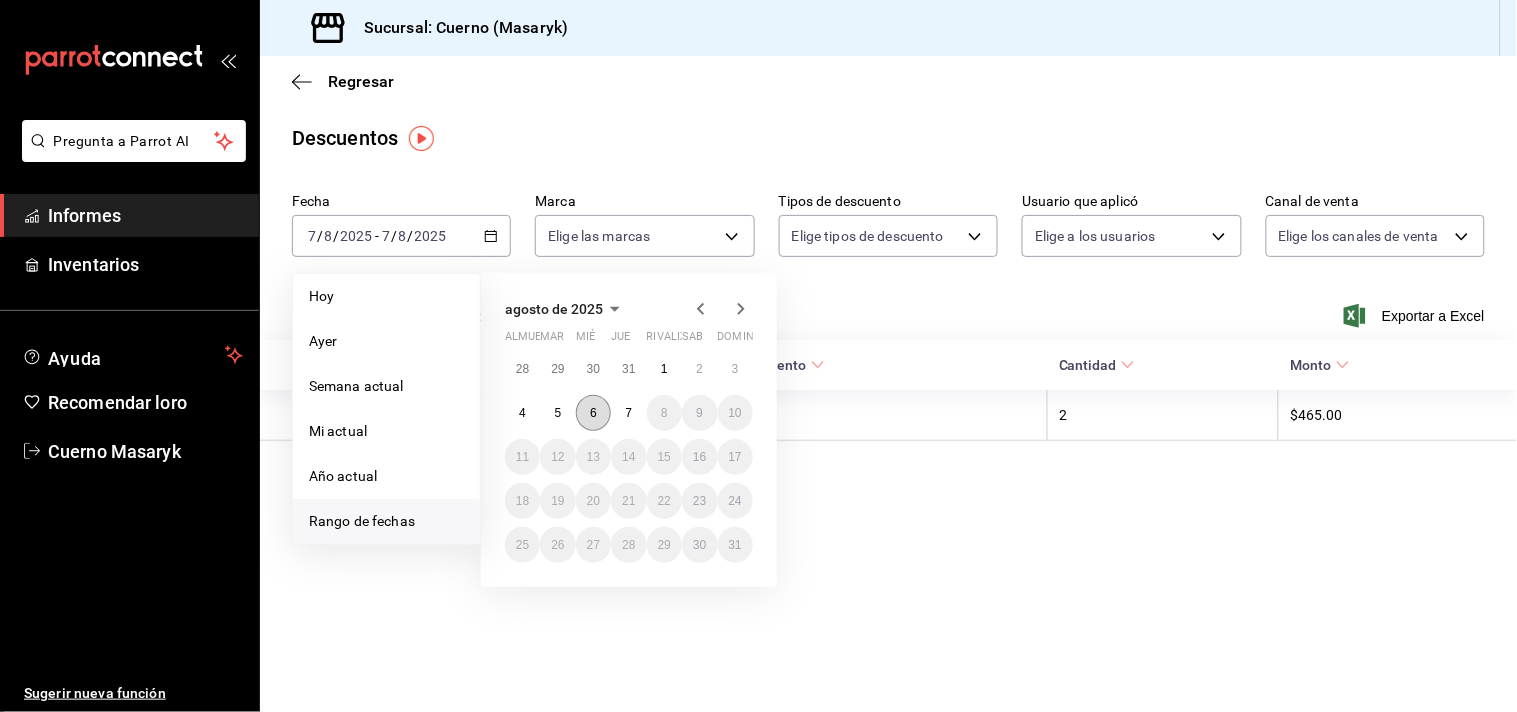 click on "6" at bounding box center (593, 413) 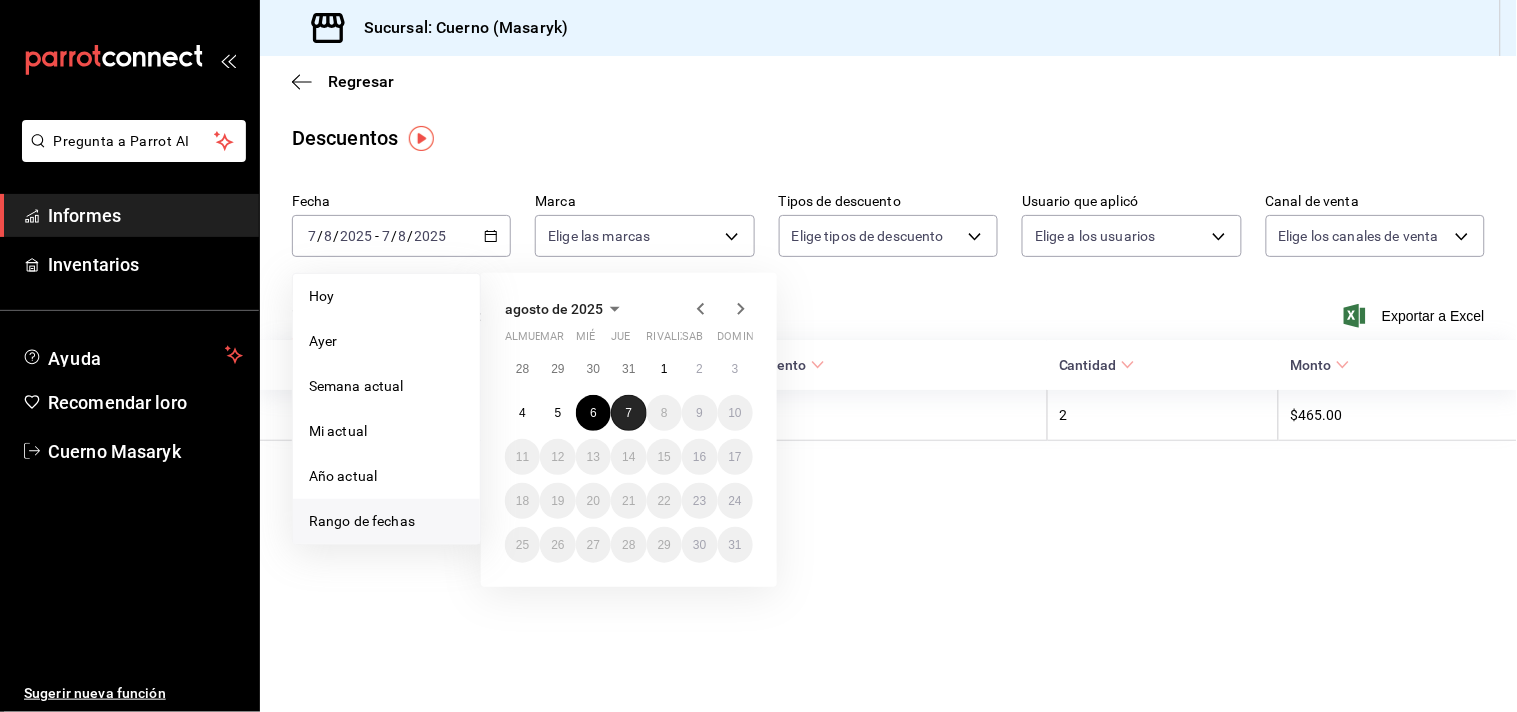 click on "7" at bounding box center (628, 413) 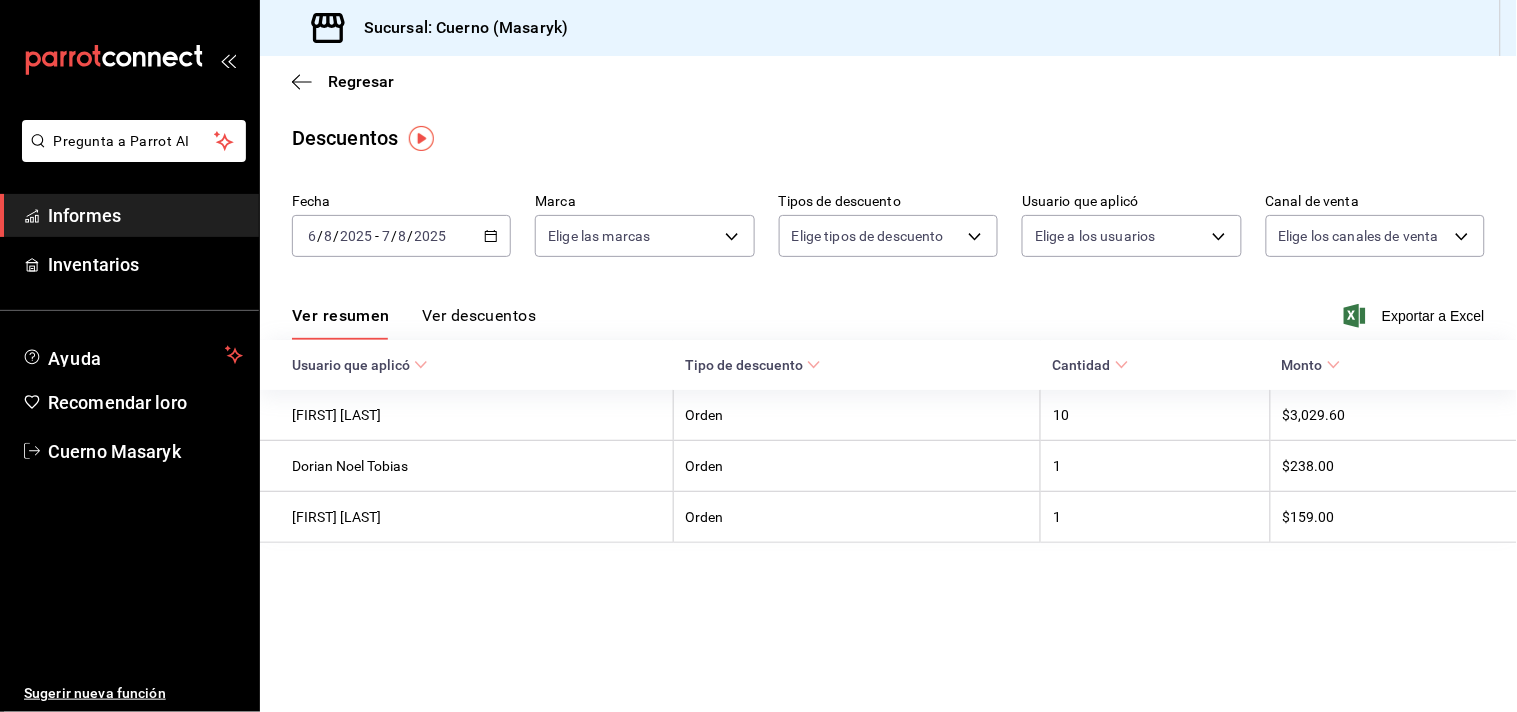 click on "Ver descuentos" at bounding box center (479, 315) 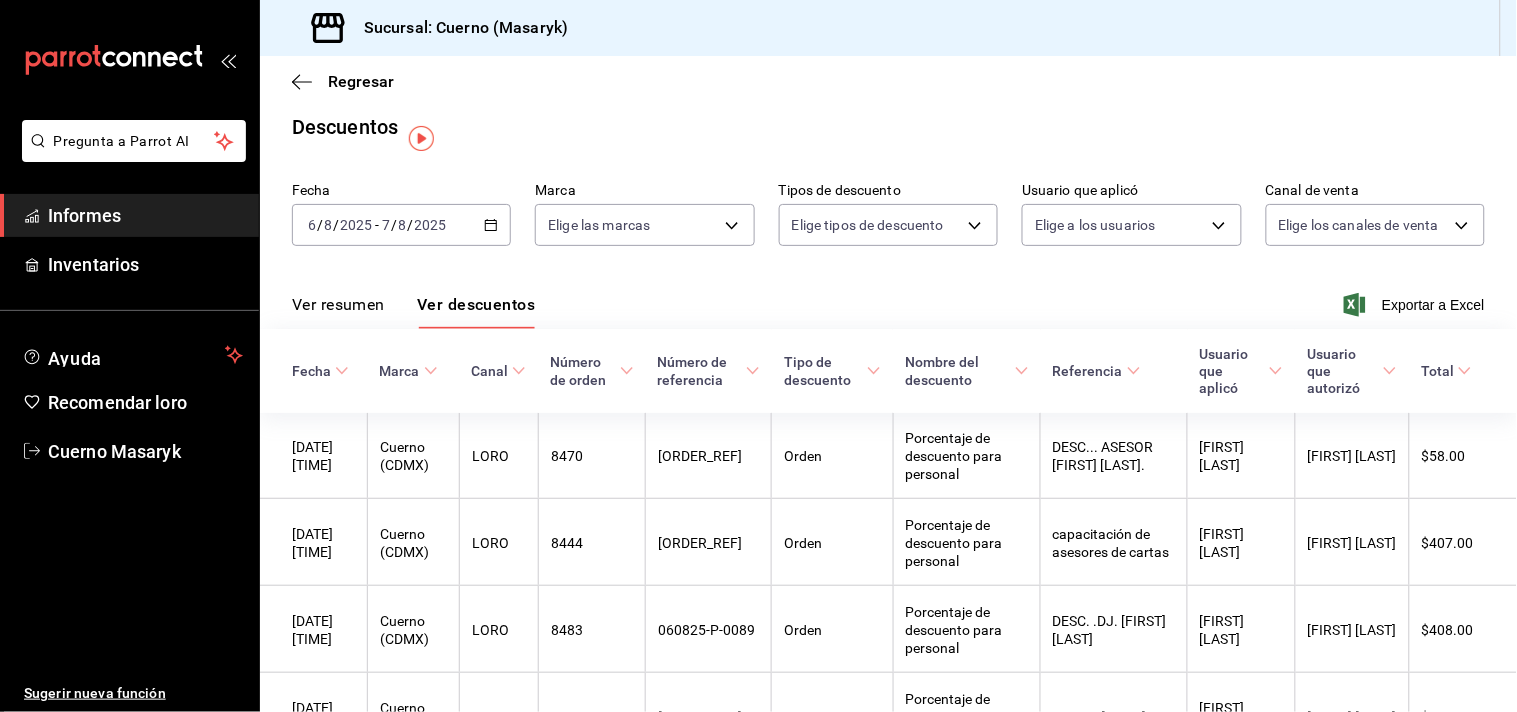 scroll, scrollTop: 0, scrollLeft: 0, axis: both 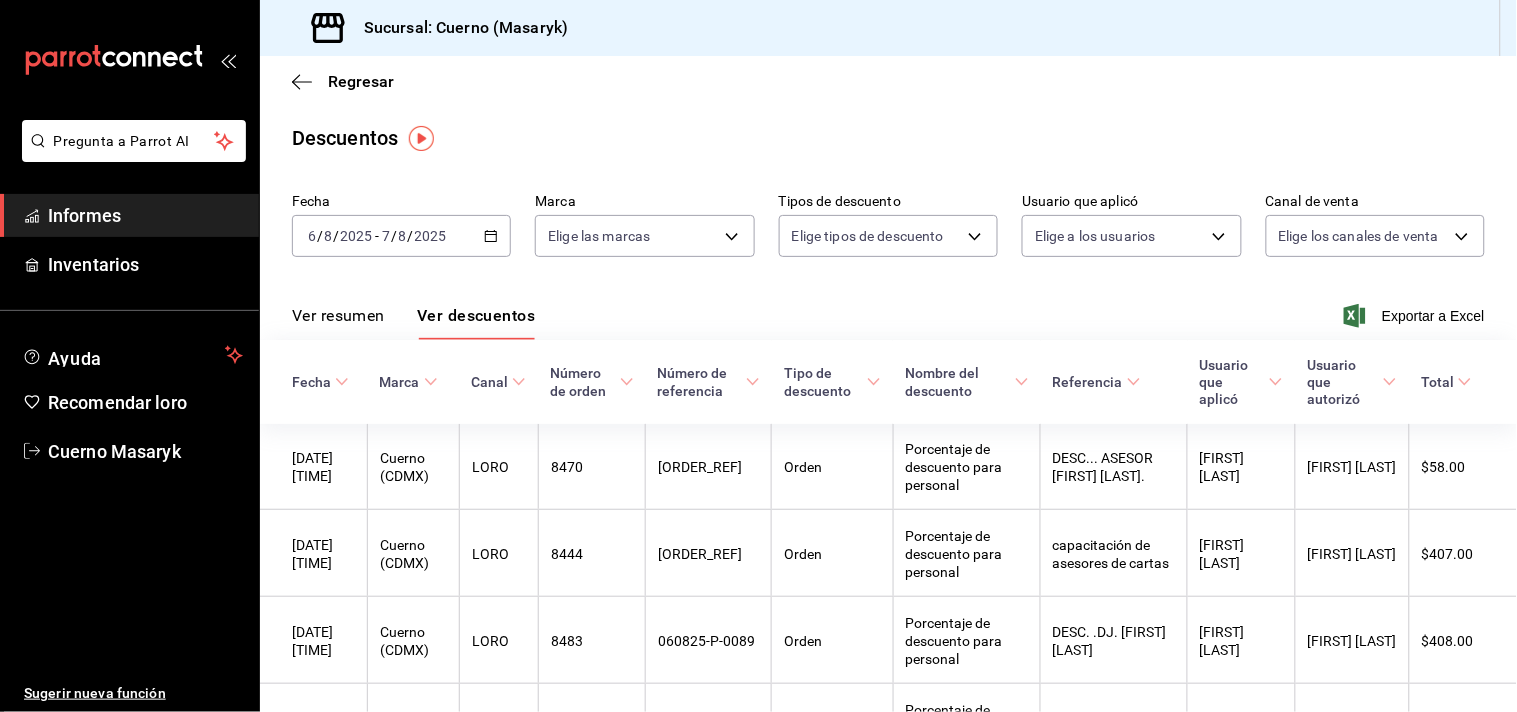 click on "[DATE] [NUMBER] / [NUMBER] / [DATE] - [DATE] [NUMBER] / [NUMBER] / [DATE]" at bounding box center (401, 236) 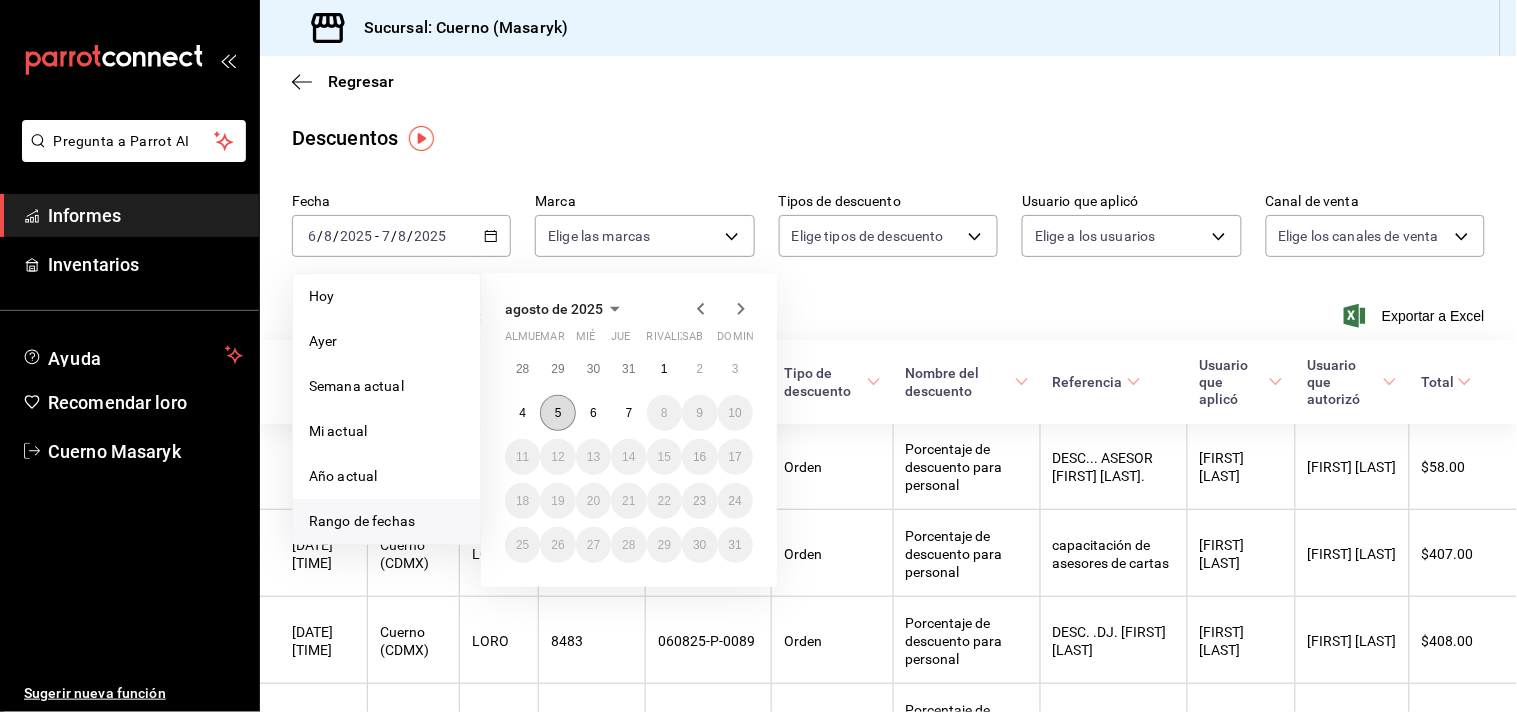 click on "5" at bounding box center (557, 413) 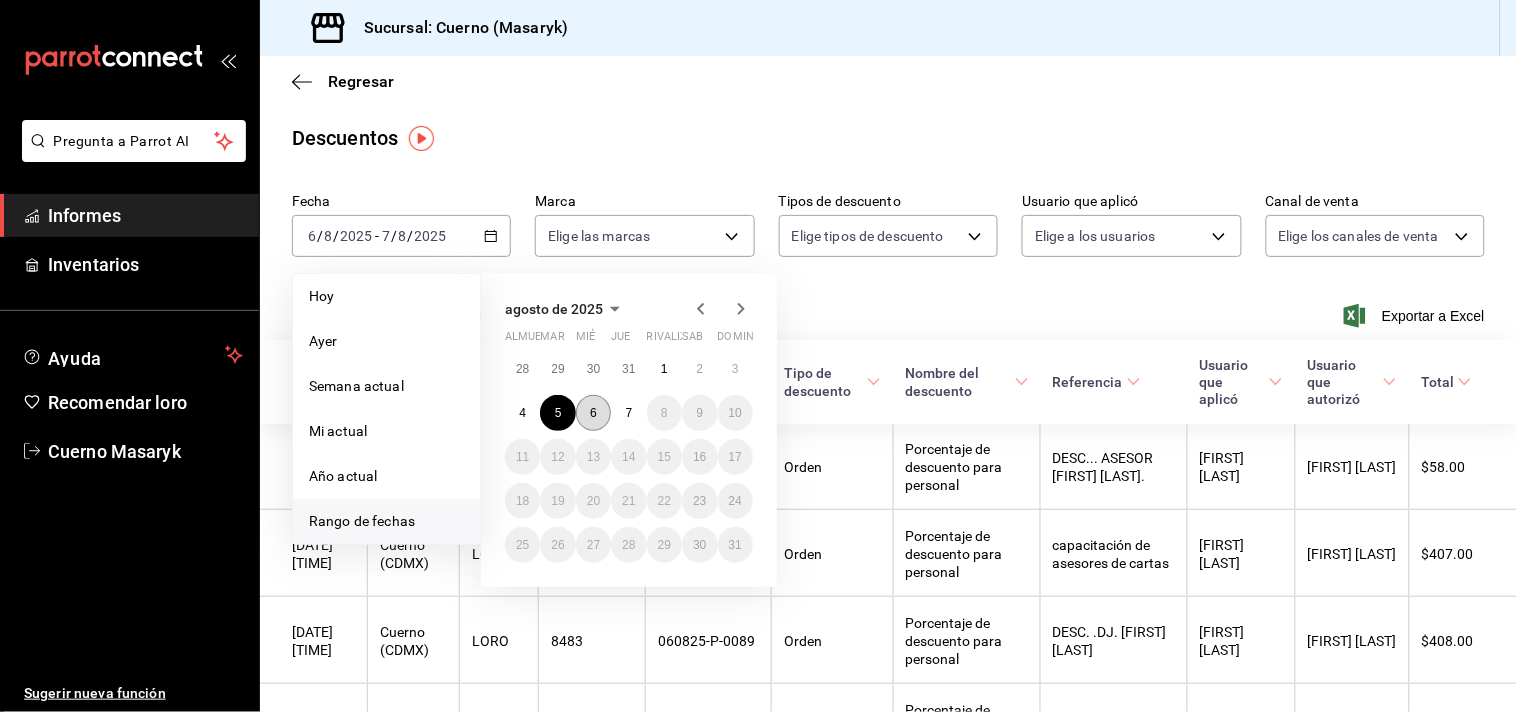 click on "6" at bounding box center [593, 413] 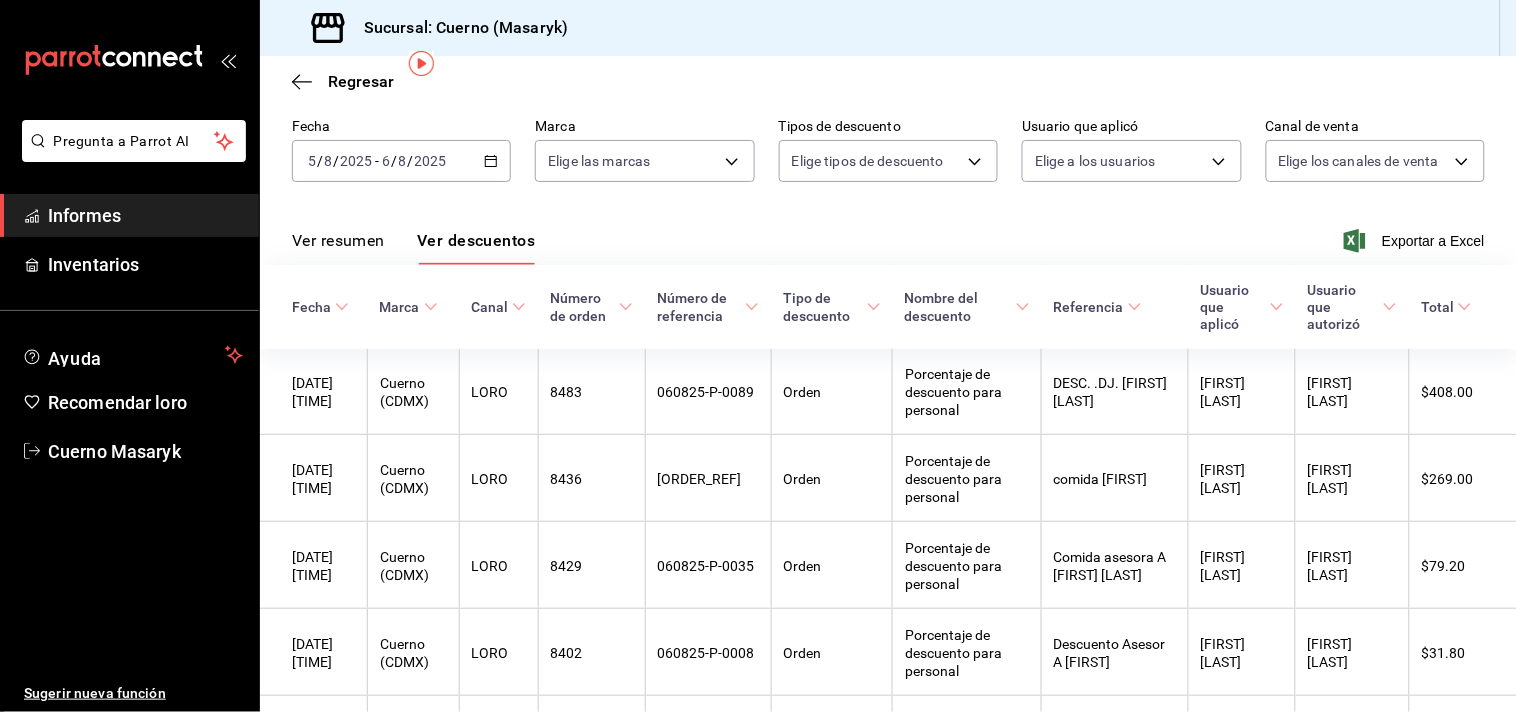 scroll, scrollTop: 0, scrollLeft: 0, axis: both 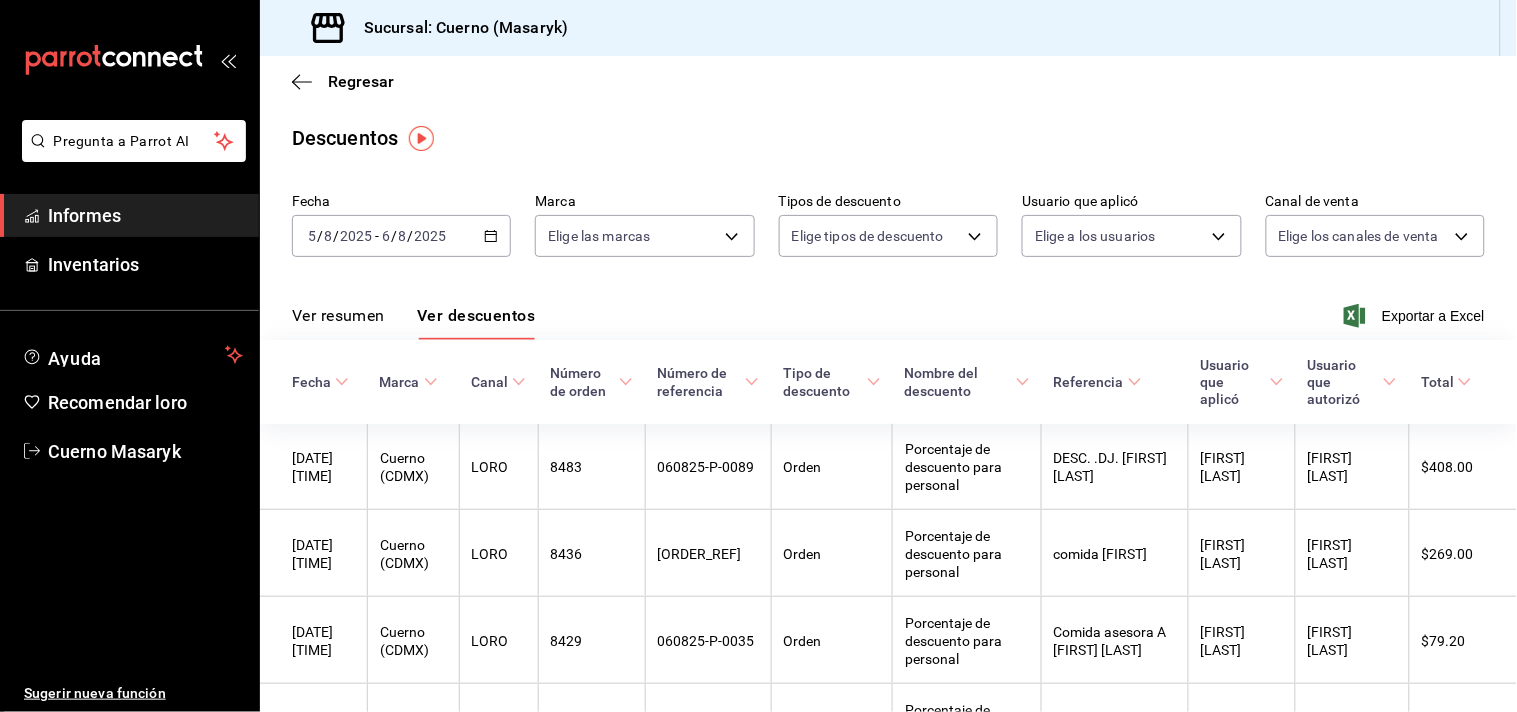 click on "2025" at bounding box center [356, 236] 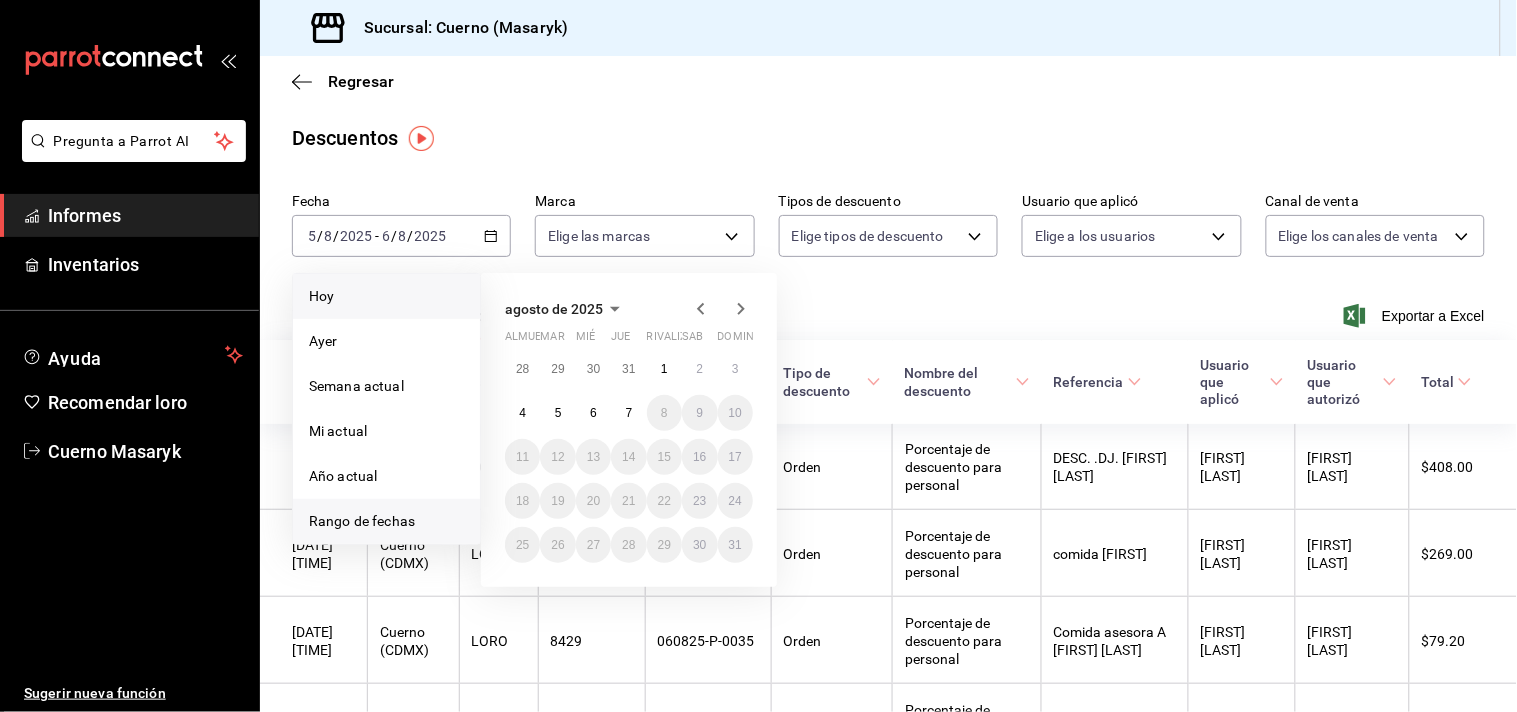 click on "Hoy" at bounding box center [386, 296] 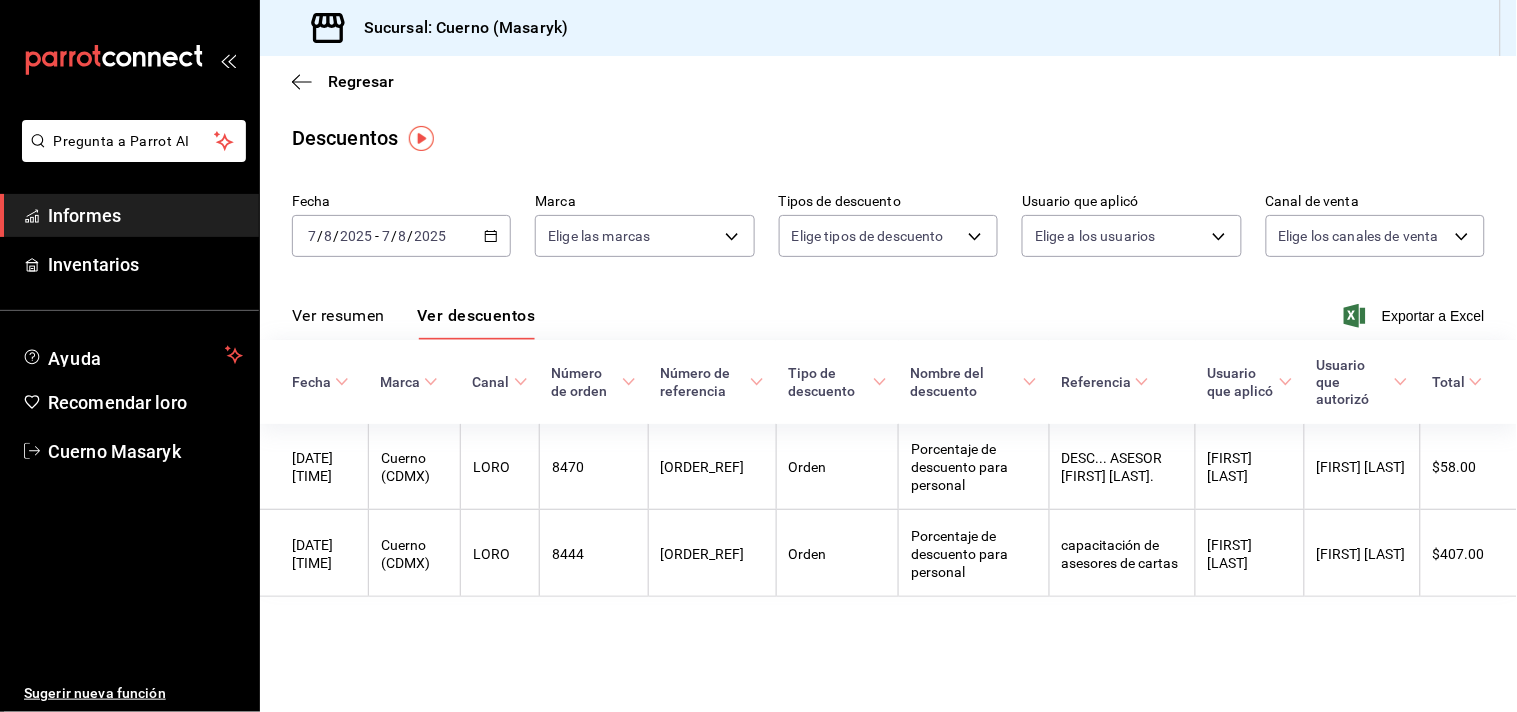 click on "Ver descuentos" at bounding box center (476, 315) 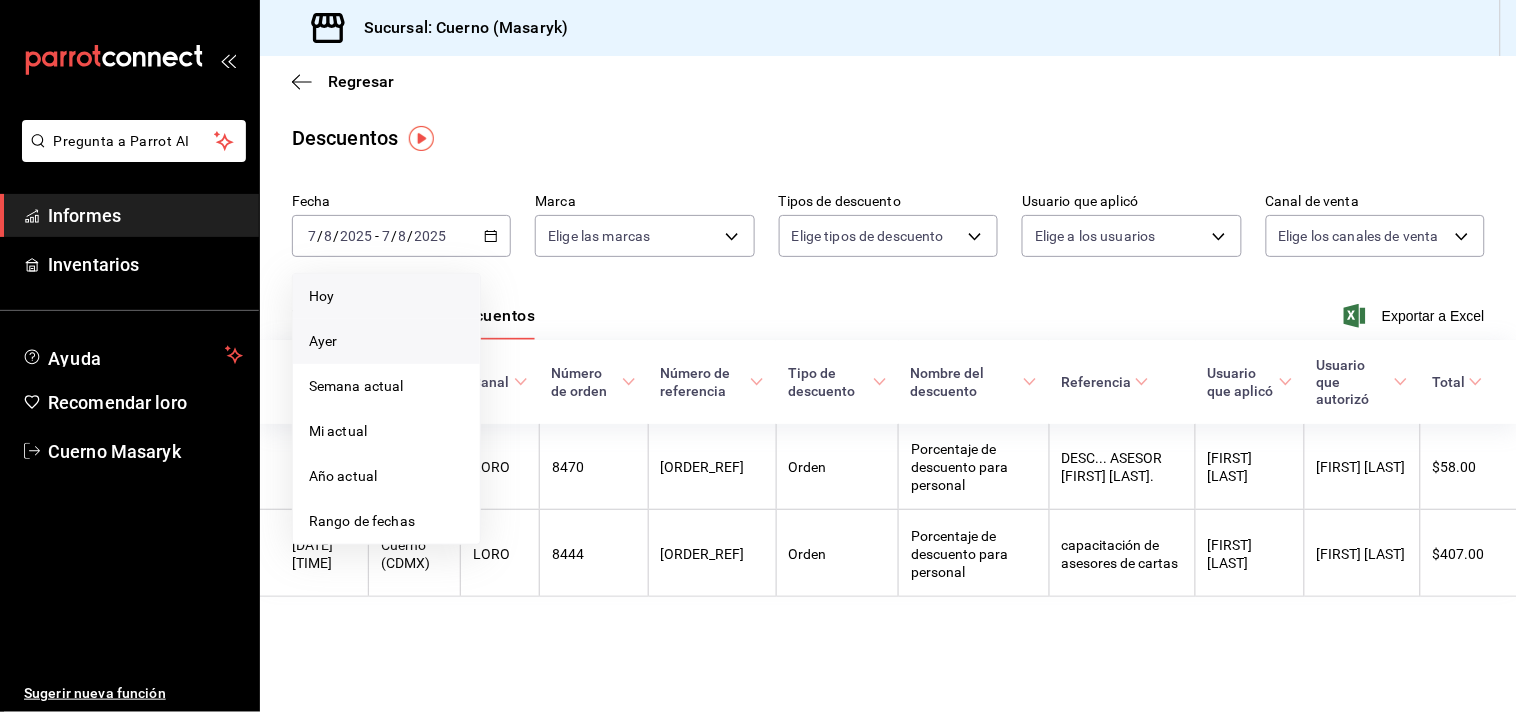 click on "Ayer" at bounding box center (386, 341) 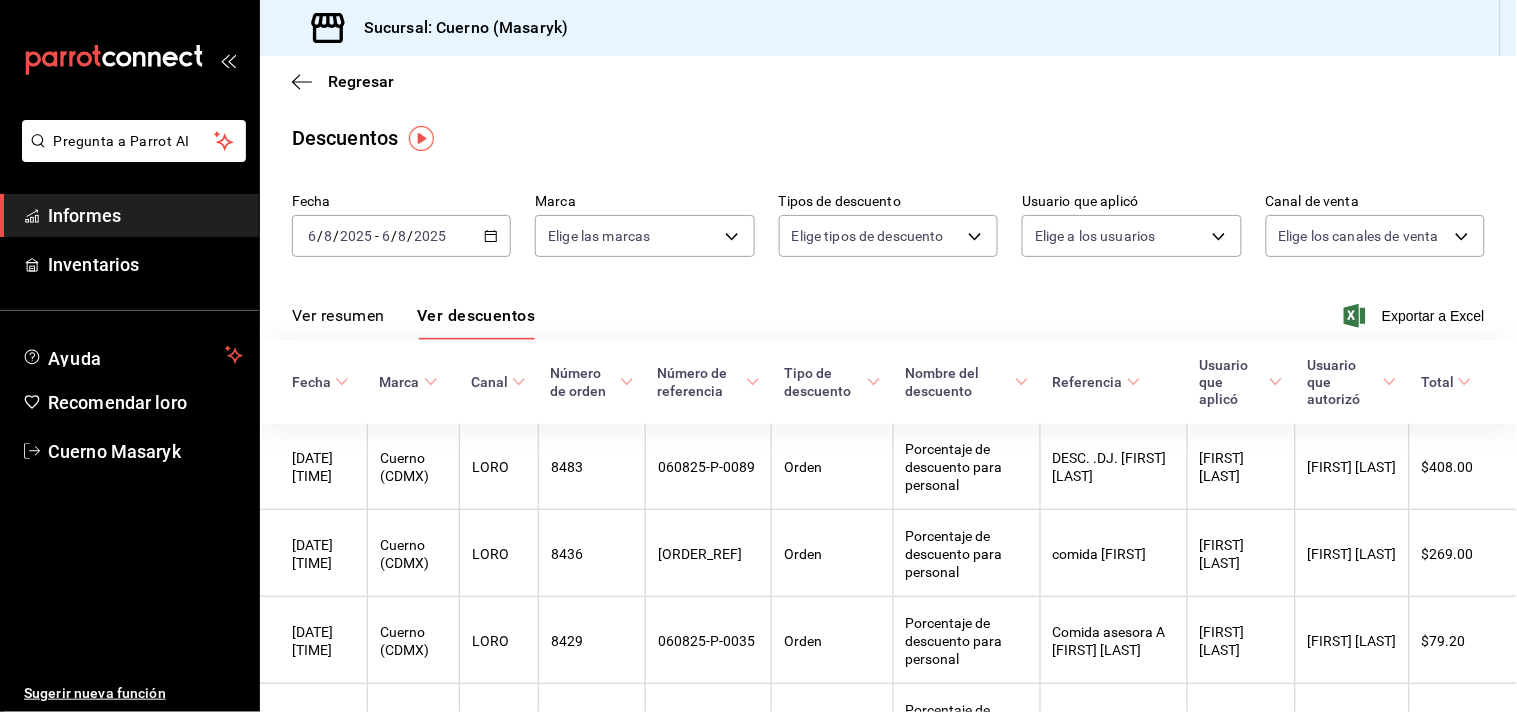 click on "2025-08-06 6 / 8 / 2025 - 2025-08-06 6 / 8 / 2025" at bounding box center (401, 236) 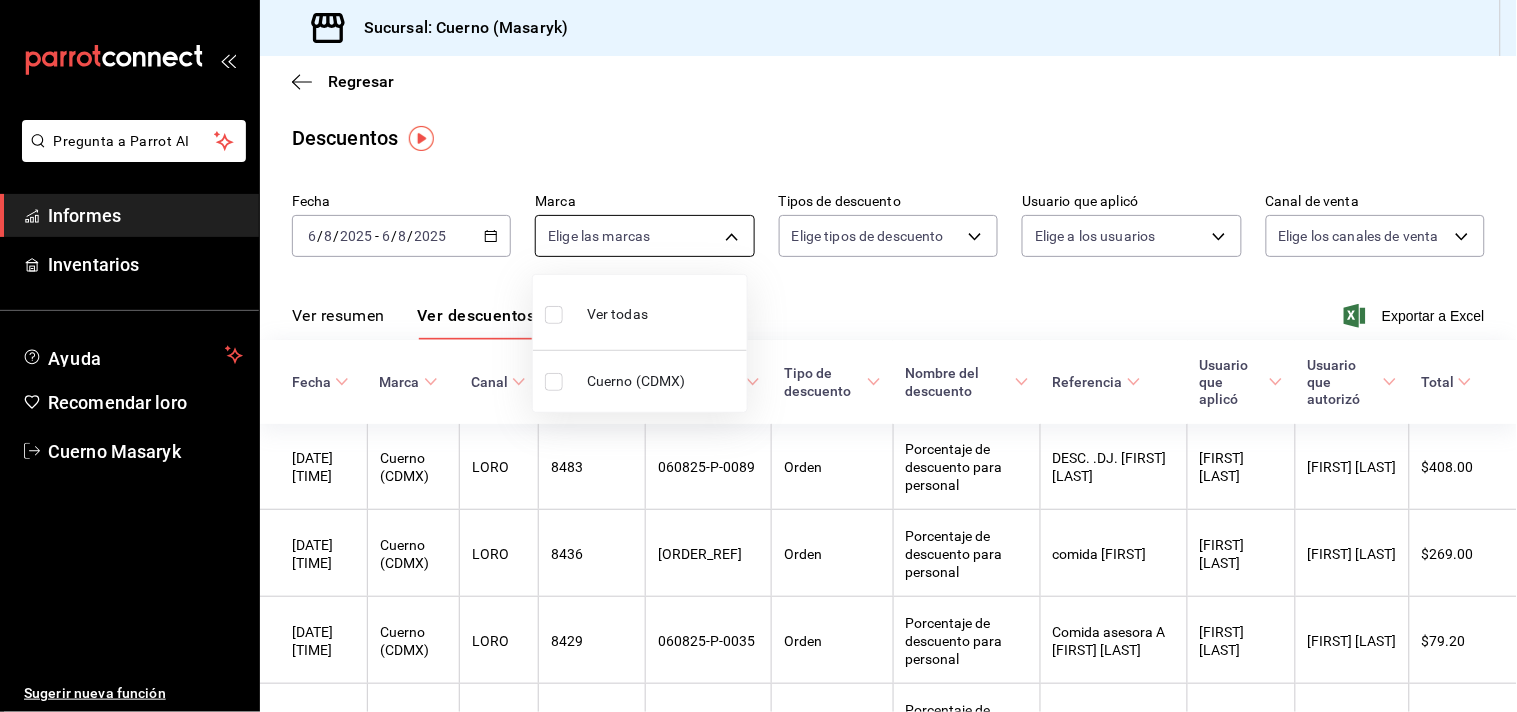 click on "Pregunta a Parrot AI Informes   Inventarios   Ayuda Recomendar loro   Cuerno Masaryk   Sugerir nueva función   Sucursal: Cuerno (Masaryk) Regresar Descuentos Fecha 2025-08-06 6 / 8 / 2025 - 2025-08-06 6 / 8 / 2025 Marca Elige las marcas Tipos de descuento Elige tipos de descuento Usuario que aplicó Elige a los usuarios Canal de venta Elige los canales de venta Ver resumen Ver descuentos Exportar a Excel Fecha Marca Canal Número de orden Número de referencia Tipo de descuento Nombre del descuento Referencia Usuario que aplicó Usuario que autorizó Total 06/08/2025 23:53 Cuerno (CDMX) LORO 8483 060825-P-0089 Orden Porcentaje de descuento para personal DESC. .DJ. GERARDO DE JESÚS Valentín Mujica Valentín Mujica $408.00 06/08/2025 23:52 Cuerno (CDMX) LORO 8436 060825-P-0042 Orden Porcentaje de descuento para personal comida Sr Navarro Valentín Mujica Valentín Mujica $269.00 06/08/2025 23:35 Cuerno (CDMX) LORO 8429 060825-P-0035 Orden Porcentaje de descuento para personal Comida asesora A José Francisco" at bounding box center [758, 356] 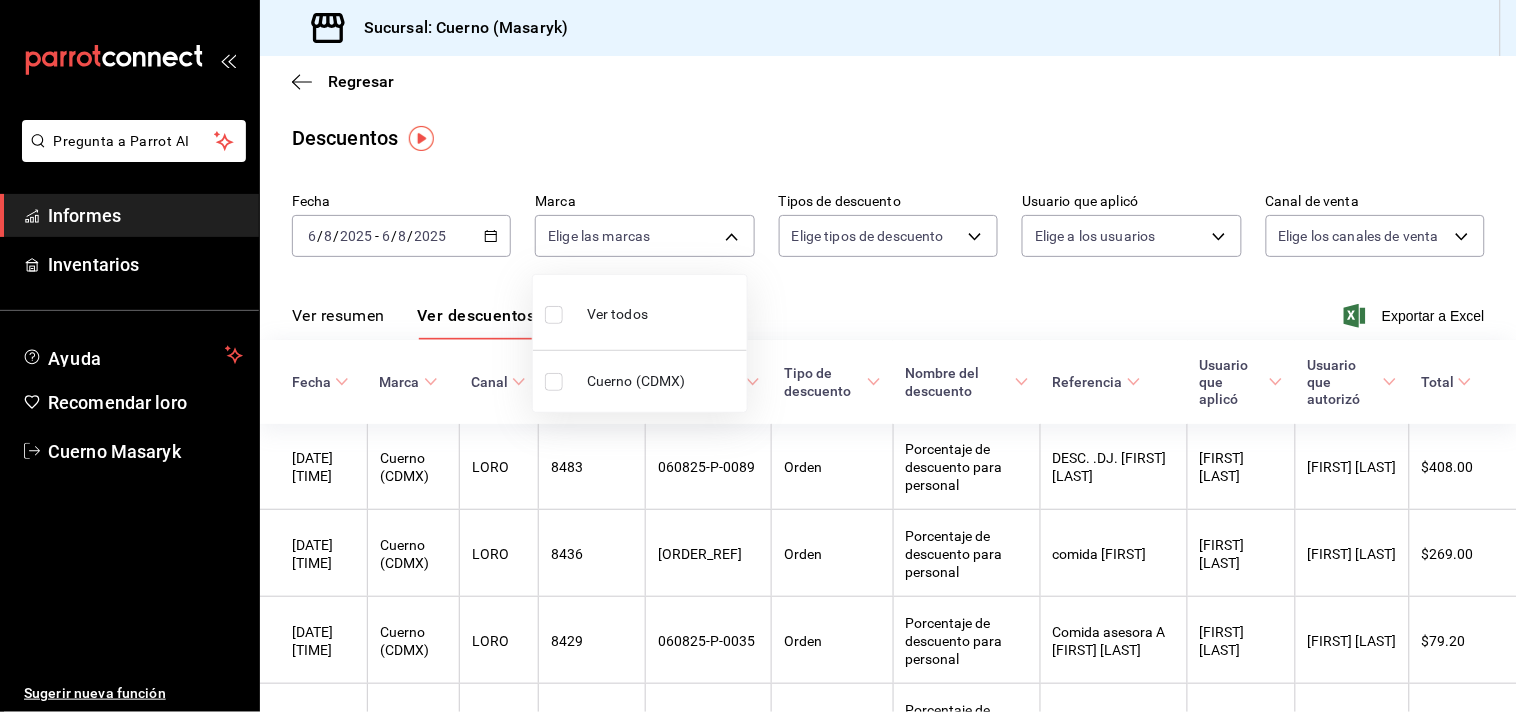 click at bounding box center (758, 356) 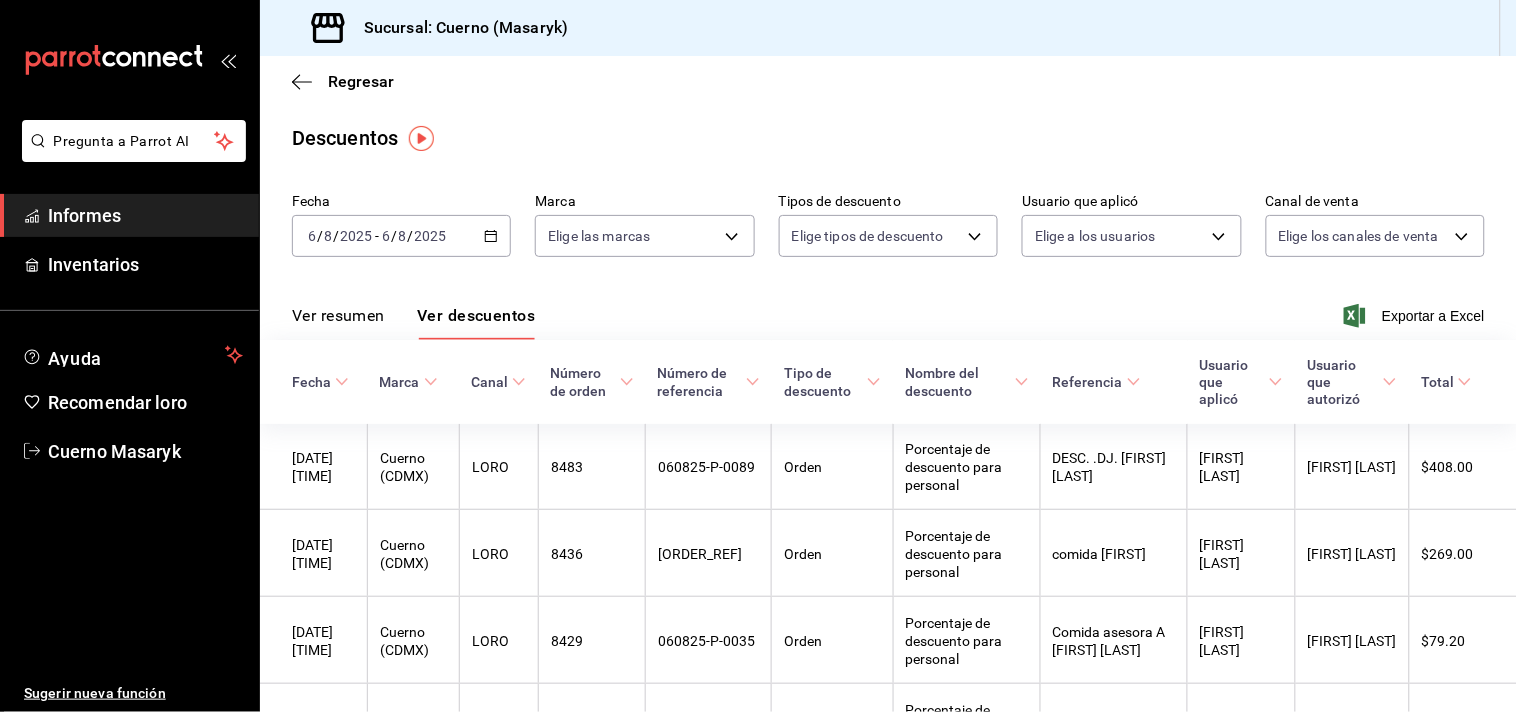 click 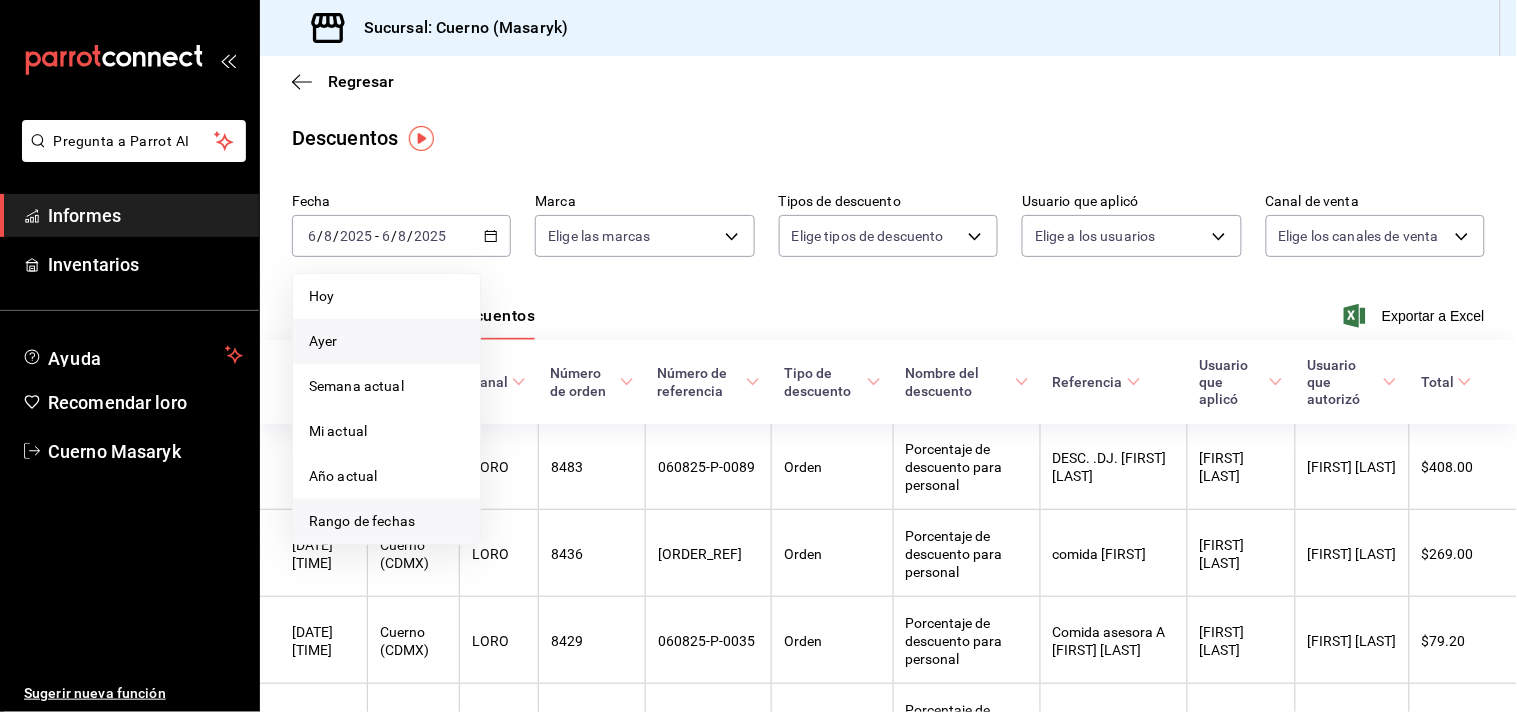 click on "Rango de fechas" at bounding box center [362, 521] 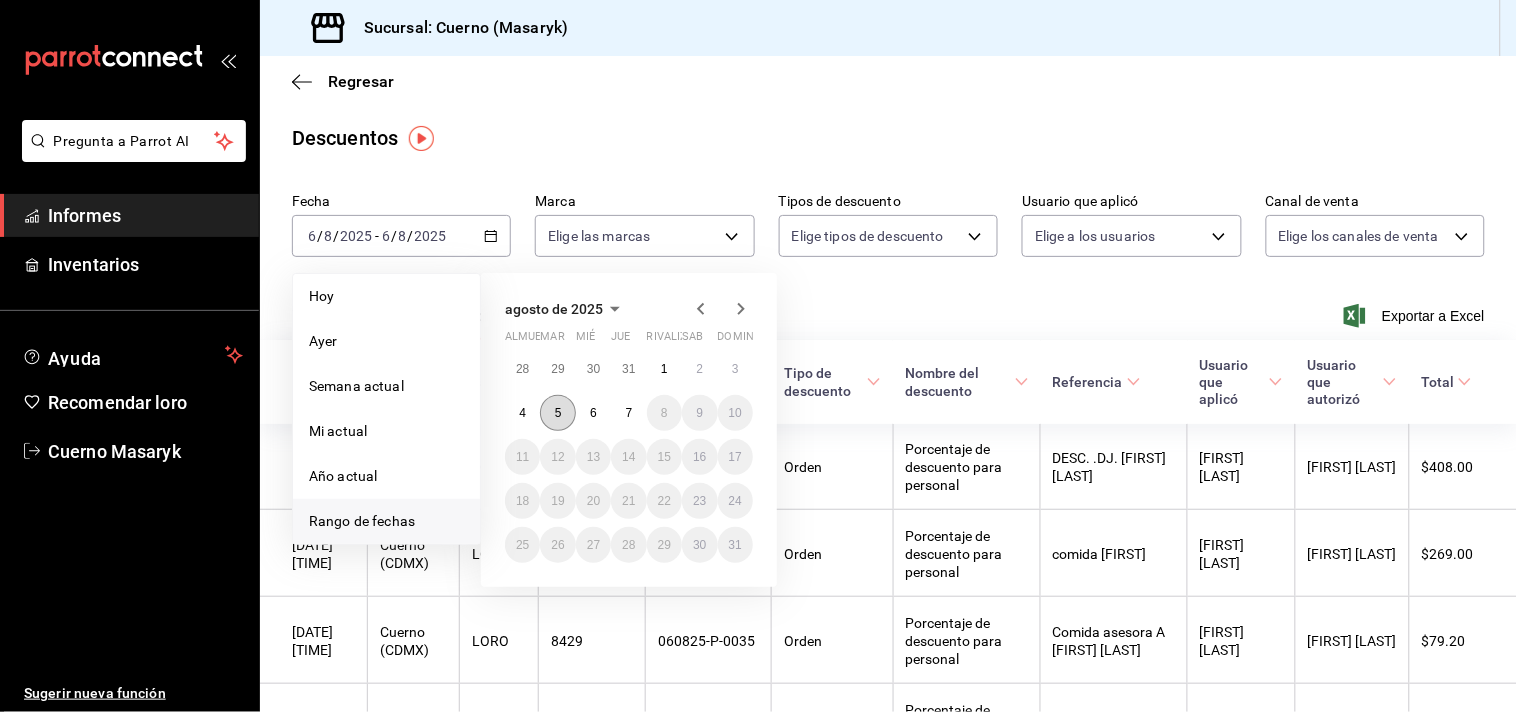 click on "5" at bounding box center [557, 413] 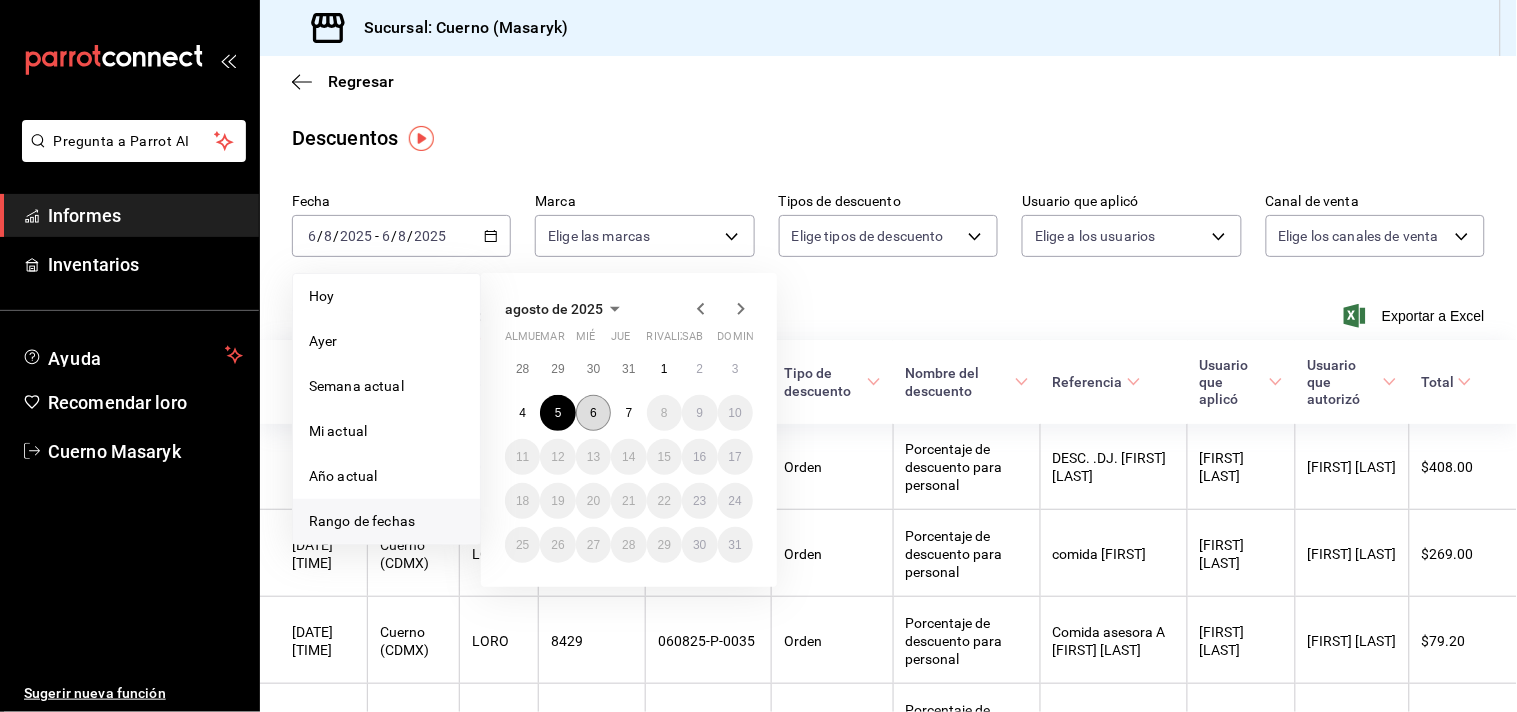 click on "6" at bounding box center (593, 413) 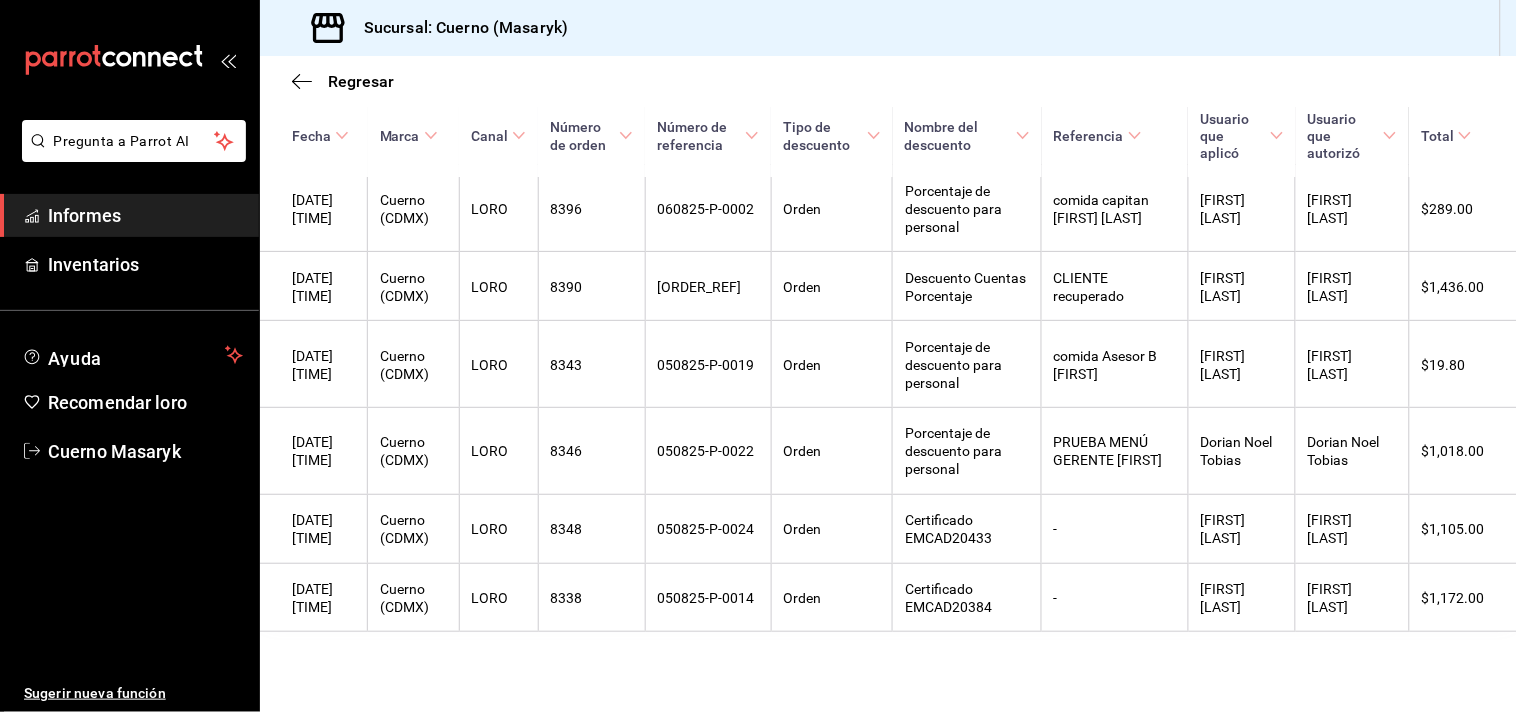 scroll, scrollTop: 968, scrollLeft: 0, axis: vertical 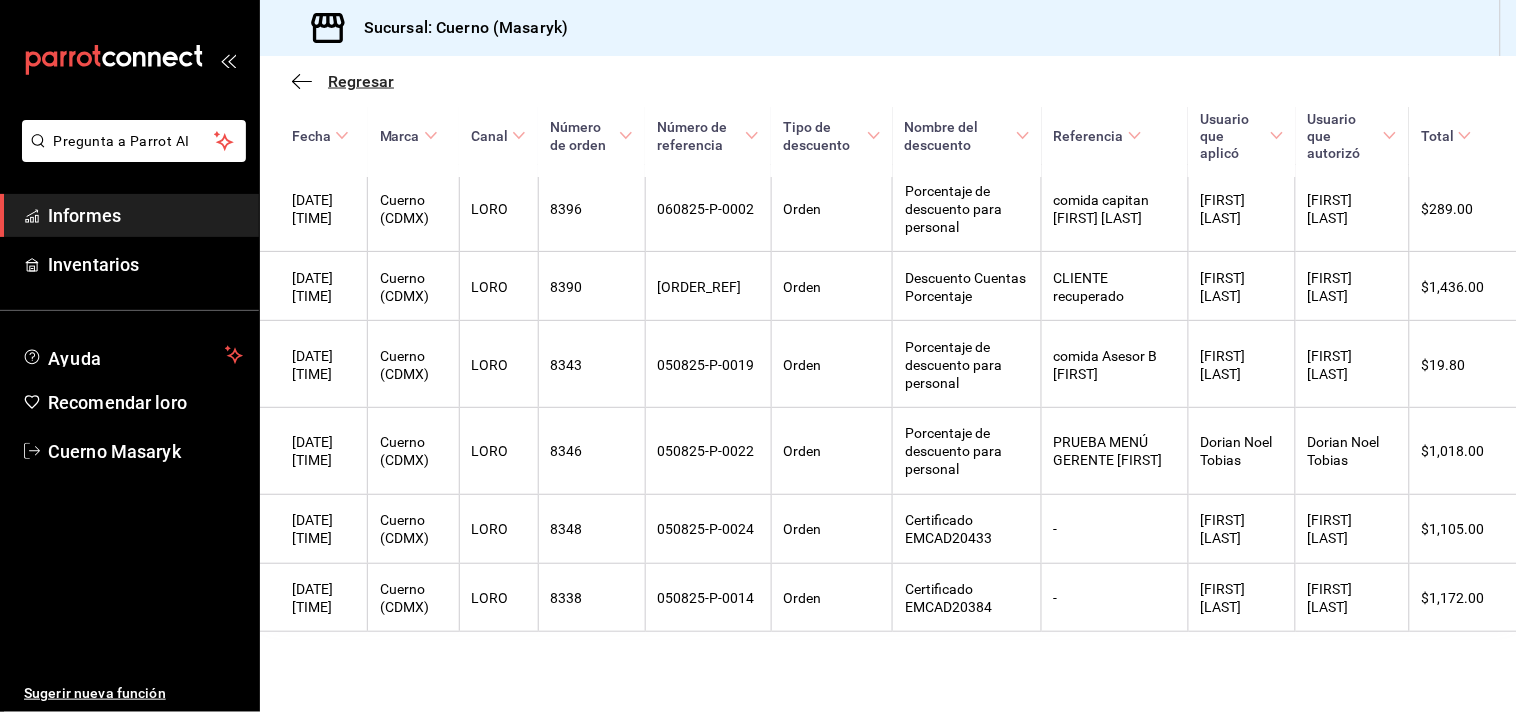 click 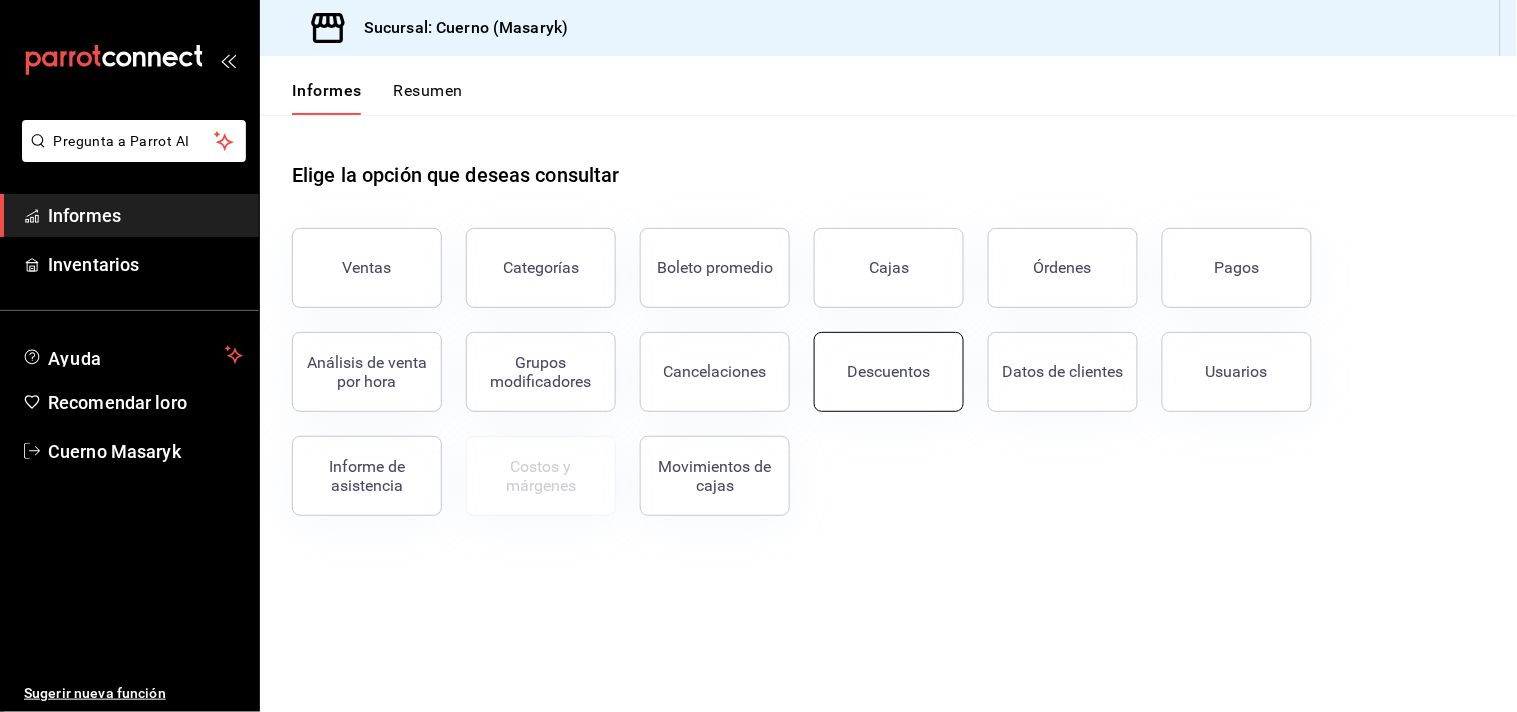 click on "Descuentos" at bounding box center [889, 372] 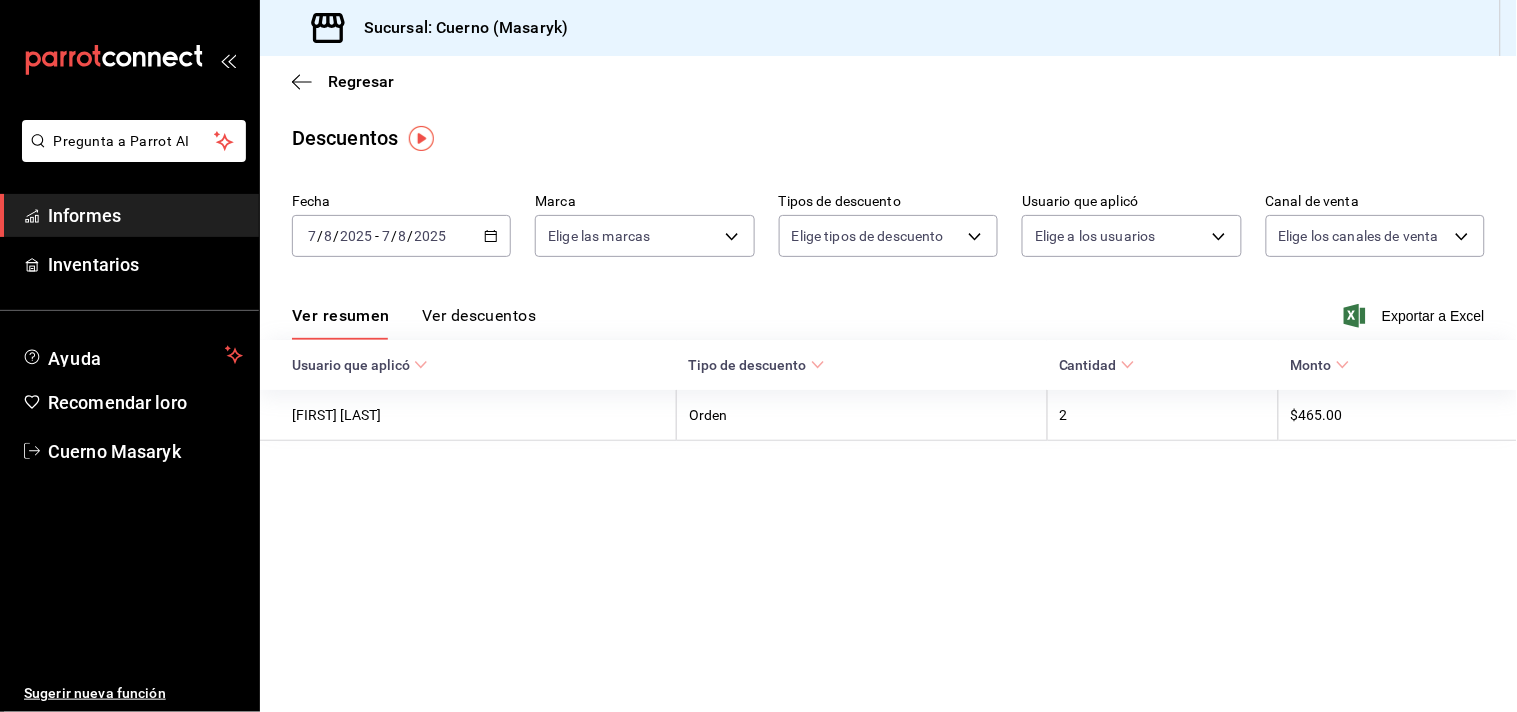 click on "Ver descuentos" at bounding box center [479, 315] 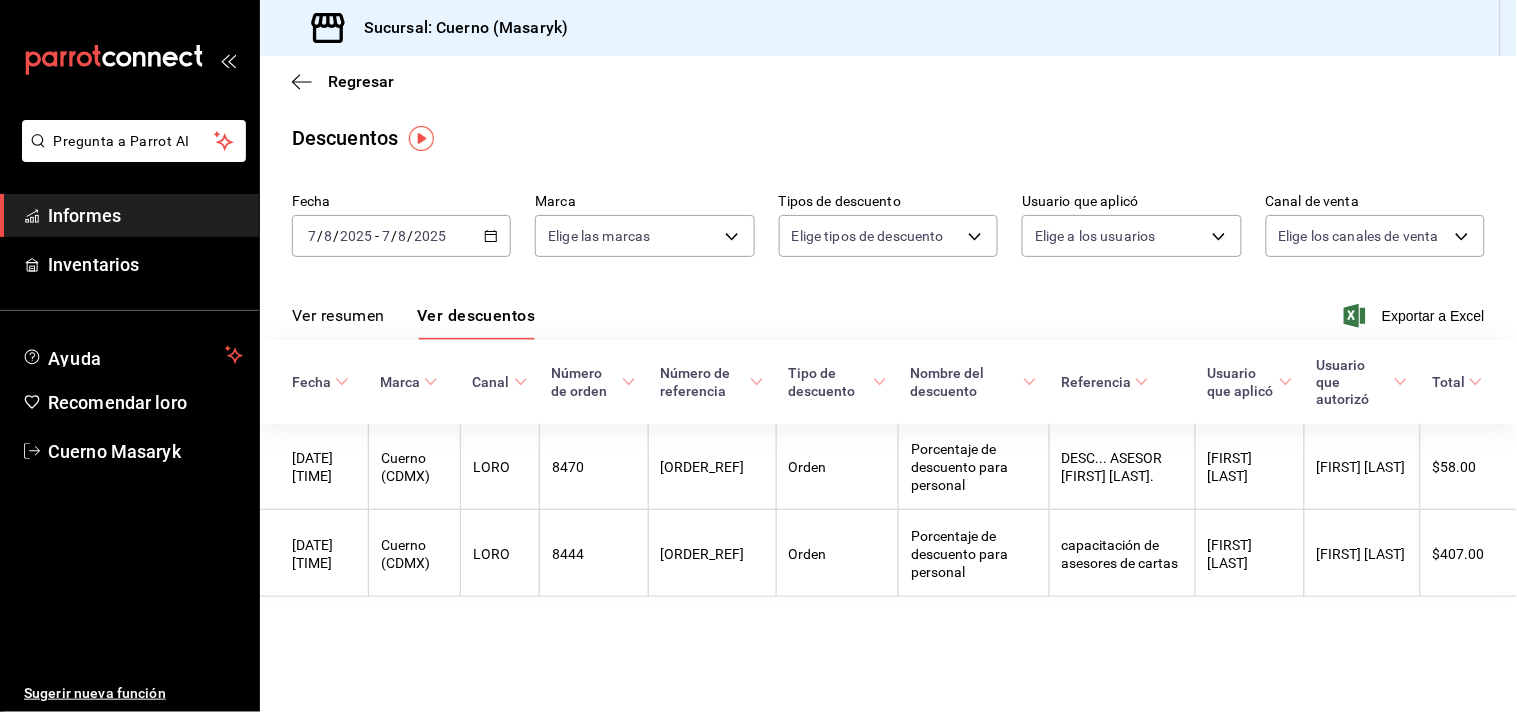 click on "7" at bounding box center [386, 236] 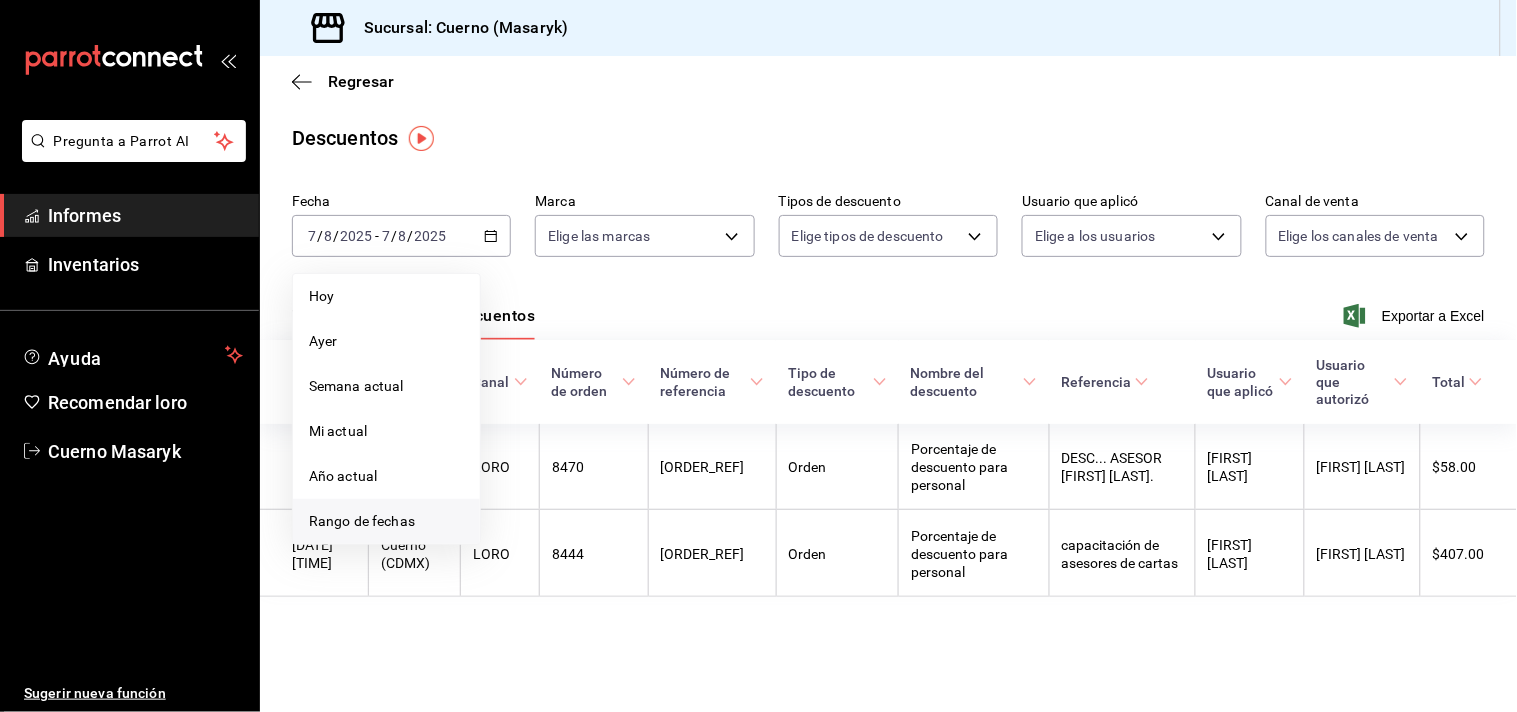 click on "Rango de fechas" at bounding box center [362, 521] 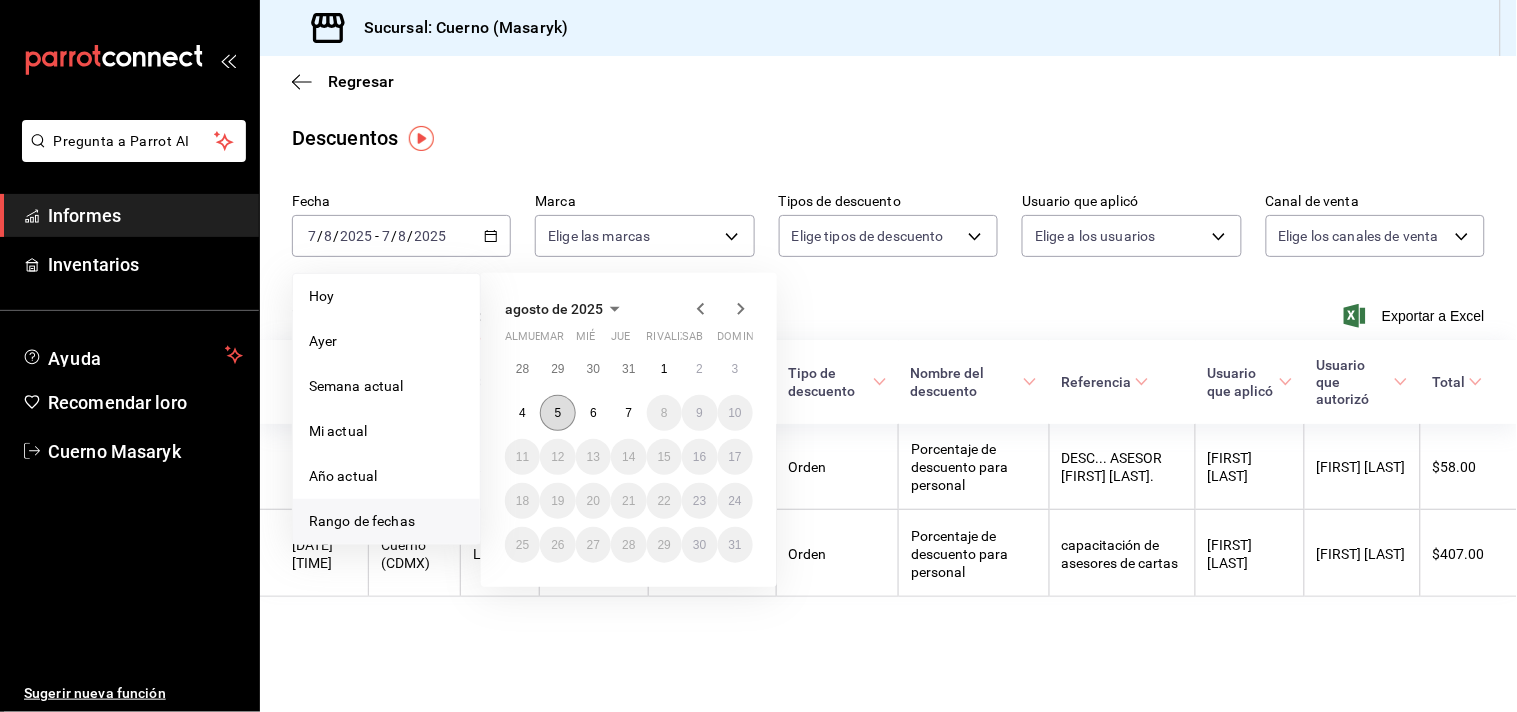 click on "5" at bounding box center (558, 413) 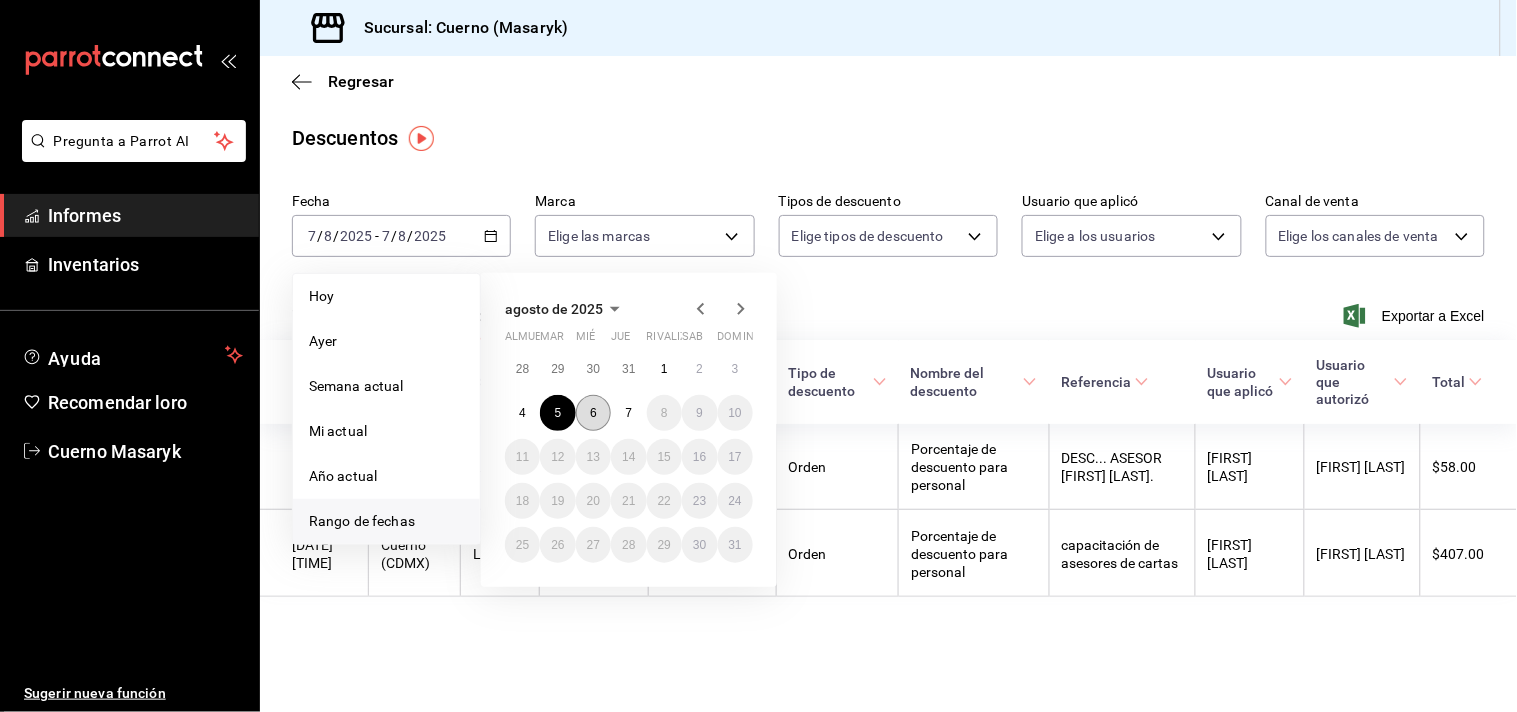 click on "6" at bounding box center [593, 413] 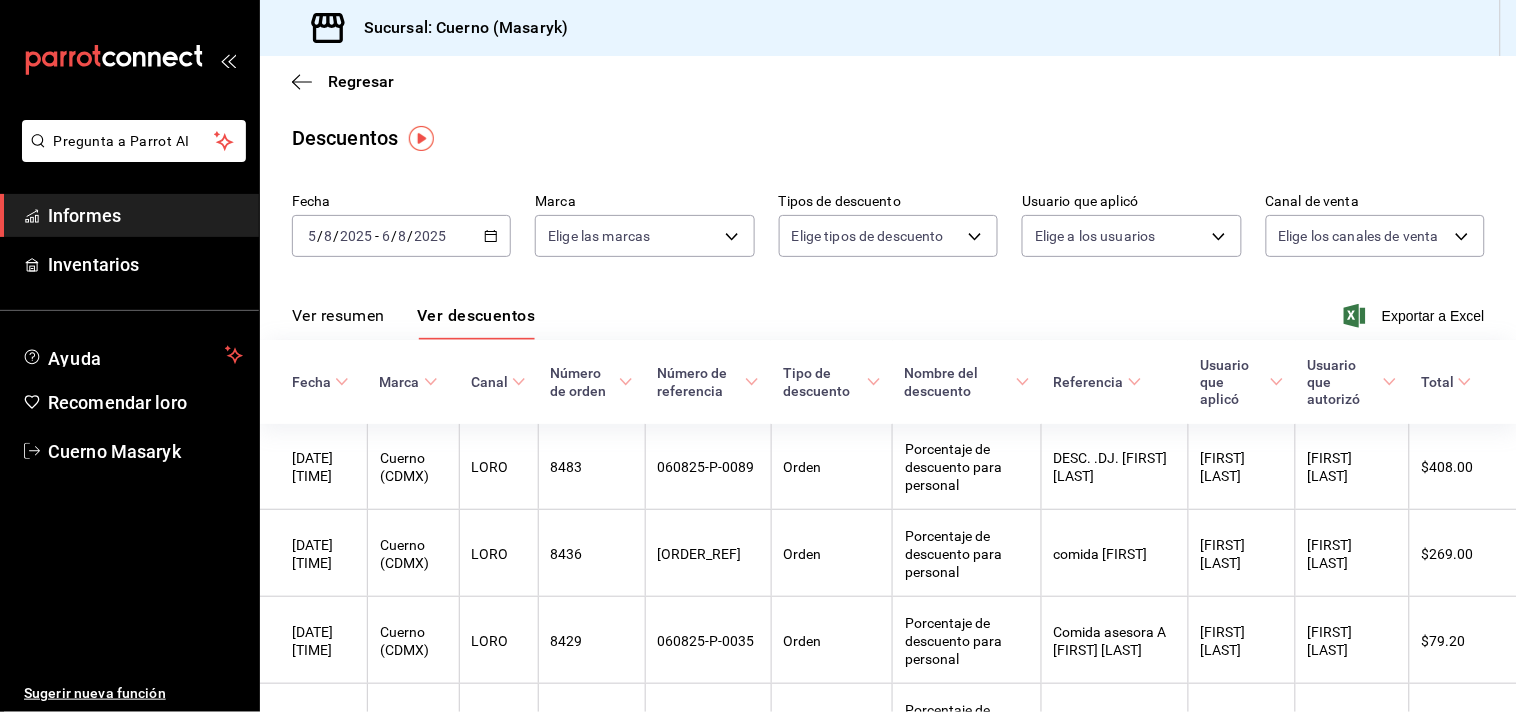 click on "Ver descuentos" at bounding box center (476, 315) 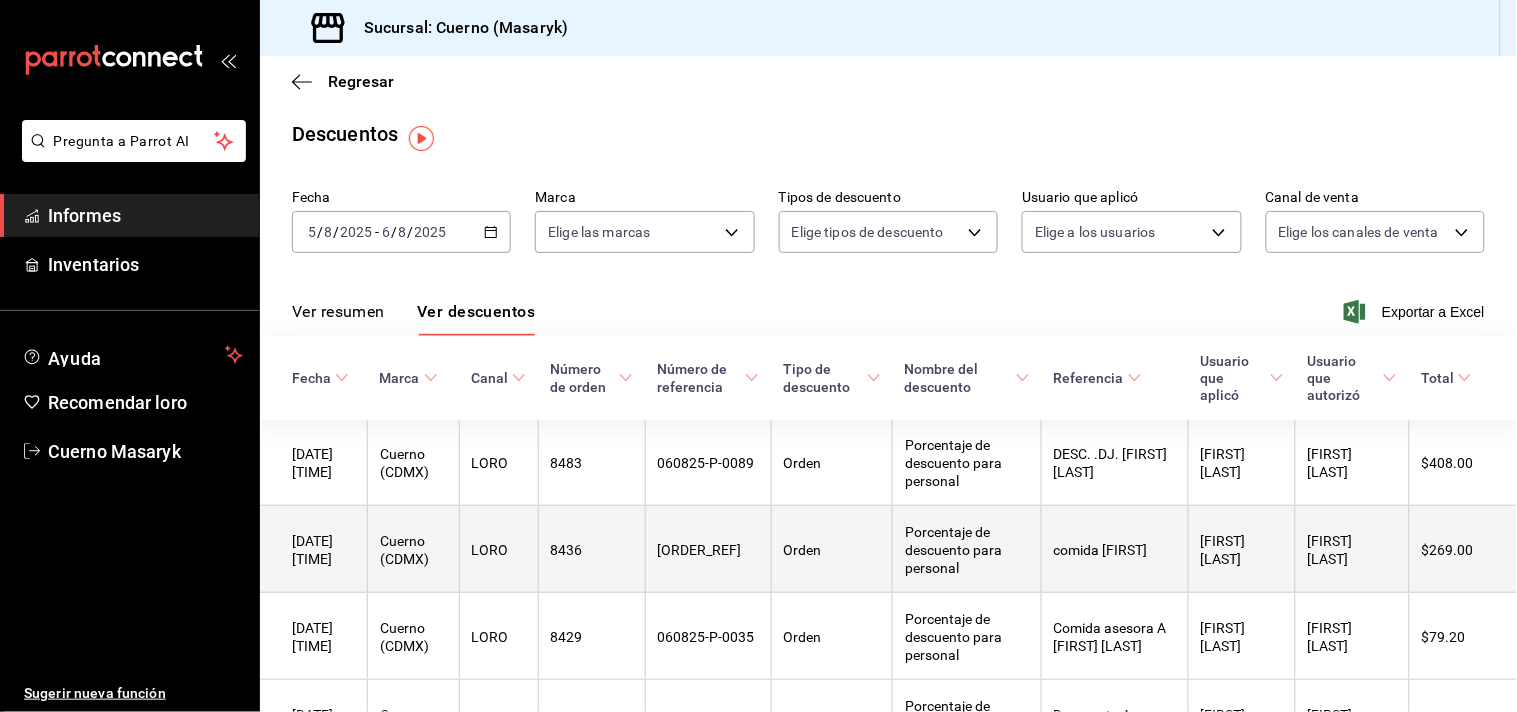 scroll, scrollTop: 0, scrollLeft: 0, axis: both 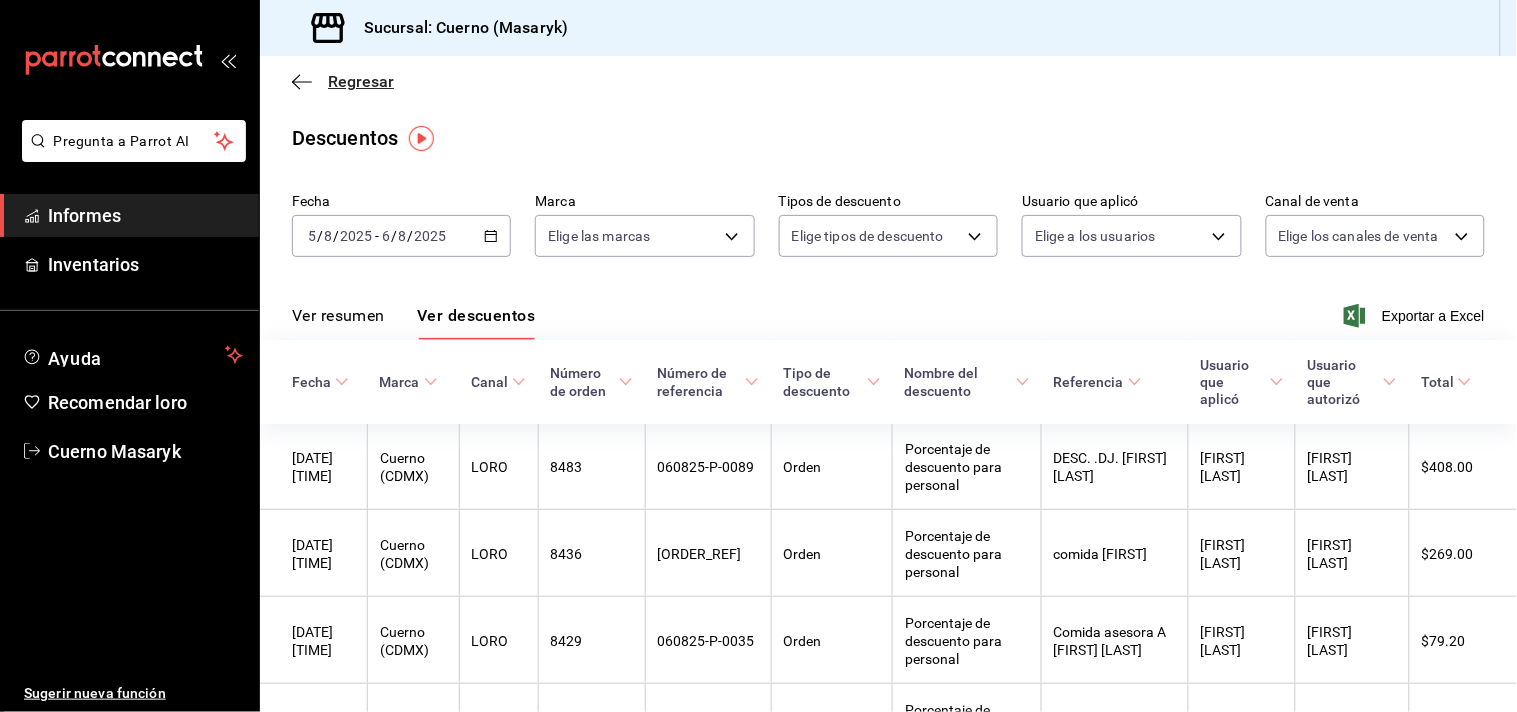 click 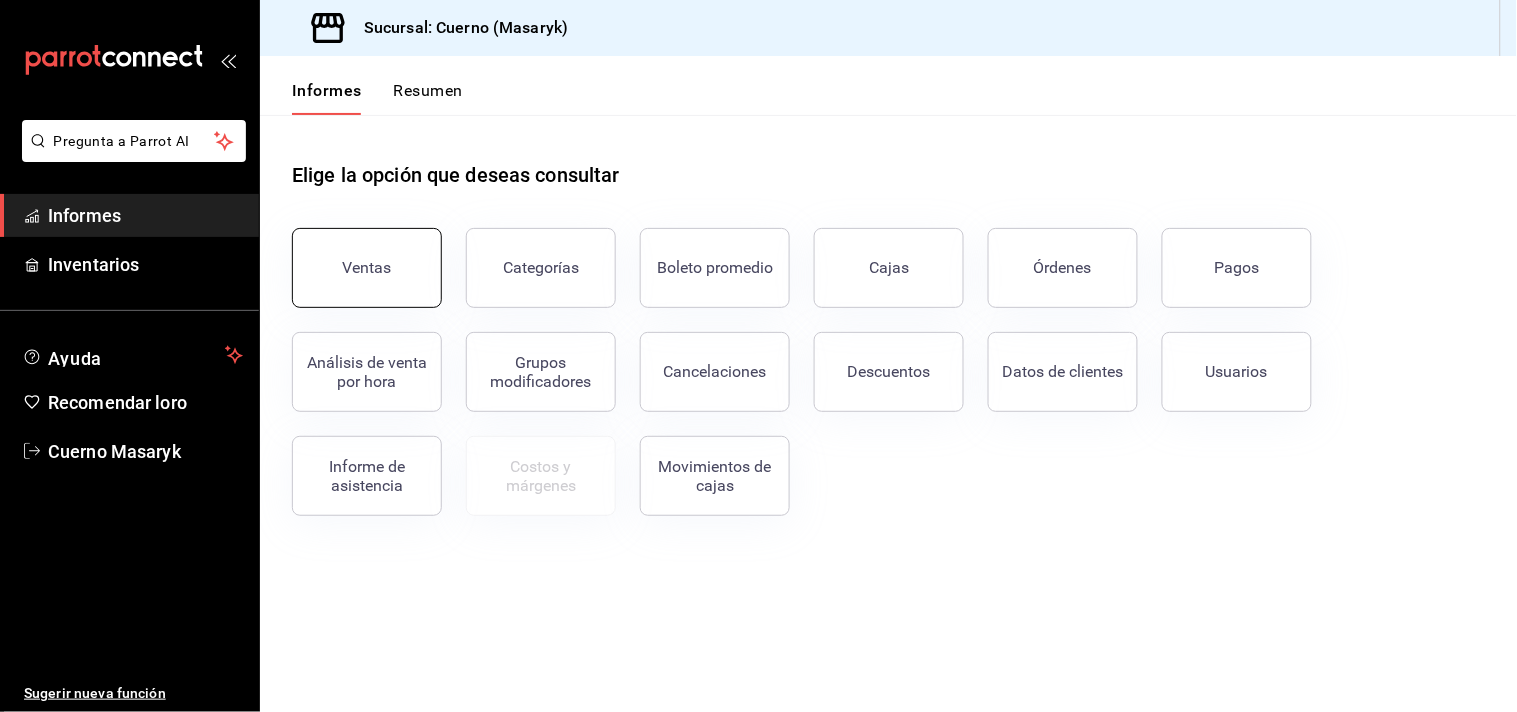 click on "Ventas" at bounding box center [367, 268] 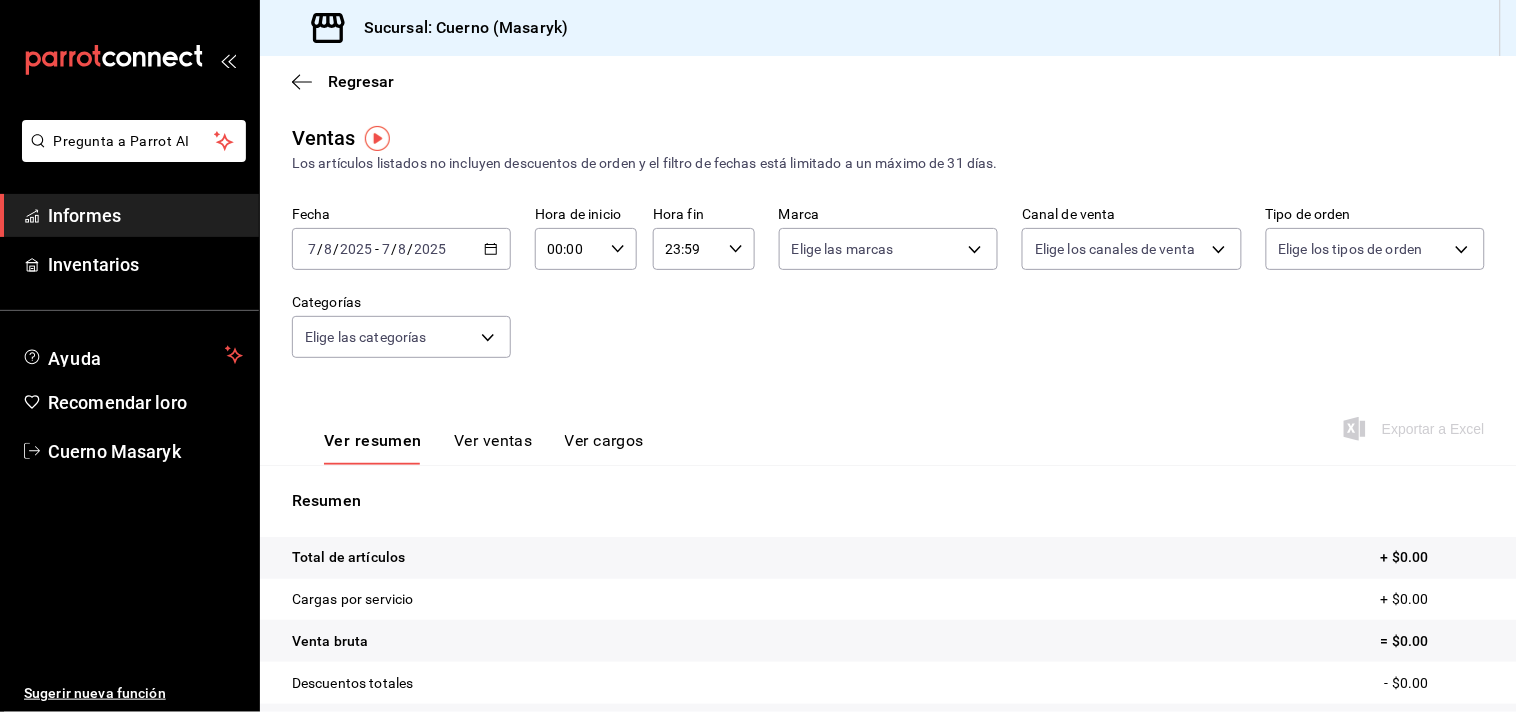 click on "2025-08-07 7 / 8 / 2025 - 2025-08-07 7 / 8 / 2025" at bounding box center (401, 249) 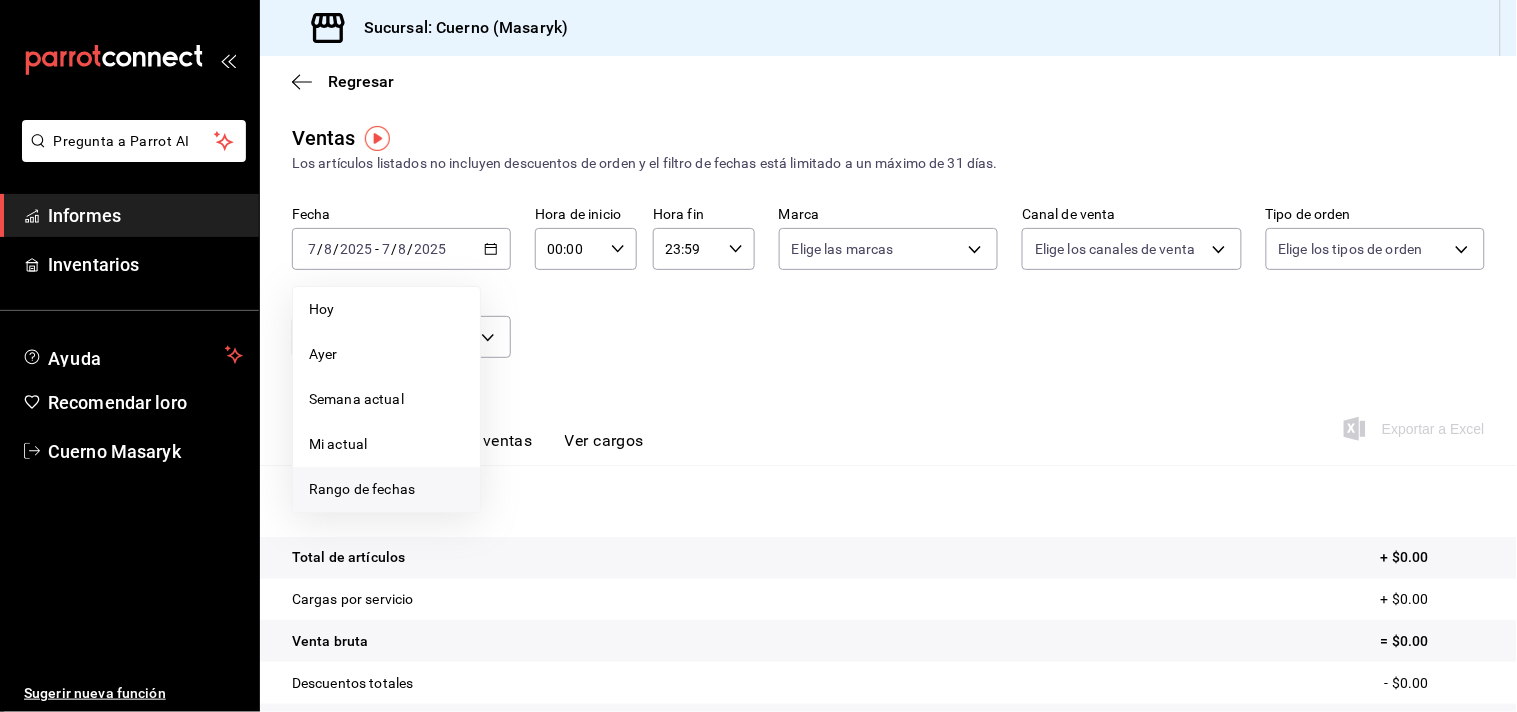 click on "Rango de fechas" at bounding box center [362, 489] 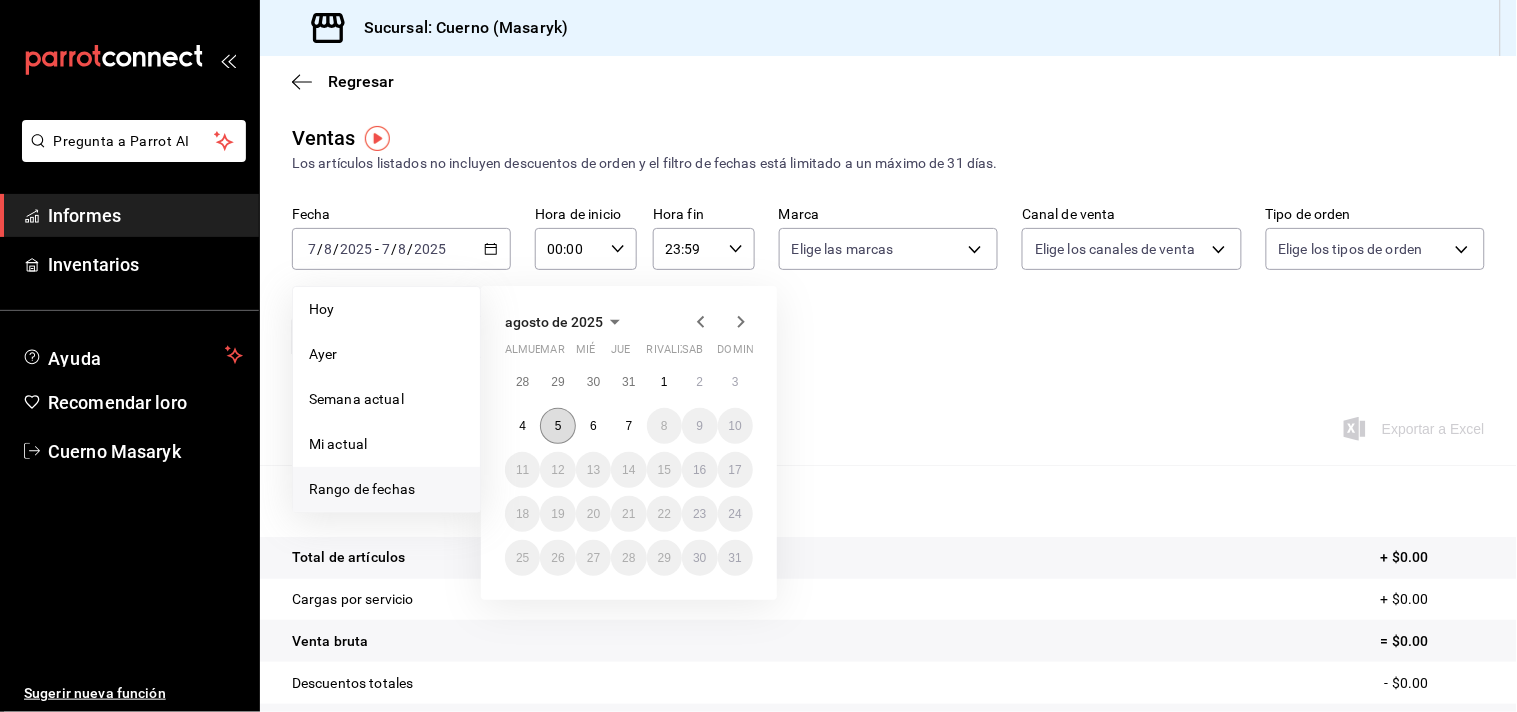 click on "5" at bounding box center (557, 426) 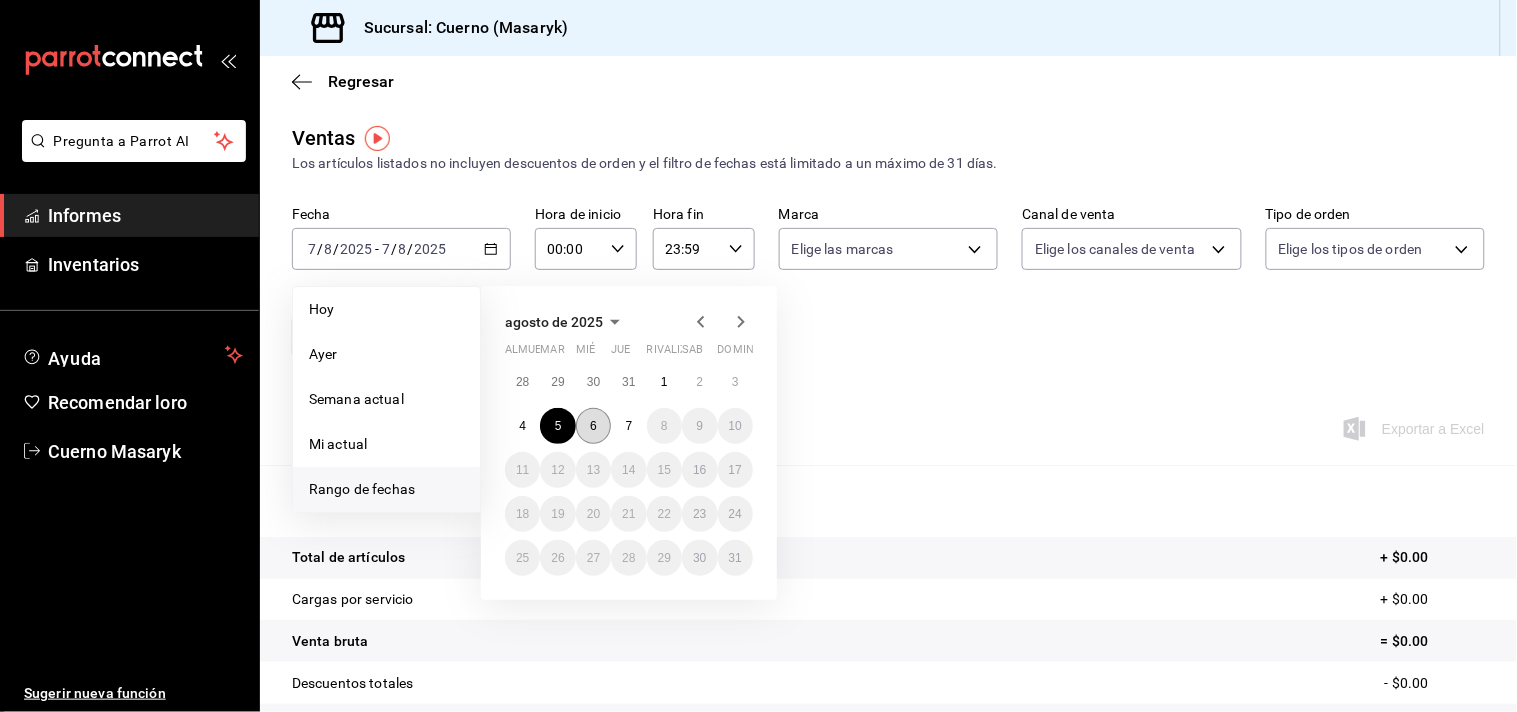 click on "6" at bounding box center [593, 426] 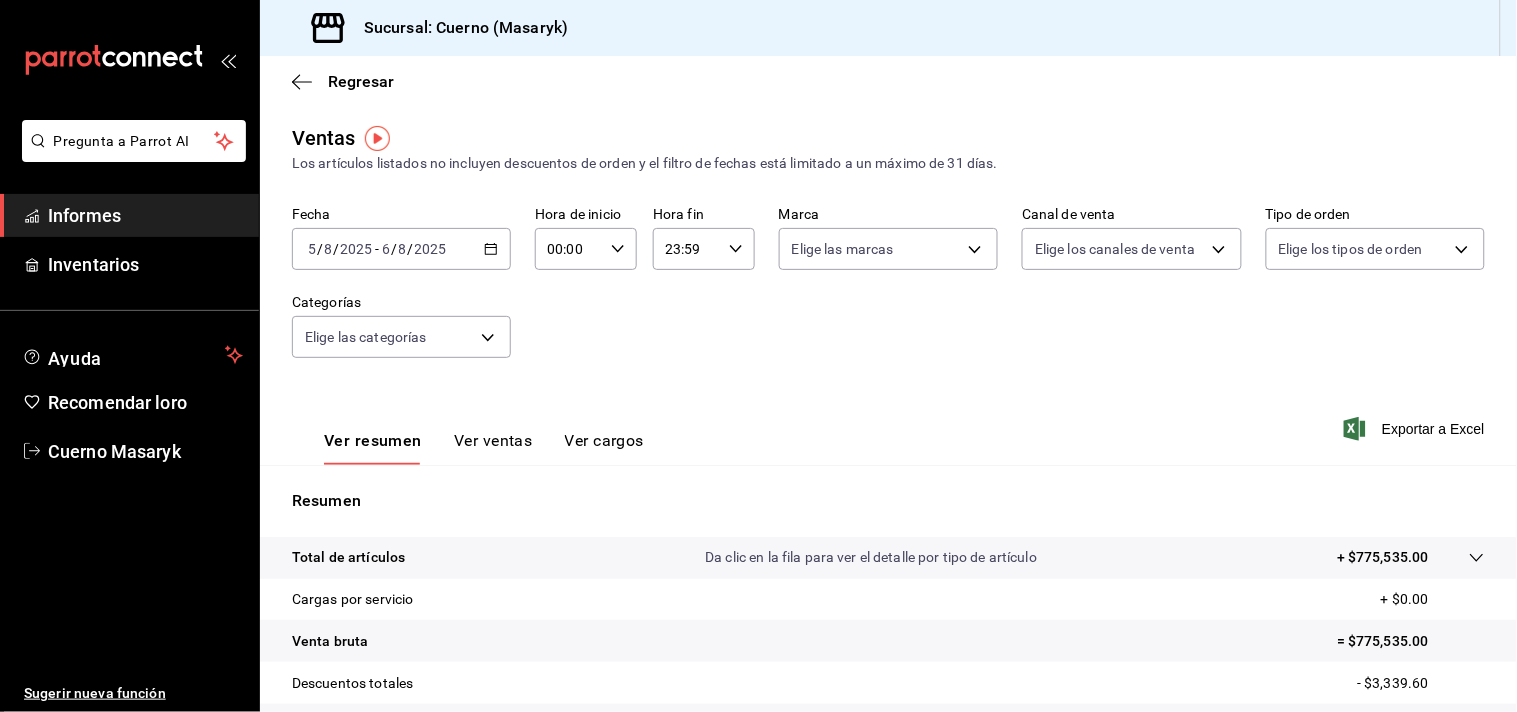 click 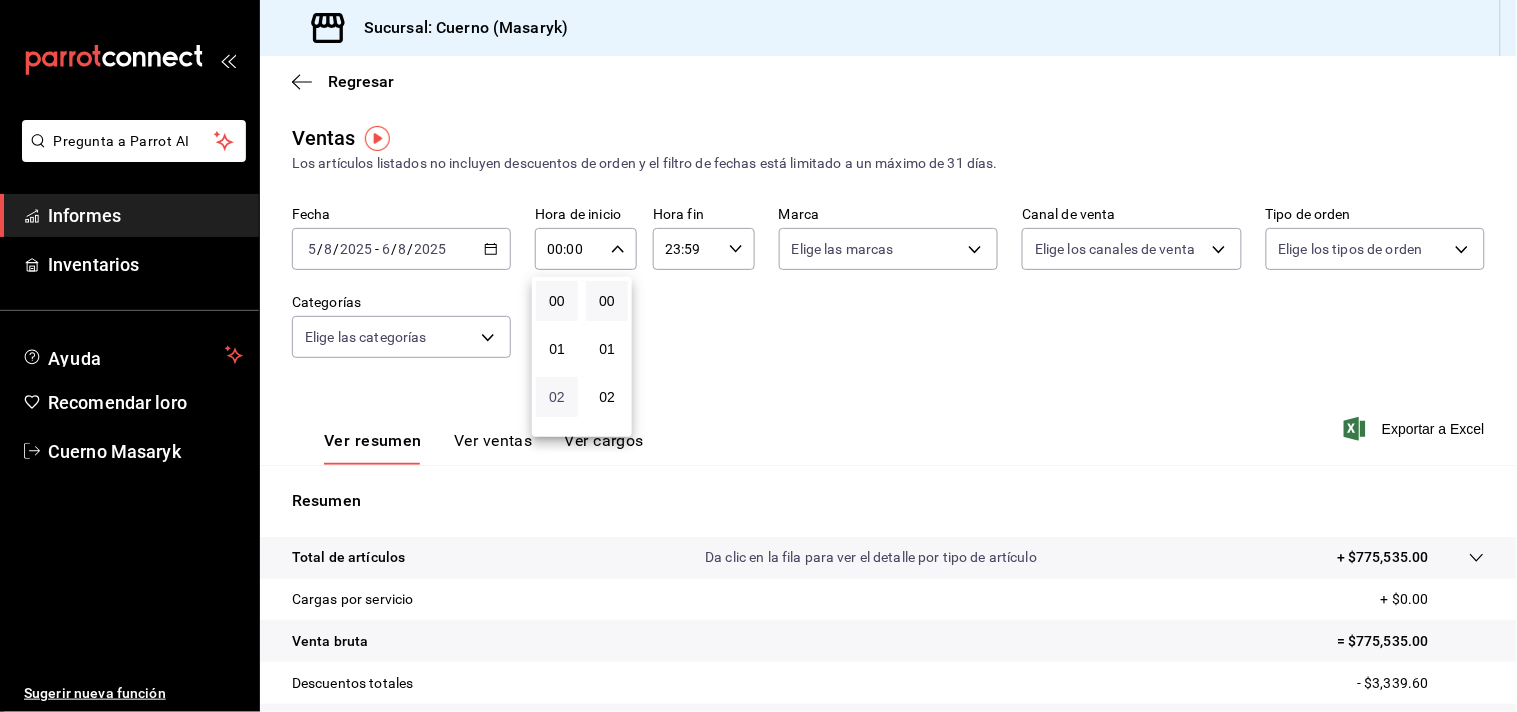 click on "02" at bounding box center [557, 397] 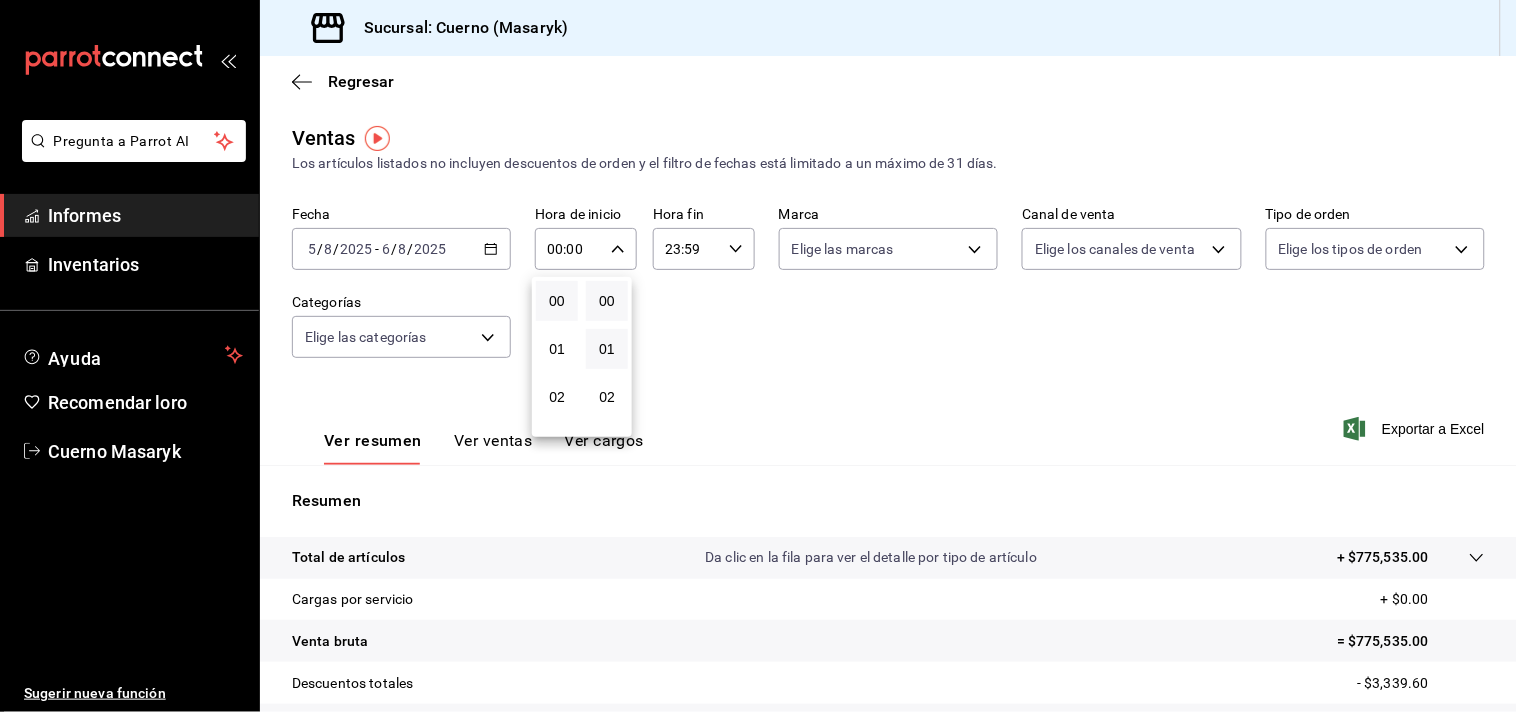 type on "02:00" 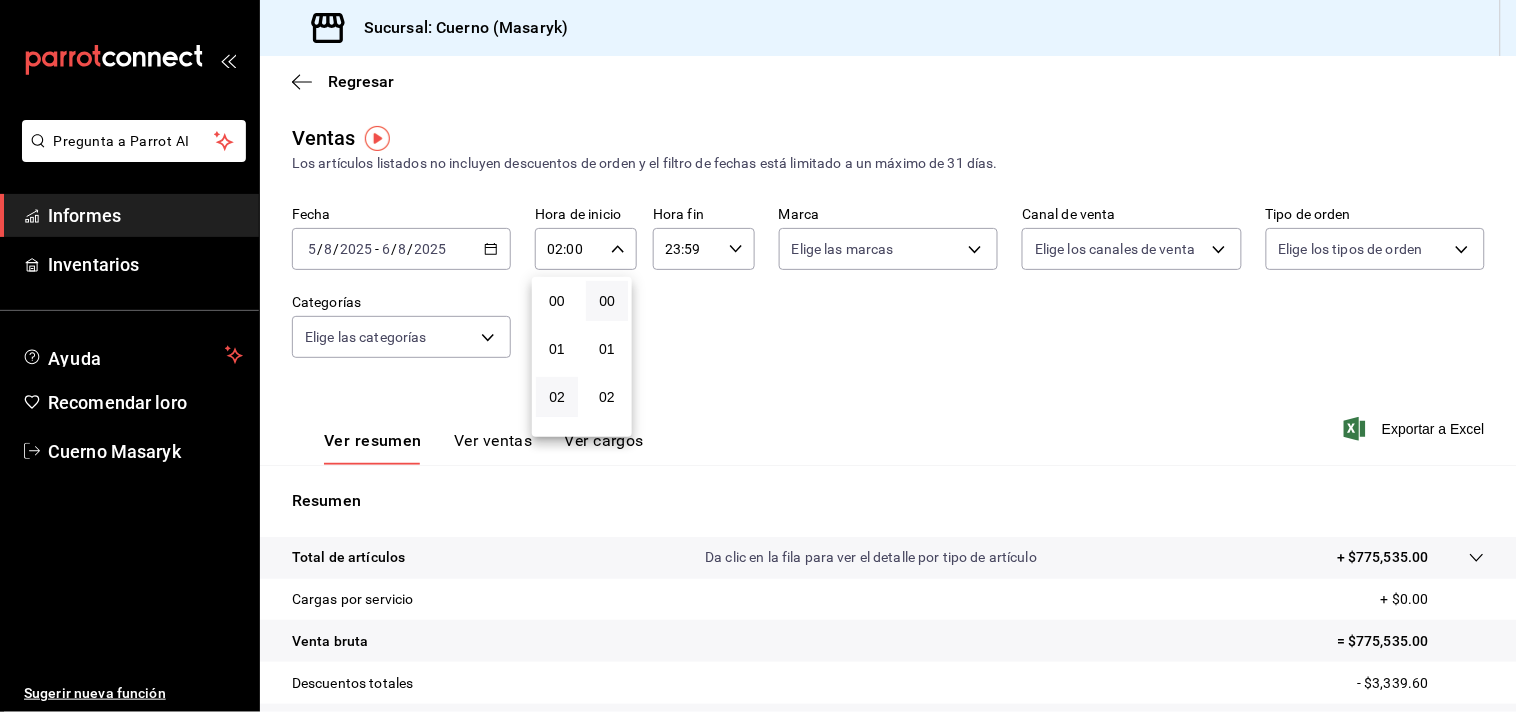 click at bounding box center [758, 356] 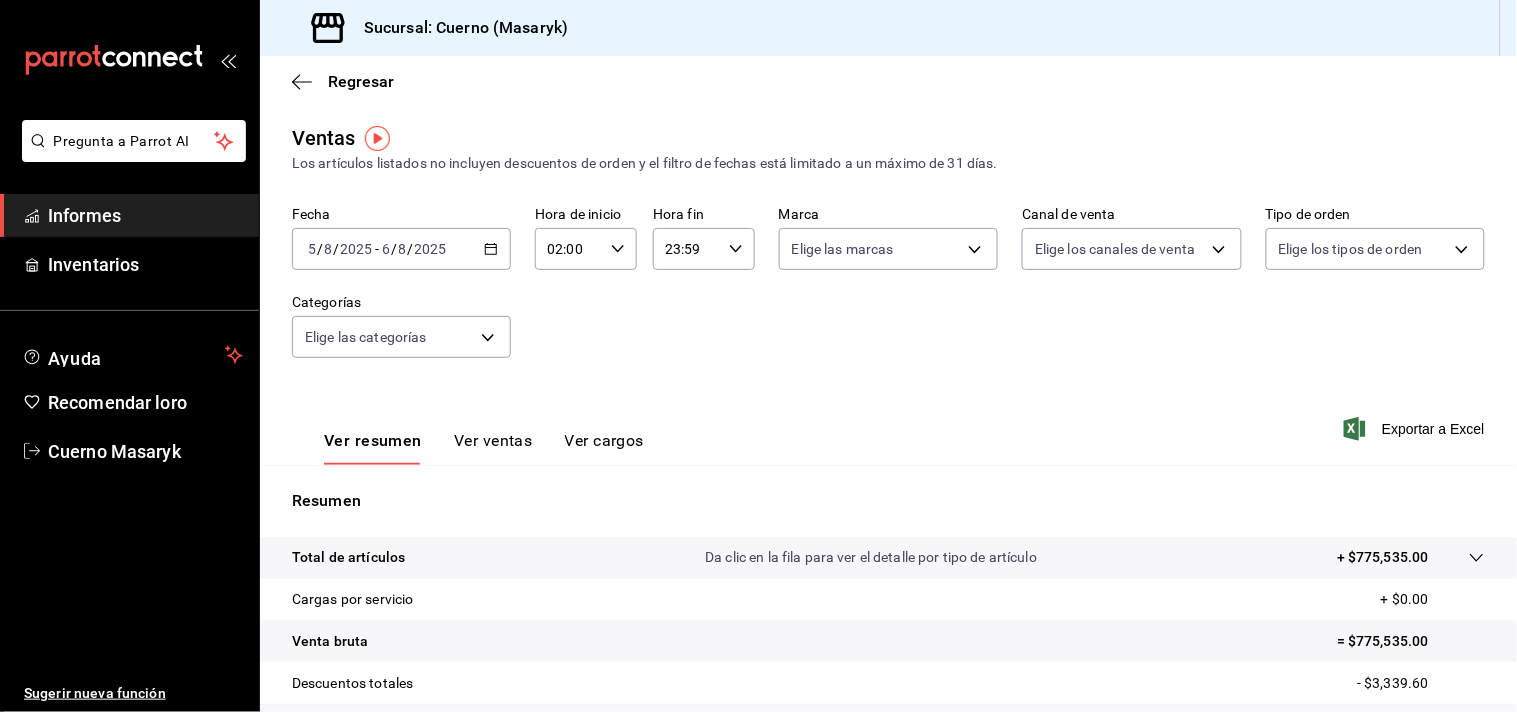 click 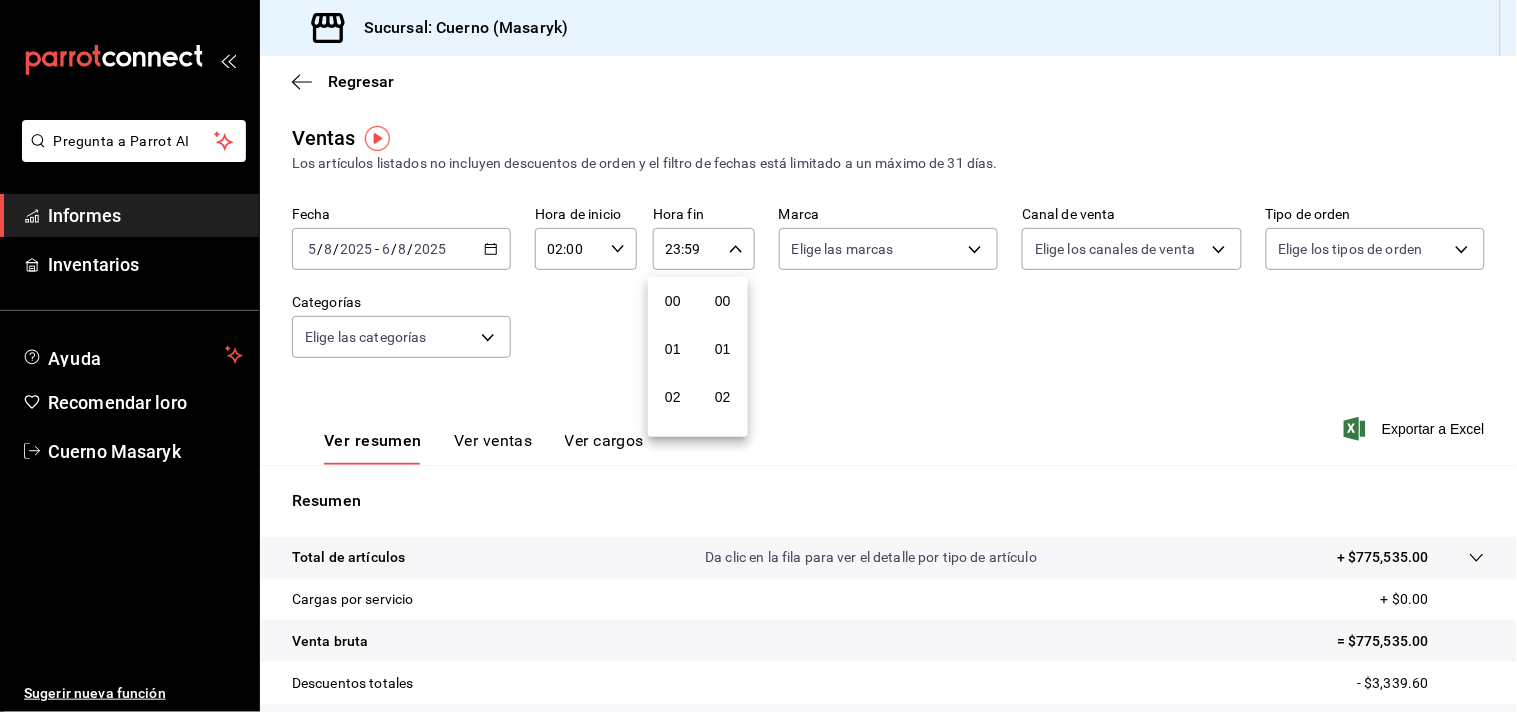 scroll, scrollTop: 981, scrollLeft: 0, axis: vertical 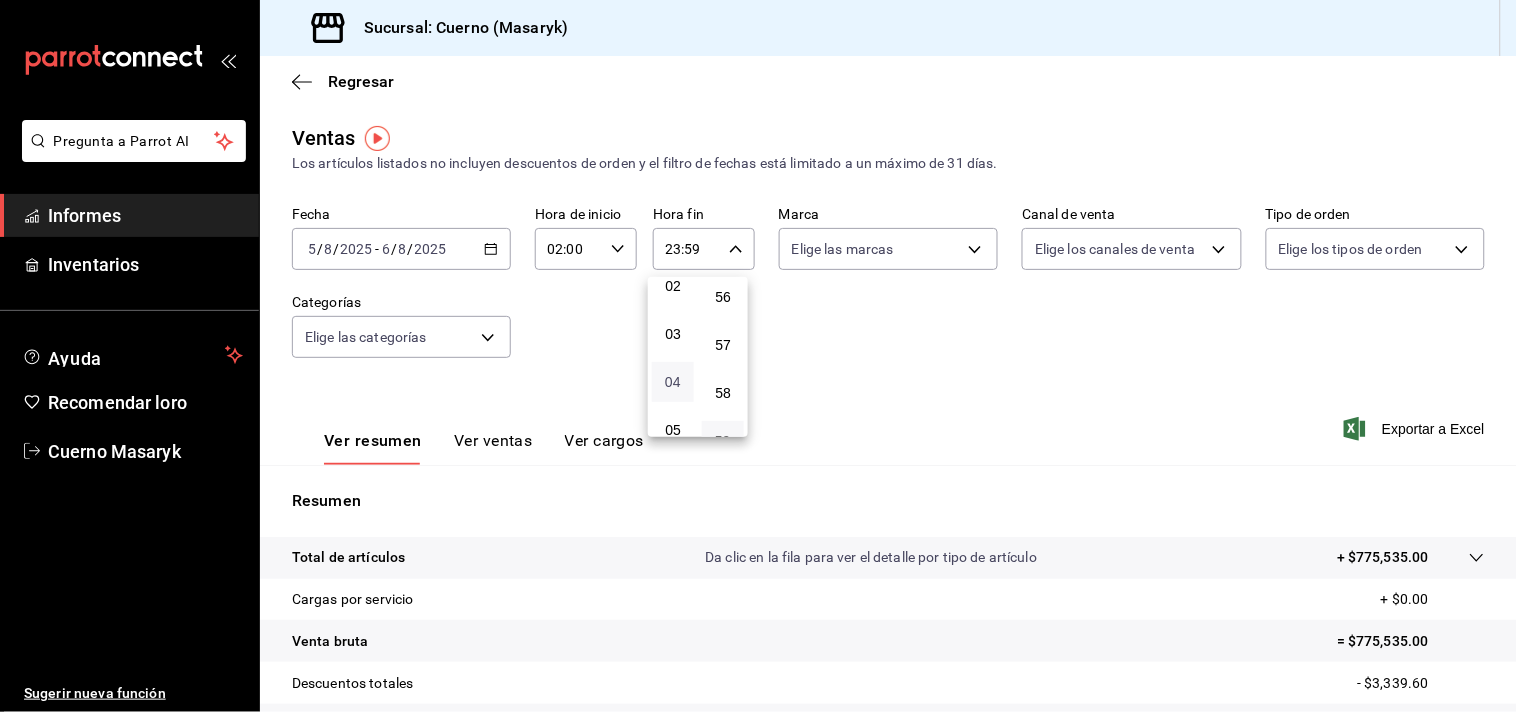 click on "04" at bounding box center (673, 382) 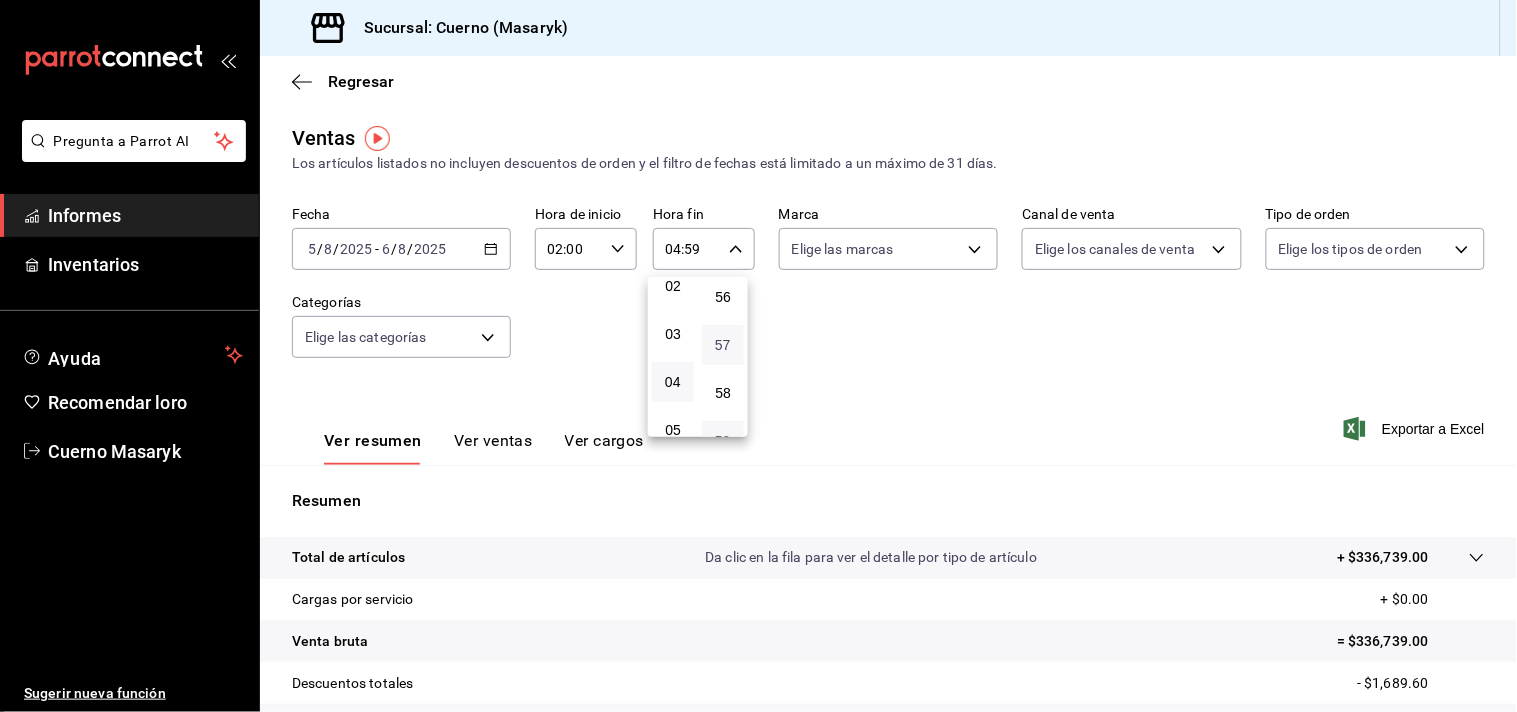 click on "57" at bounding box center (723, 345) 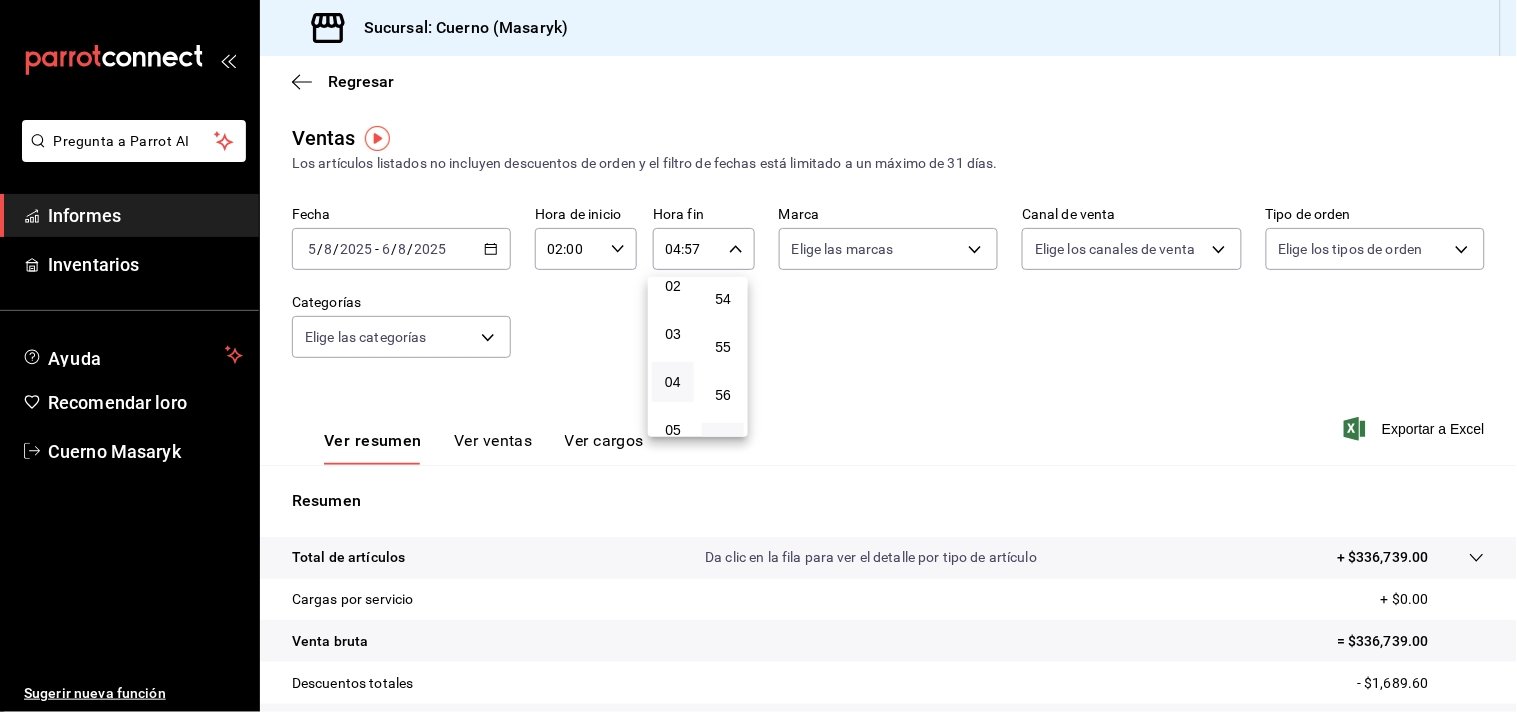 scroll, scrollTop: 2581, scrollLeft: 0, axis: vertical 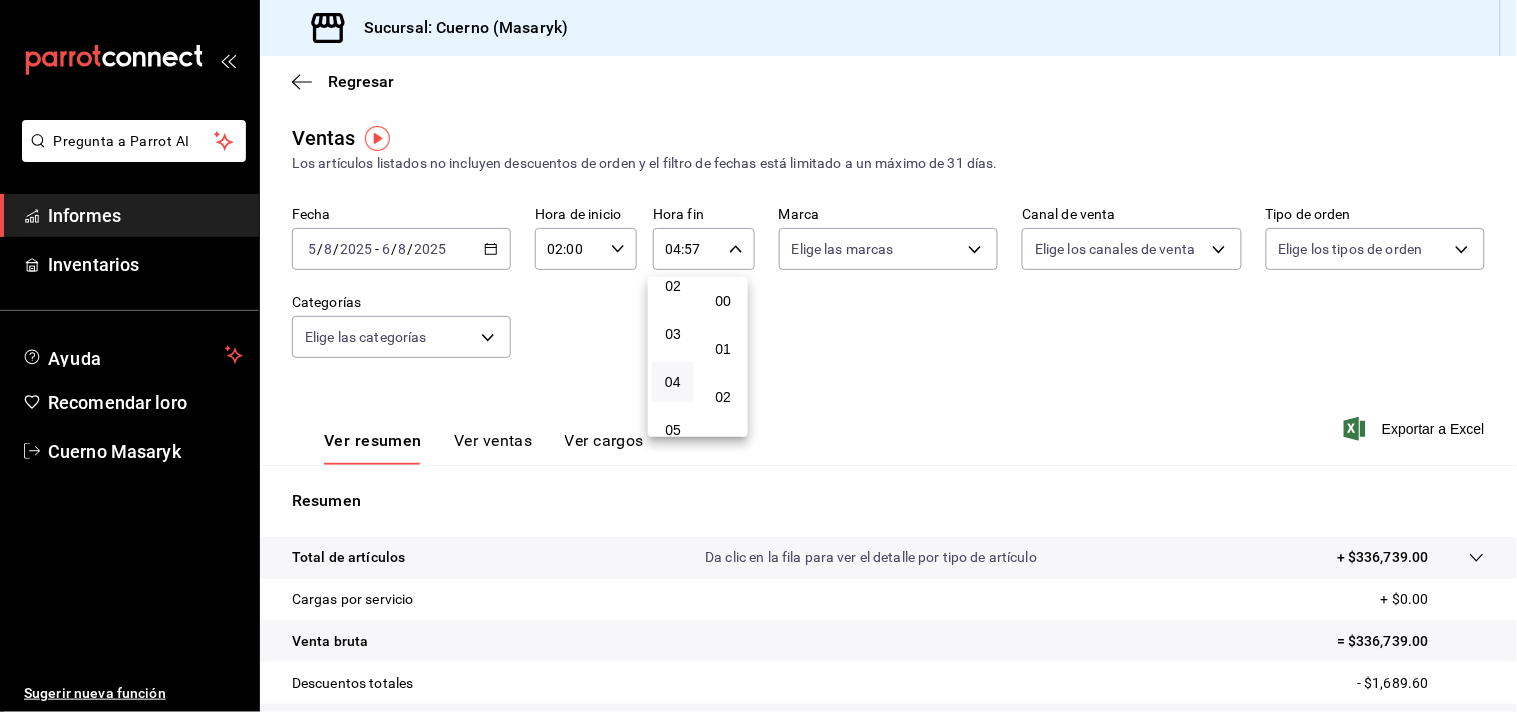 click on "00" at bounding box center (723, 301) 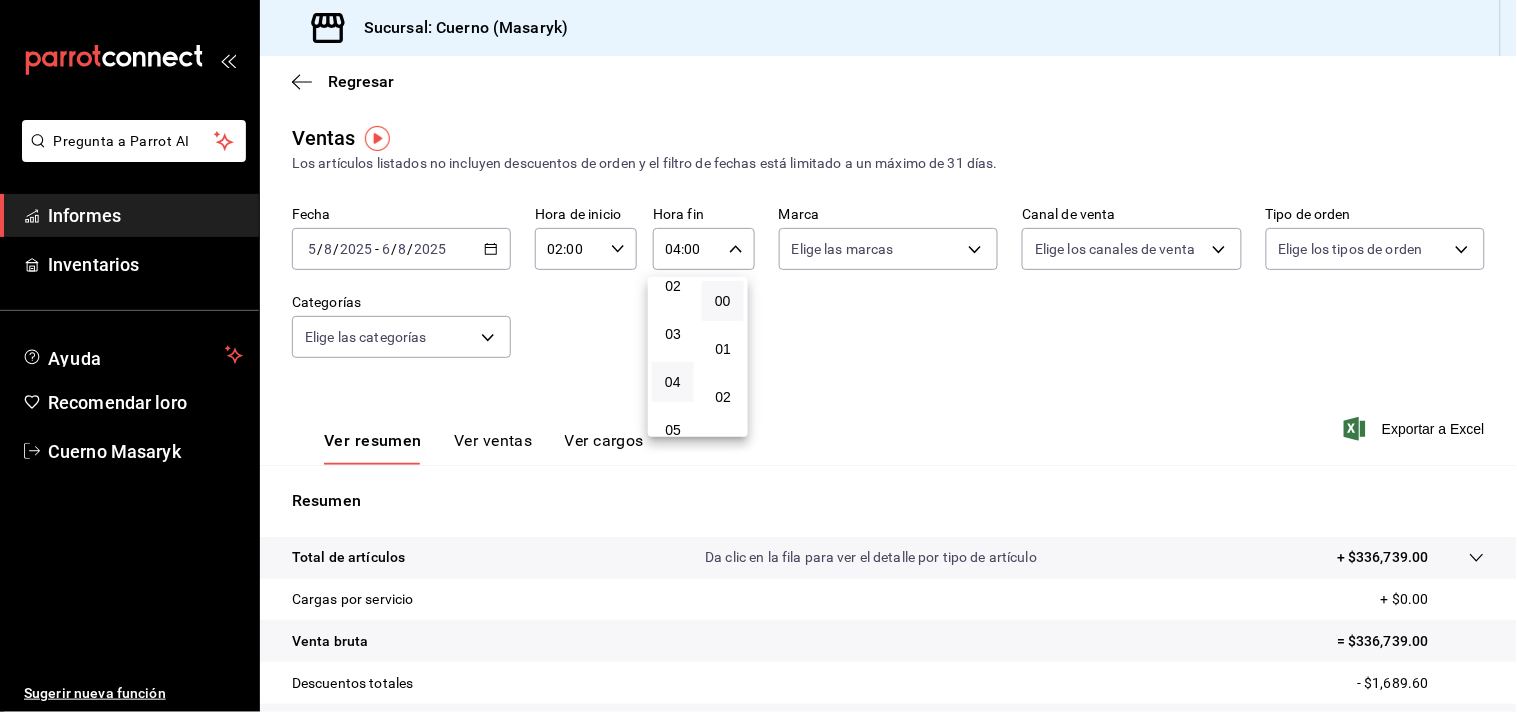 click at bounding box center [758, 356] 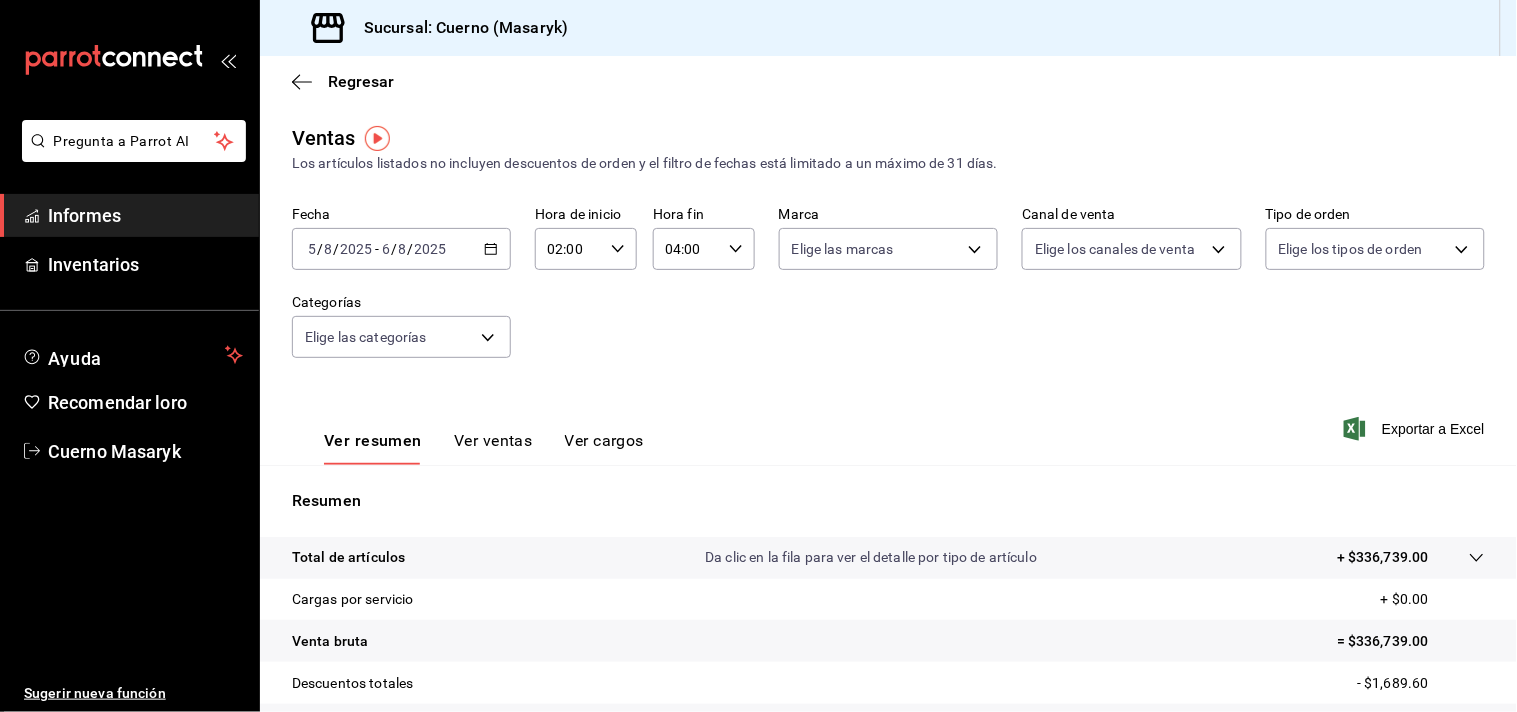 click on "Da clic en la fila para ver el detalle por tipo de artículo" at bounding box center [871, 557] 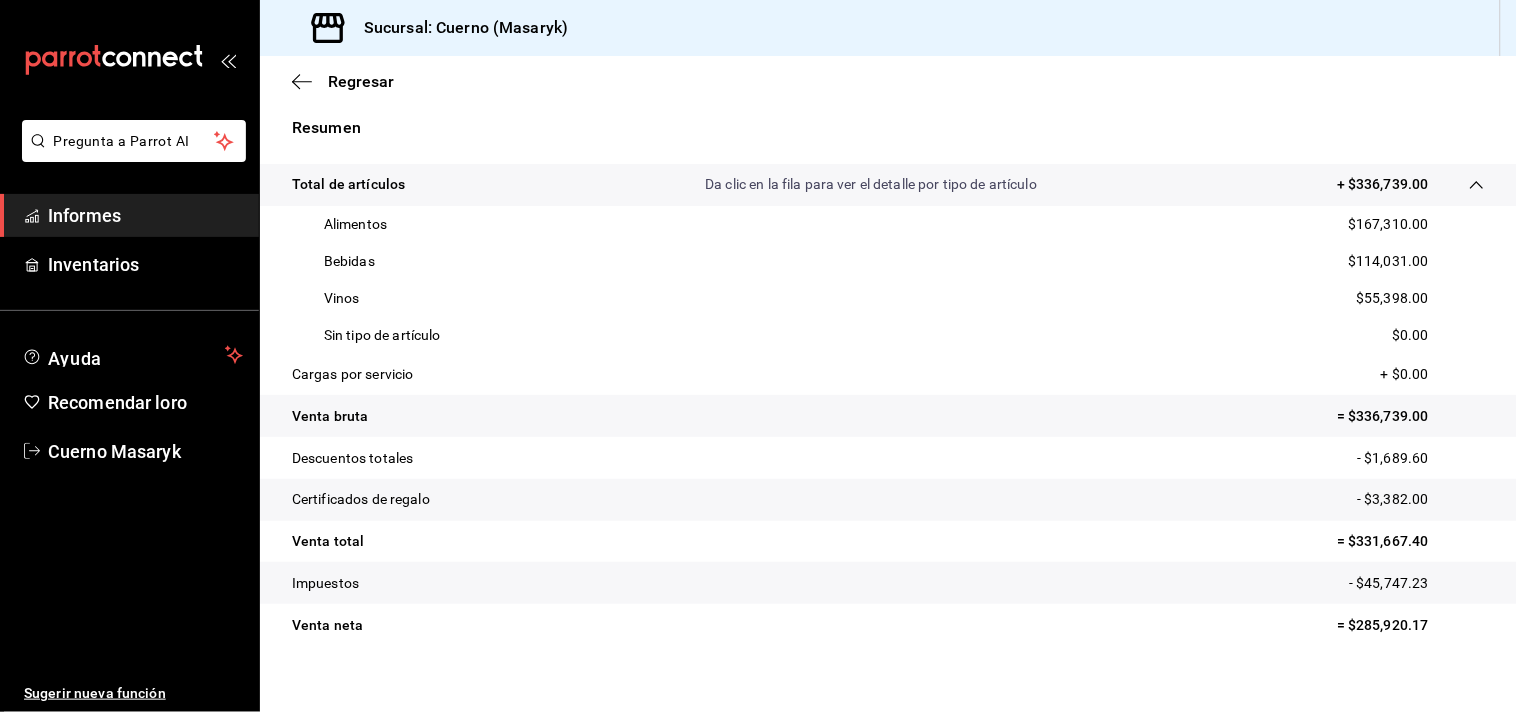 scroll, scrollTop: 395, scrollLeft: 0, axis: vertical 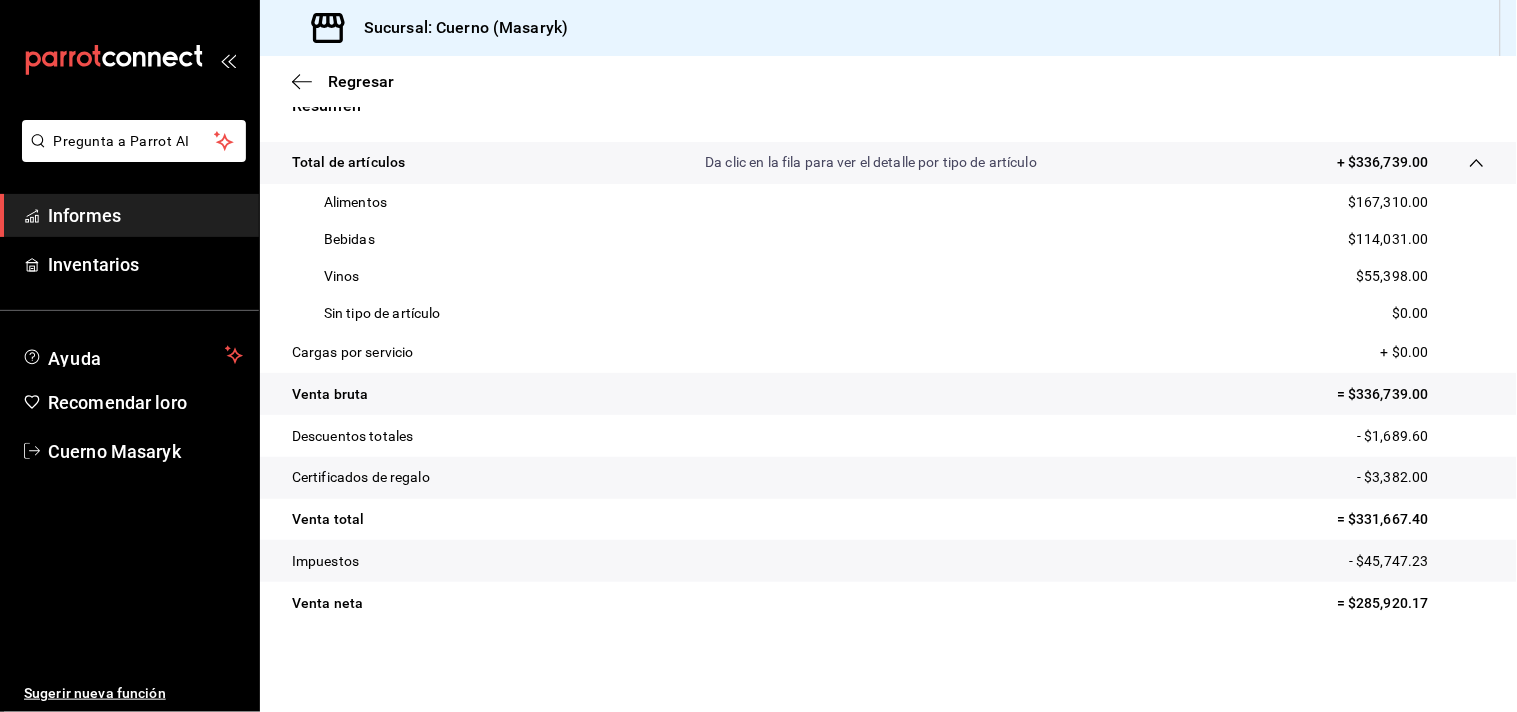 click on "Descuentos totales" at bounding box center (352, 436) 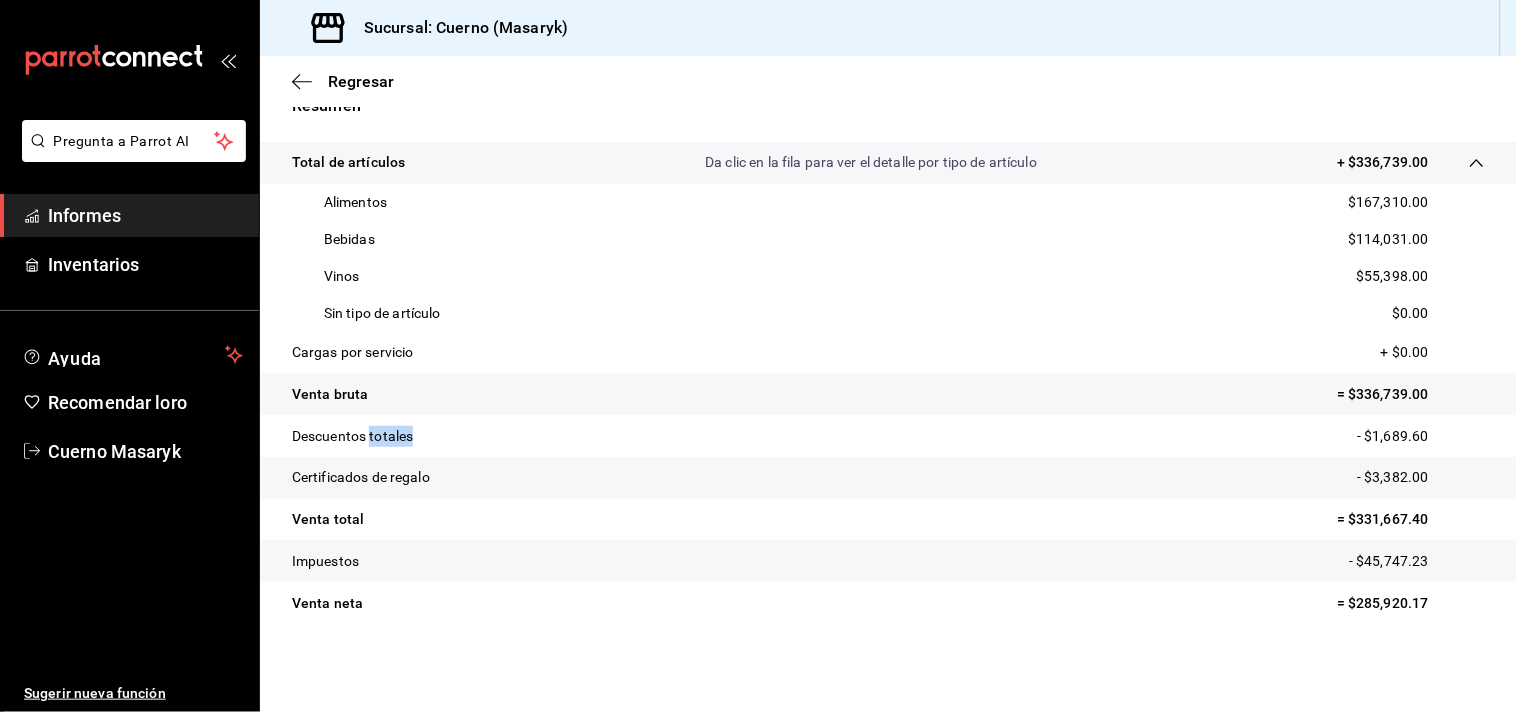 click on "Descuentos totales" at bounding box center [352, 436] 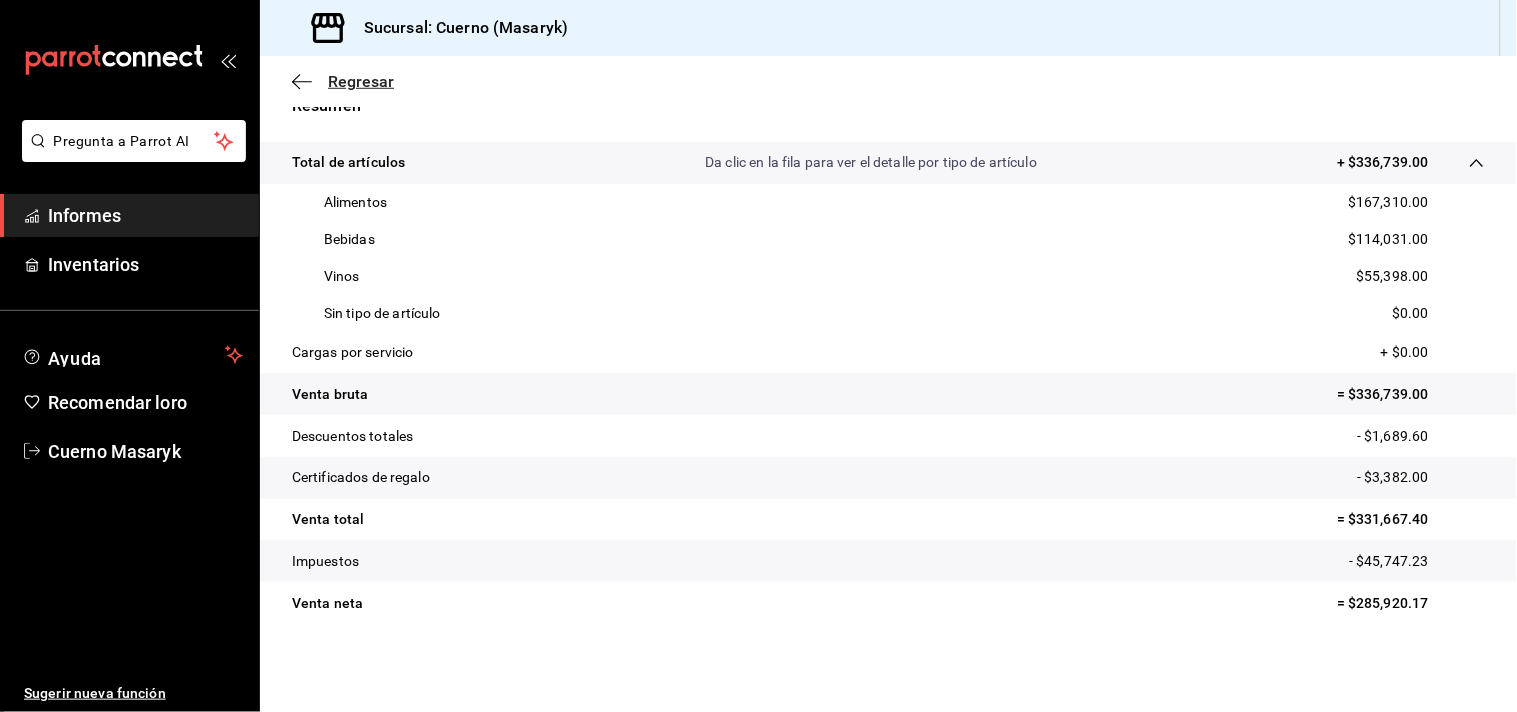 click on "Regresar" at bounding box center [343, 81] 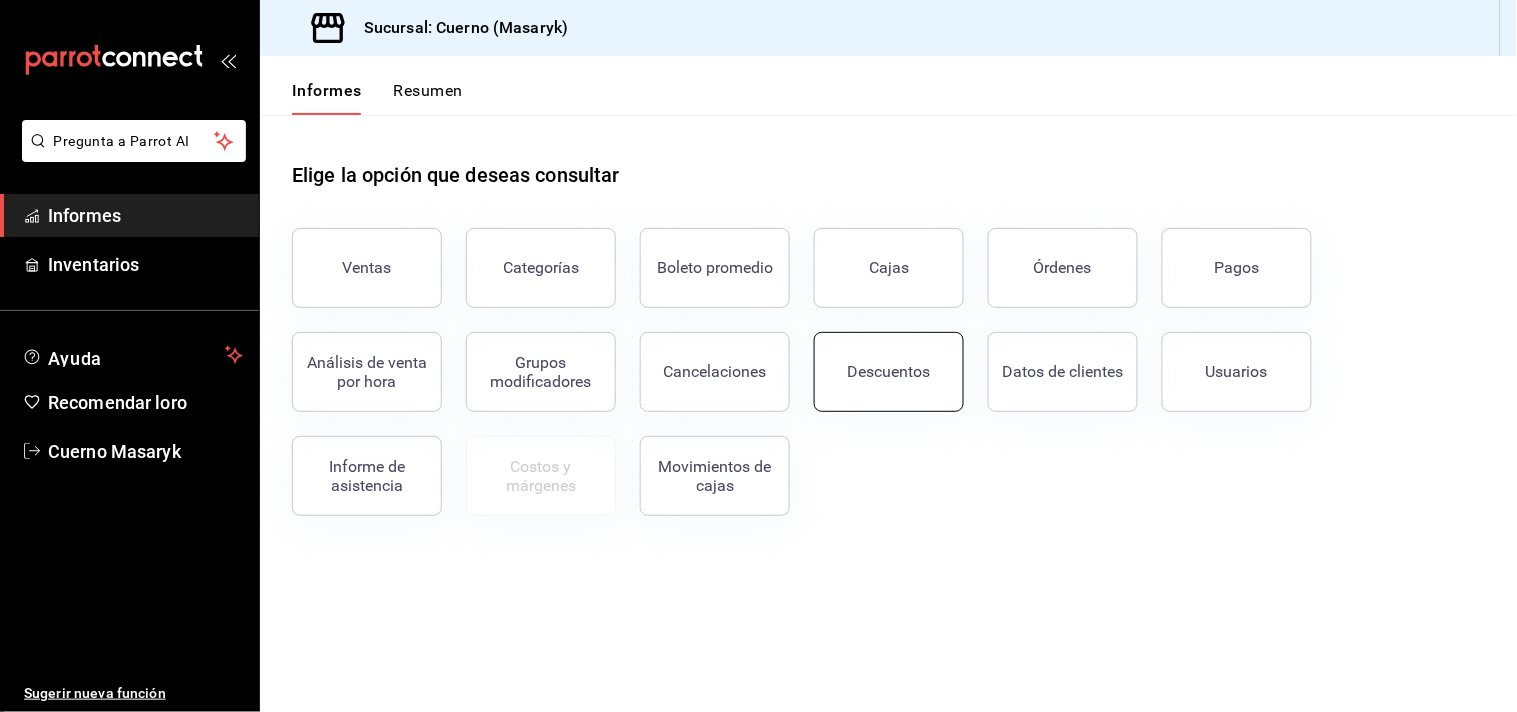 click on "Descuentos" at bounding box center (889, 372) 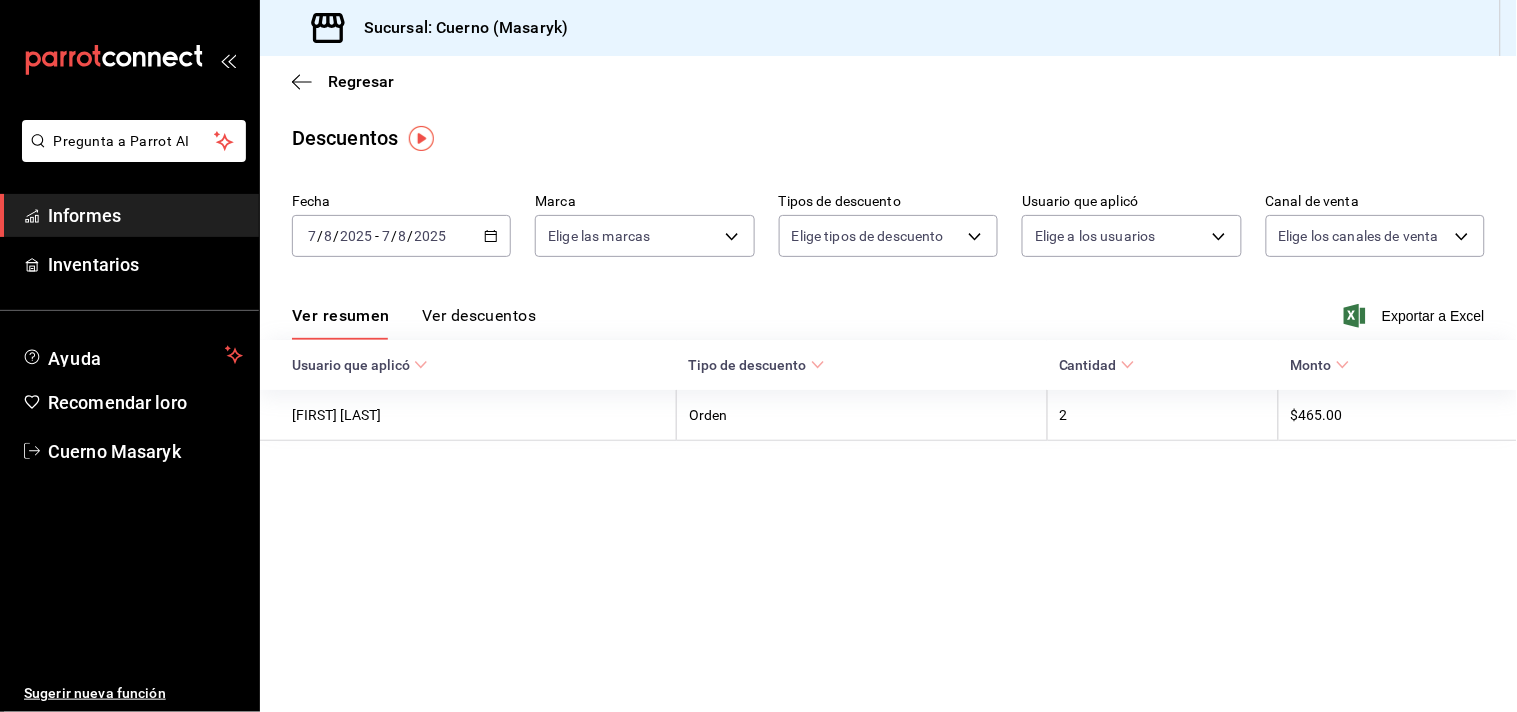 click on "2025" at bounding box center (431, 236) 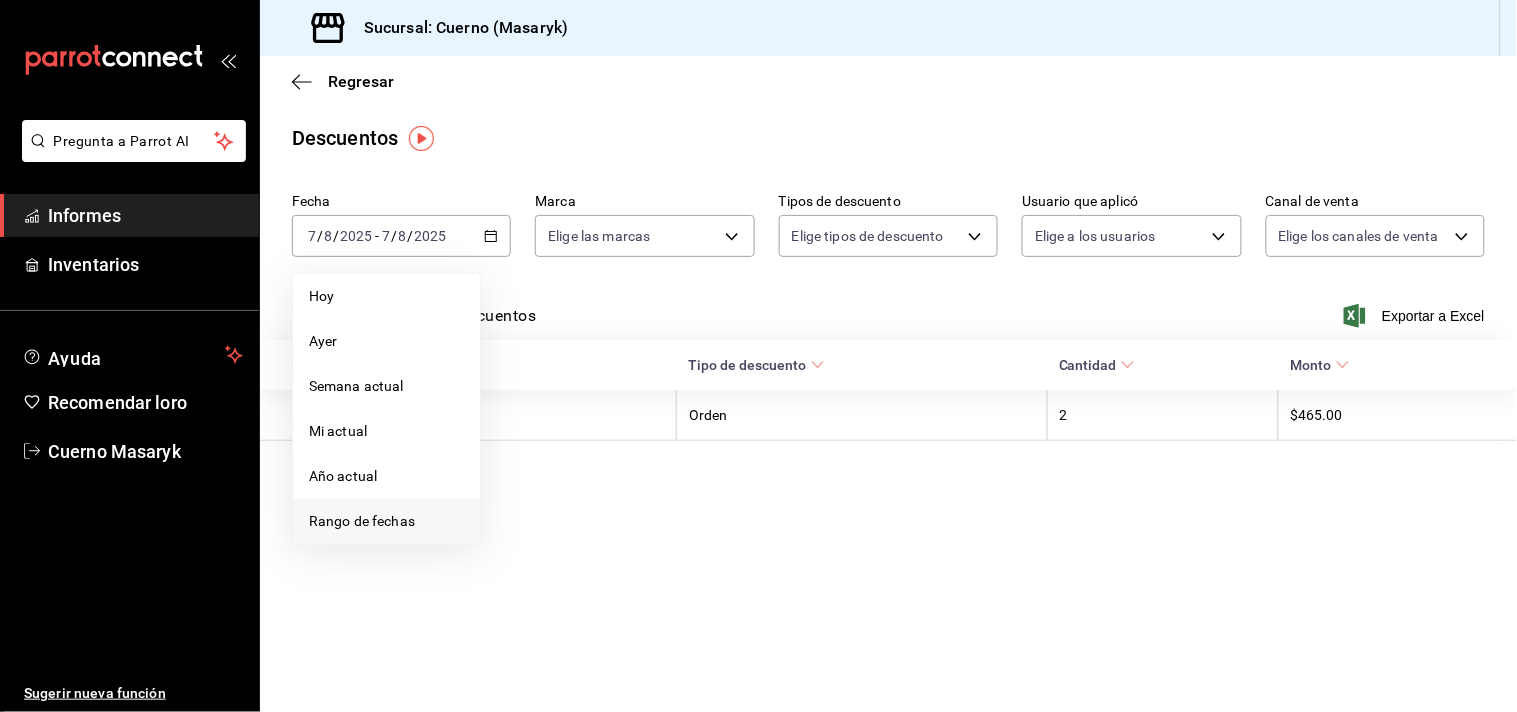 click on "Rango de fechas" at bounding box center [386, 521] 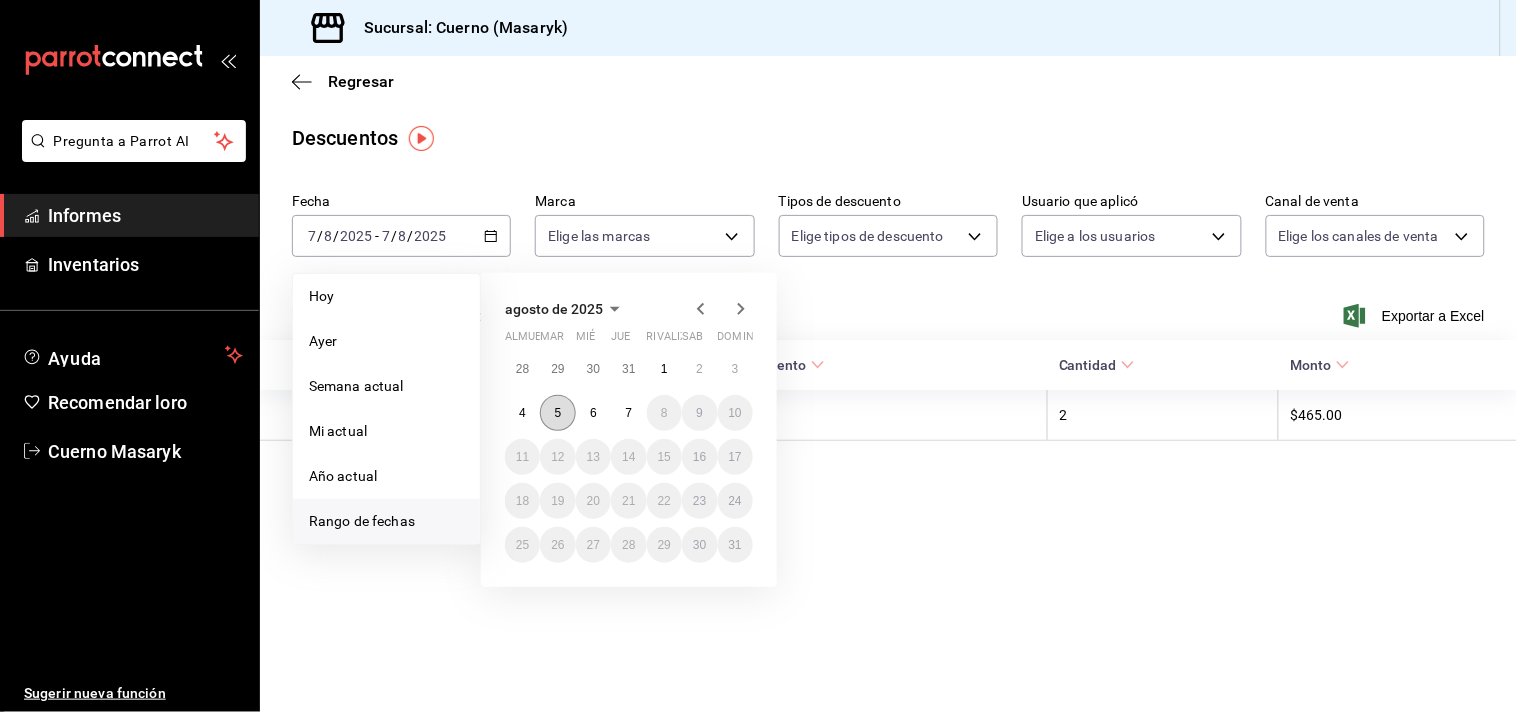click on "5" at bounding box center [557, 413] 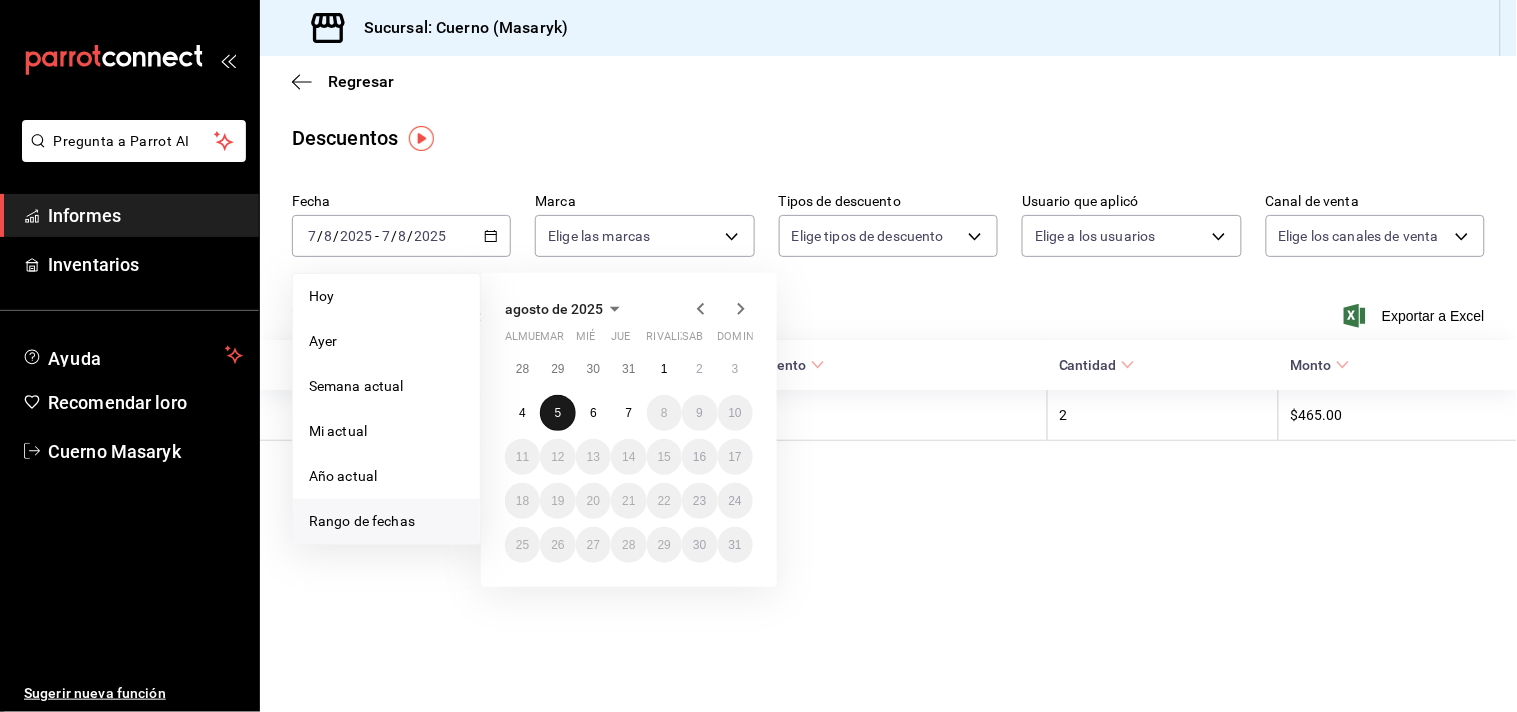 click on "5" at bounding box center [557, 413] 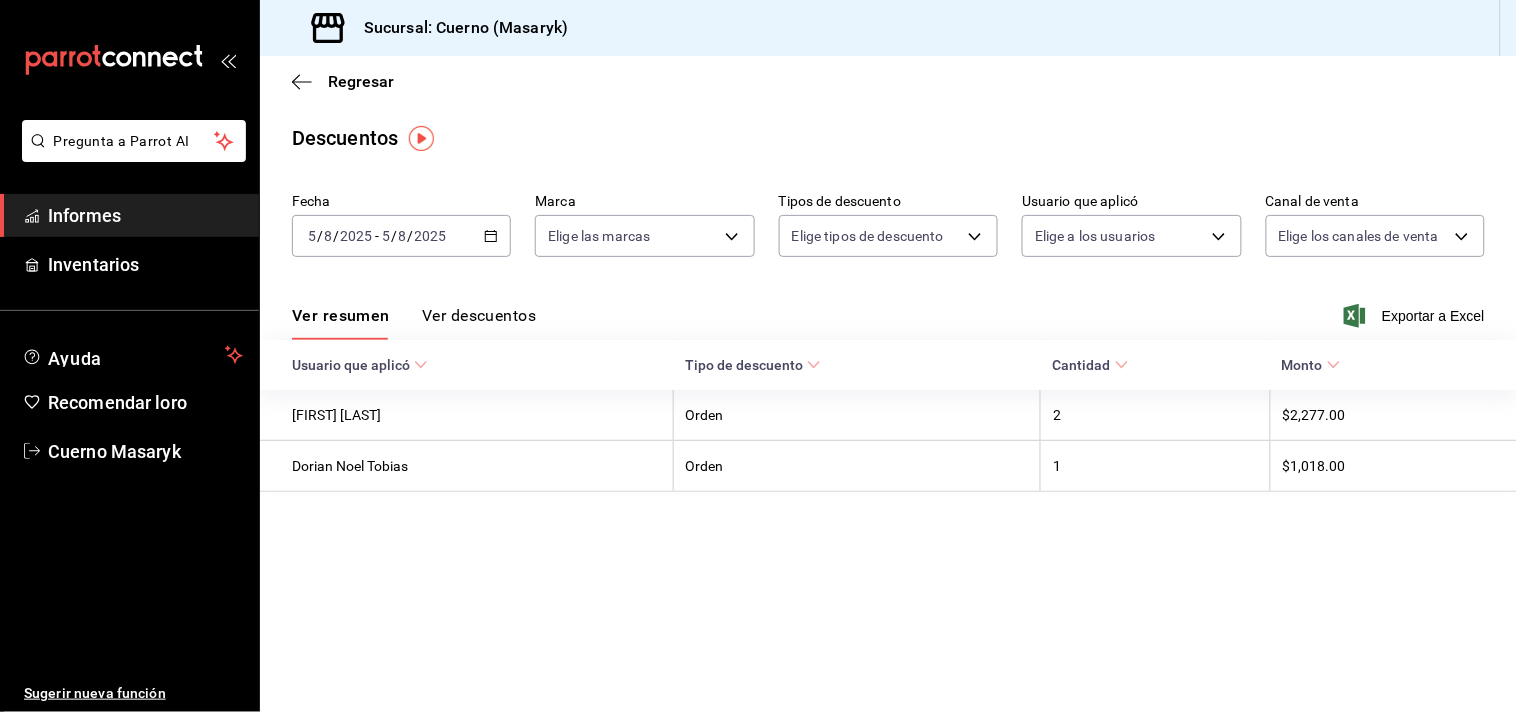 click on "2025-08-05 5 / 8 / 2025 - 2025-08-05 5 / 8 / 2025" at bounding box center [401, 236] 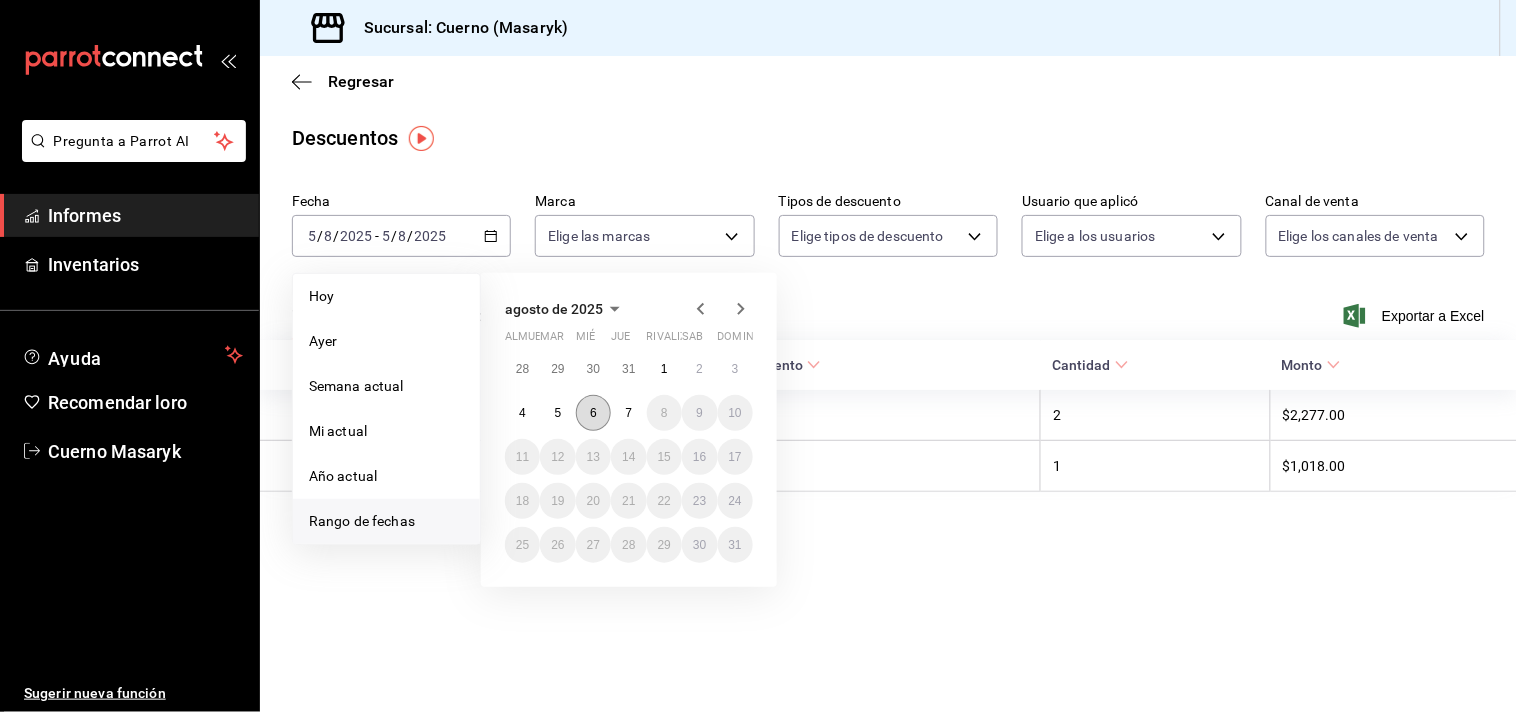 click on "6" at bounding box center [593, 413] 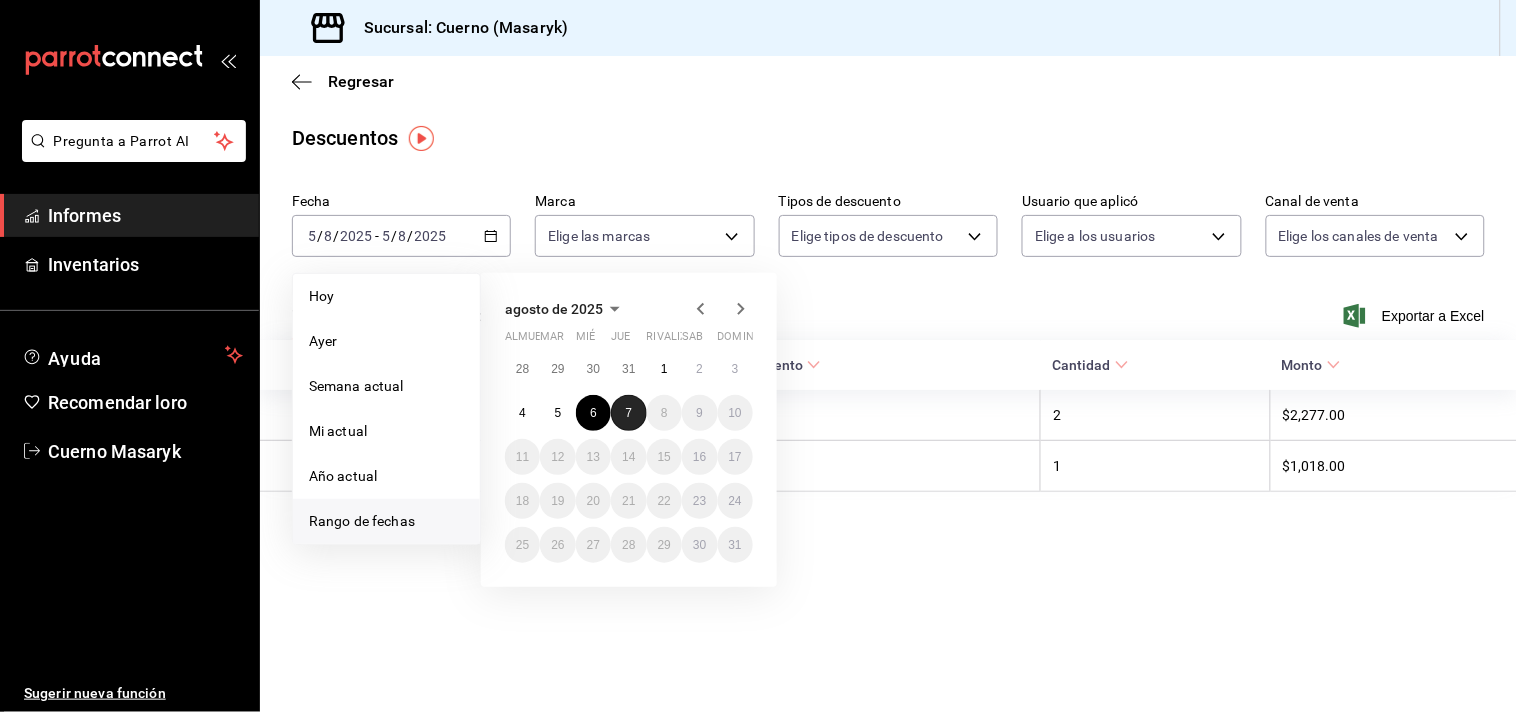 click on "7" at bounding box center [628, 413] 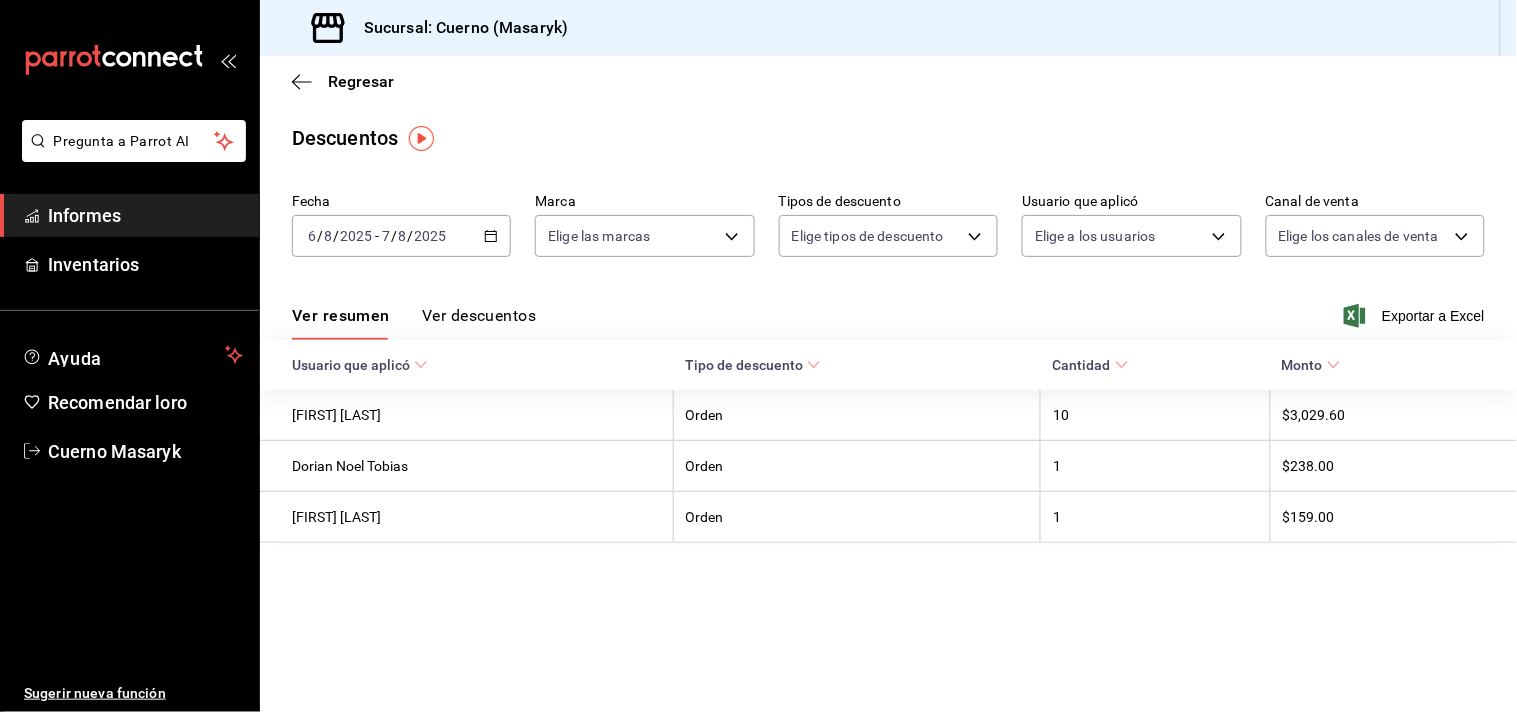 click on "Ver descuentos" at bounding box center [479, 315] 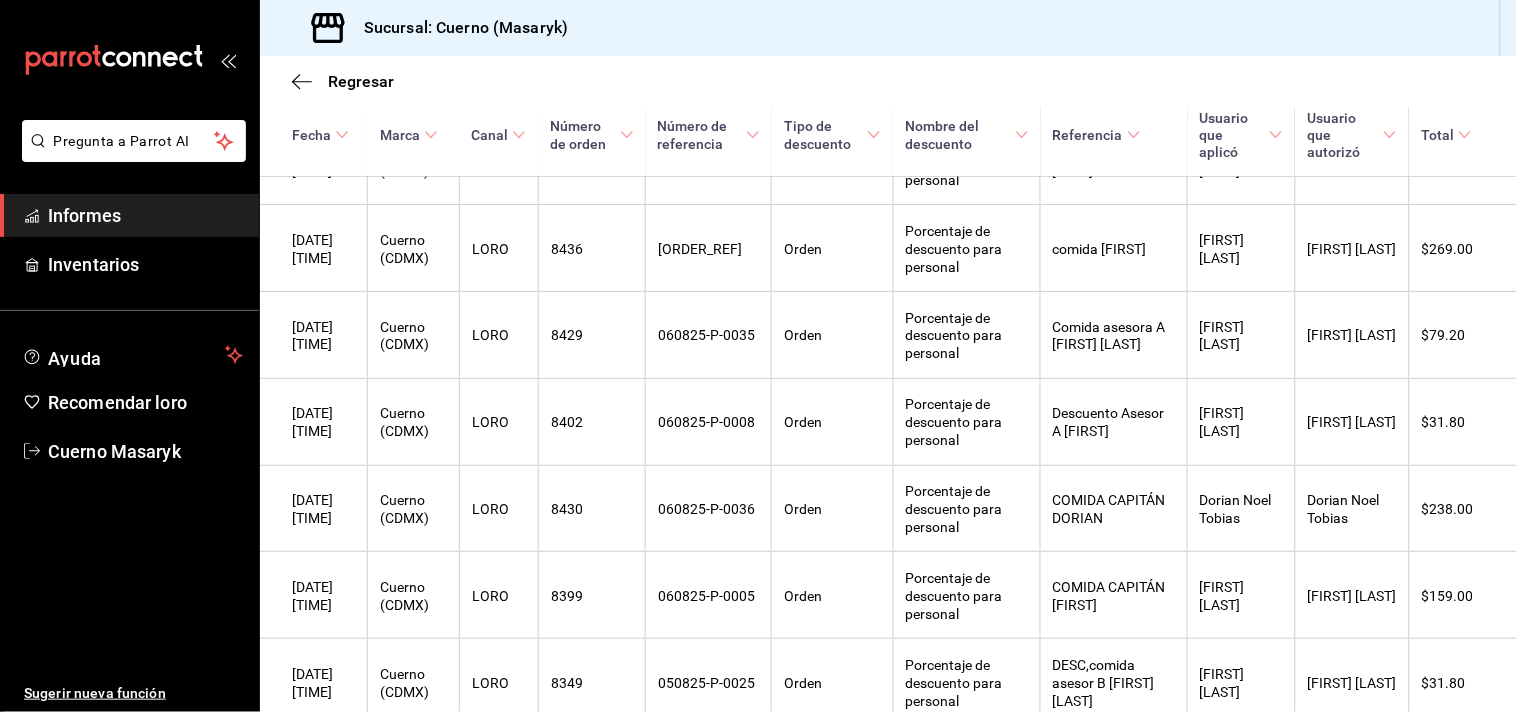scroll, scrollTop: 555, scrollLeft: 0, axis: vertical 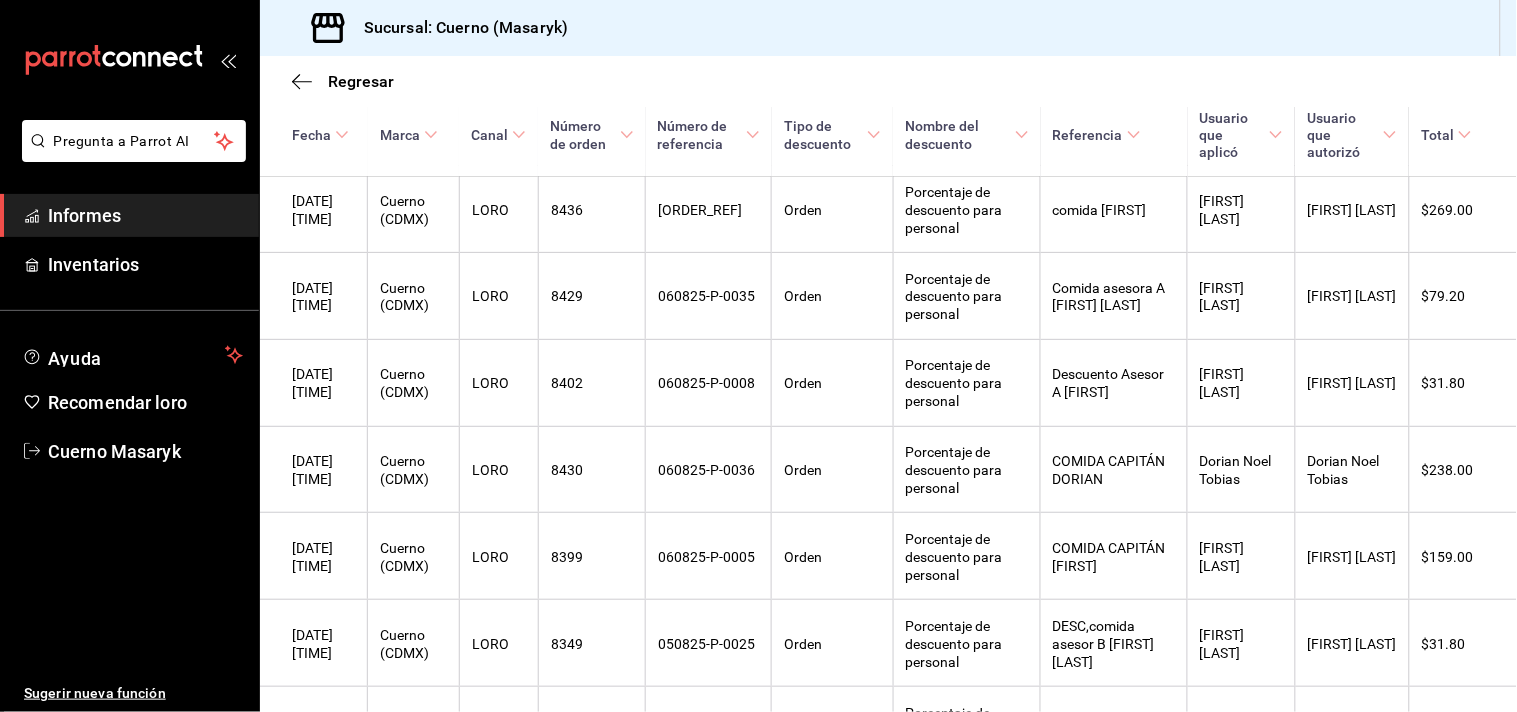 click on "Regresar" at bounding box center [888, 81] 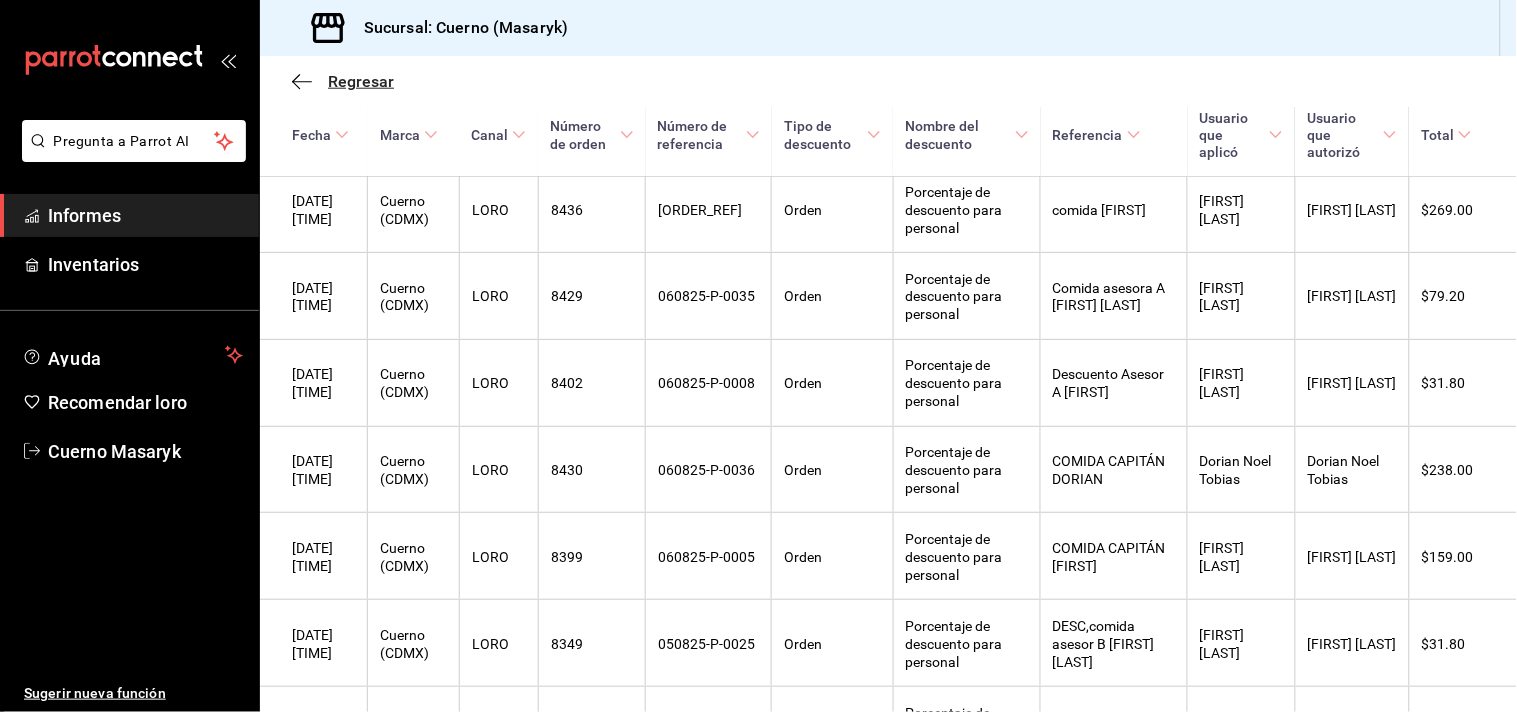 click 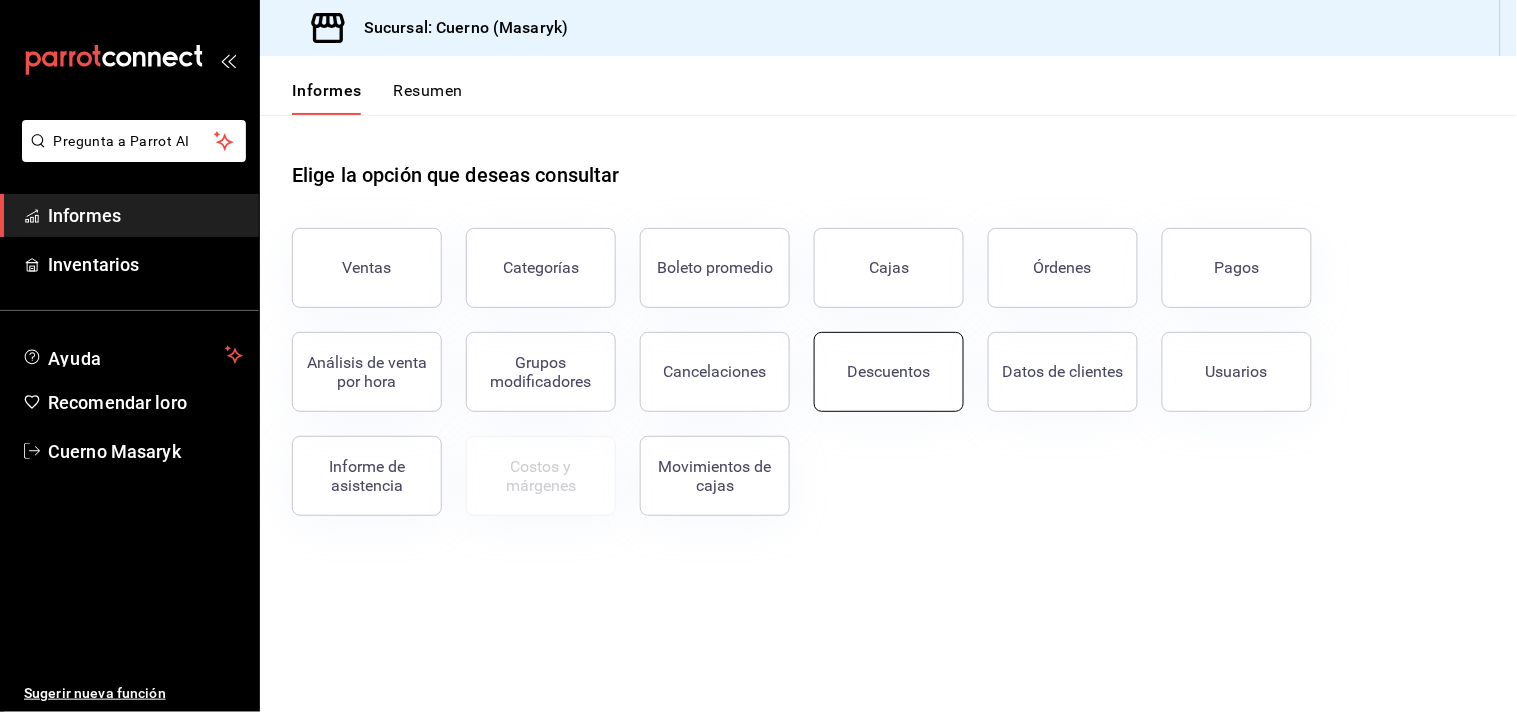 click on "Descuentos" at bounding box center (889, 372) 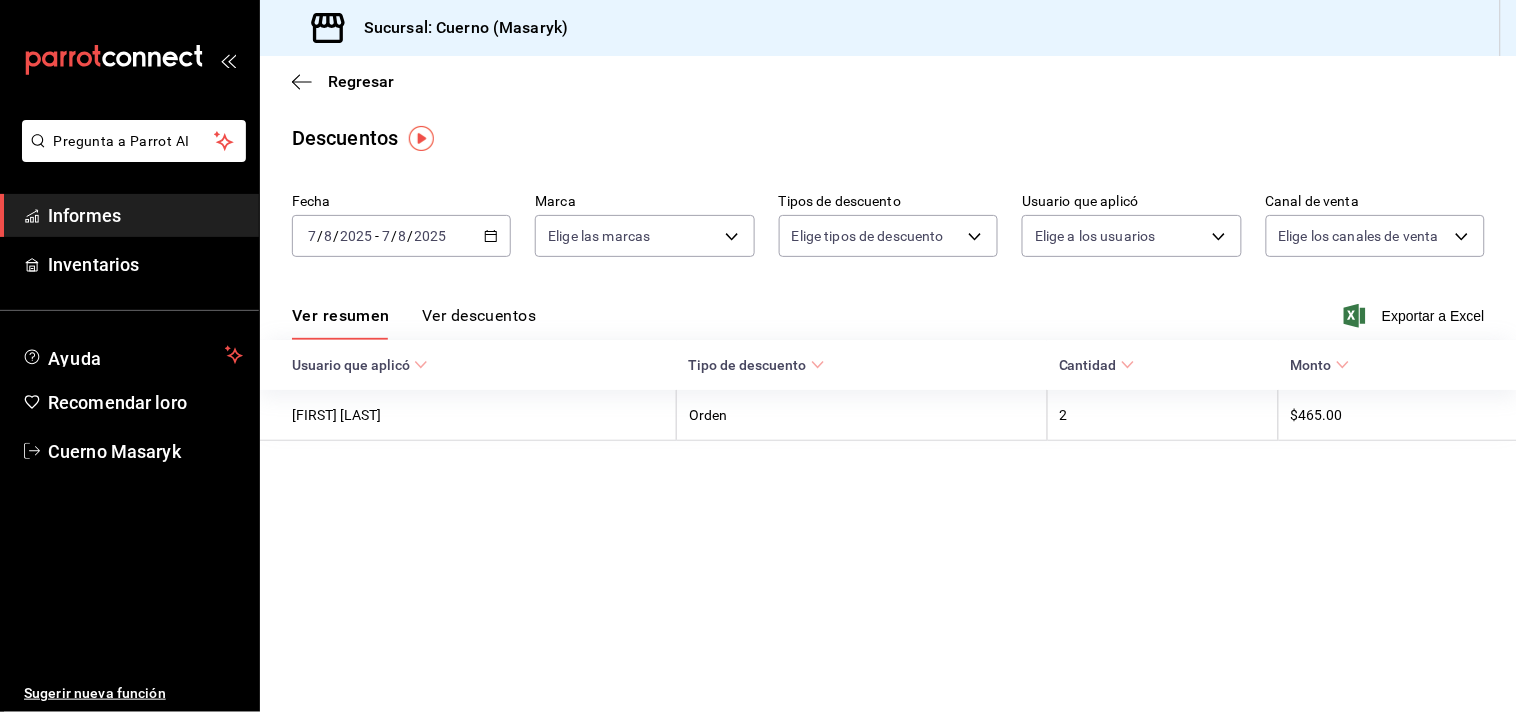 click on "2025-08-07 7 / 8 / 2025 - 2025-08-07 7 / 8 / 2025" at bounding box center (401, 236) 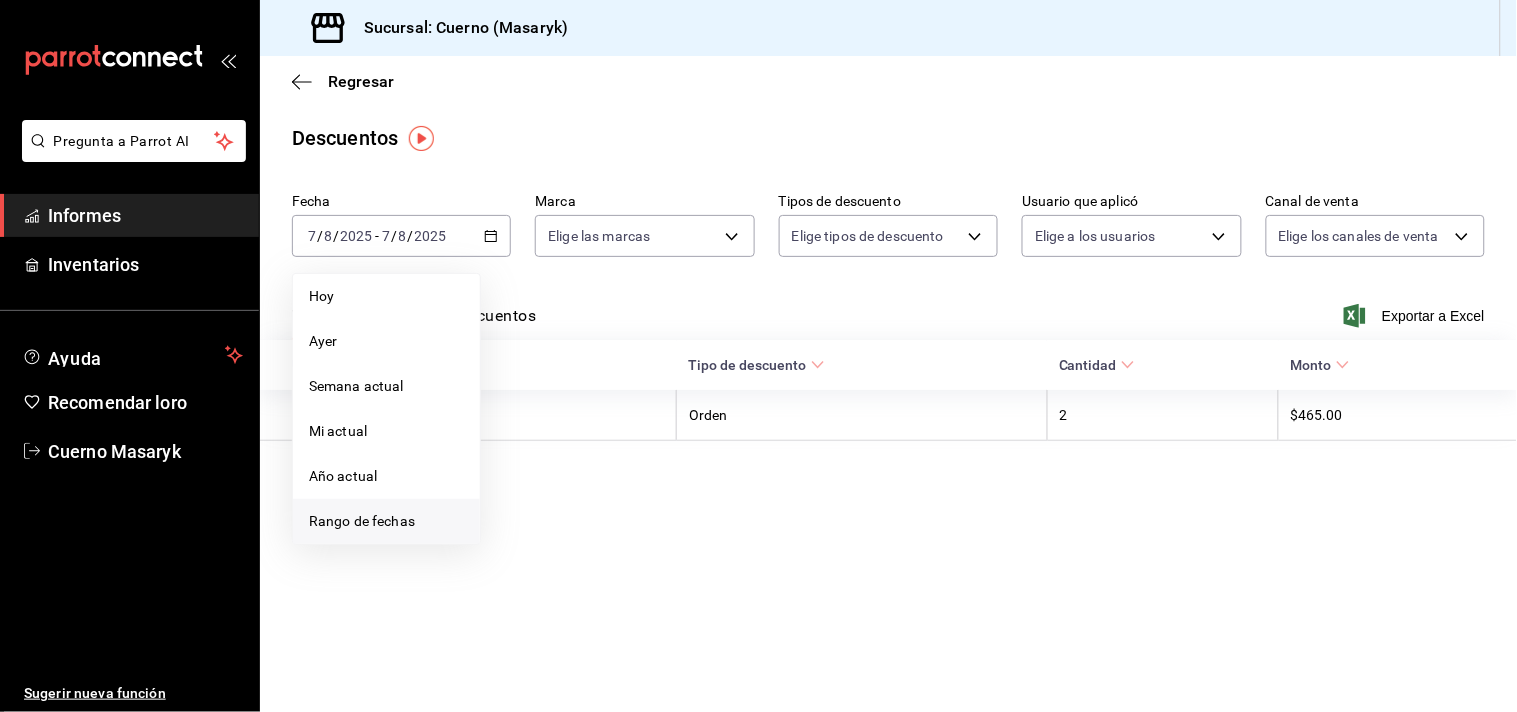 click on "Rango de fechas" at bounding box center [362, 521] 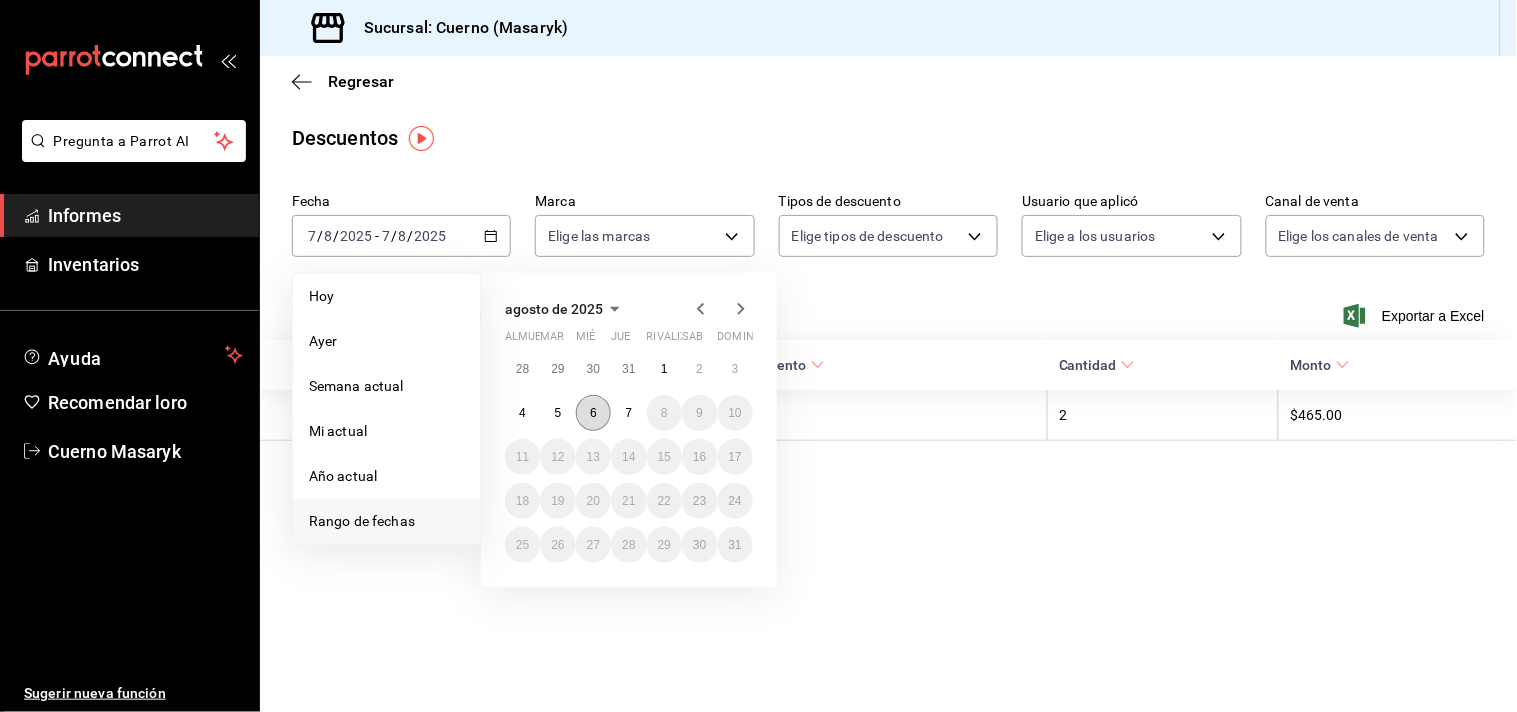 click on "6" at bounding box center (593, 413) 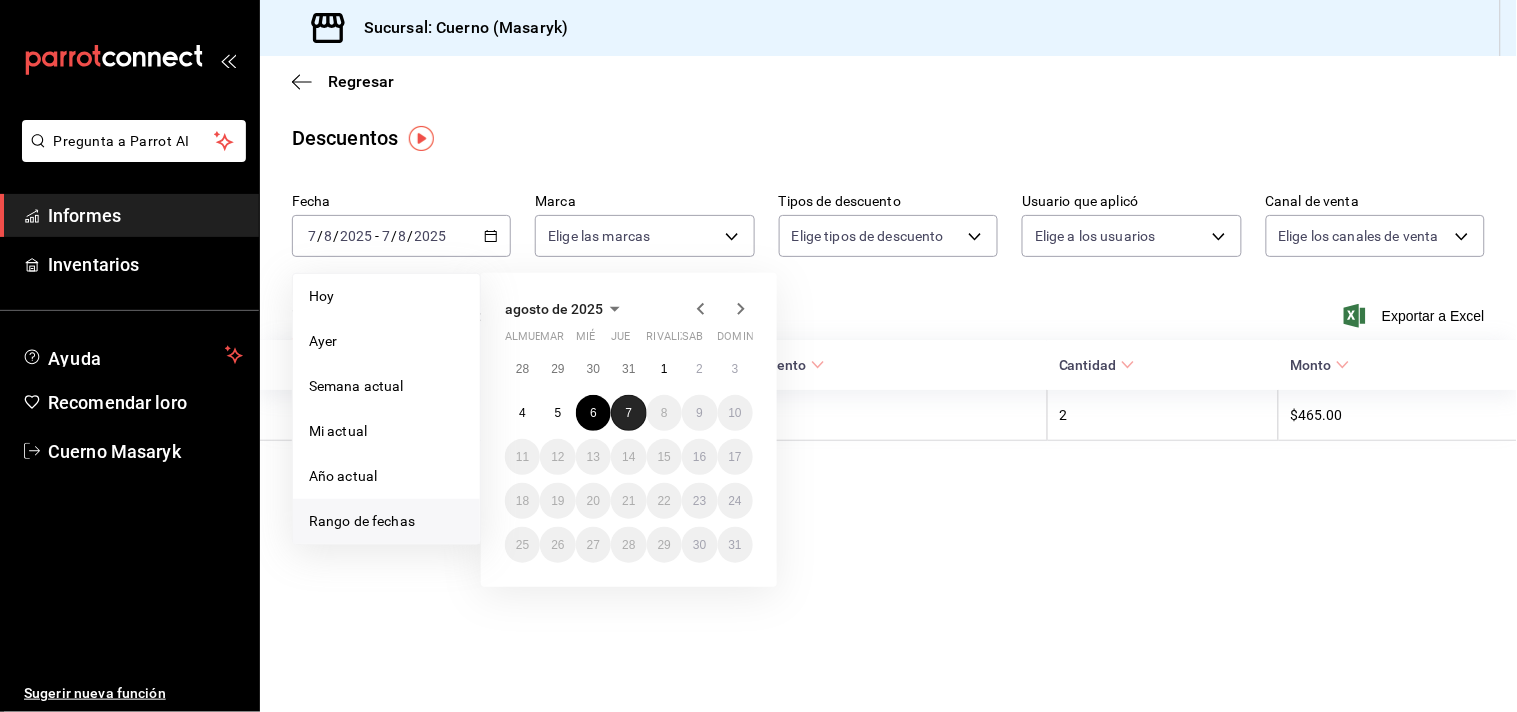 click on "7" at bounding box center [629, 413] 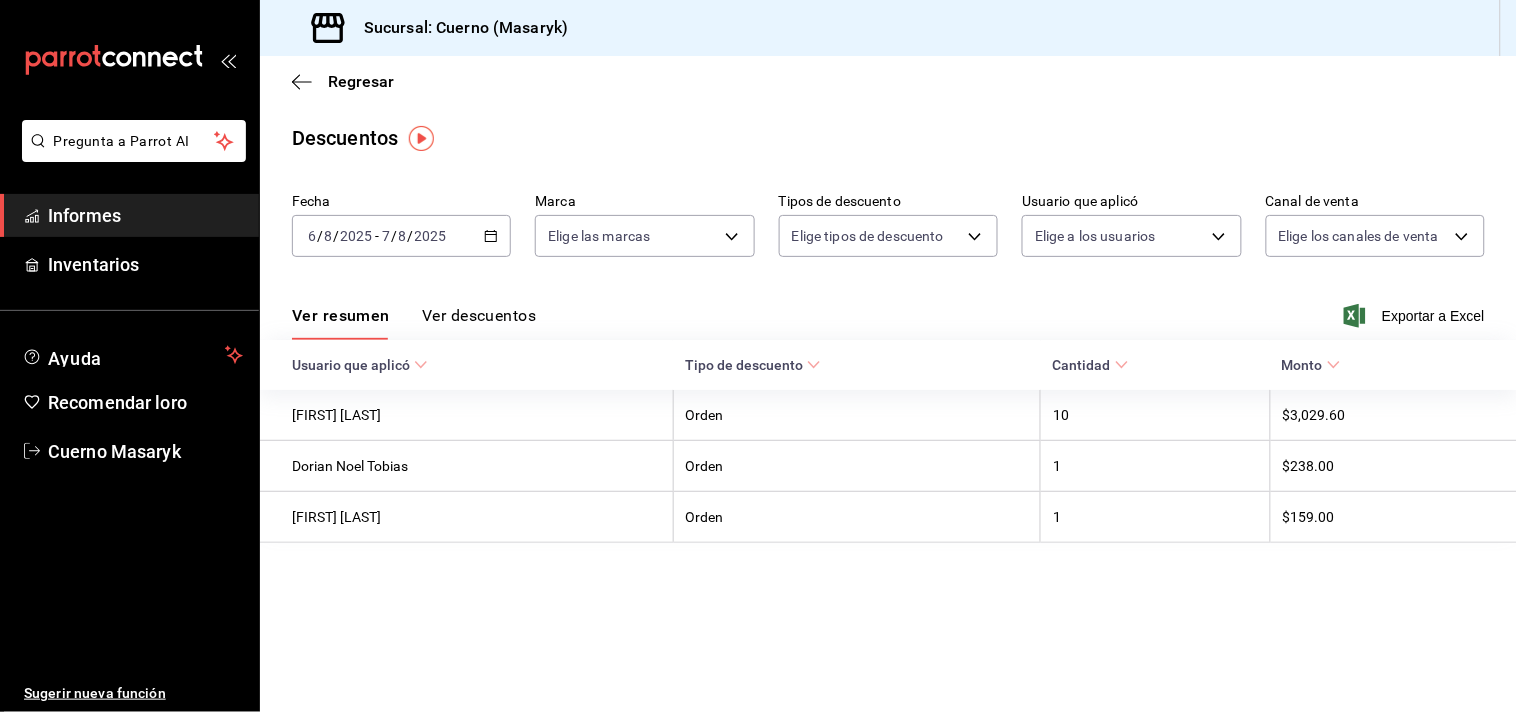 click on "Ver descuentos" at bounding box center [479, 315] 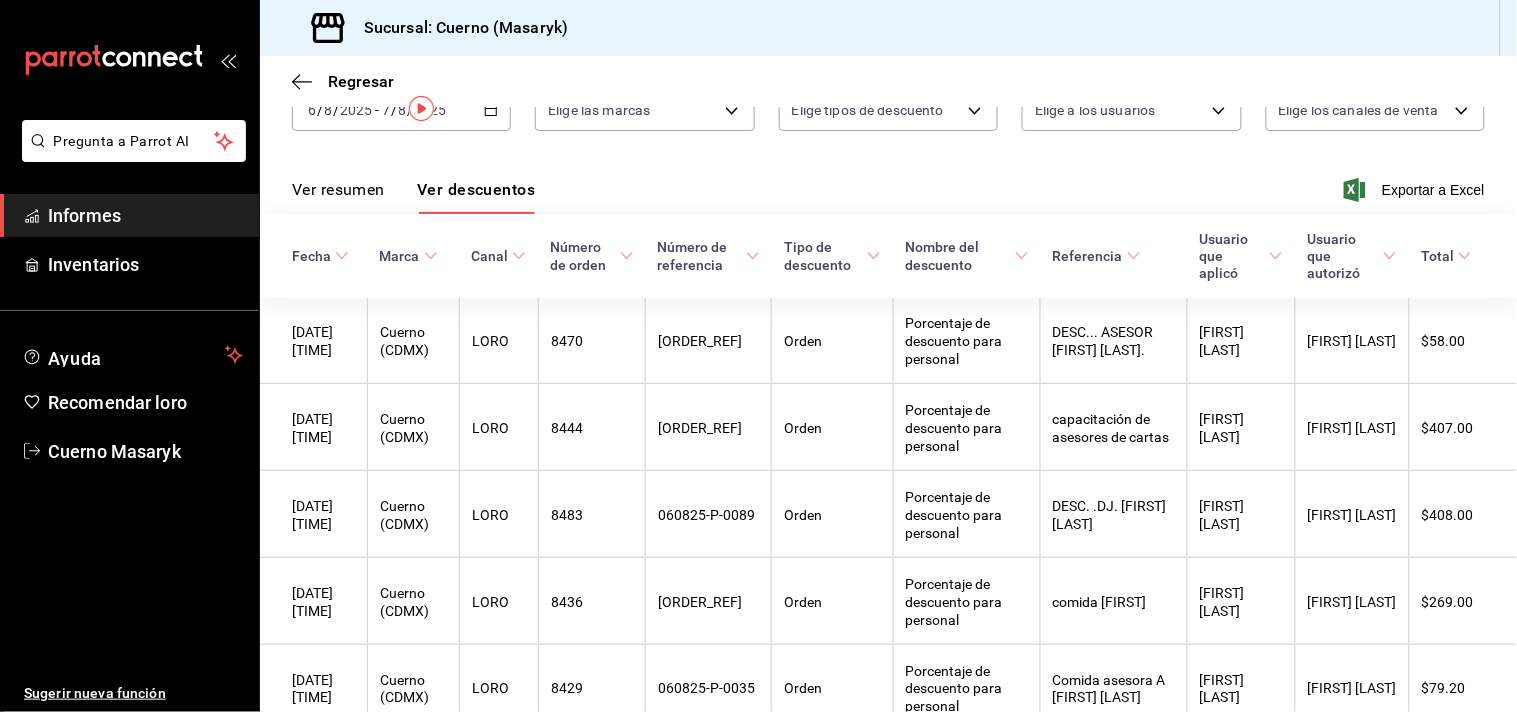 scroll, scrollTop: 27, scrollLeft: 0, axis: vertical 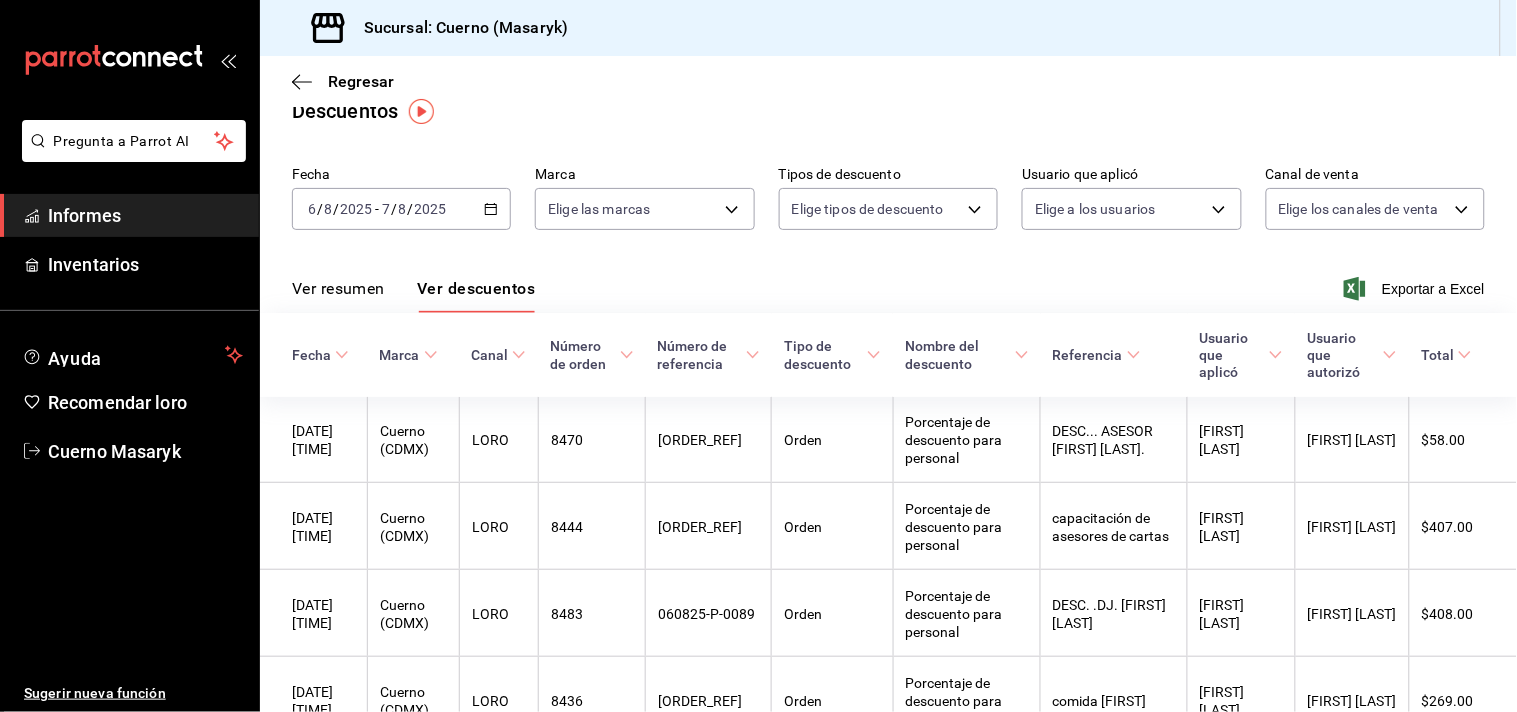 click on "2025" at bounding box center (431, 209) 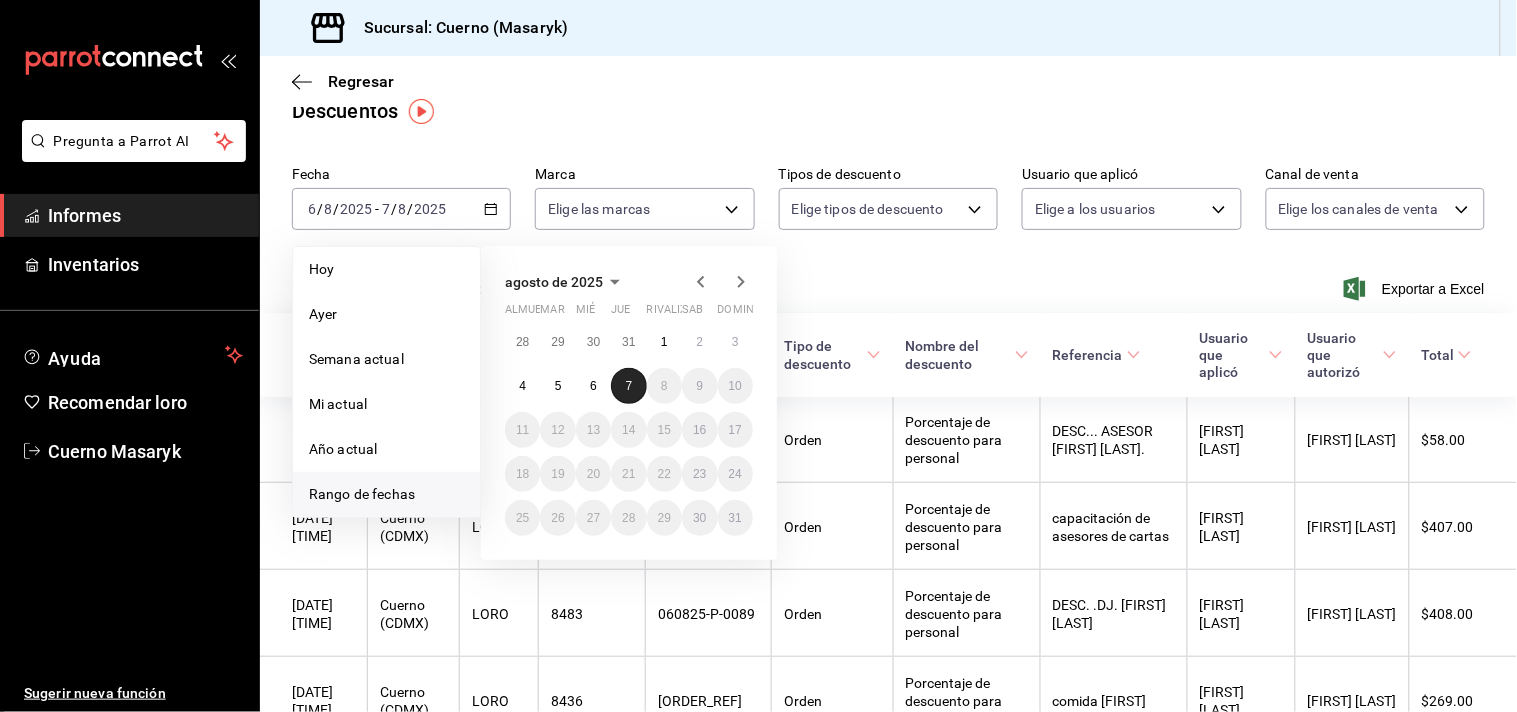 click on "7" at bounding box center [628, 386] 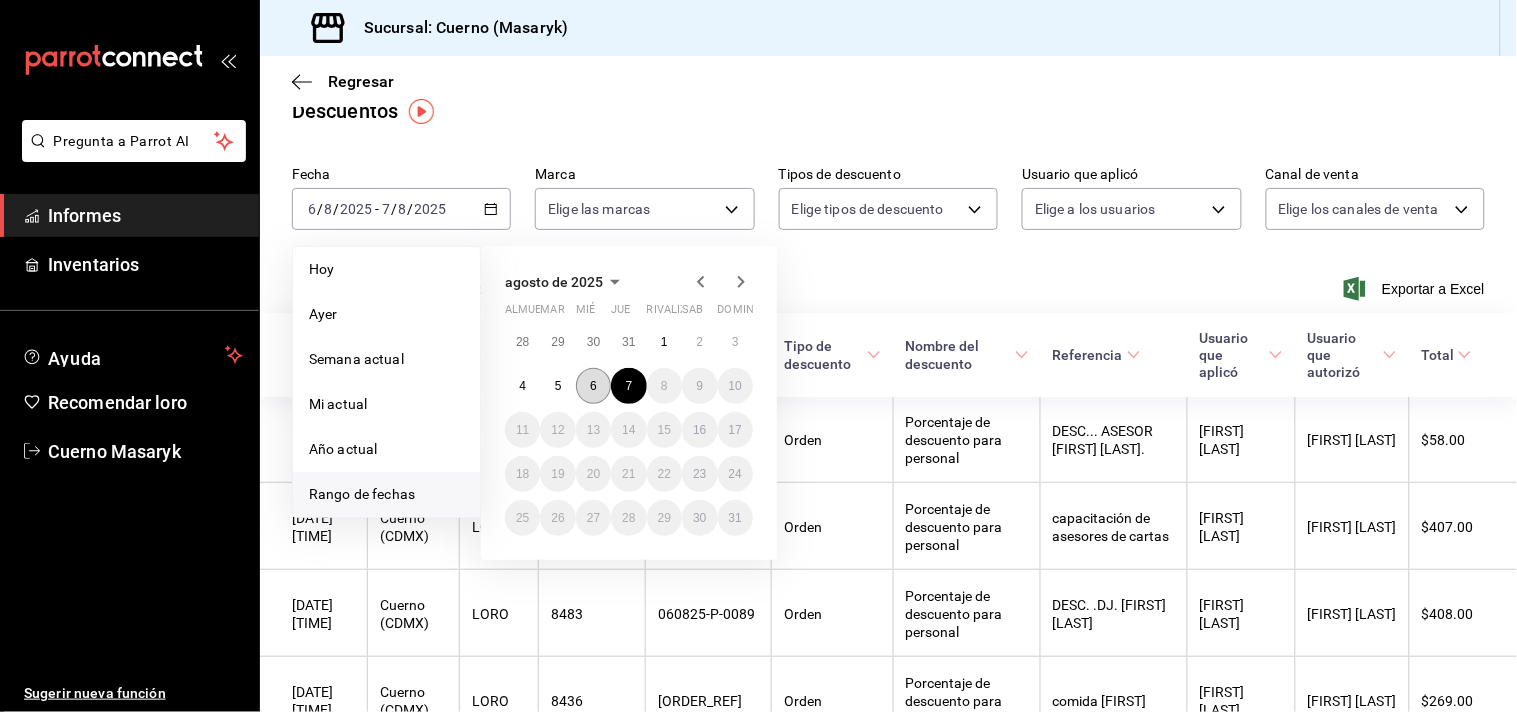 click on "6" at bounding box center (593, 386) 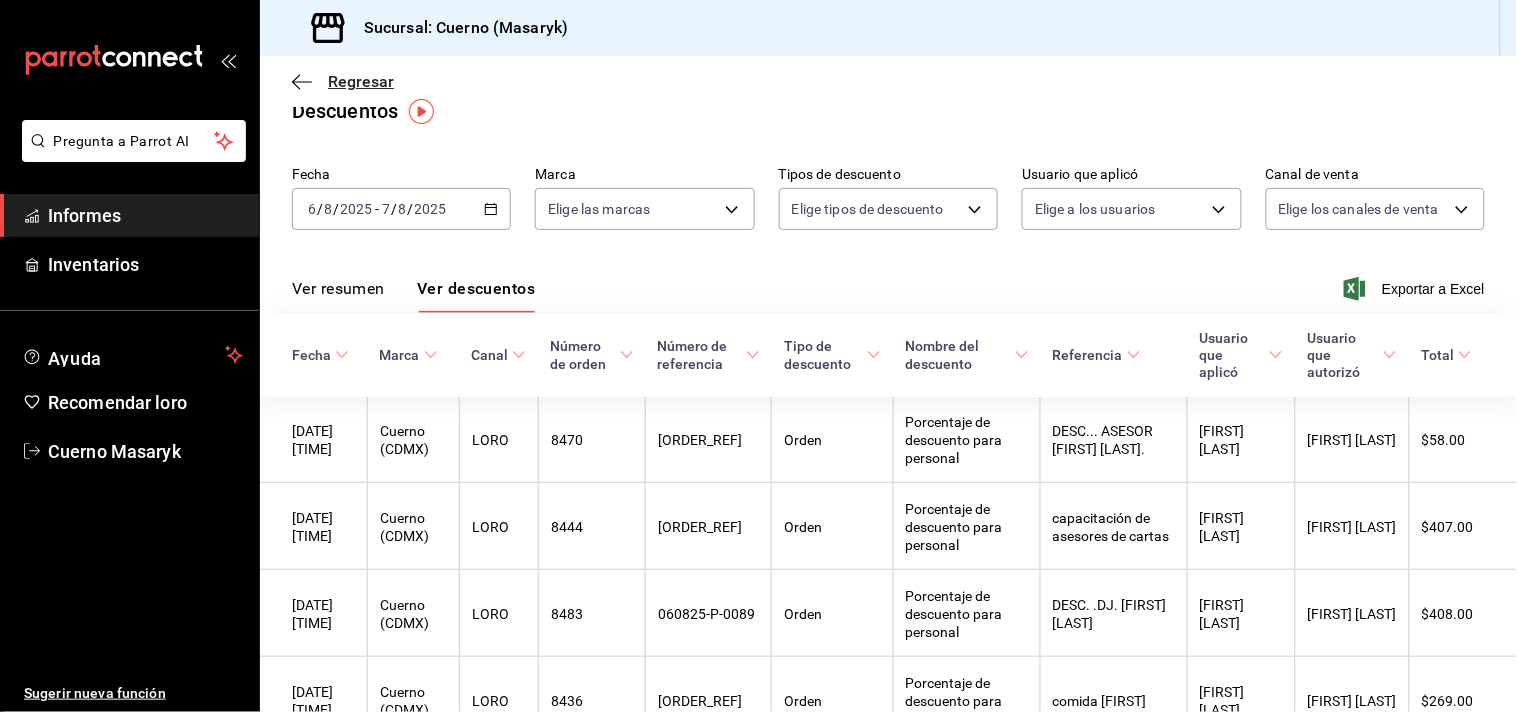 click on "Regresar" at bounding box center (343, 81) 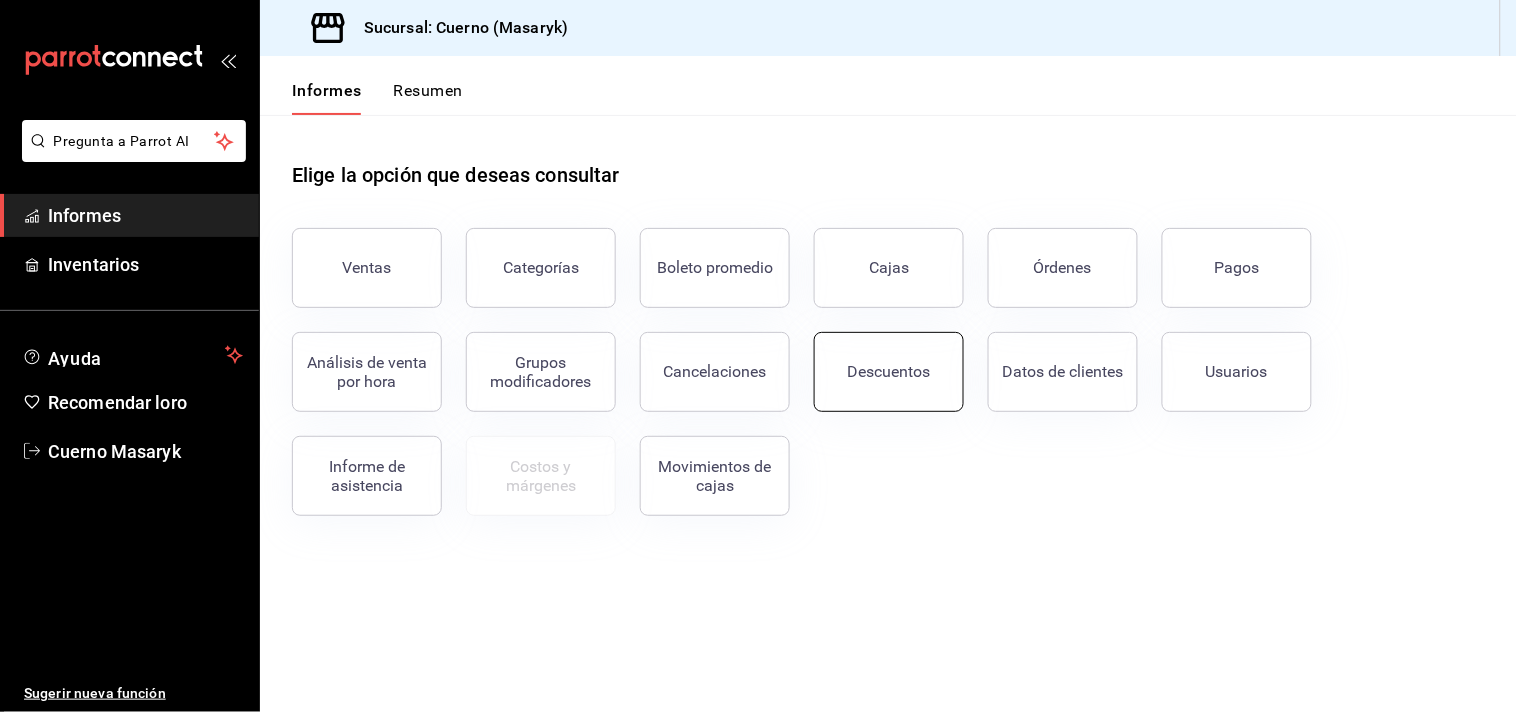 click on "Descuentos" at bounding box center [889, 372] 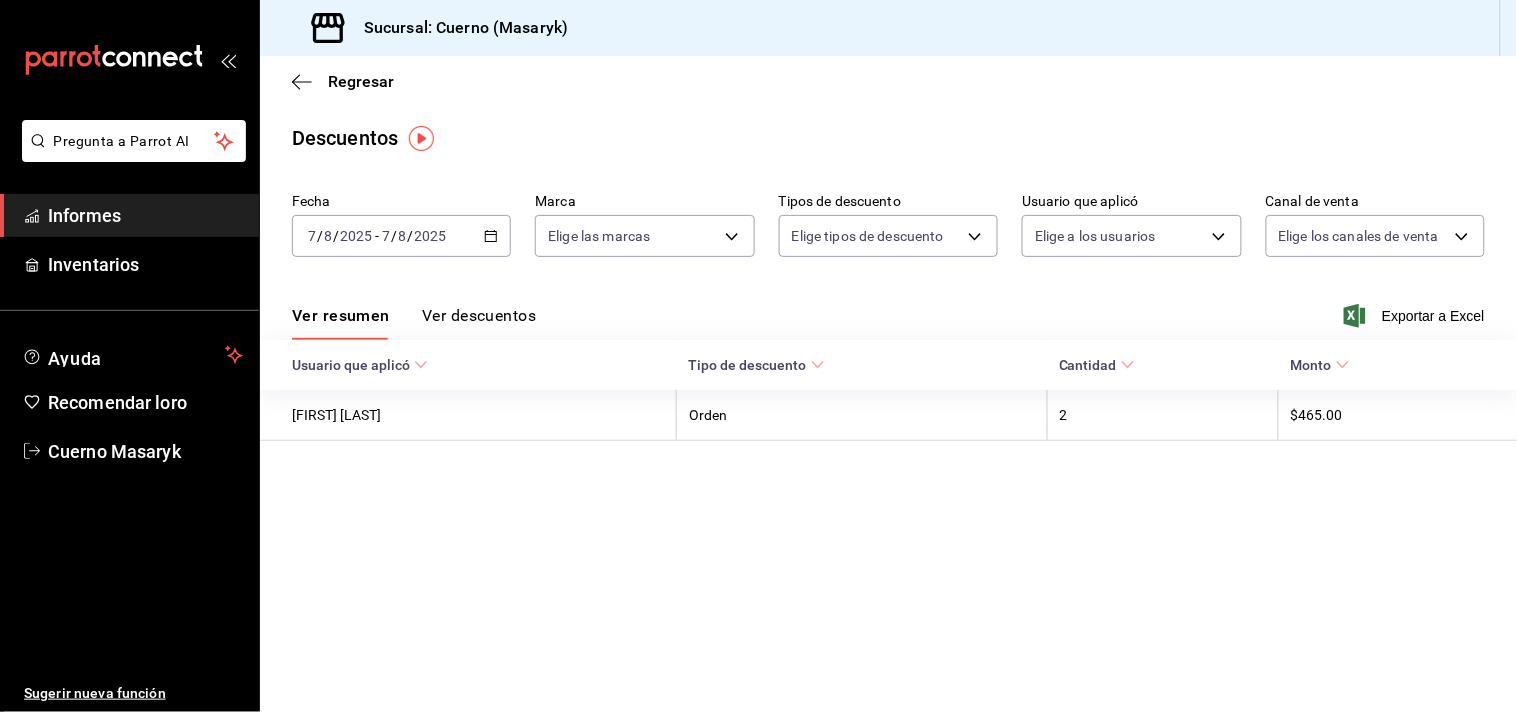 click on "2025-08-07 7 / 8 / 2025 - 2025-08-07 7 / 8 / 2025" at bounding box center [401, 236] 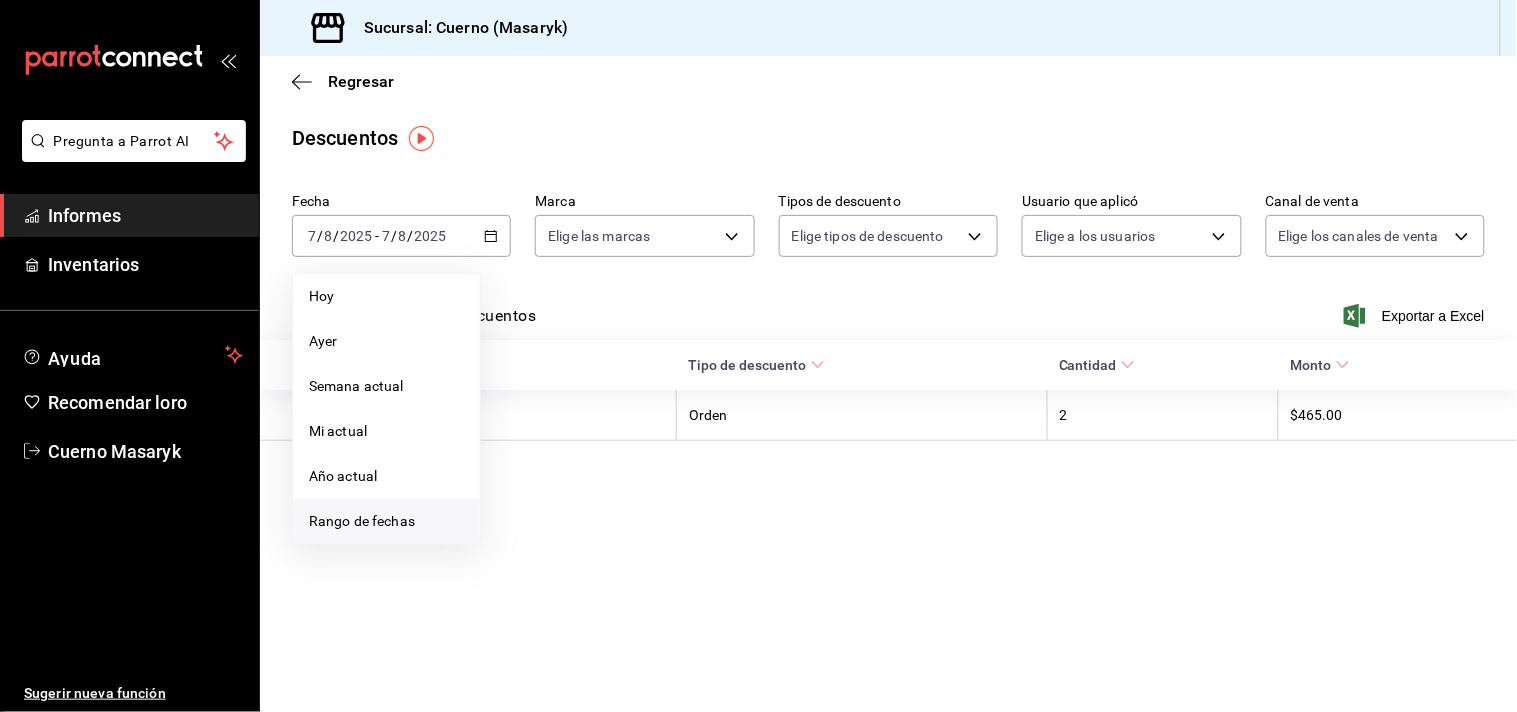 click on "Rango de fechas" at bounding box center [362, 521] 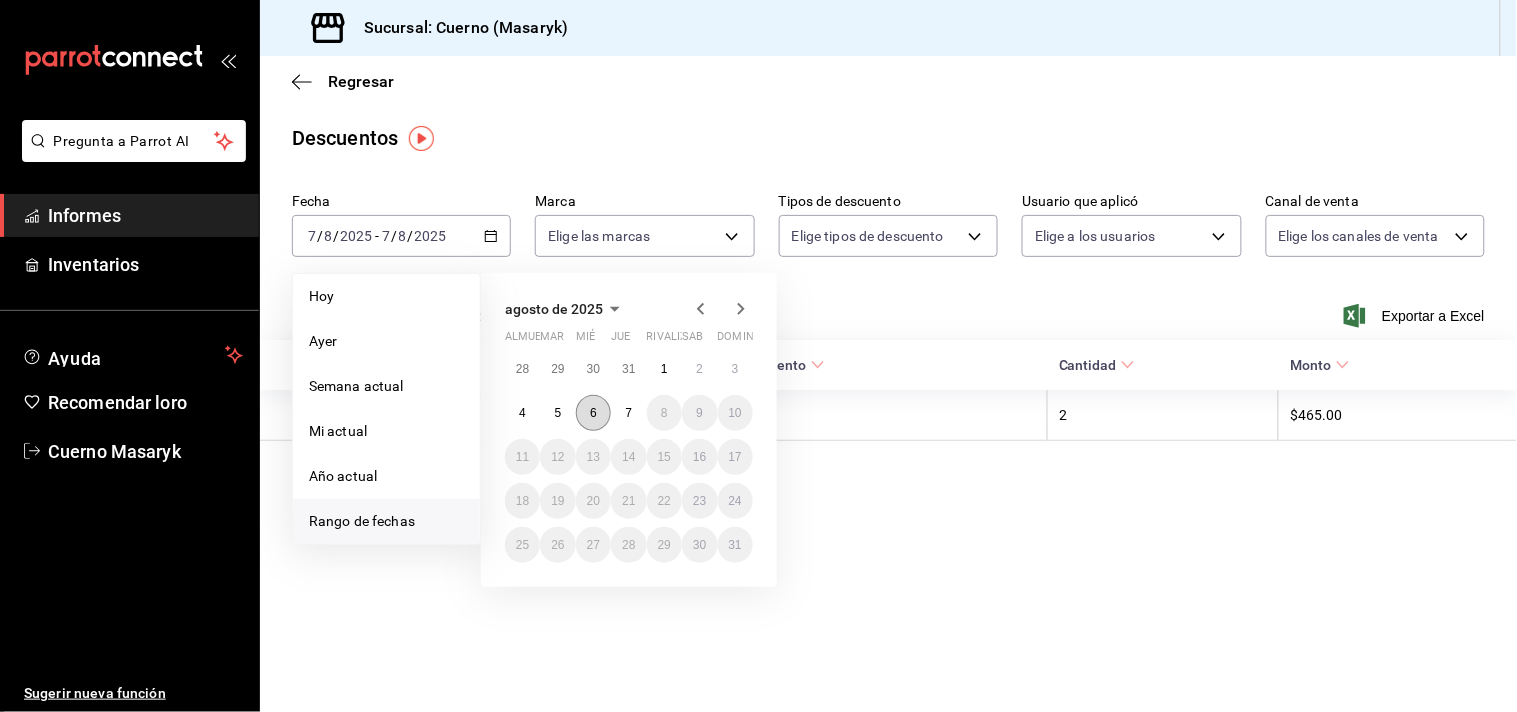 click on "6" at bounding box center [593, 413] 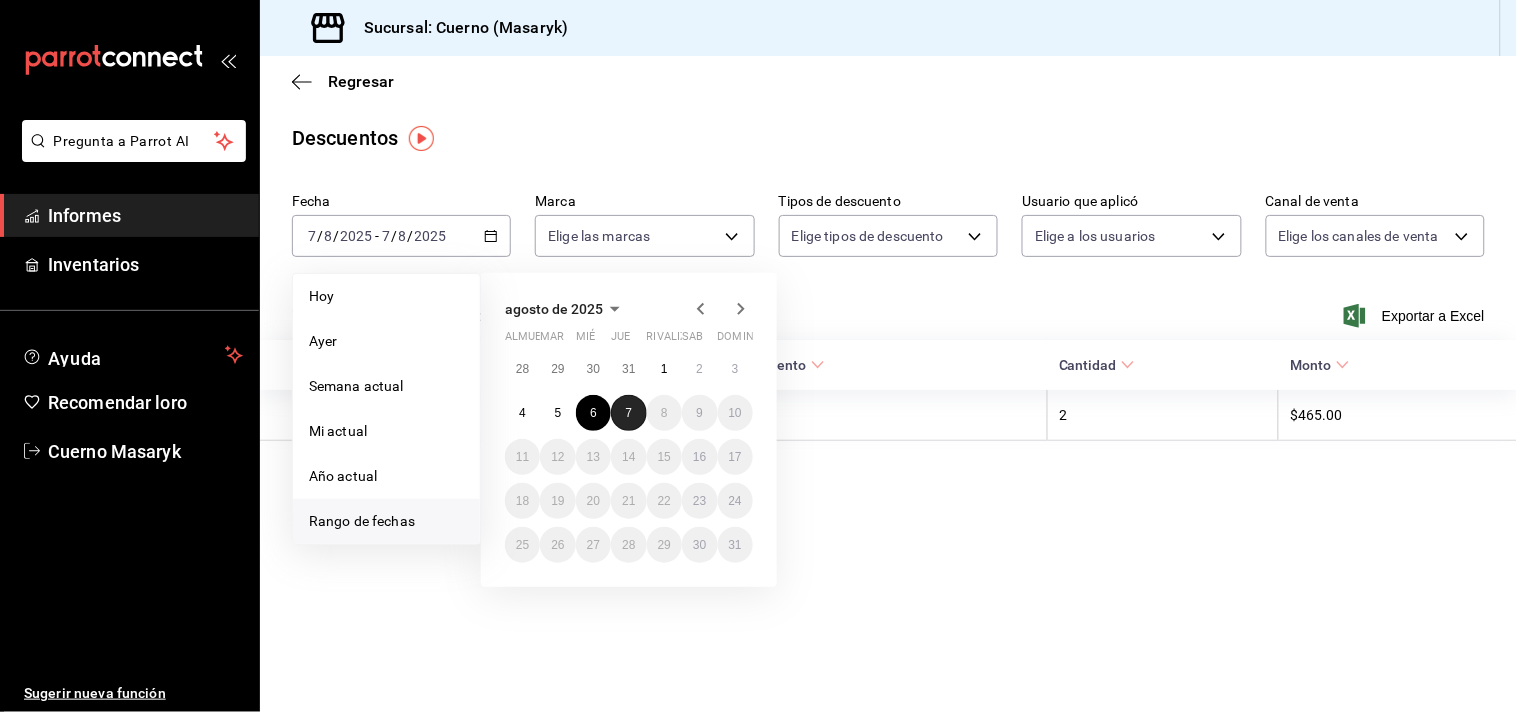 click on "7" at bounding box center (629, 413) 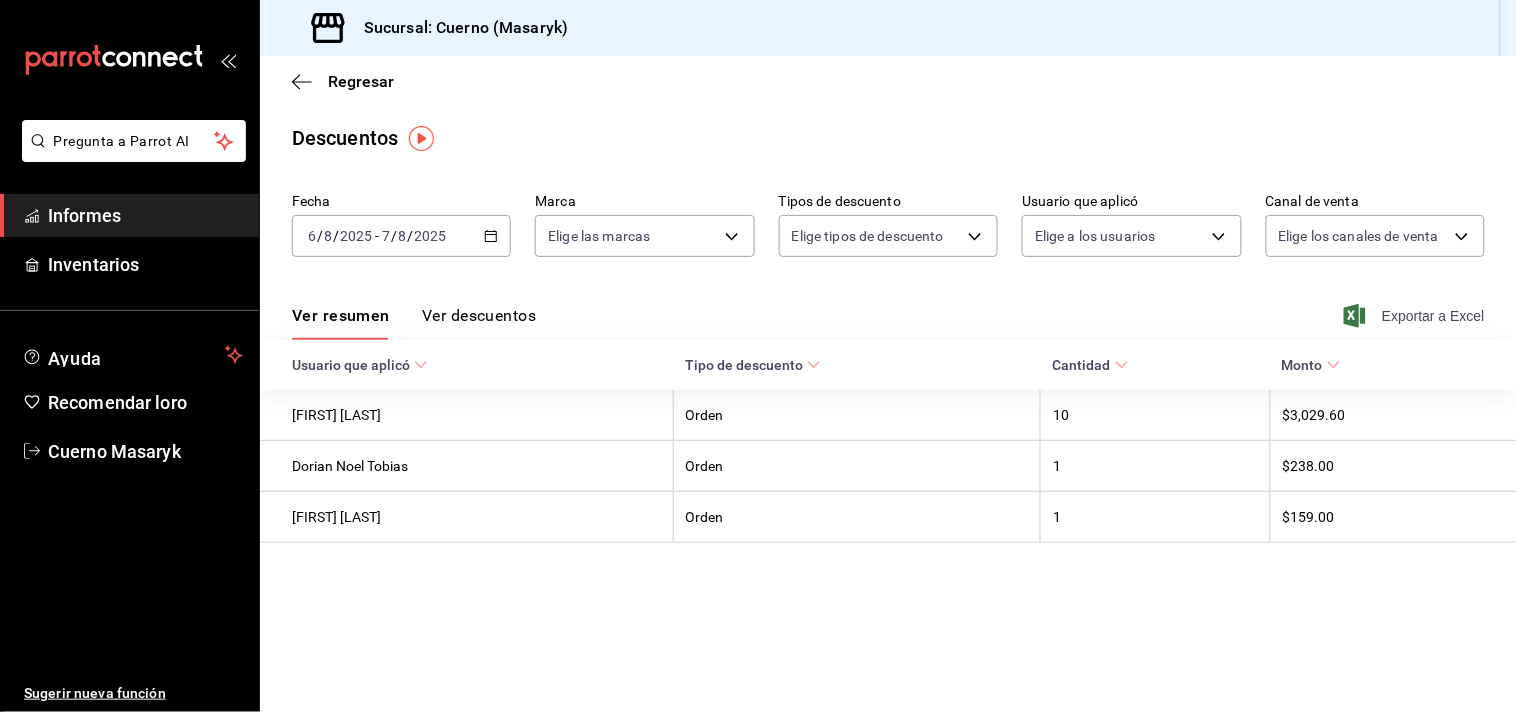 click on "Exportar a Excel" at bounding box center [1433, 316] 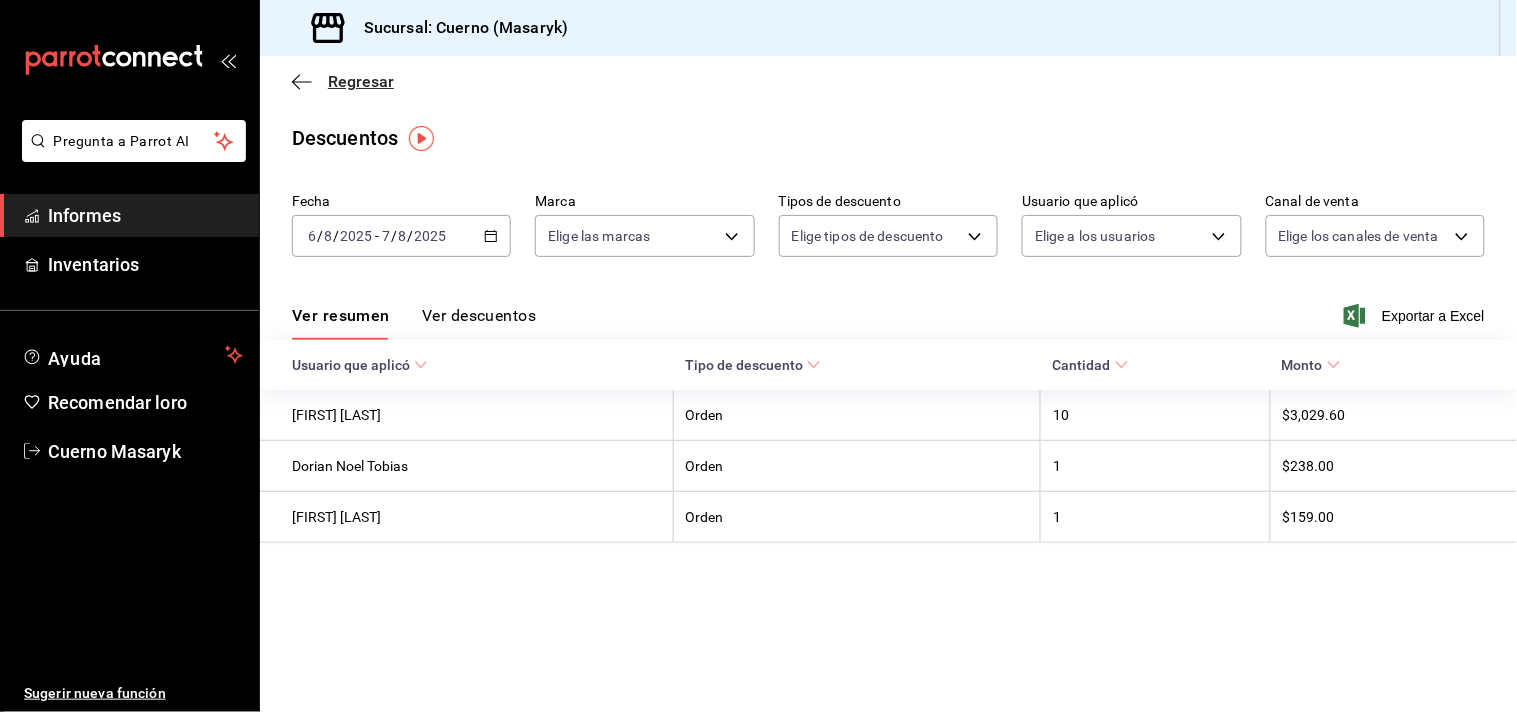 click on "Regresar" at bounding box center (343, 81) 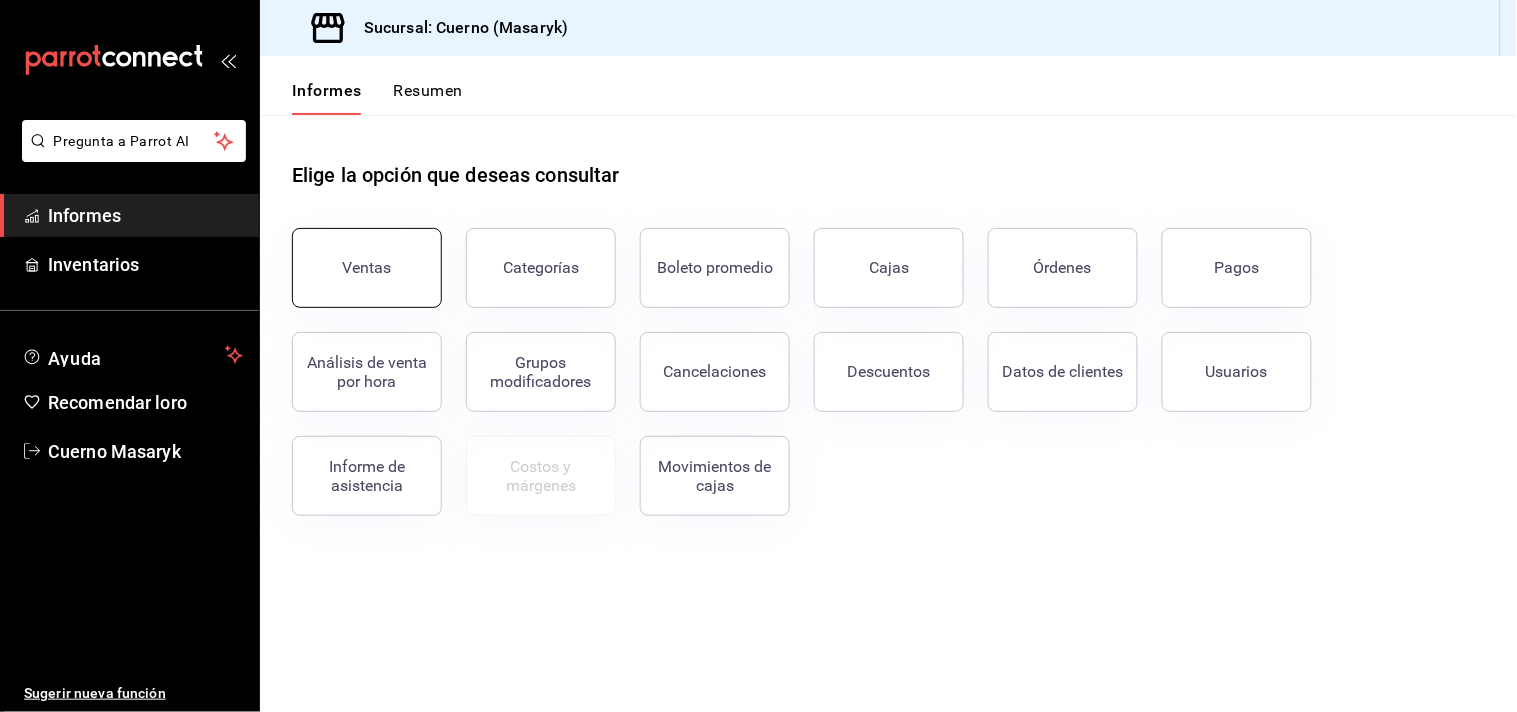 click on "Ventas" at bounding box center [367, 268] 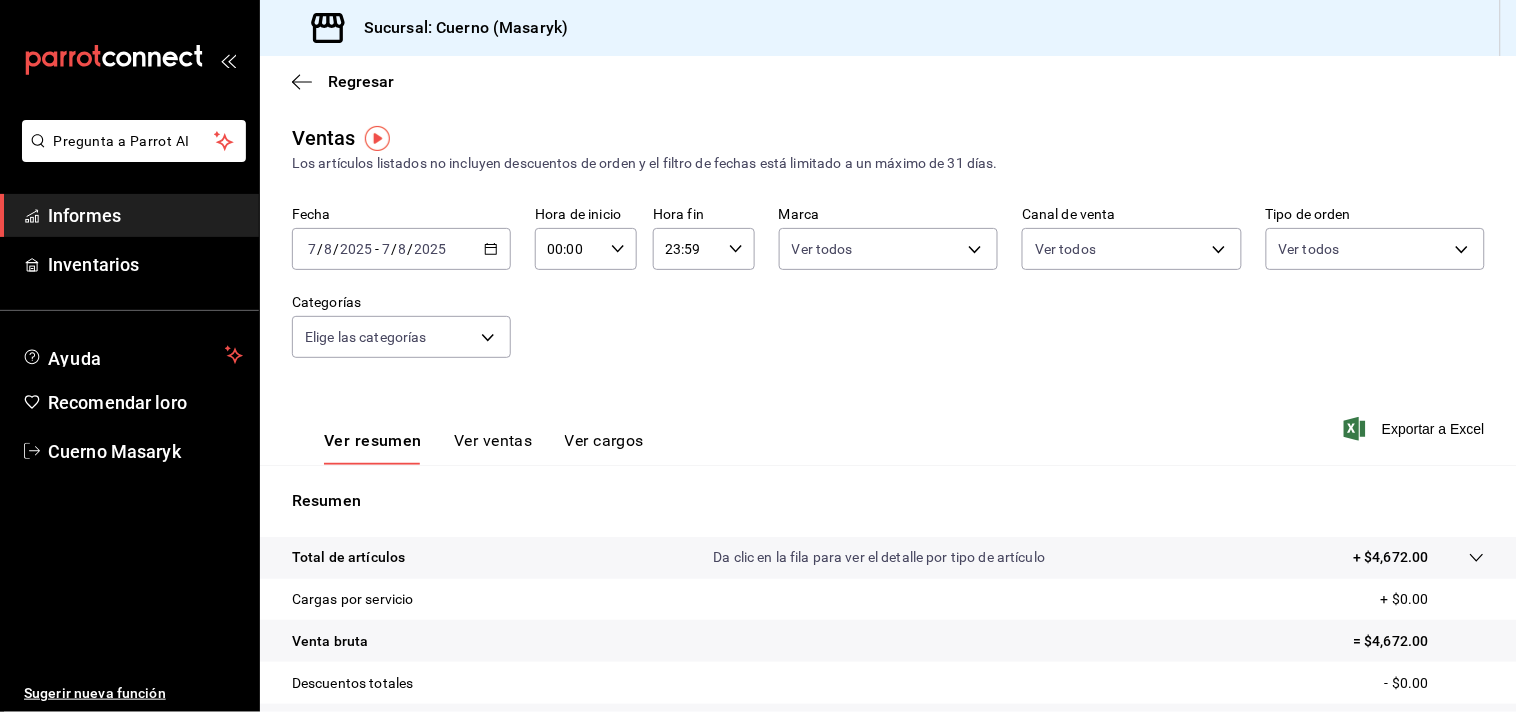 click on "2025-08-07 7 / 8 / 2025 - 2025-08-07 7 / 8 / 2025" at bounding box center [401, 249] 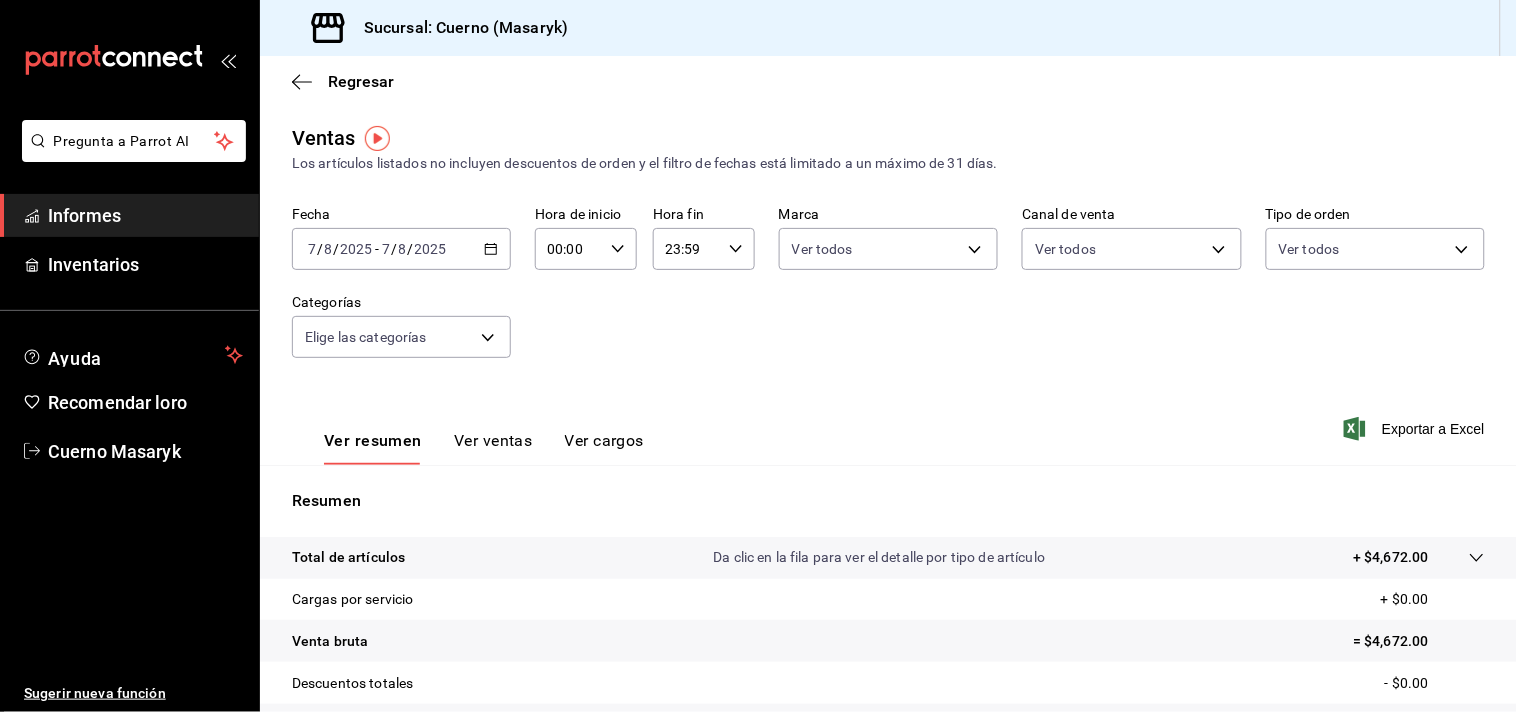 click on "2025-08-07 7 / 8 / 2025 - 2025-08-07 7 / 8 / 2025" at bounding box center [401, 249] 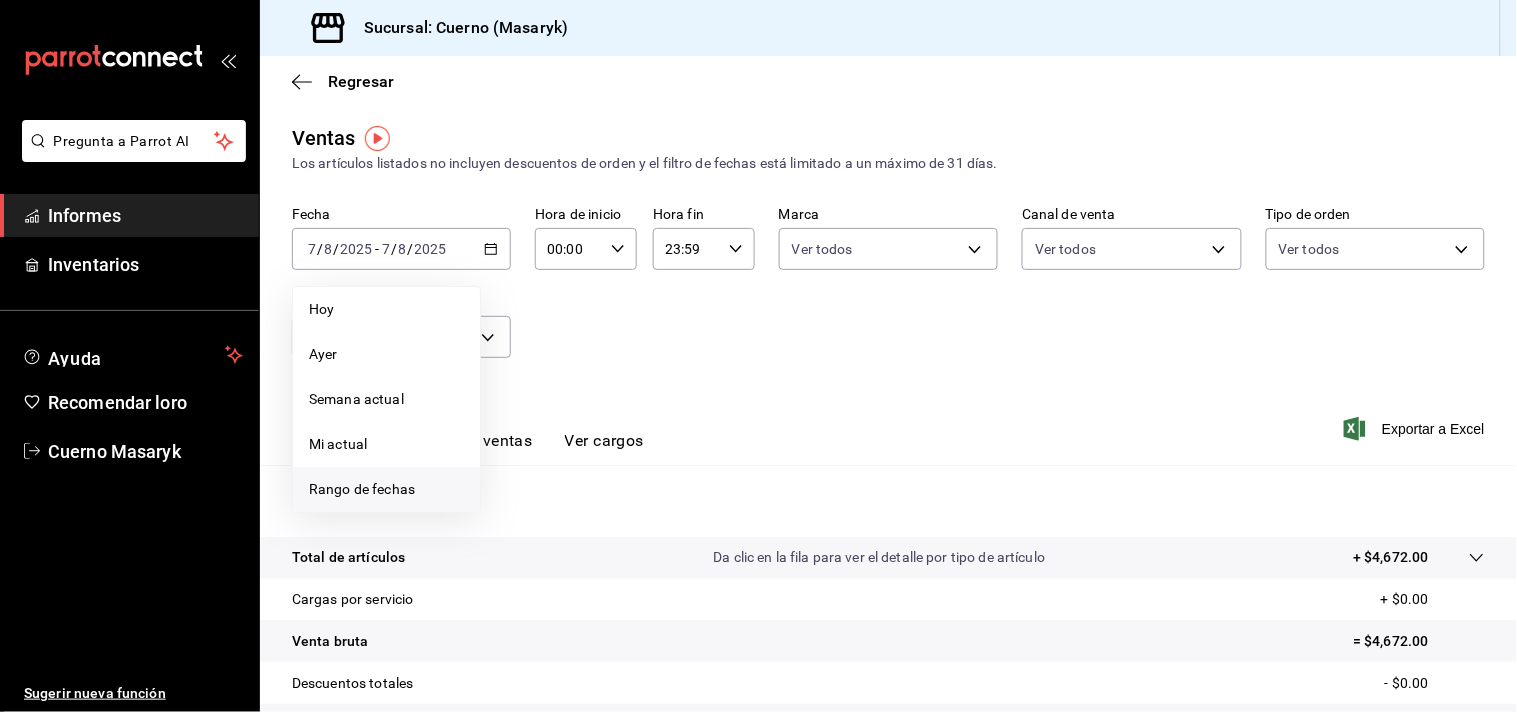 click on "Rango de fechas" at bounding box center [362, 489] 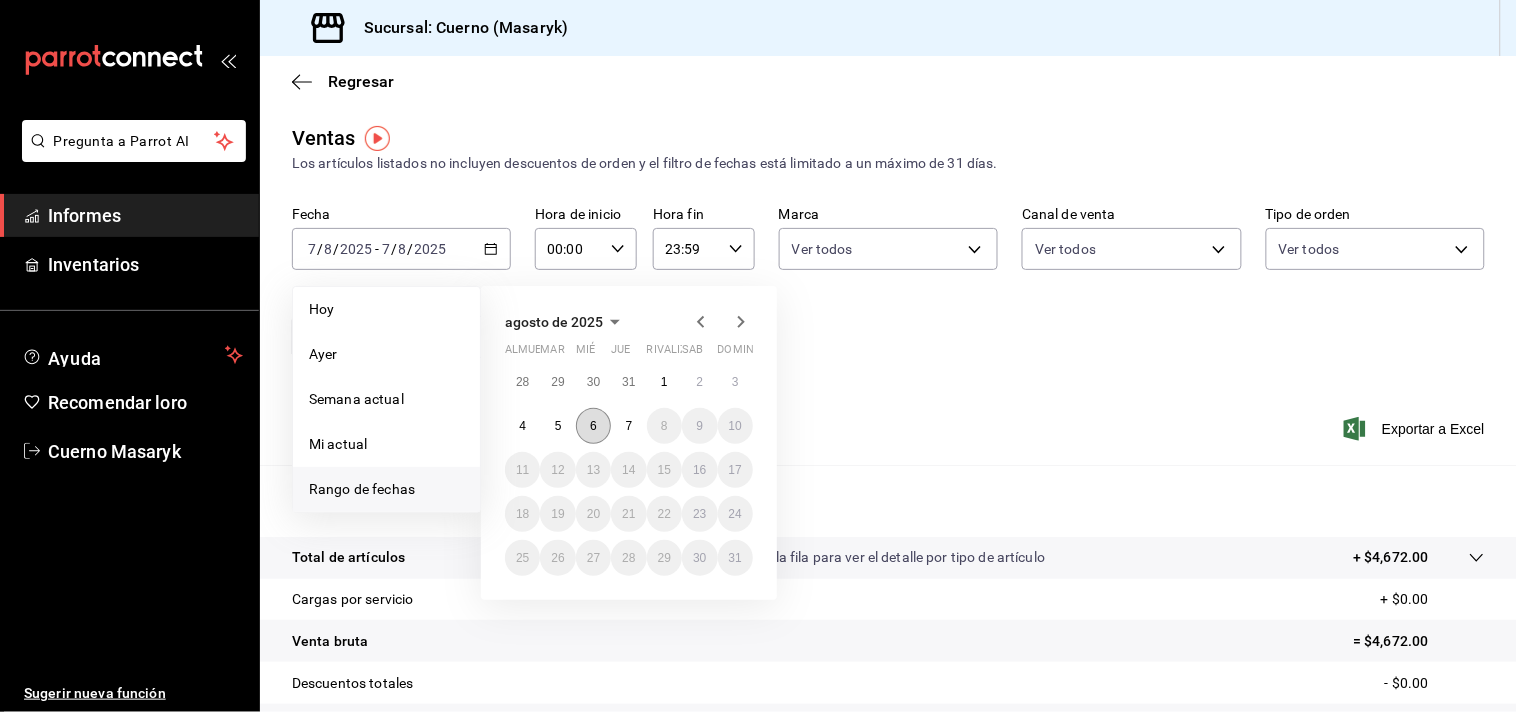click on "6" at bounding box center [593, 426] 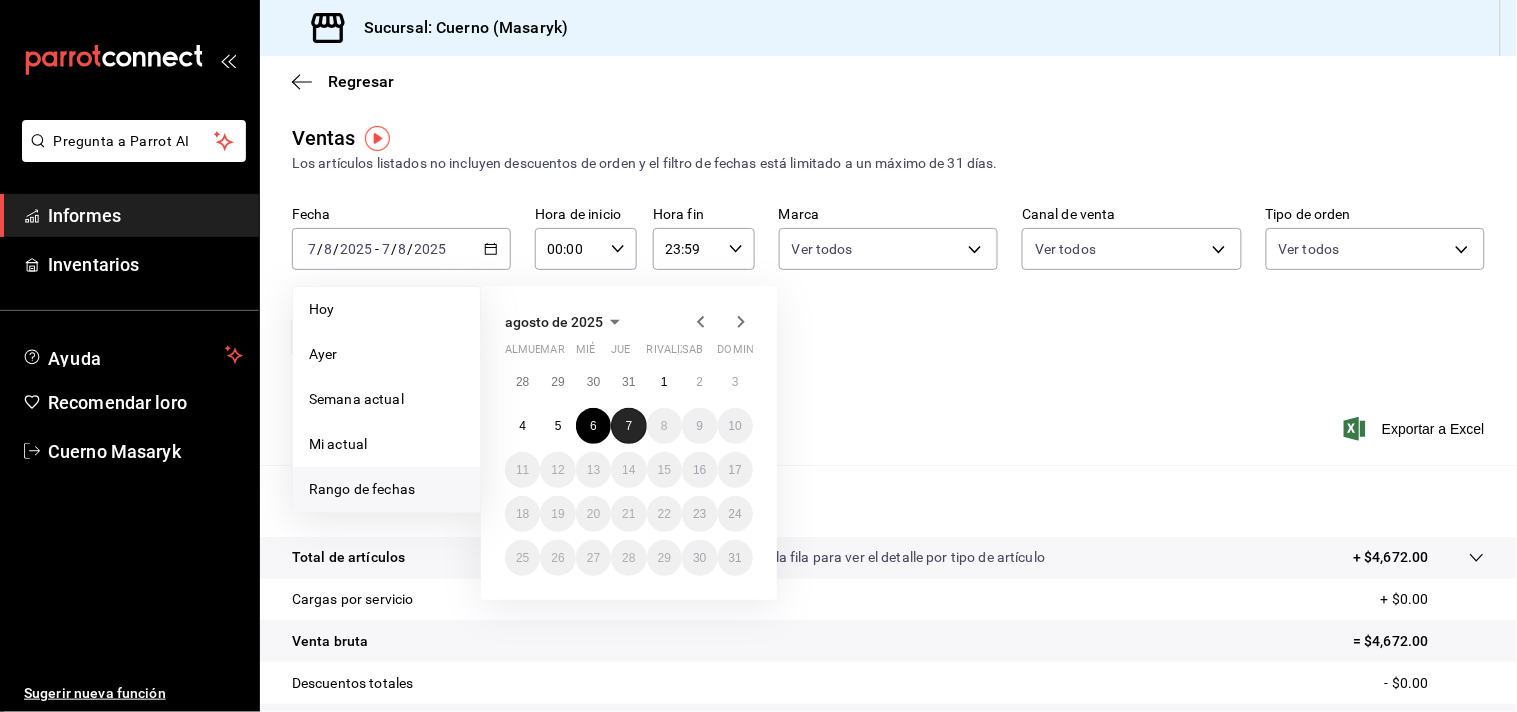 click on "7" at bounding box center [628, 426] 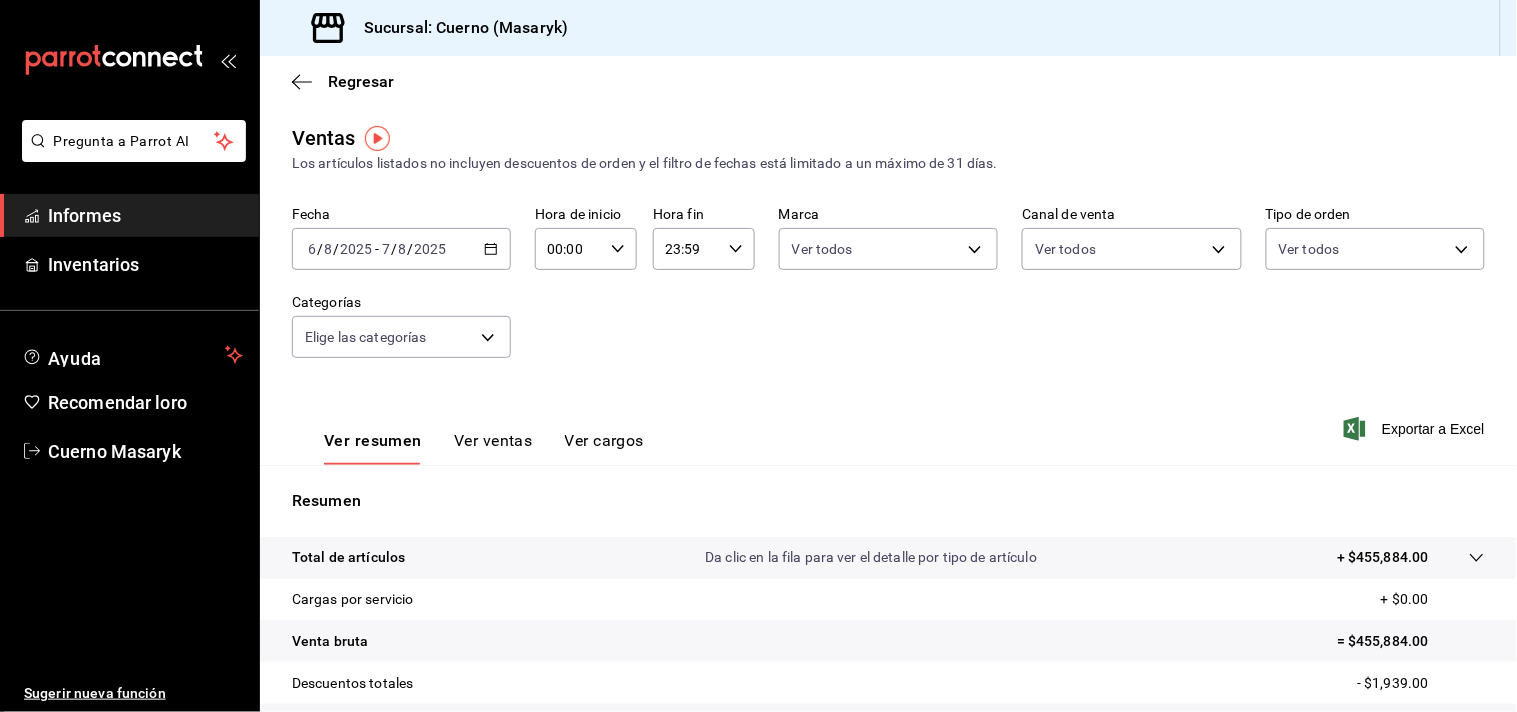 click on "00:00 Hora de inicio" at bounding box center [586, 249] 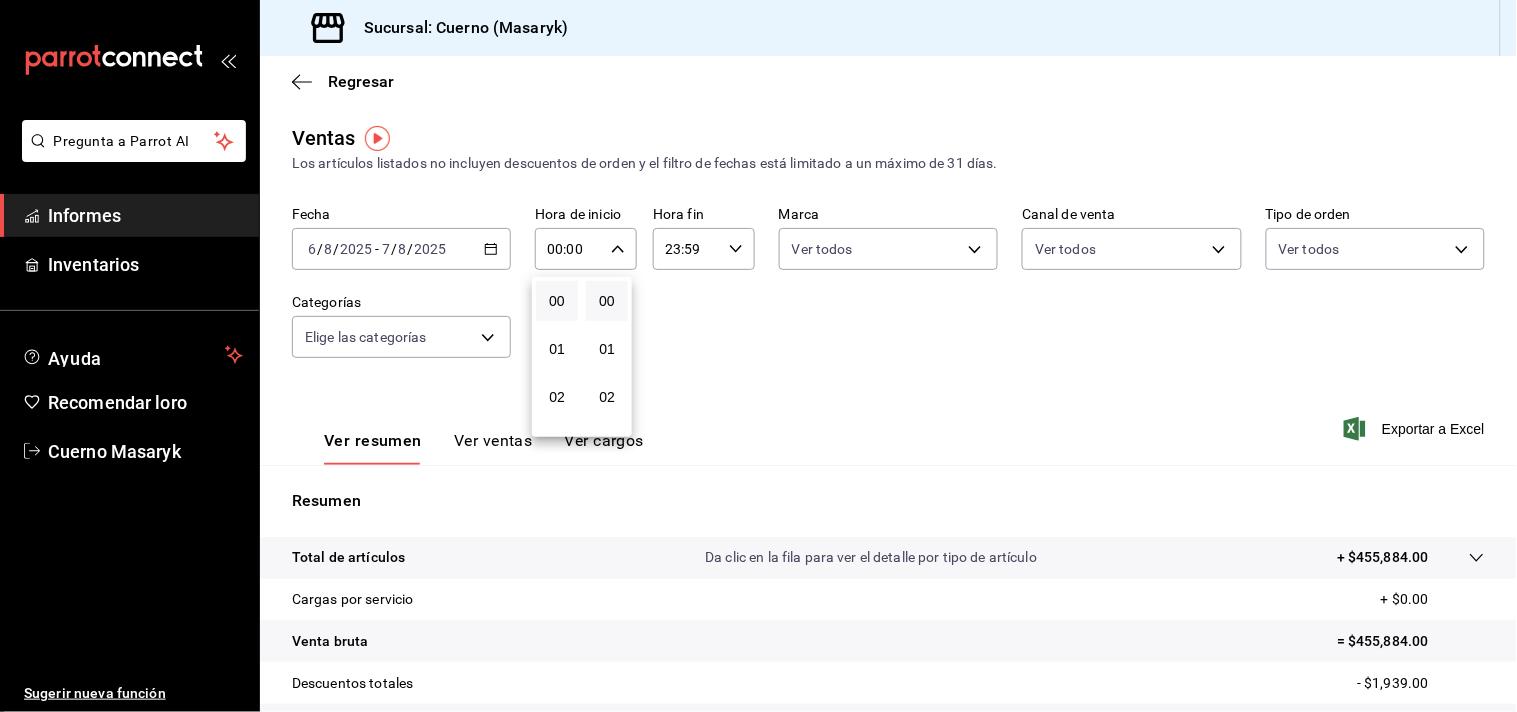 click at bounding box center [758, 356] 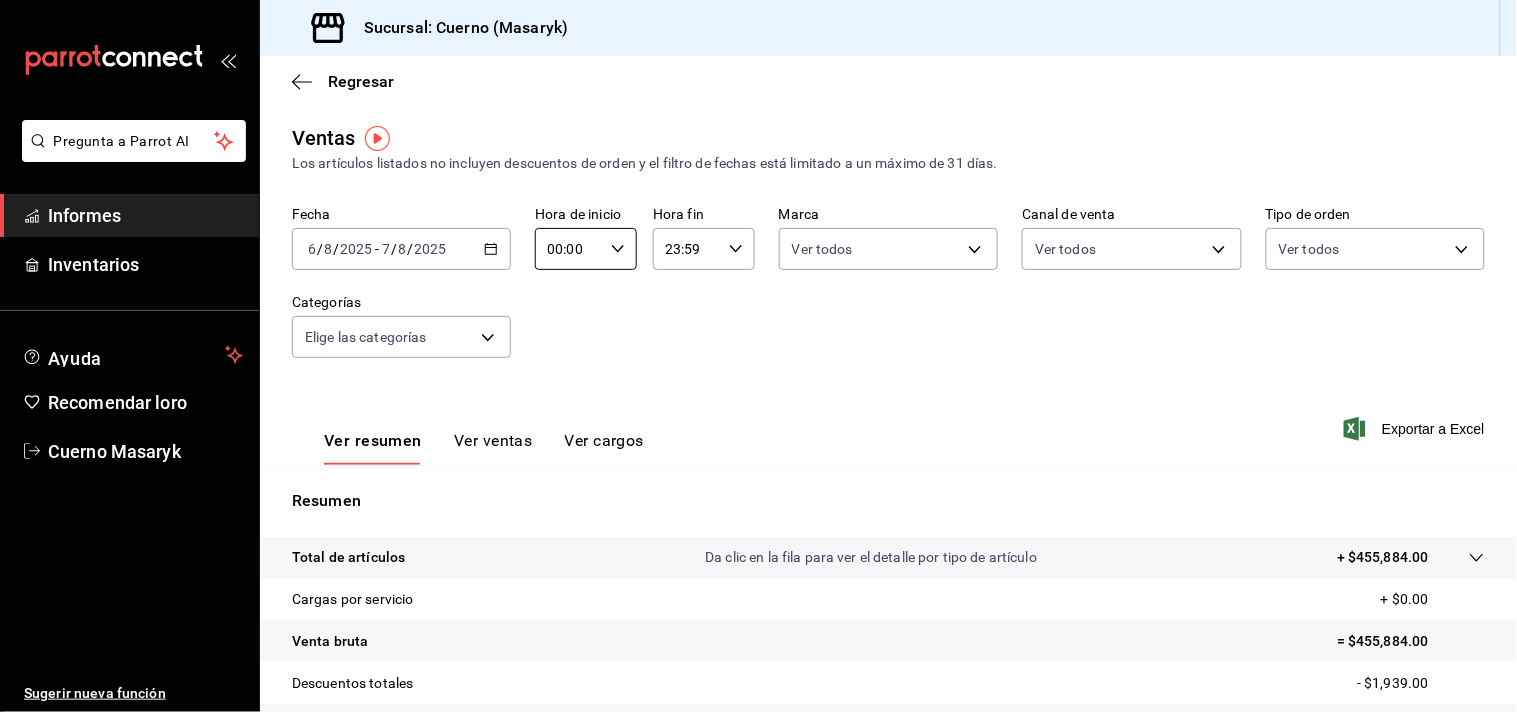 click on "00:00" at bounding box center [569, 249] 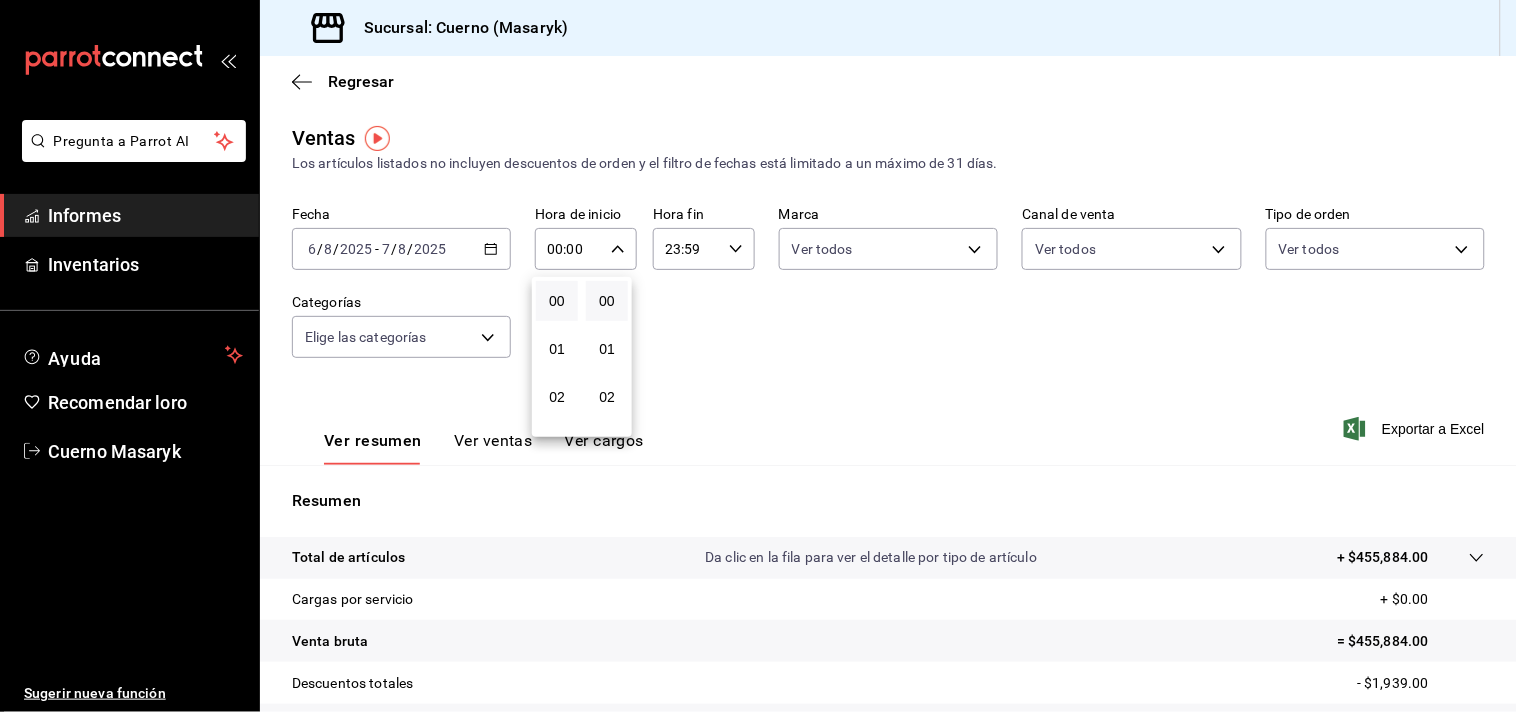 click at bounding box center (758, 356) 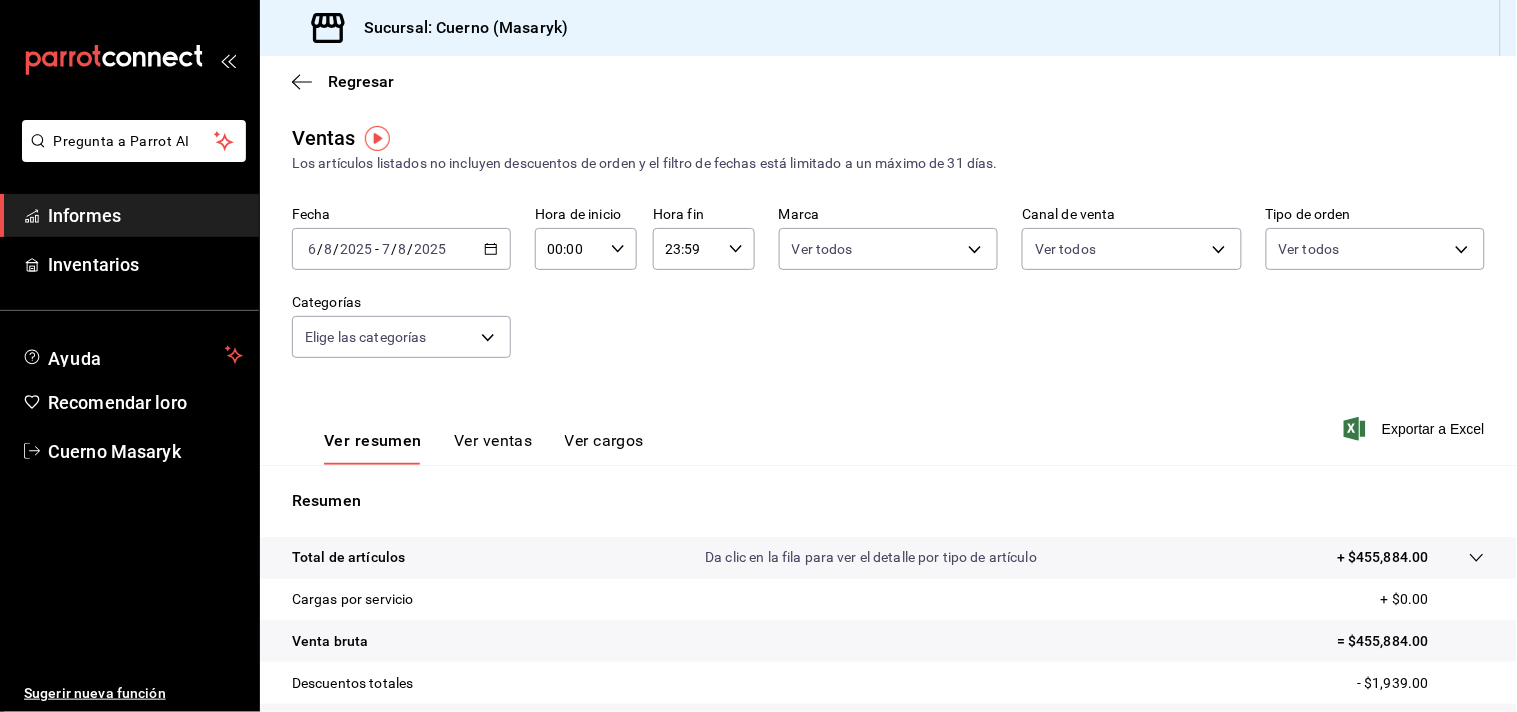 click 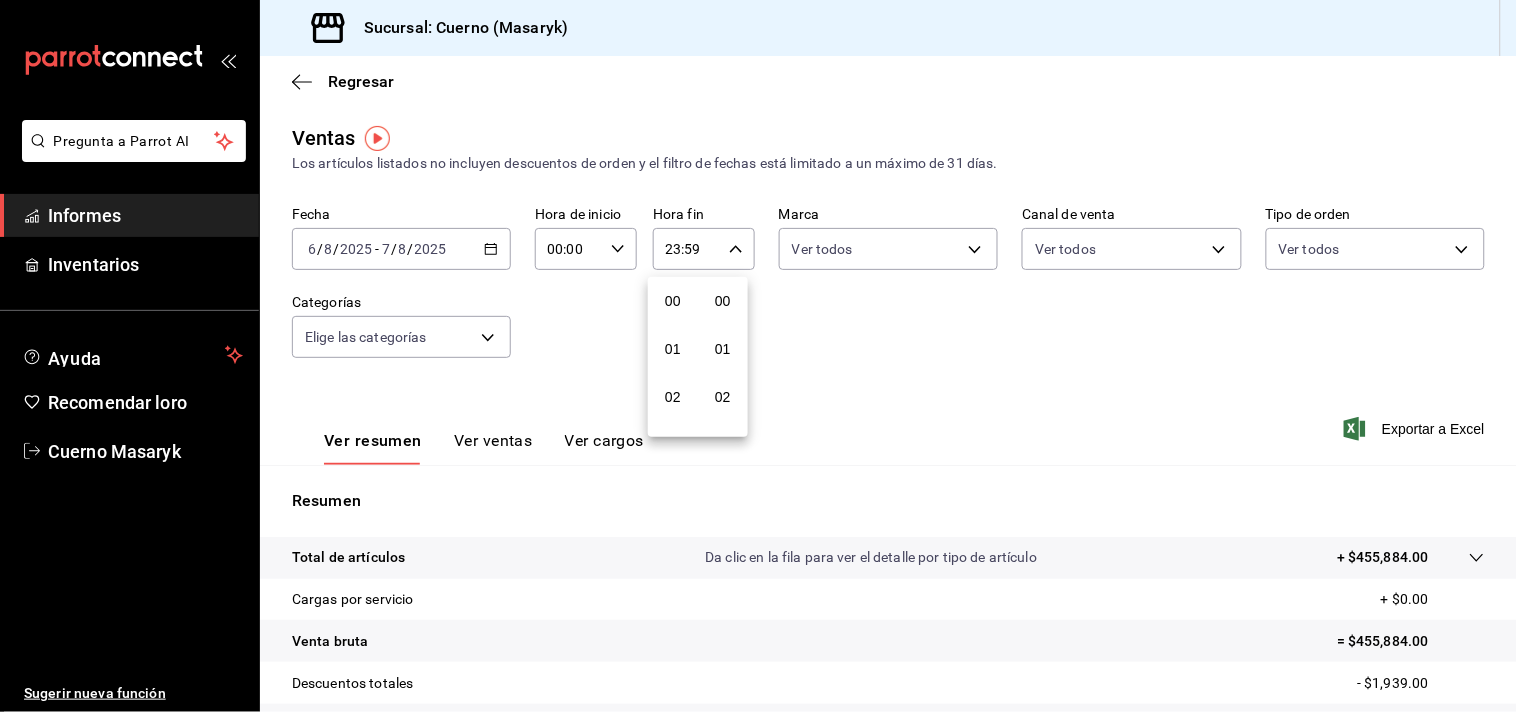scroll, scrollTop: 981, scrollLeft: 0, axis: vertical 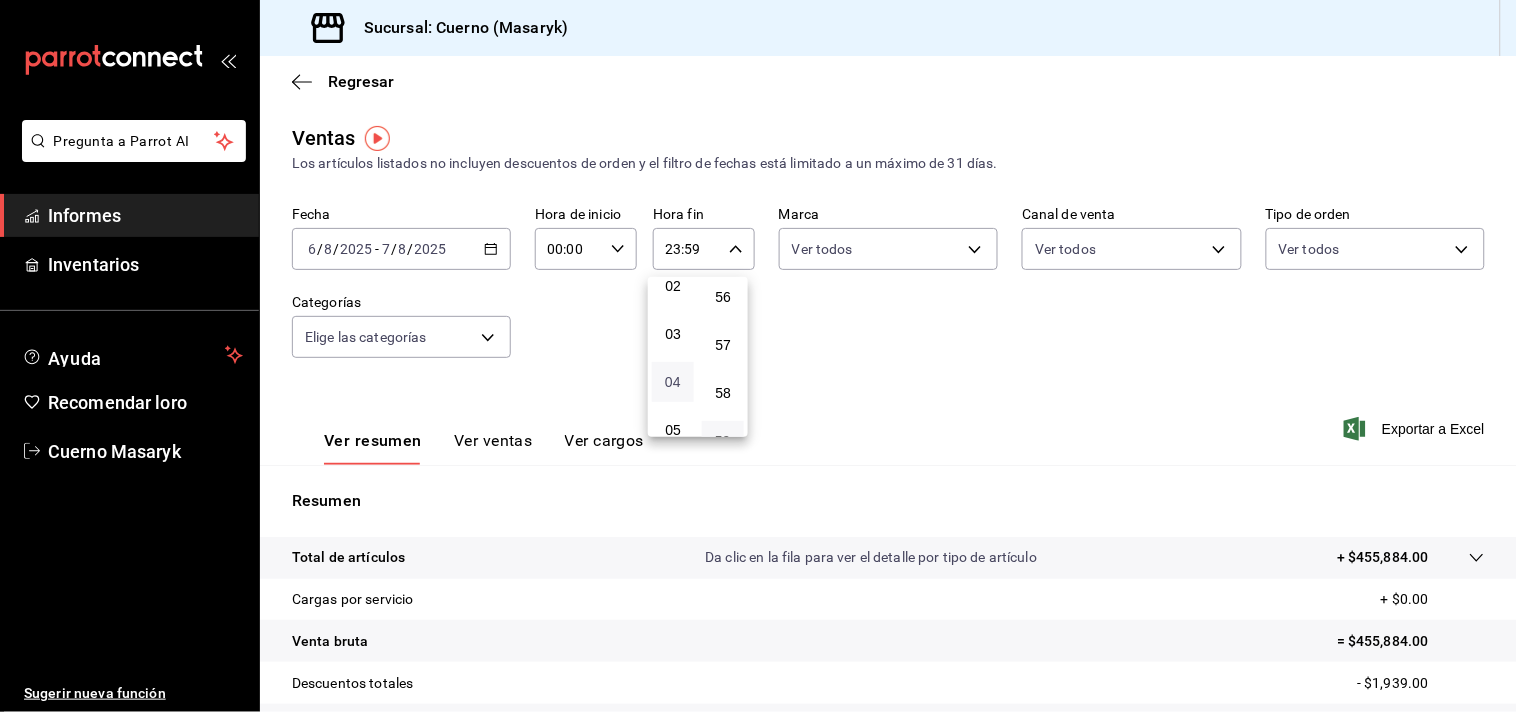 click on "04" at bounding box center (673, 382) 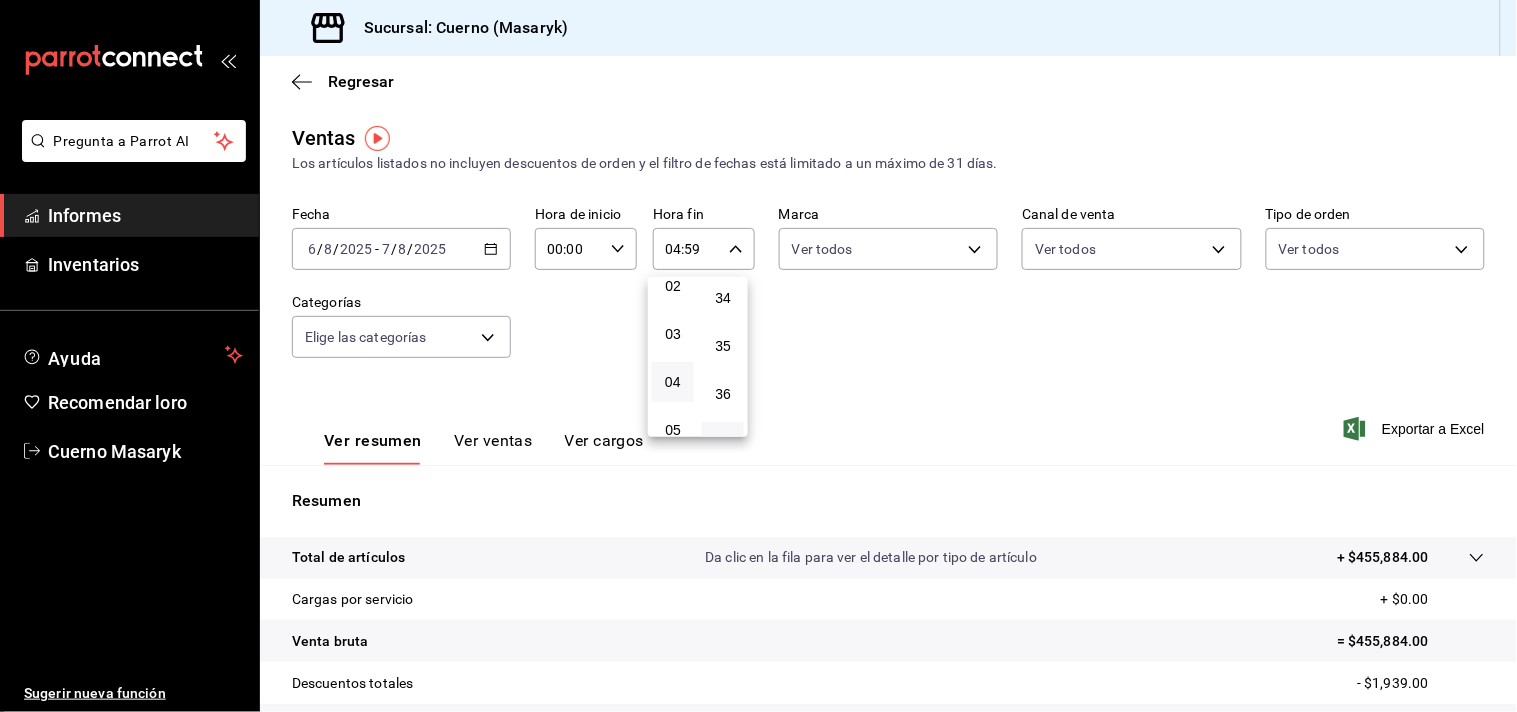 scroll, scrollTop: 1470, scrollLeft: 0, axis: vertical 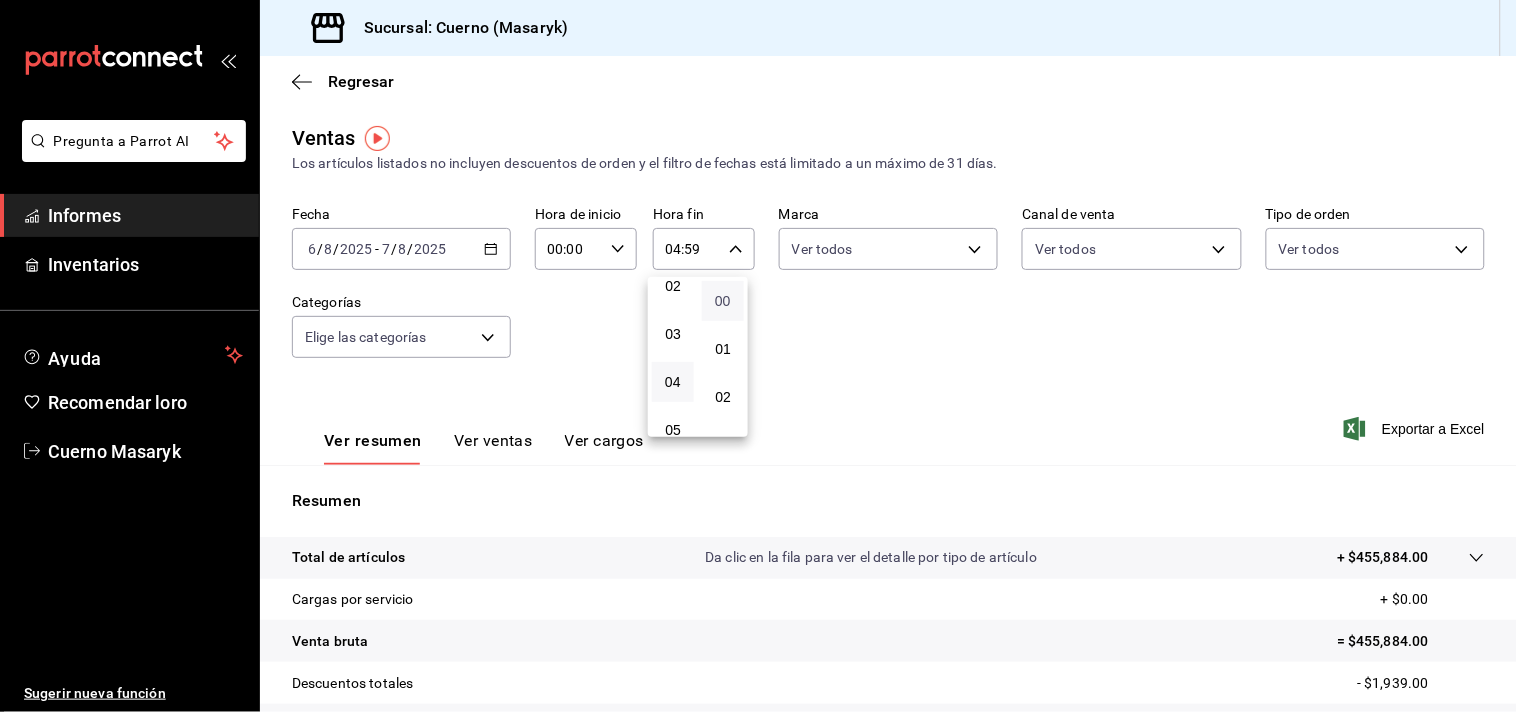 click on "00" at bounding box center (723, 301) 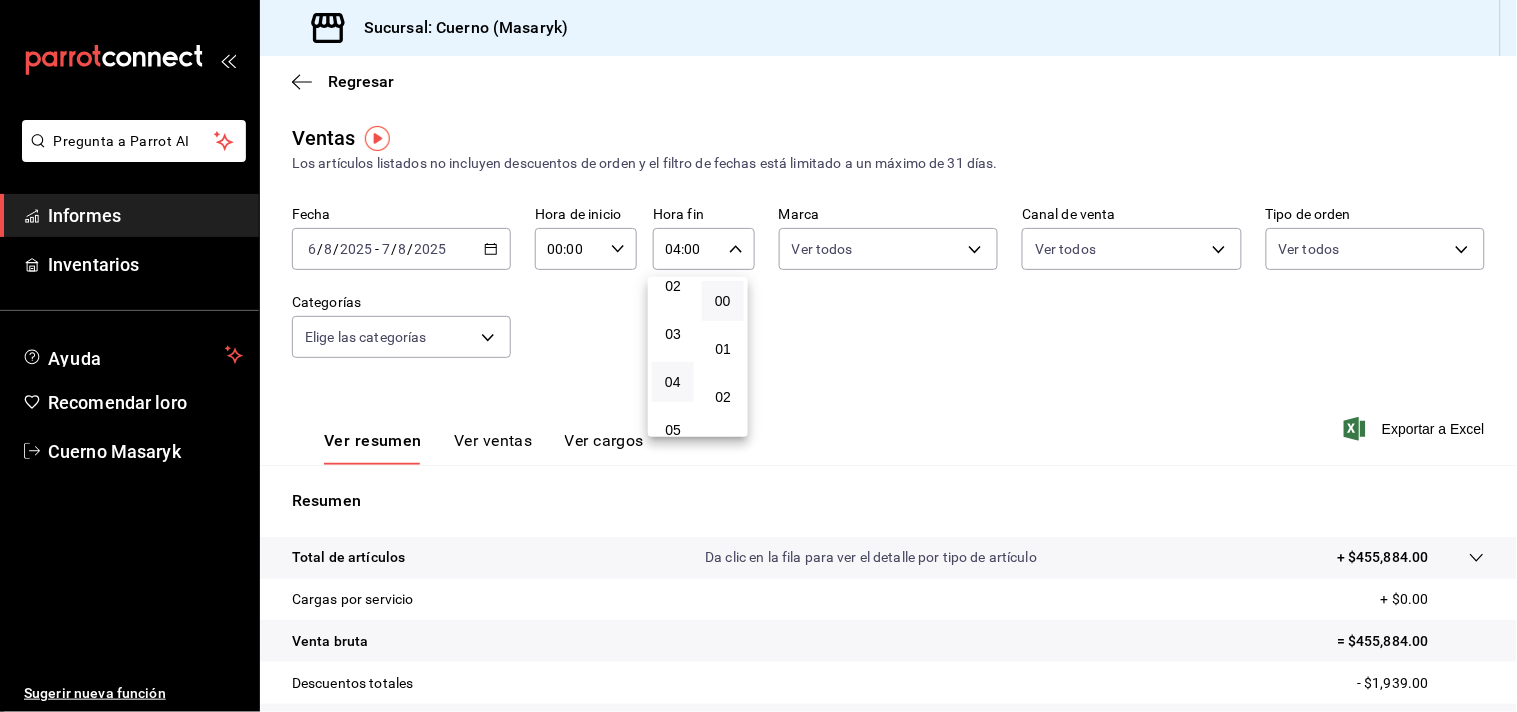 click at bounding box center [758, 356] 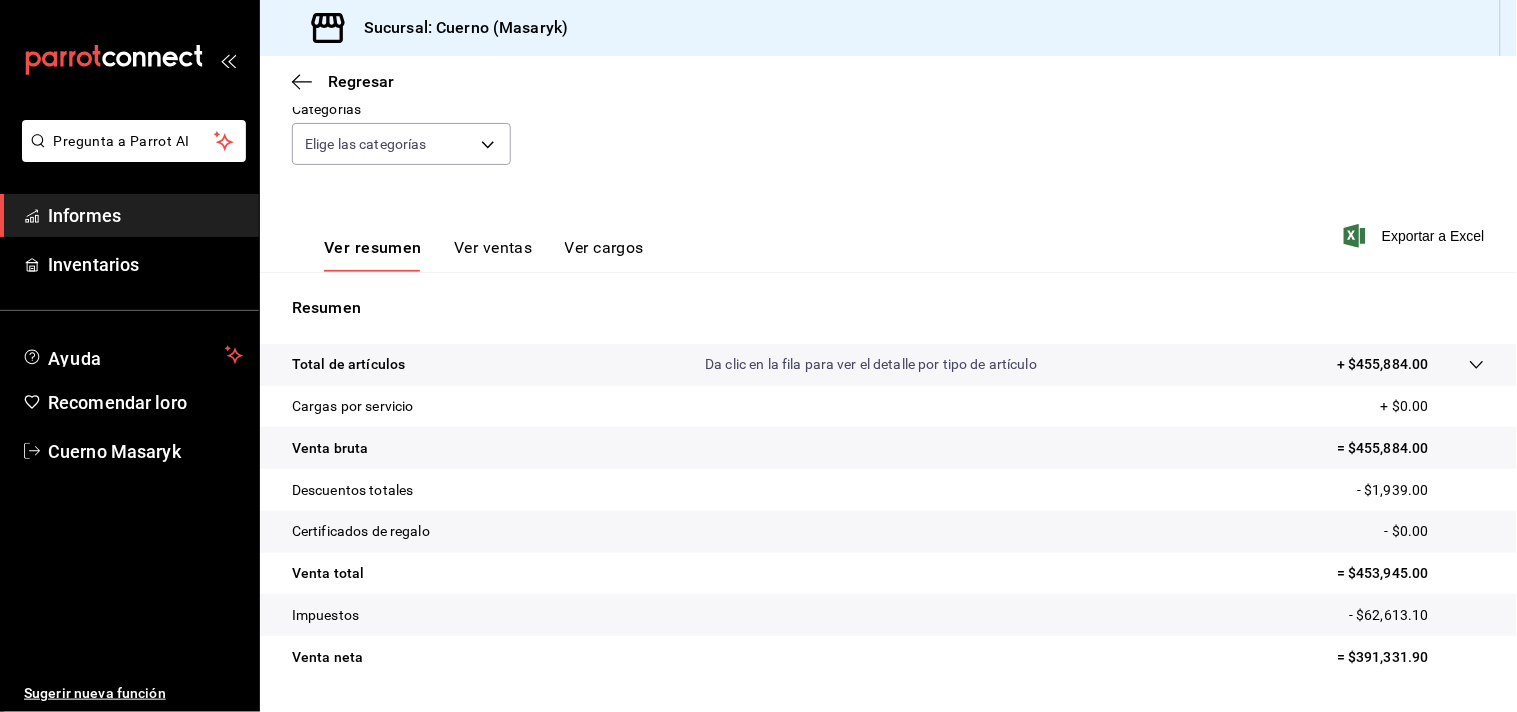 scroll, scrollTop: 247, scrollLeft: 0, axis: vertical 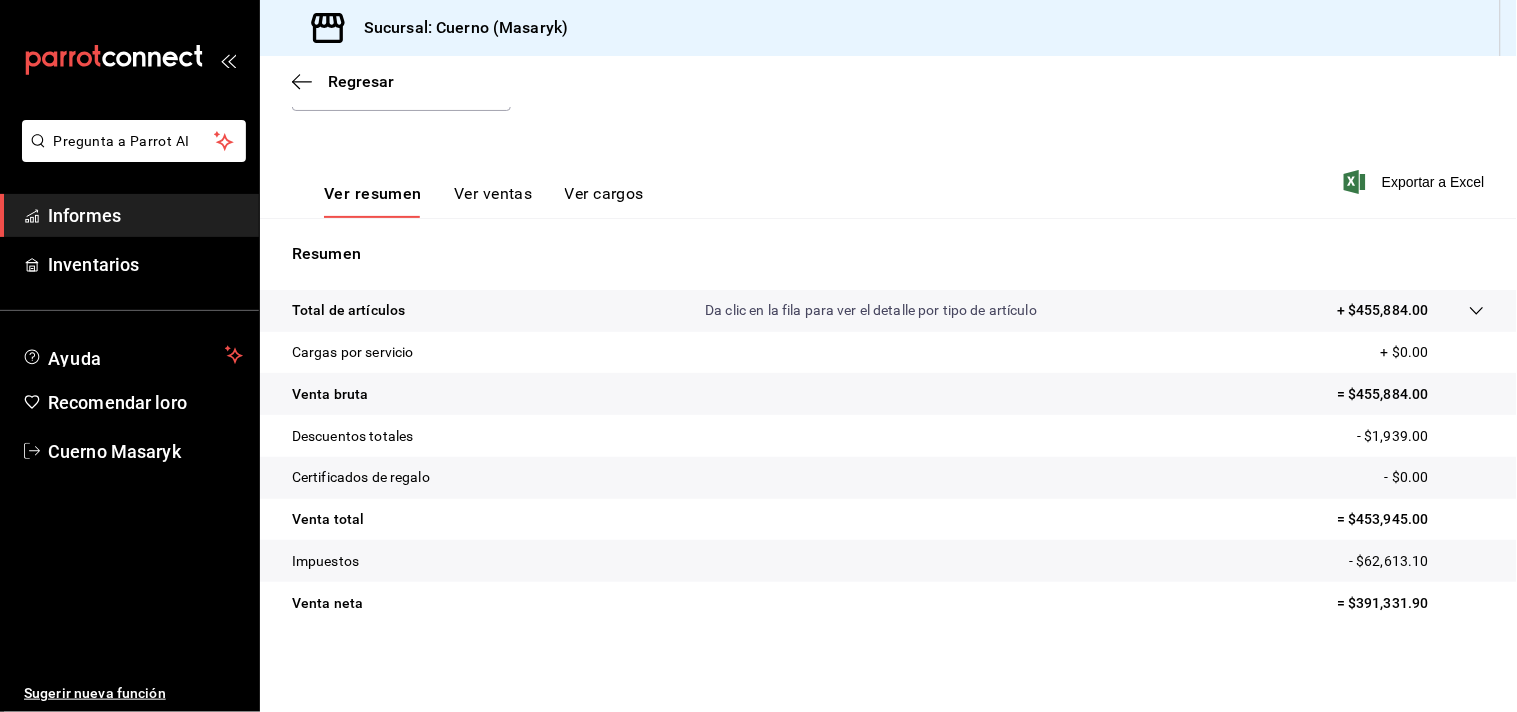 click on "Da clic en la fila para ver el detalle por tipo de artículo" at bounding box center (871, 310) 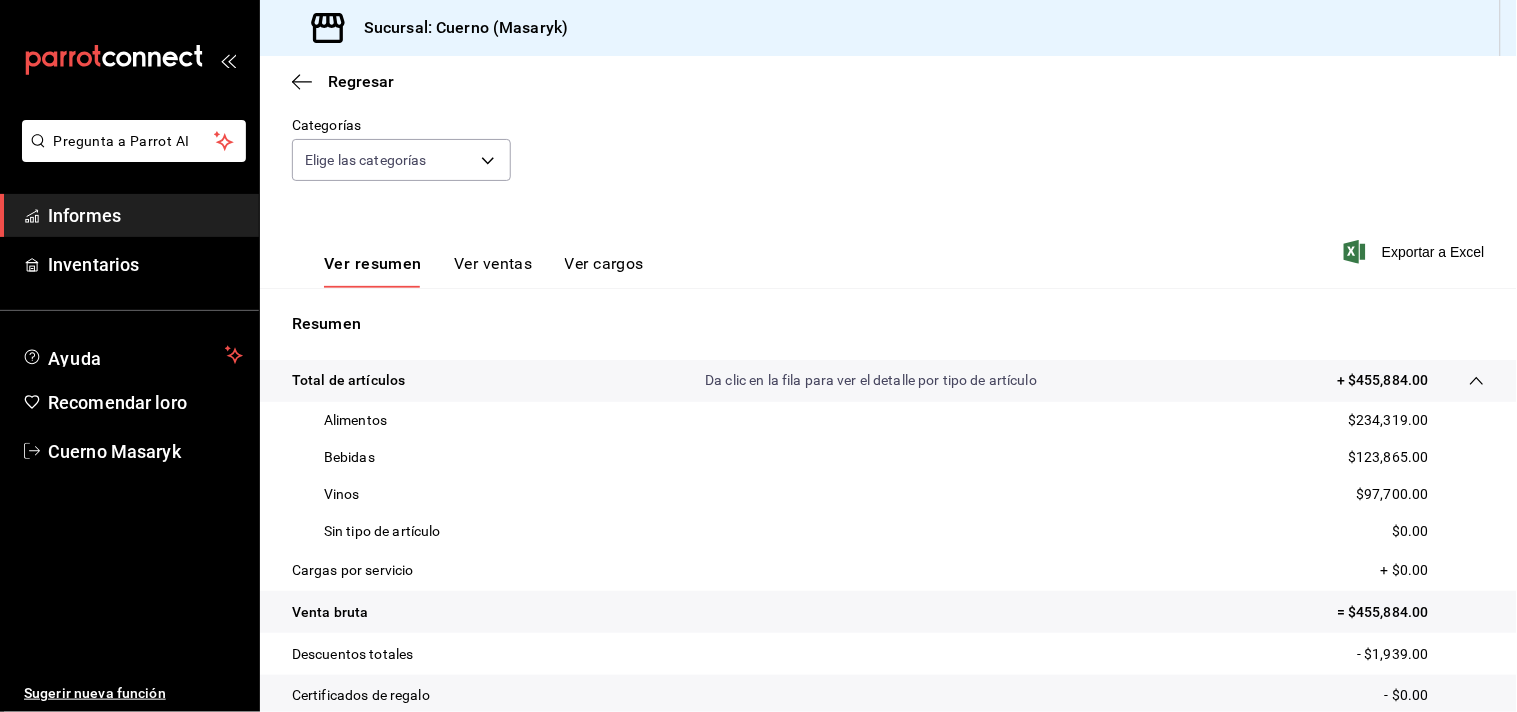 scroll, scrollTop: 173, scrollLeft: 0, axis: vertical 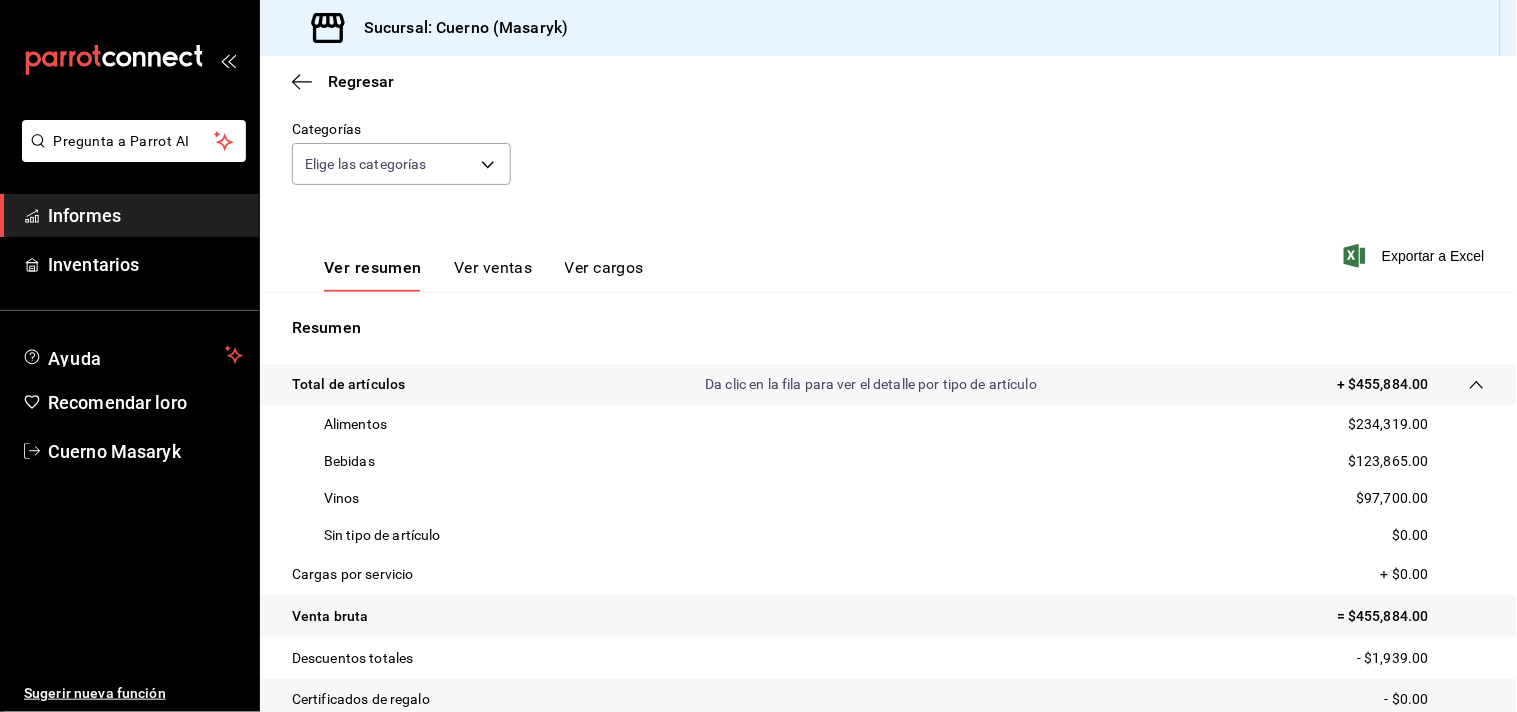 click on "Ver ventas" at bounding box center [493, 267] 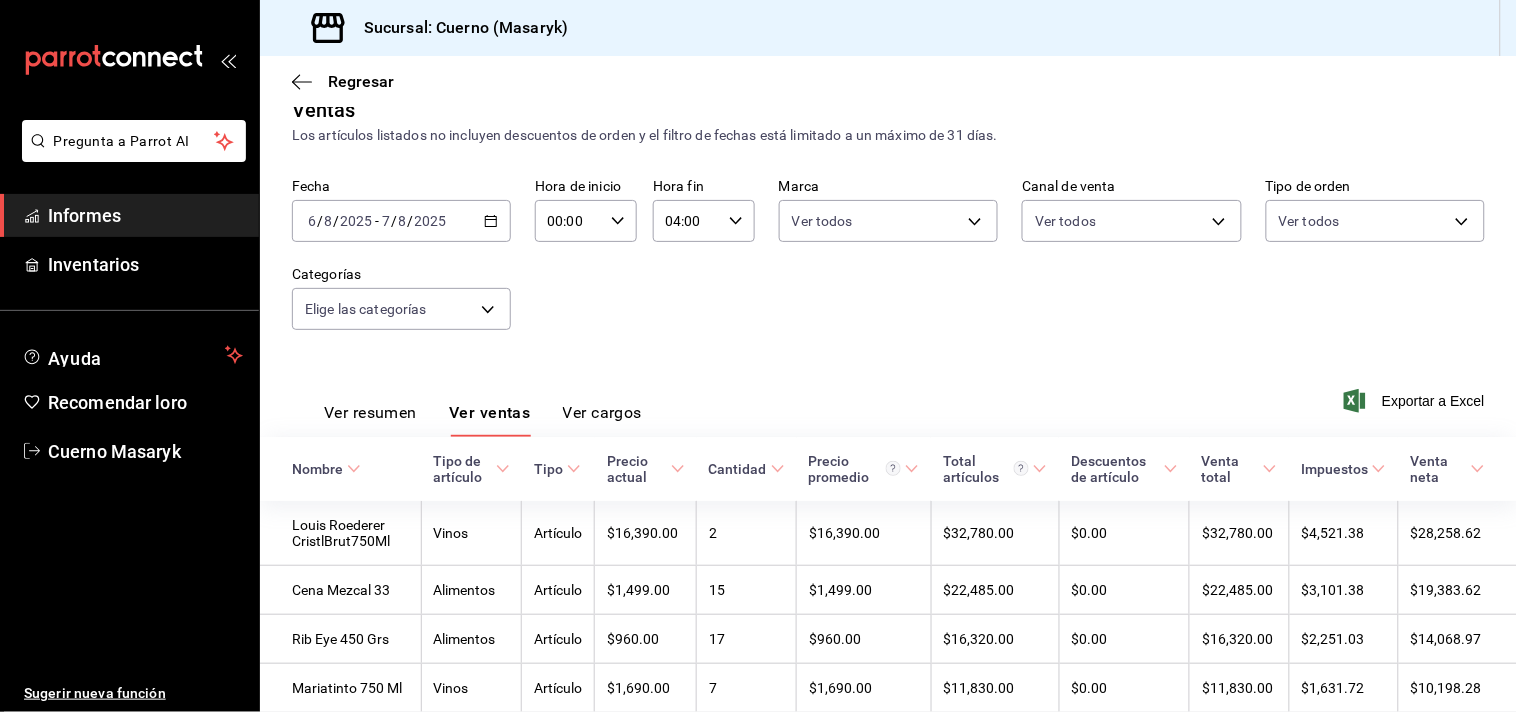 scroll, scrollTop: 173, scrollLeft: 0, axis: vertical 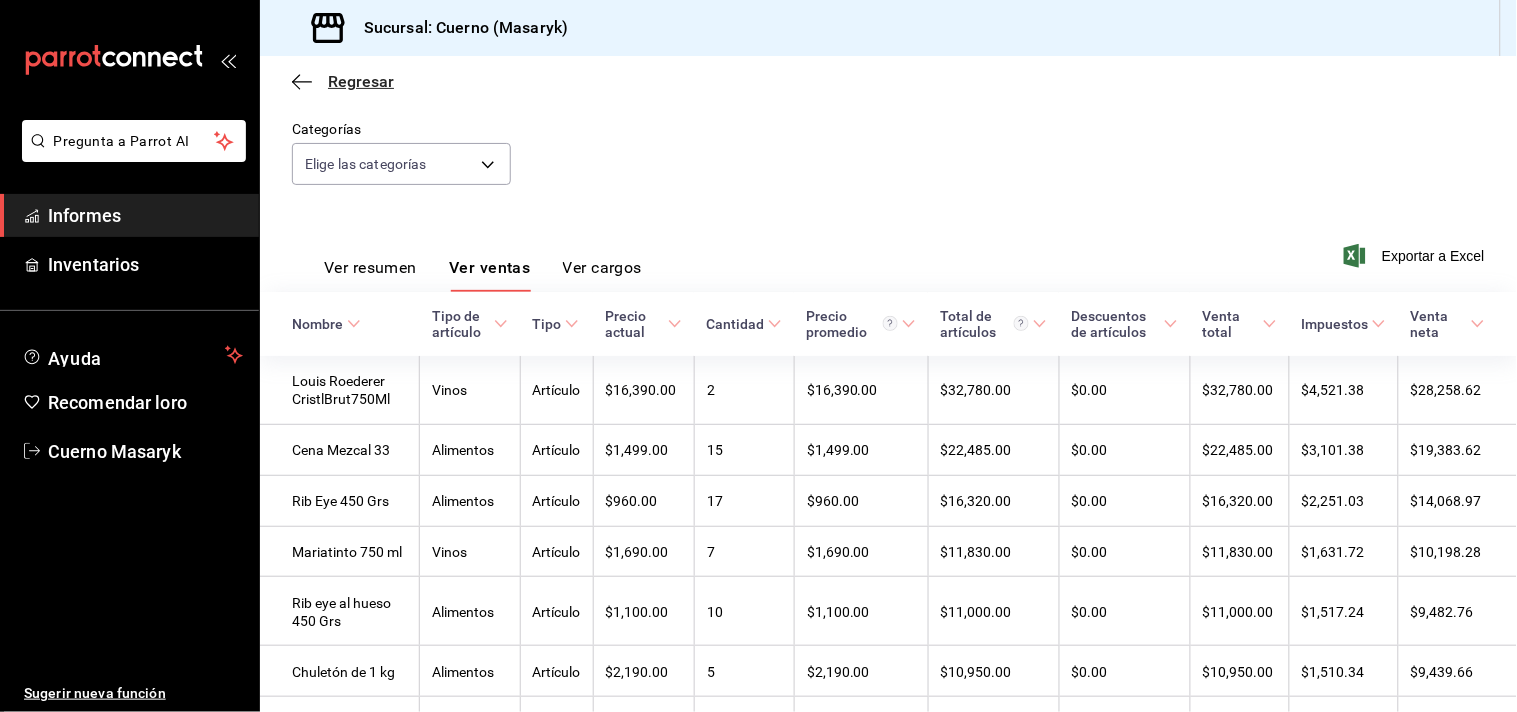 click 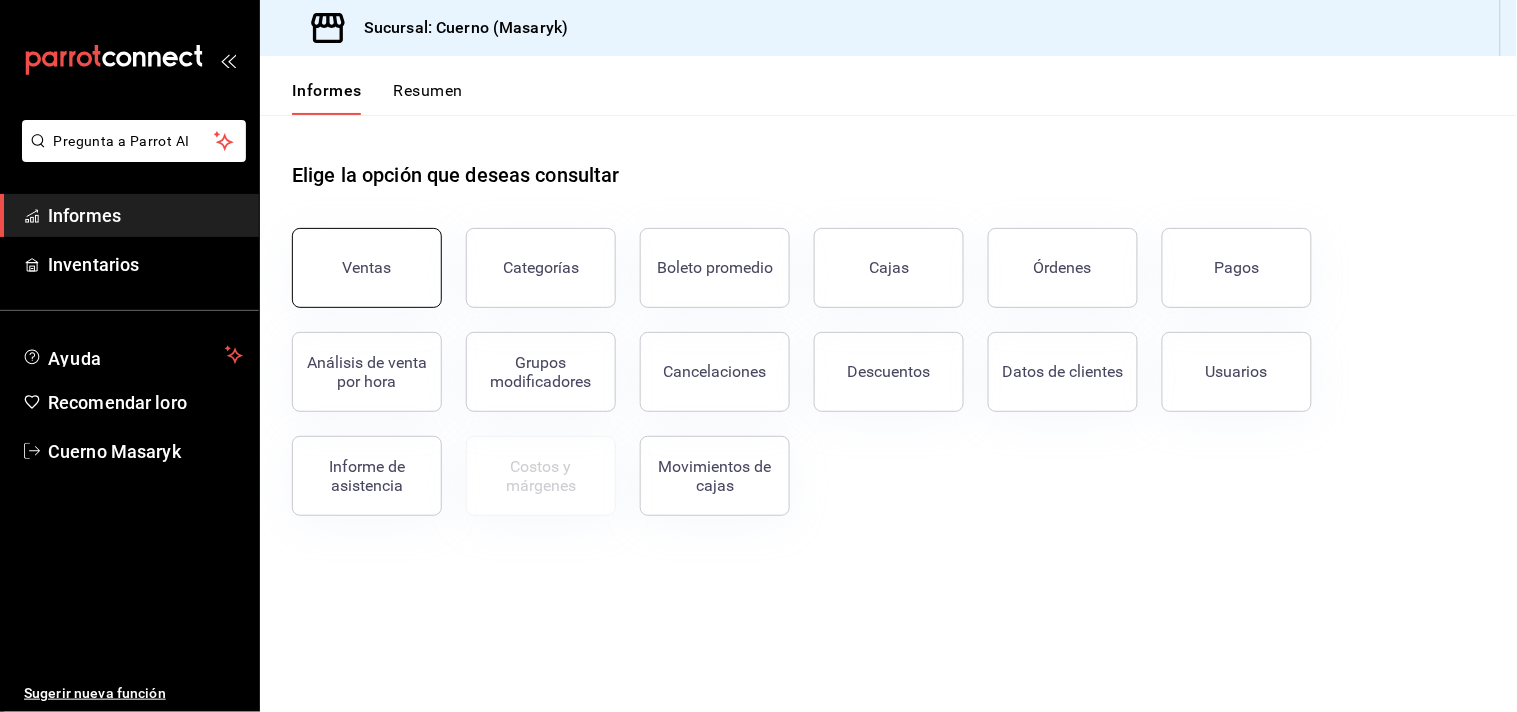 click on "Ventas" at bounding box center [367, 268] 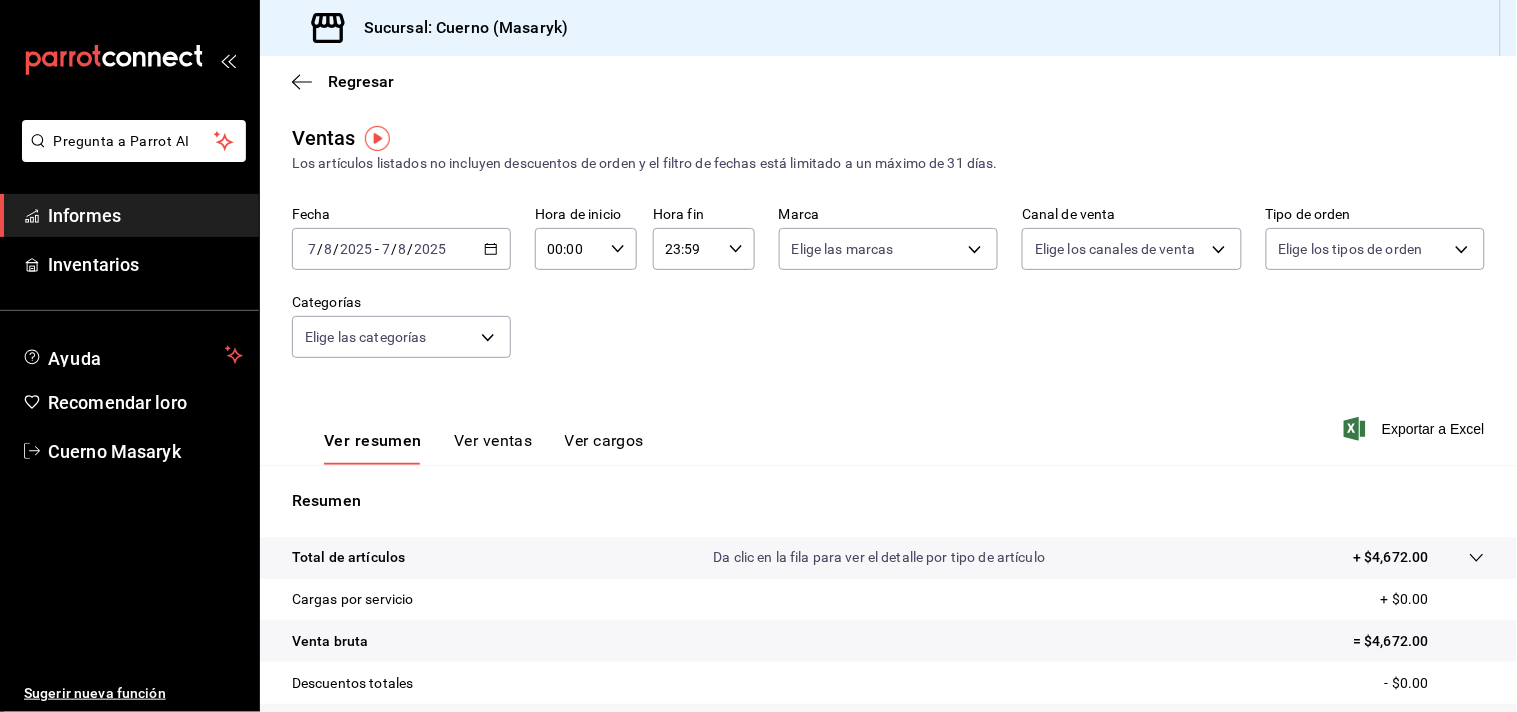 click on "2025" at bounding box center (356, 249) 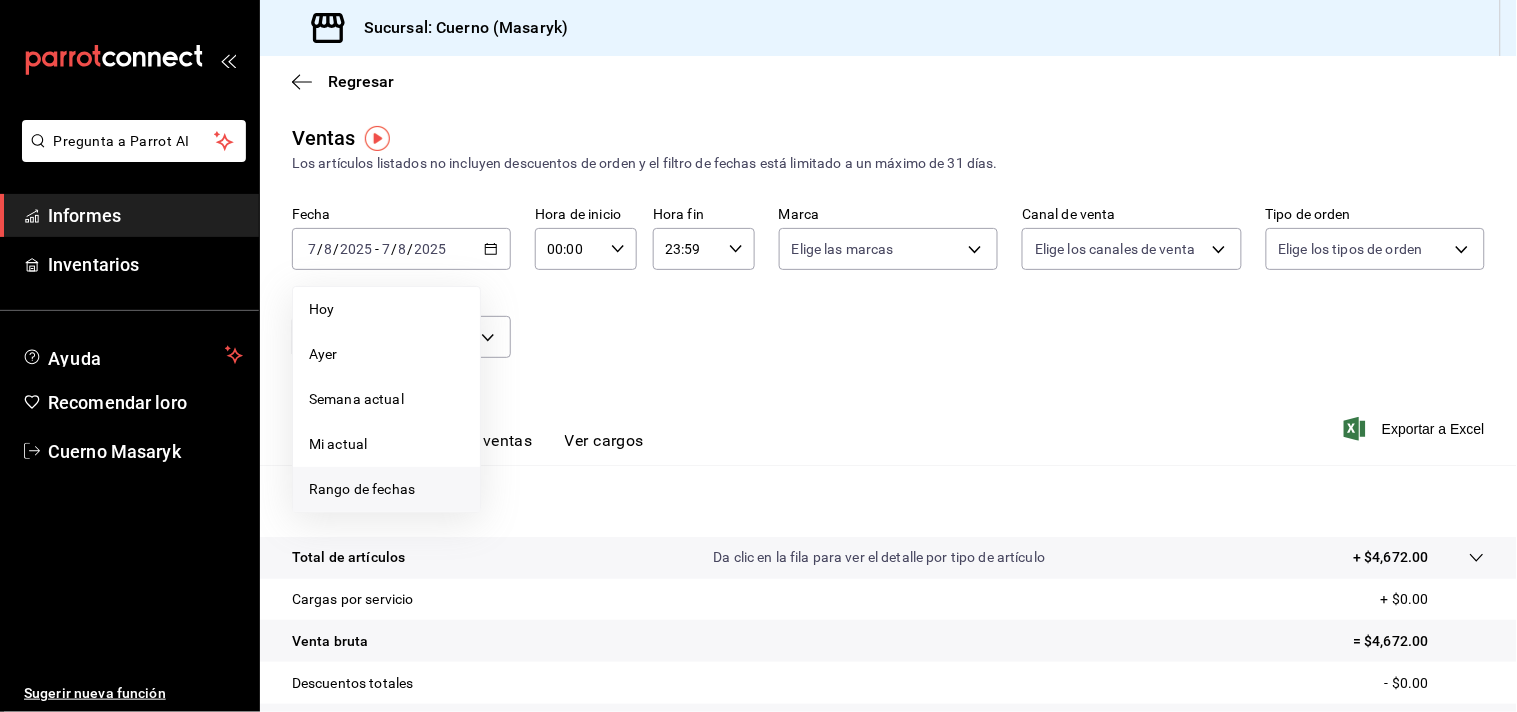 click on "Rango de fechas" at bounding box center [362, 489] 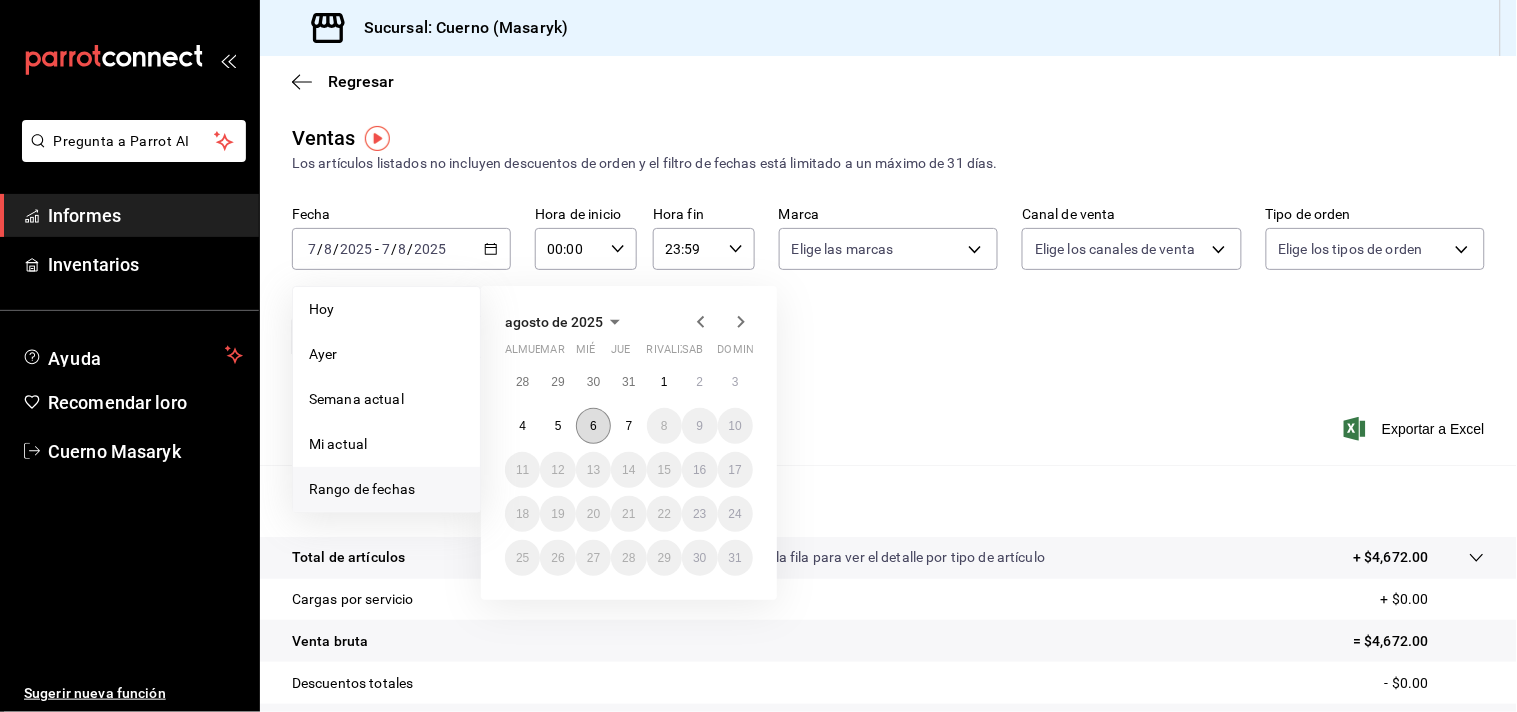 click on "6" at bounding box center [593, 426] 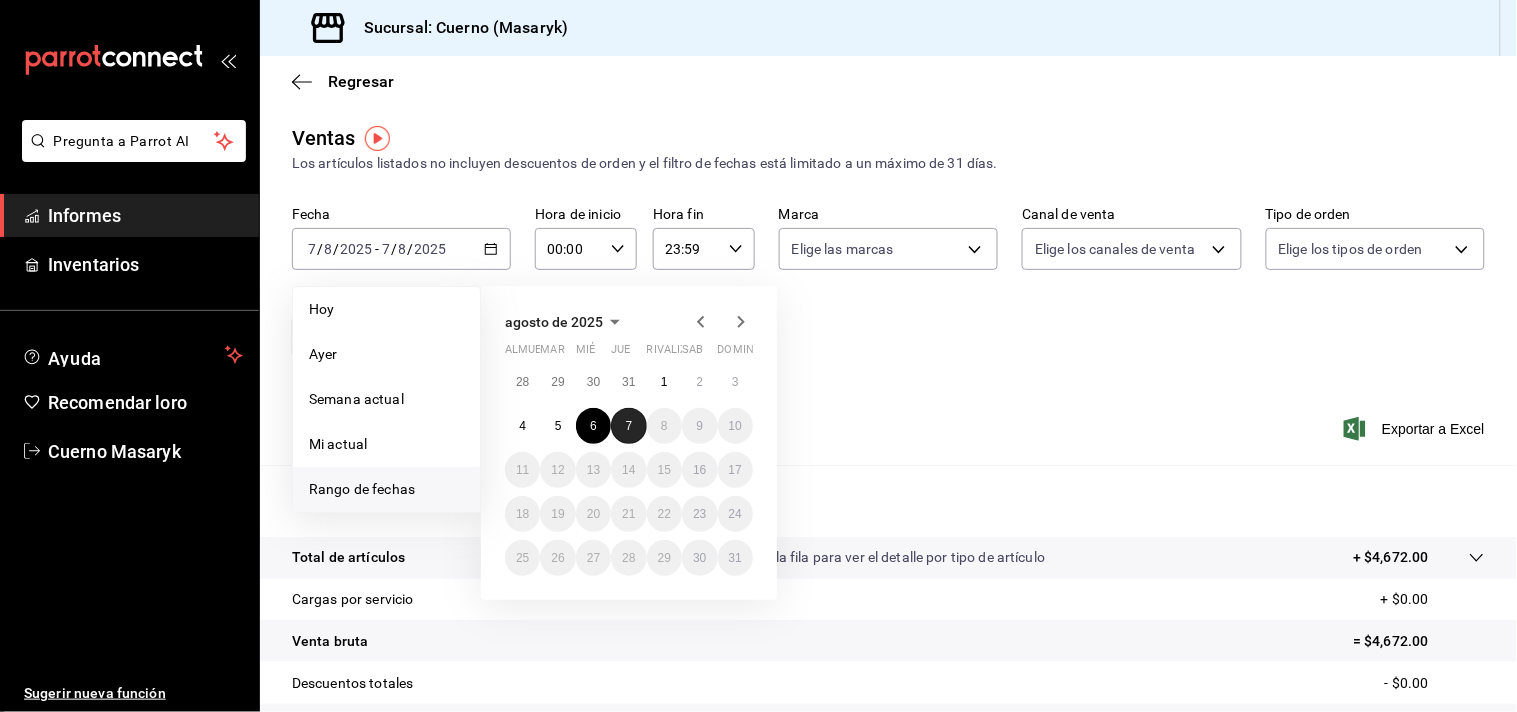 click on "7" at bounding box center [628, 426] 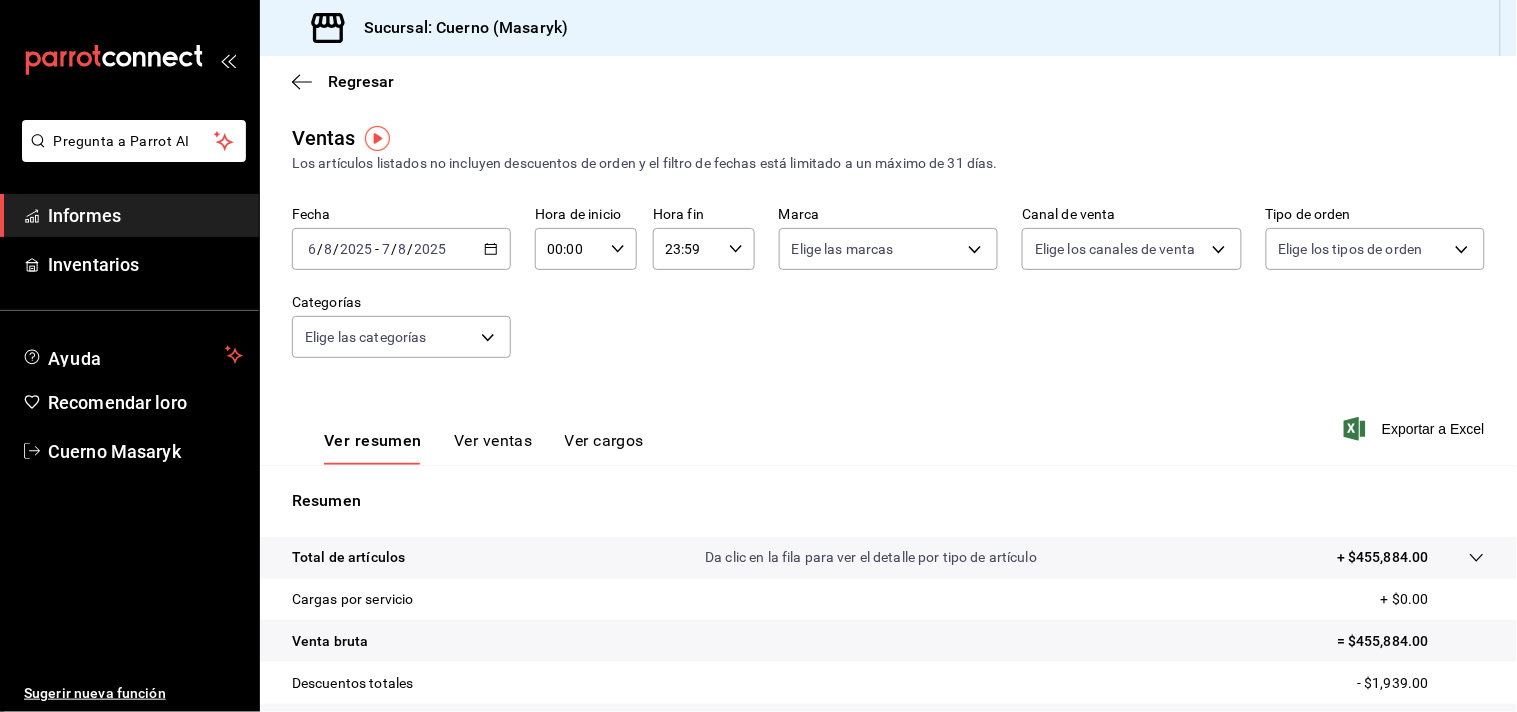 click on "00:00 Hora de inicio" at bounding box center [586, 249] 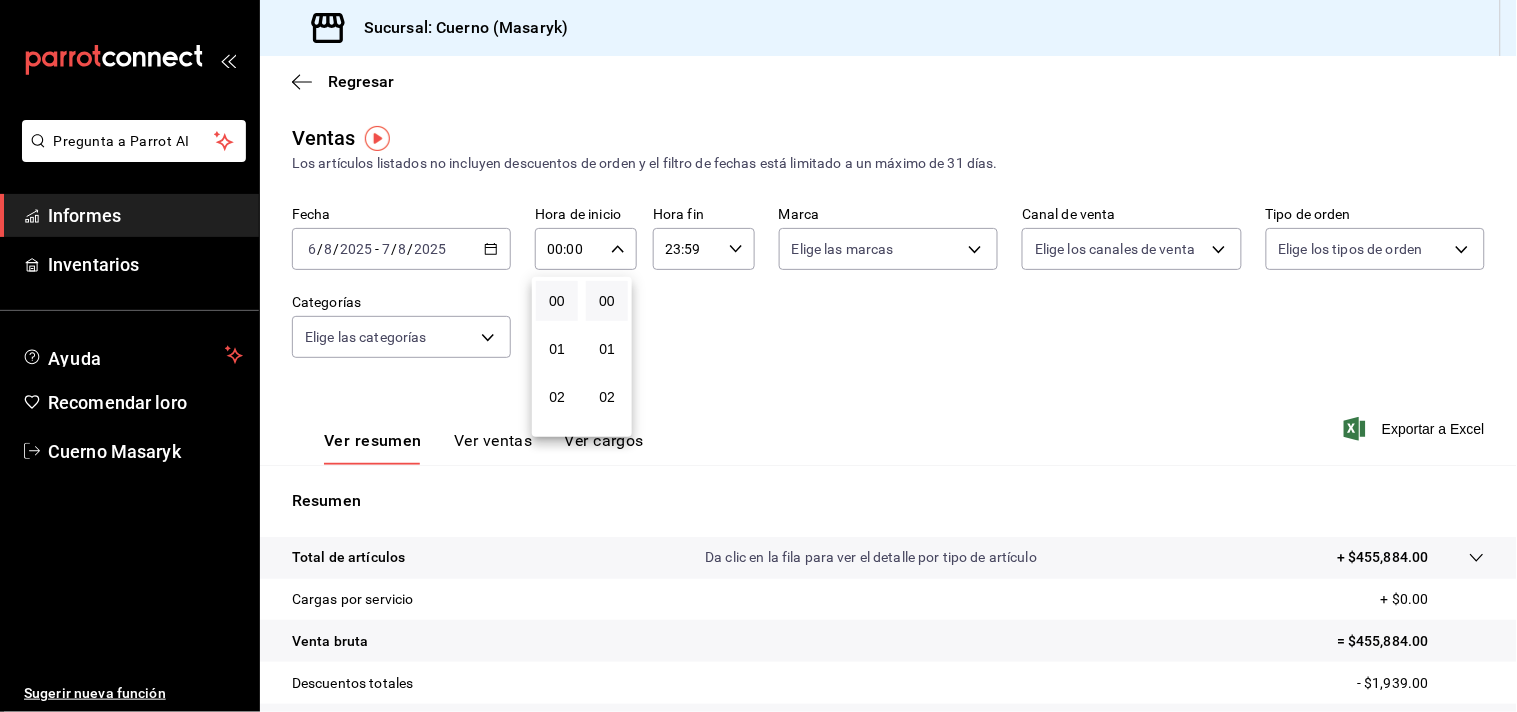 click on "00" at bounding box center [557, 301] 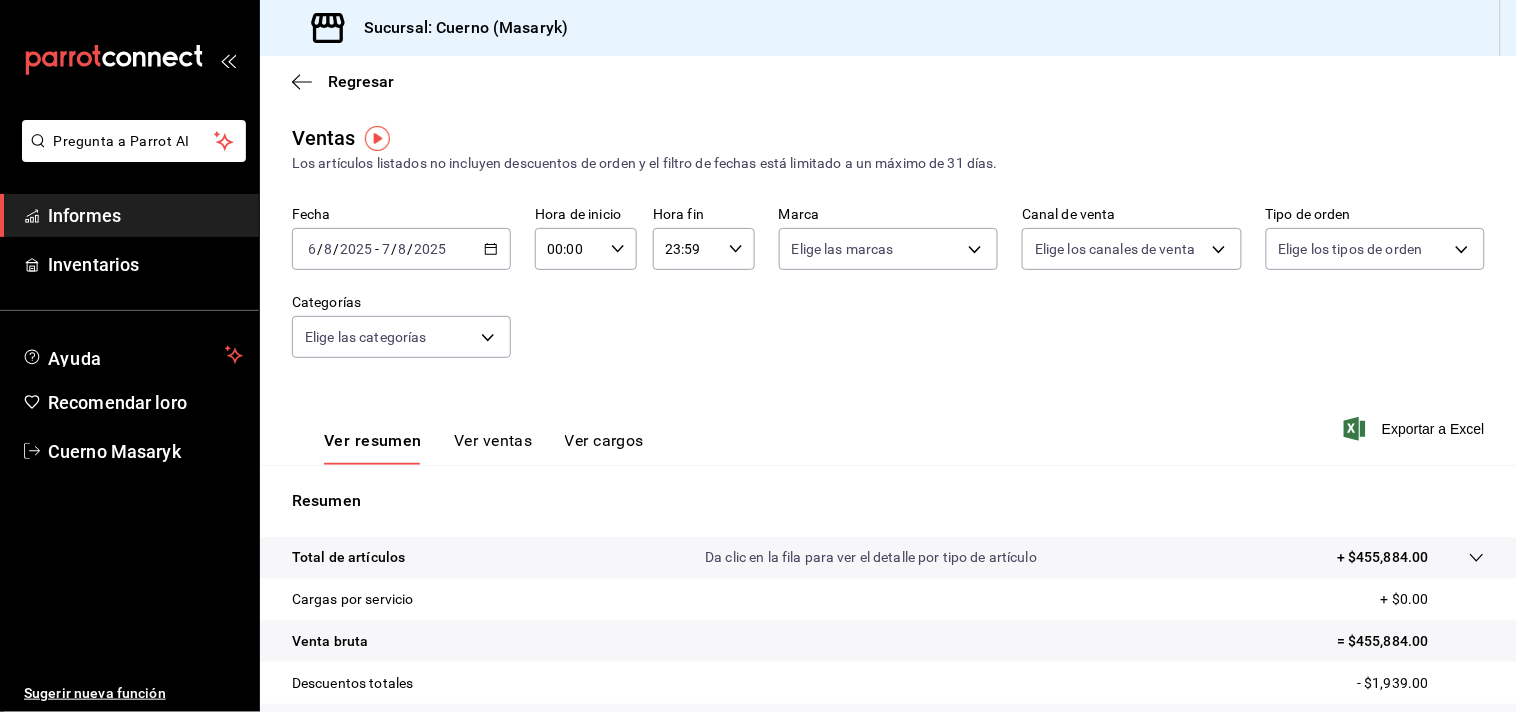 click on "23:59 Hora fin" at bounding box center [704, 249] 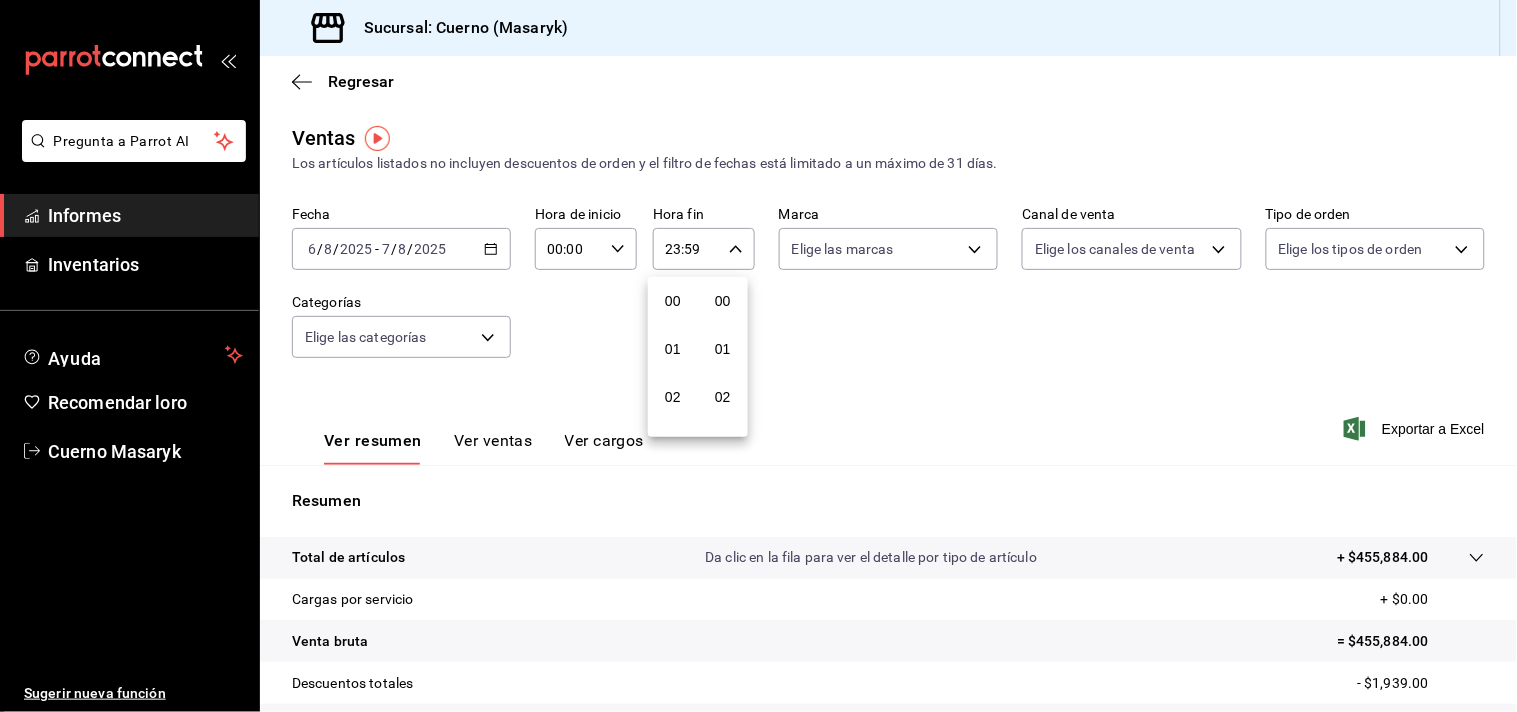 scroll, scrollTop: 981, scrollLeft: 0, axis: vertical 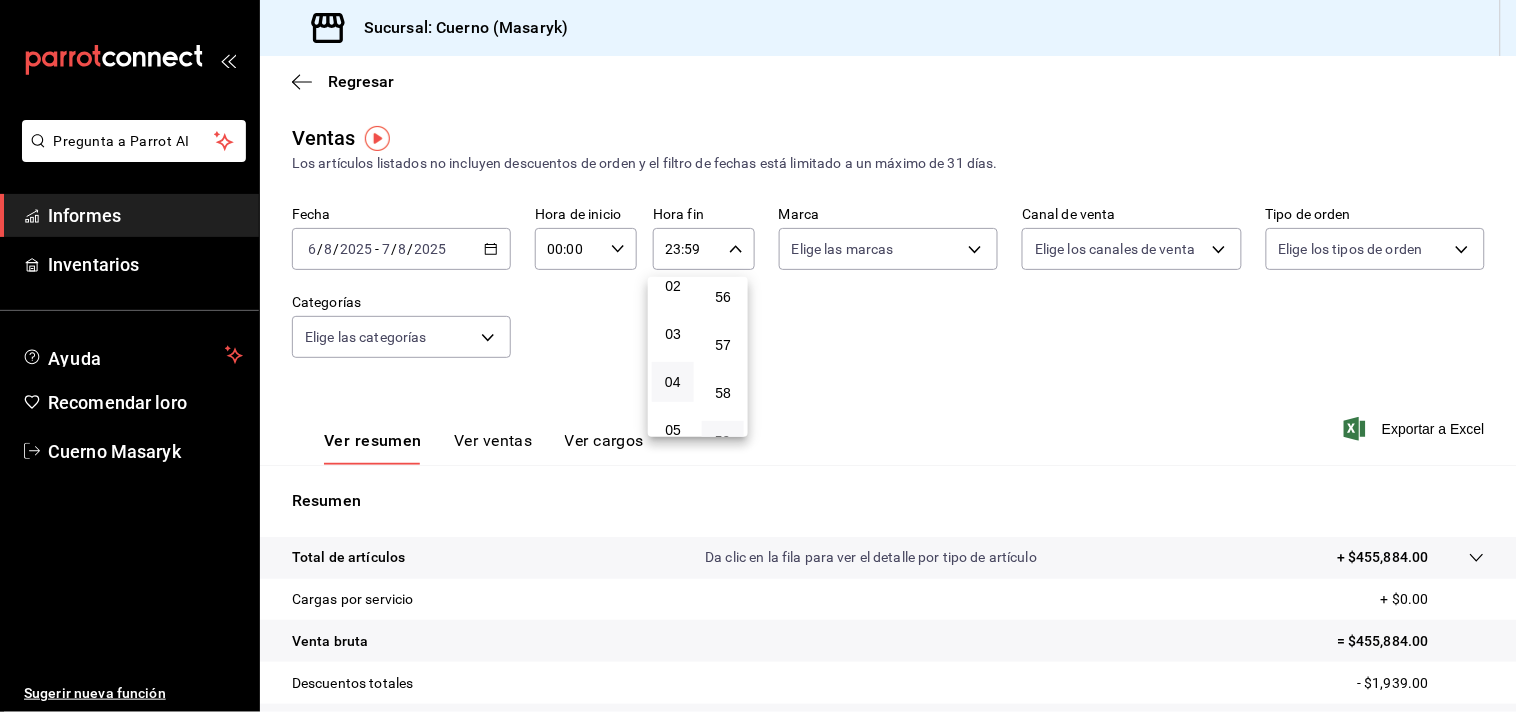 click on "04" at bounding box center (673, 382) 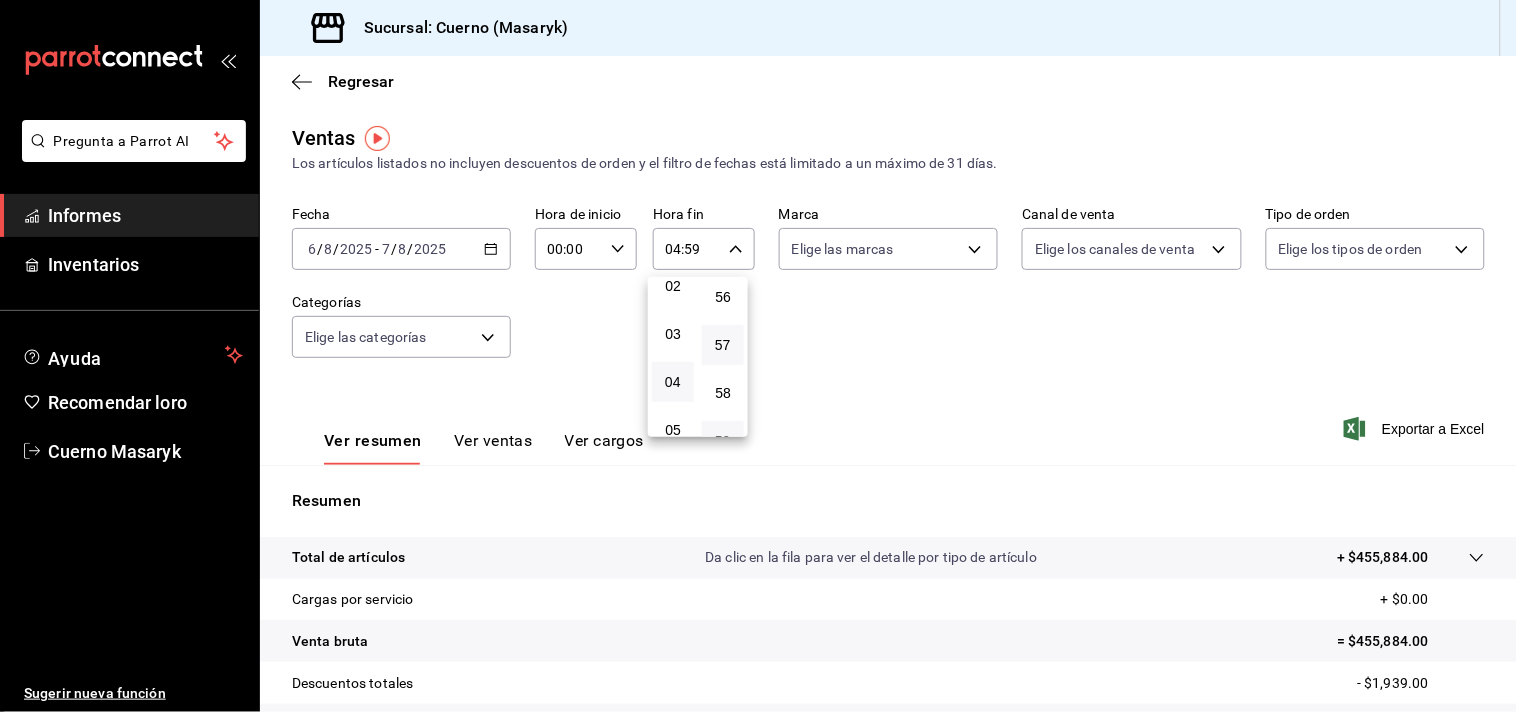 click on "57" at bounding box center (723, 345) 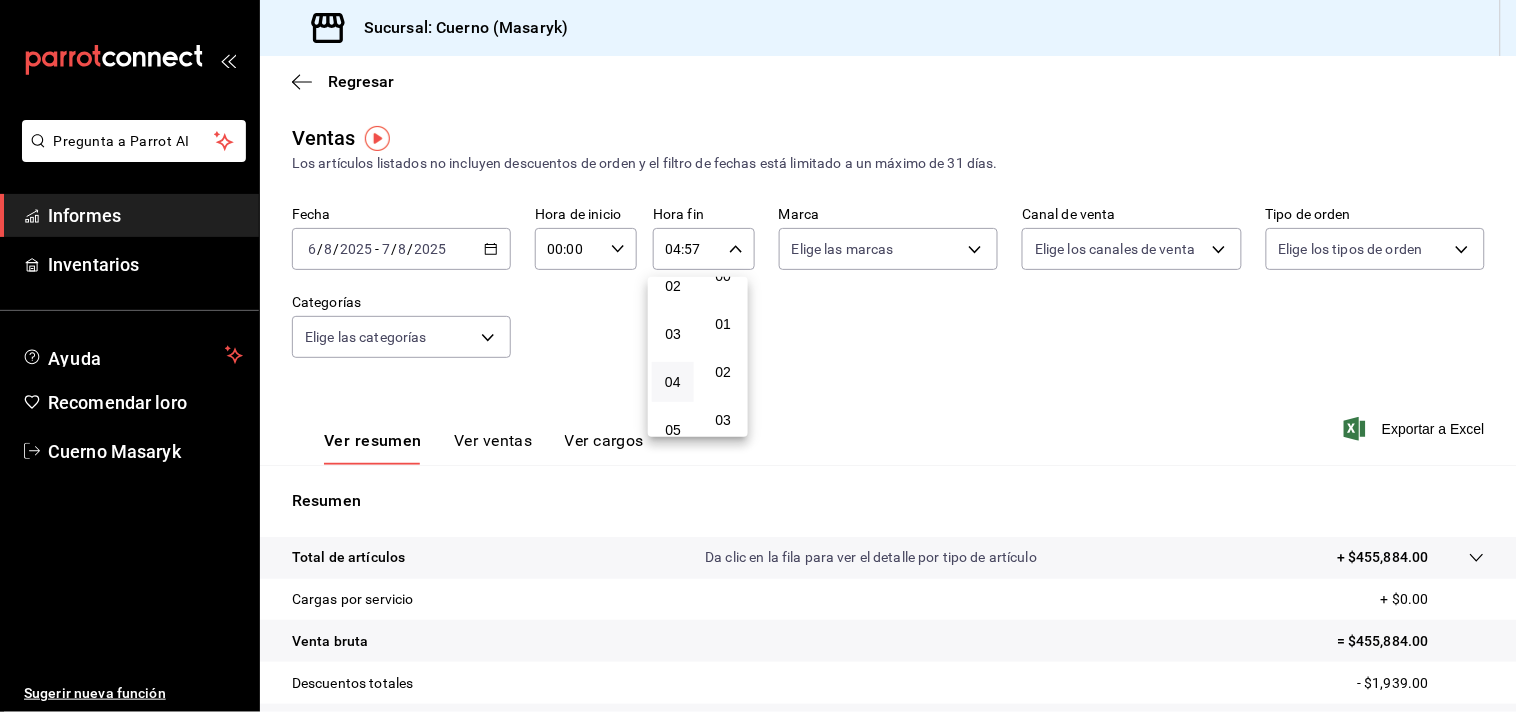 scroll, scrollTop: 0, scrollLeft: 0, axis: both 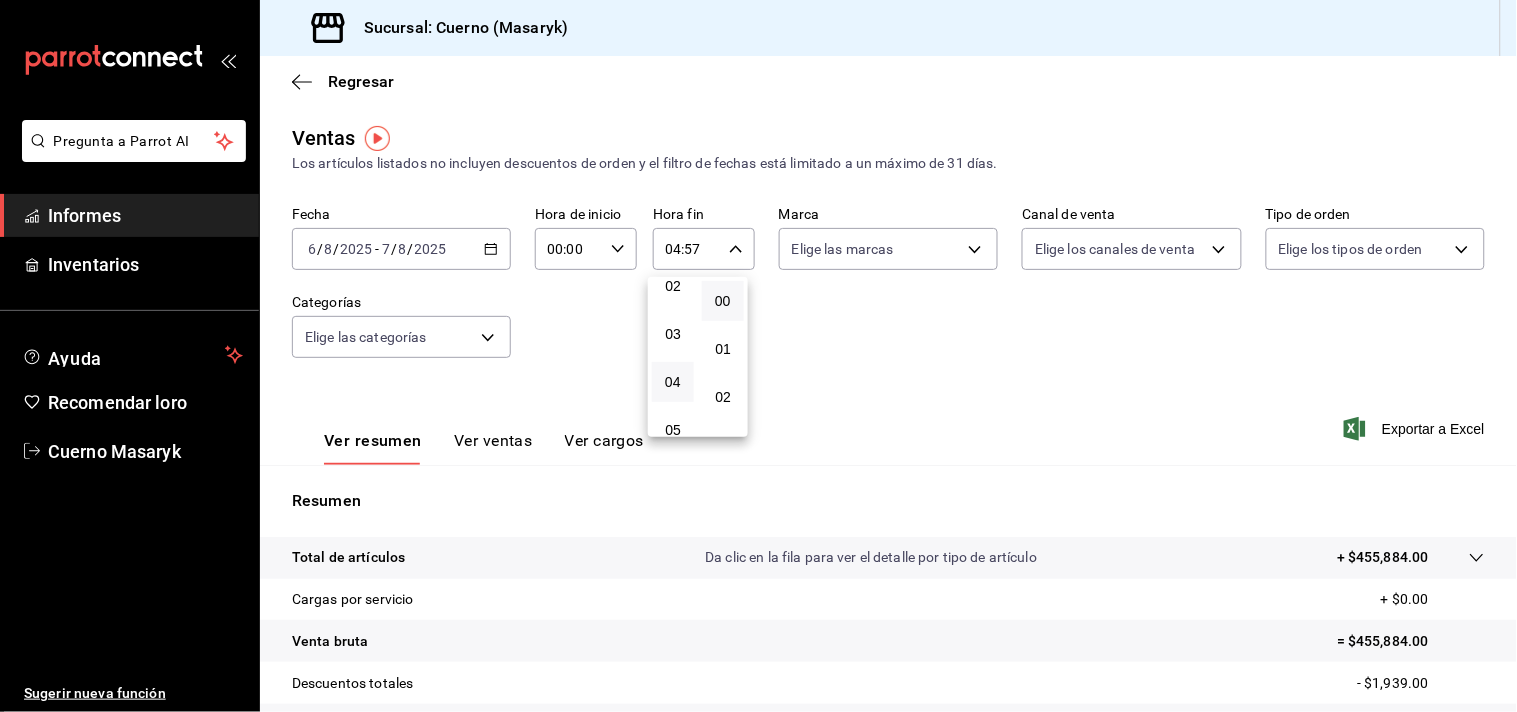 click on "00" at bounding box center [723, 301] 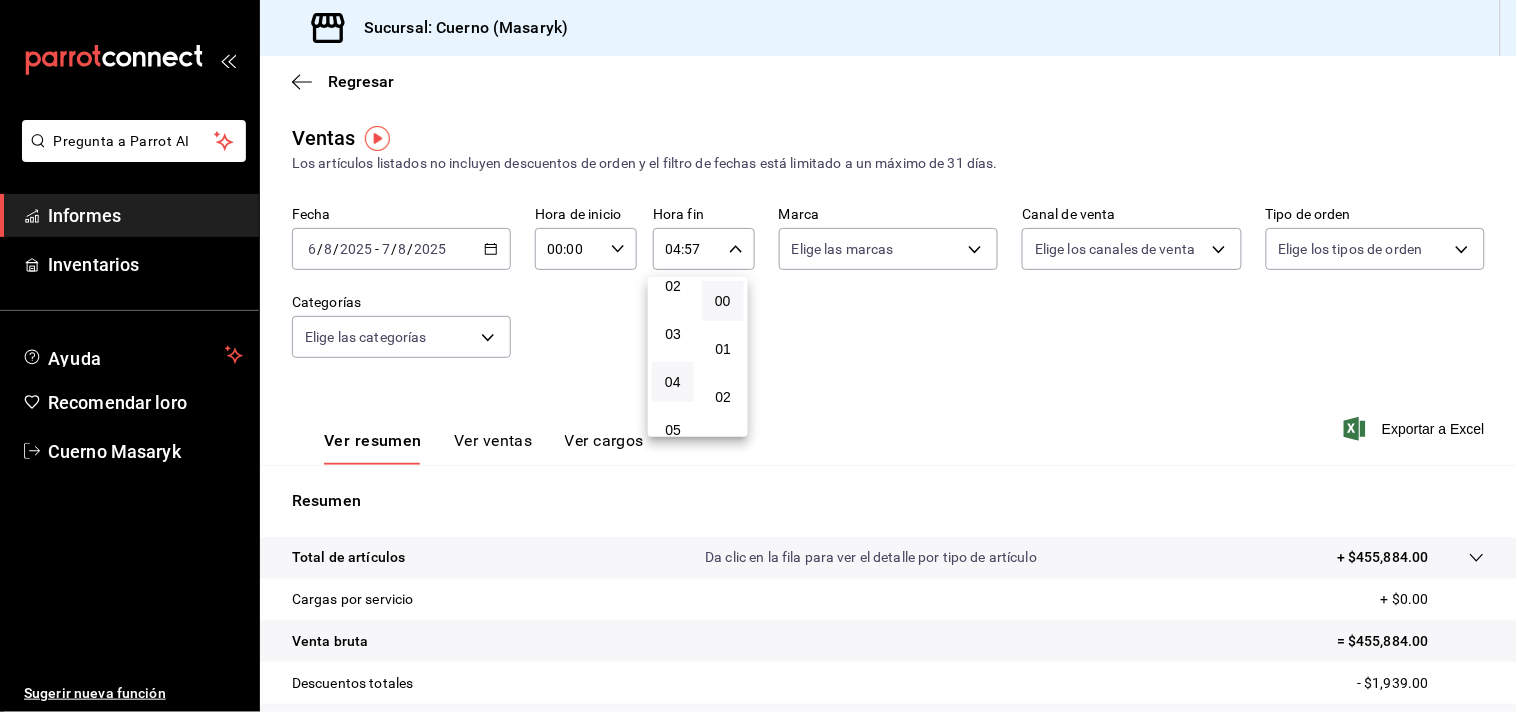 type on "04:00" 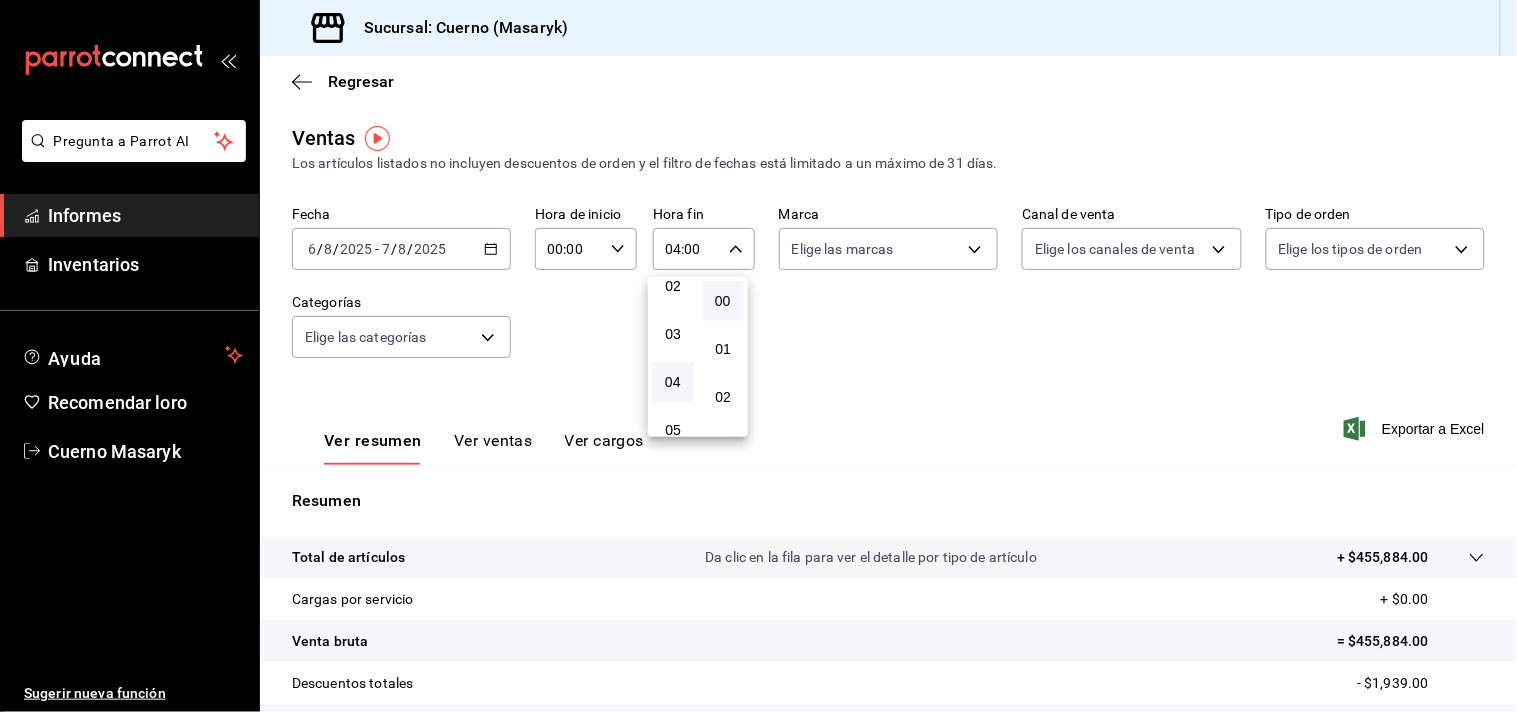 click at bounding box center [758, 356] 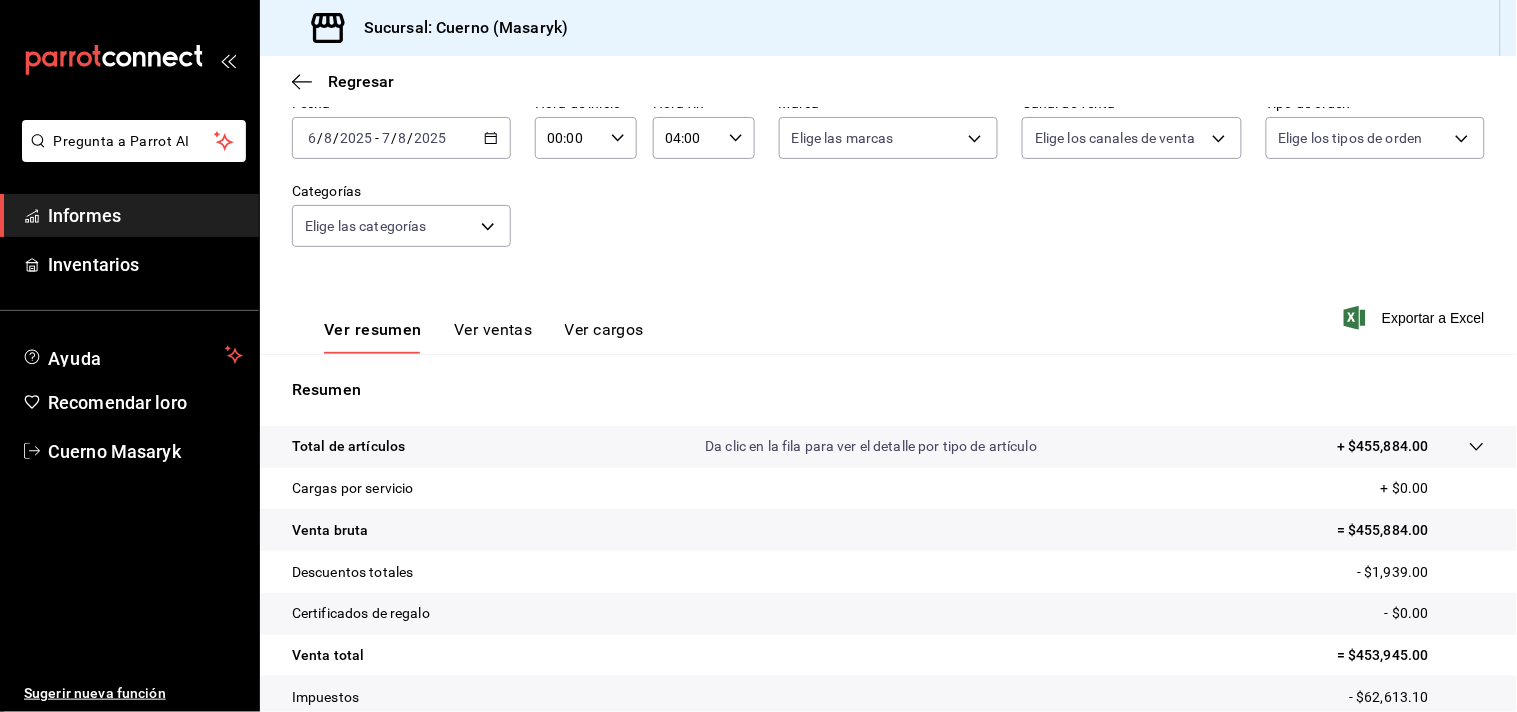 scroll, scrollTop: 222, scrollLeft: 0, axis: vertical 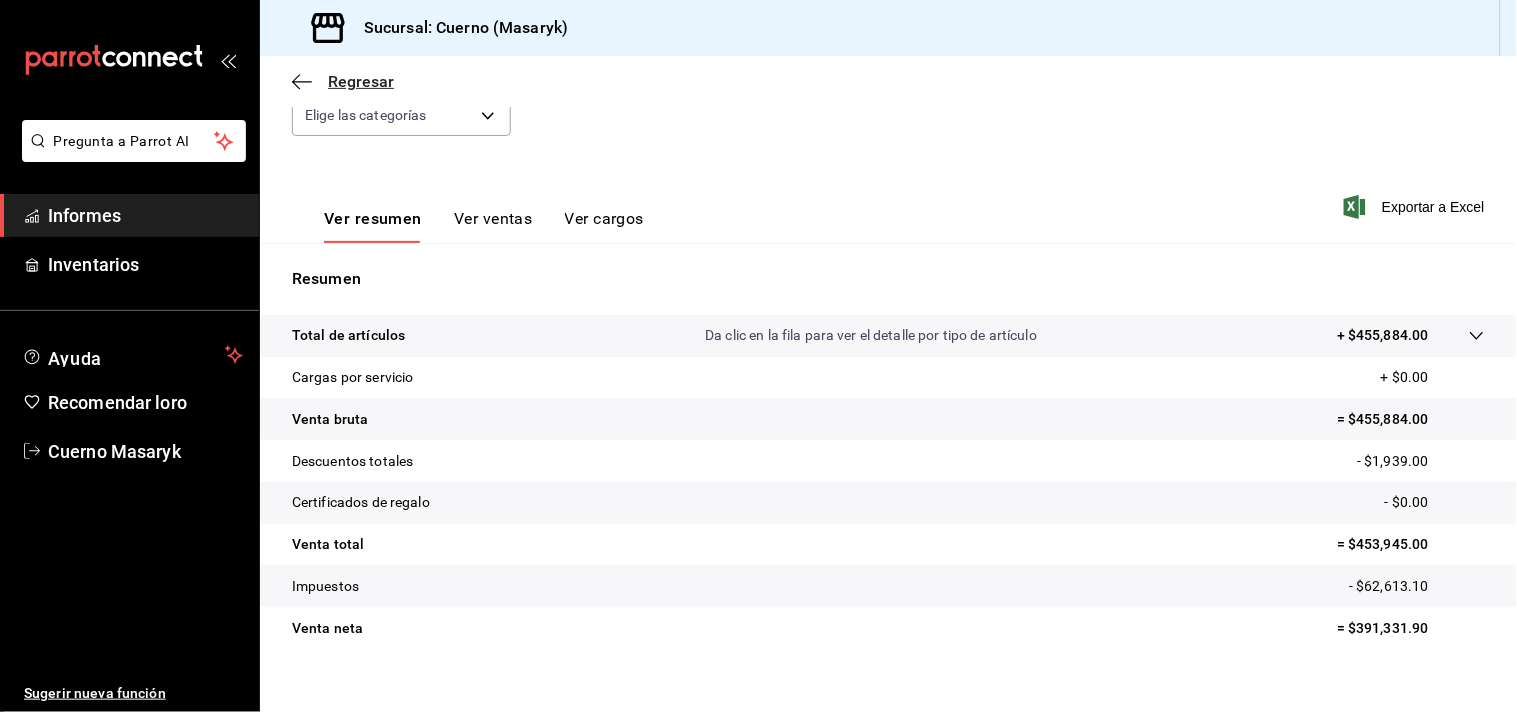 click 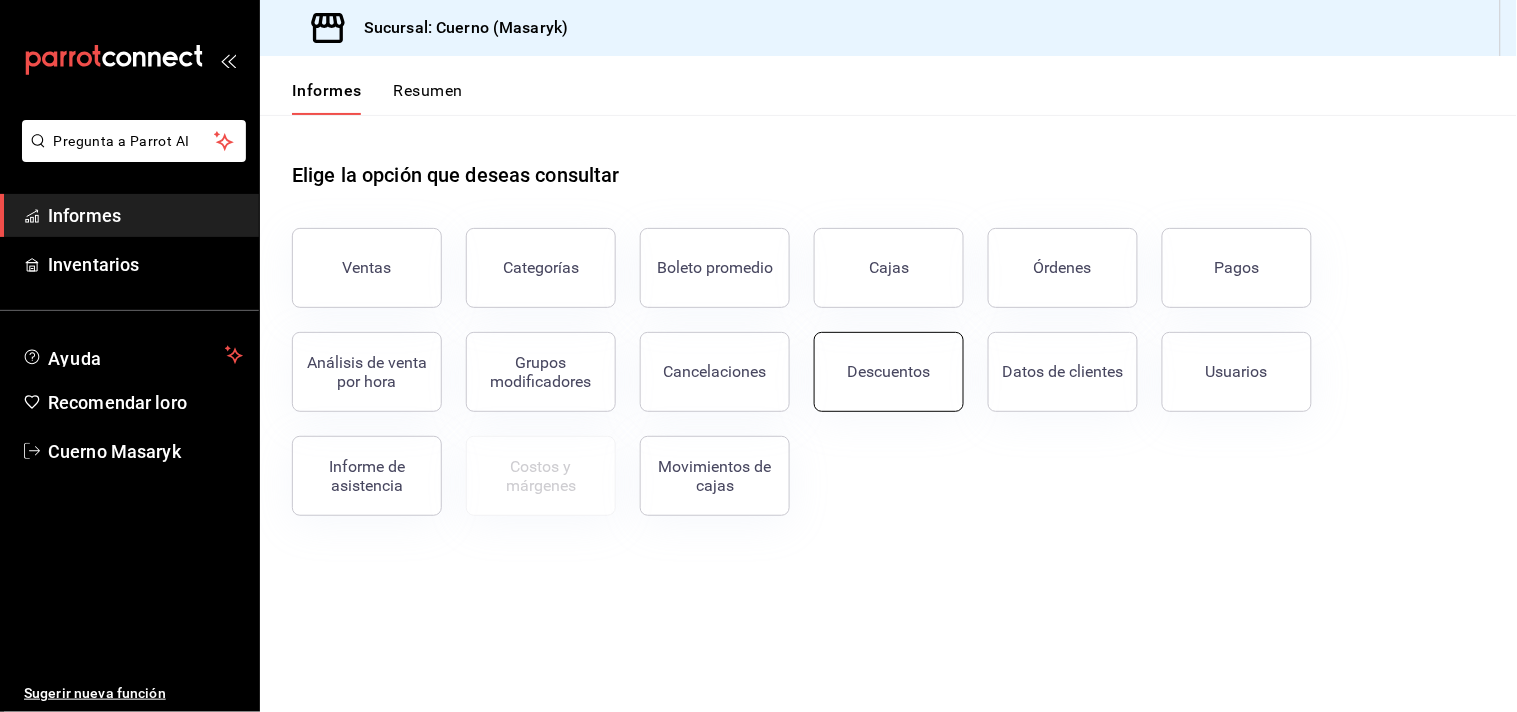 click on "Descuentos" at bounding box center (889, 372) 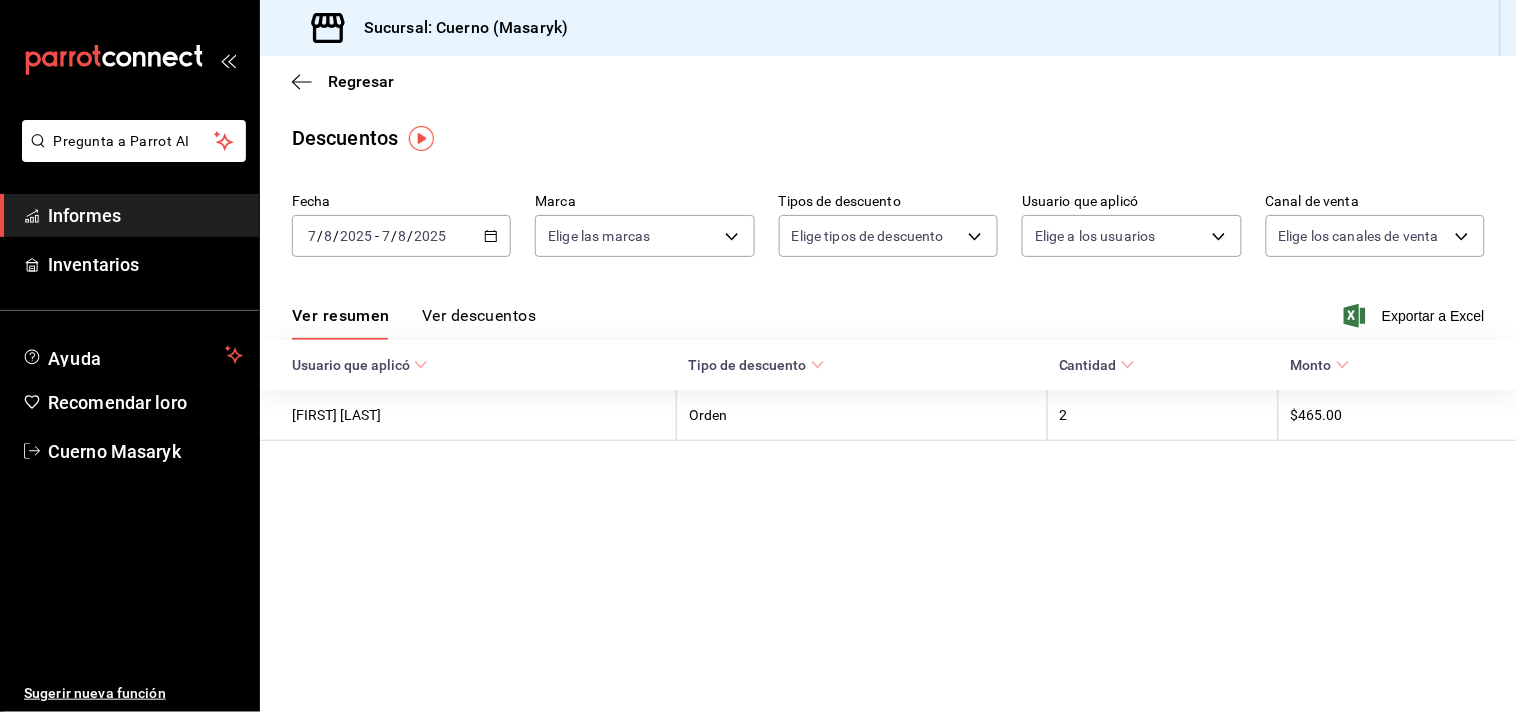 click on "2025-08-07 7 / 8 / 2025 - 2025-08-07 7 / 8 / 2025" at bounding box center (401, 236) 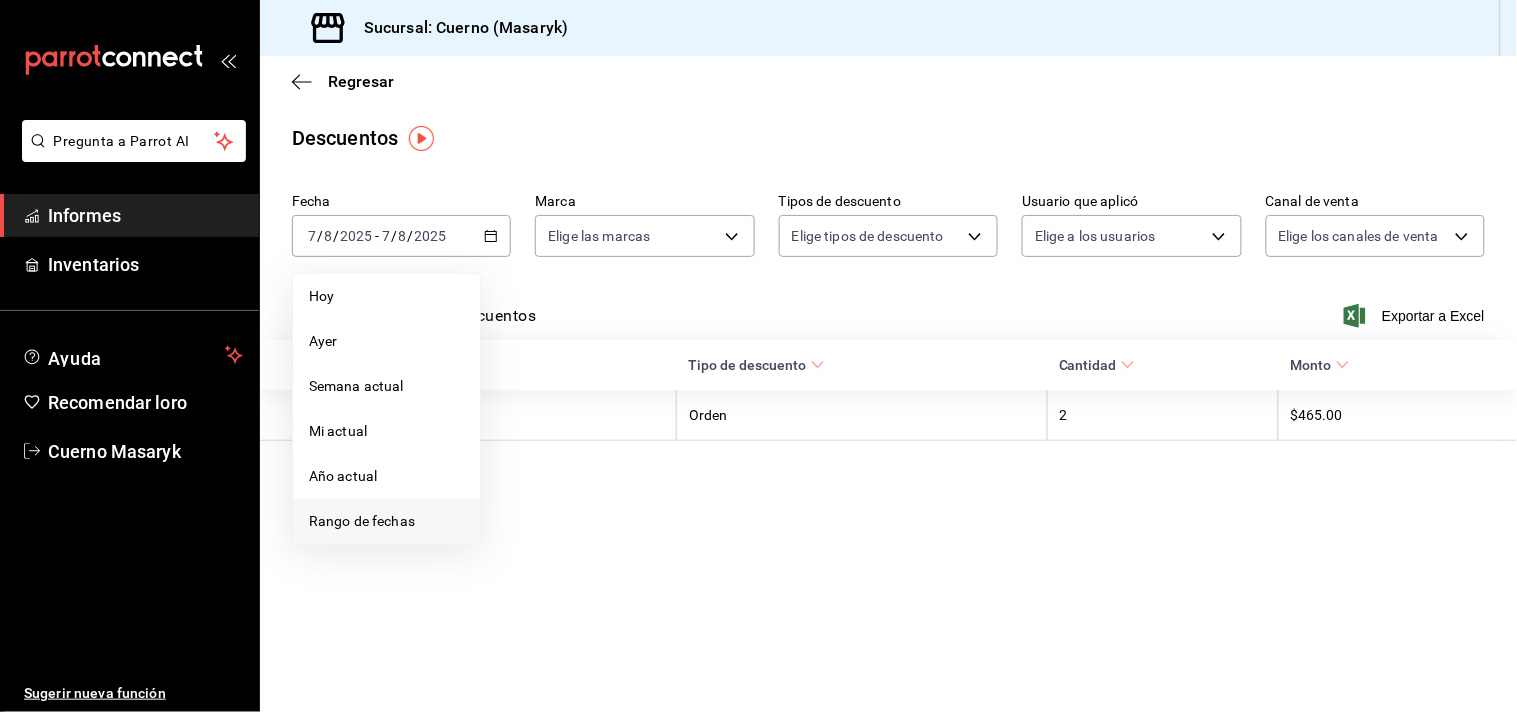 click on "Rango de fechas" at bounding box center [362, 521] 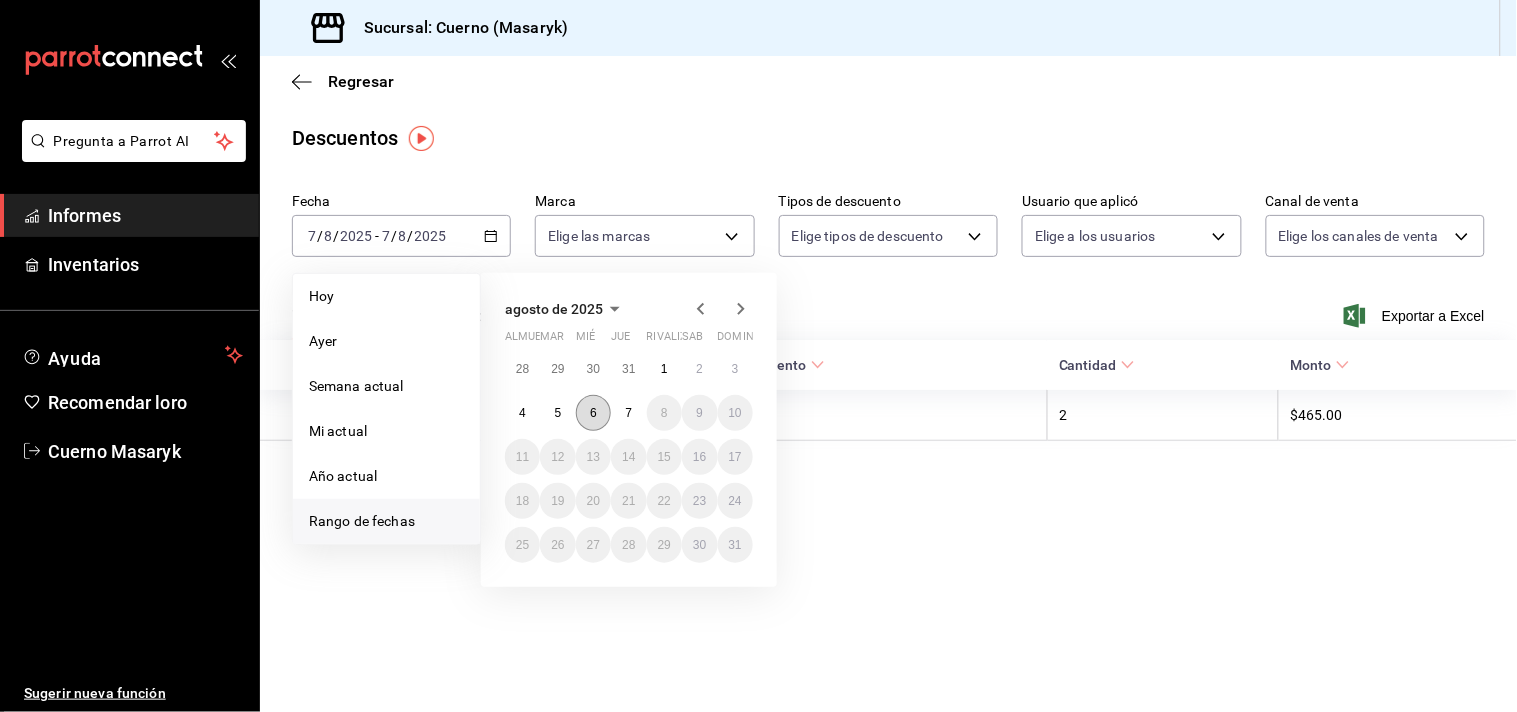 click on "6" at bounding box center [593, 413] 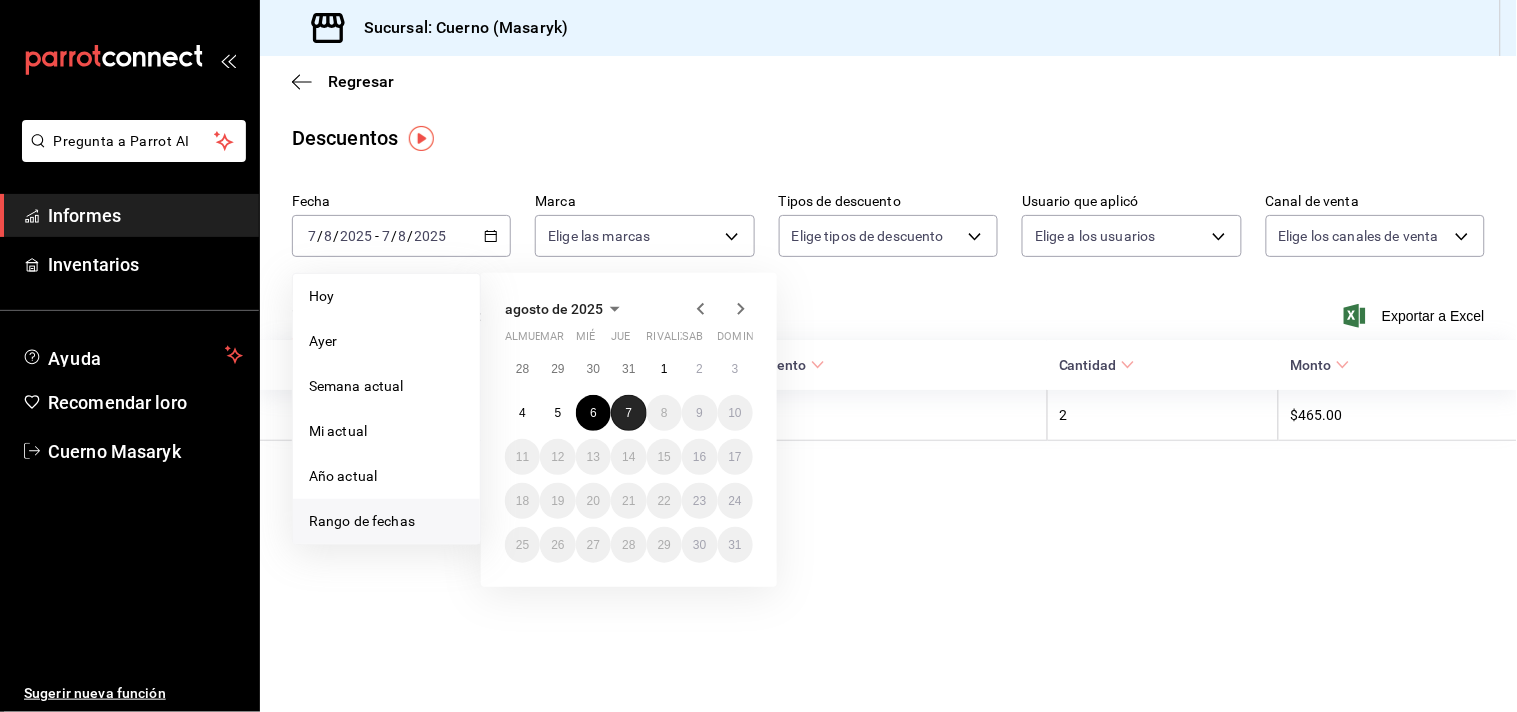 click on "7" at bounding box center (629, 413) 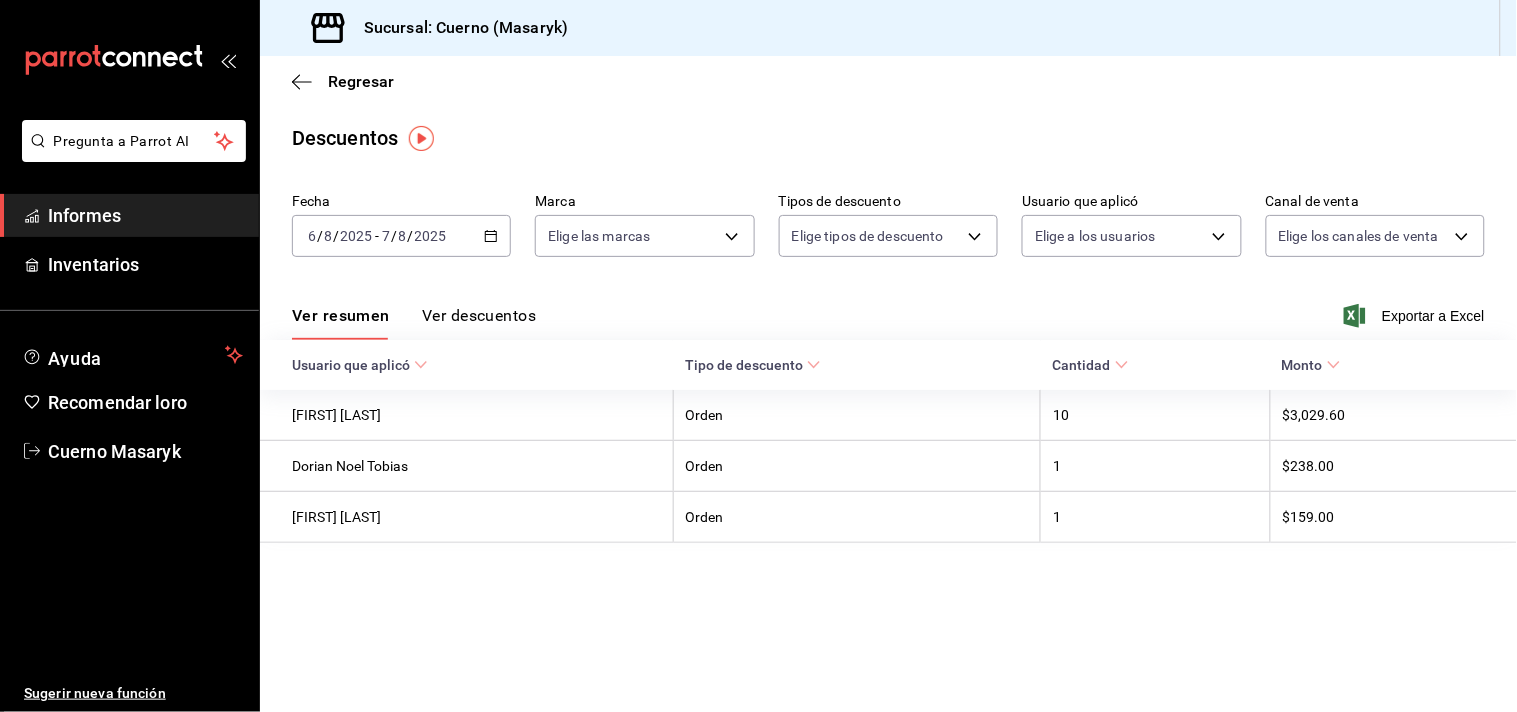 click on "Ver descuentos" at bounding box center (479, 315) 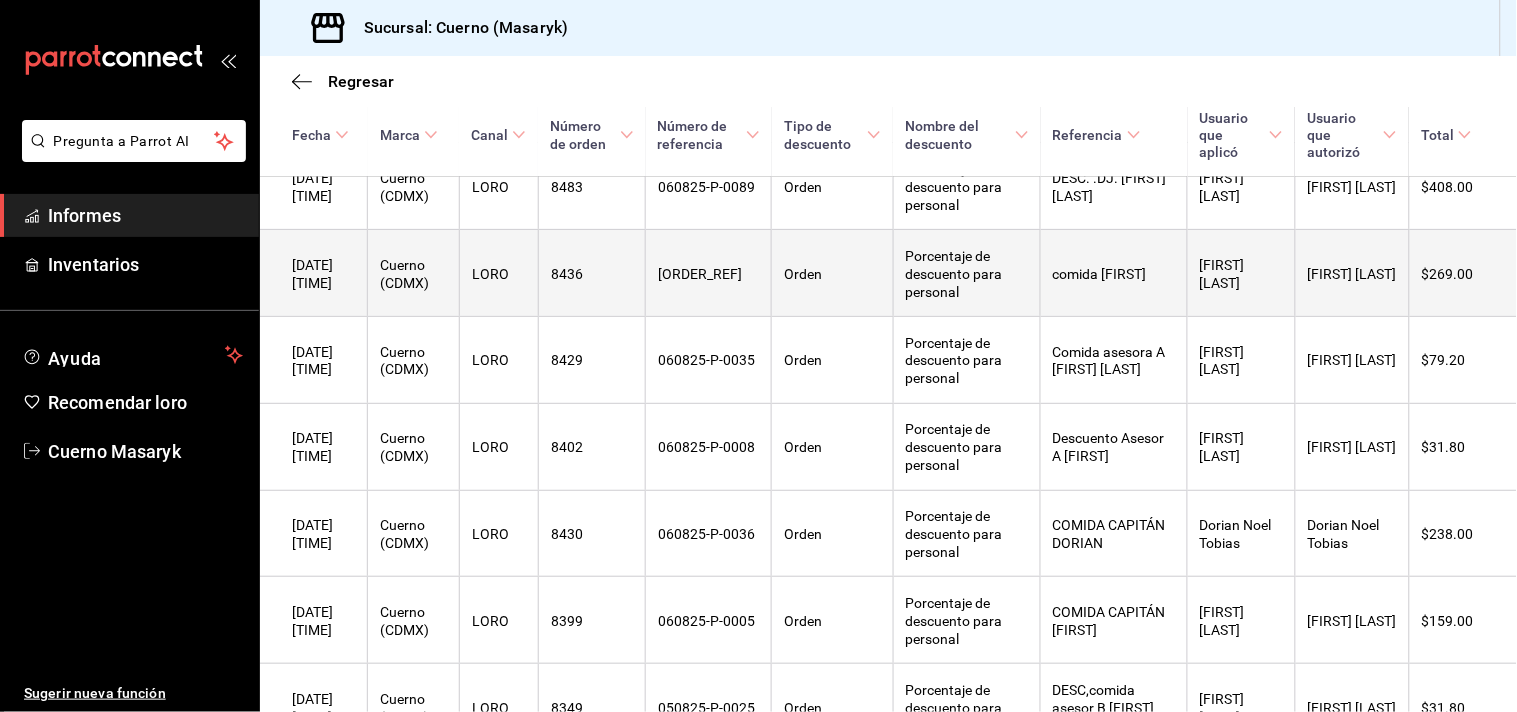 scroll, scrollTop: 473, scrollLeft: 0, axis: vertical 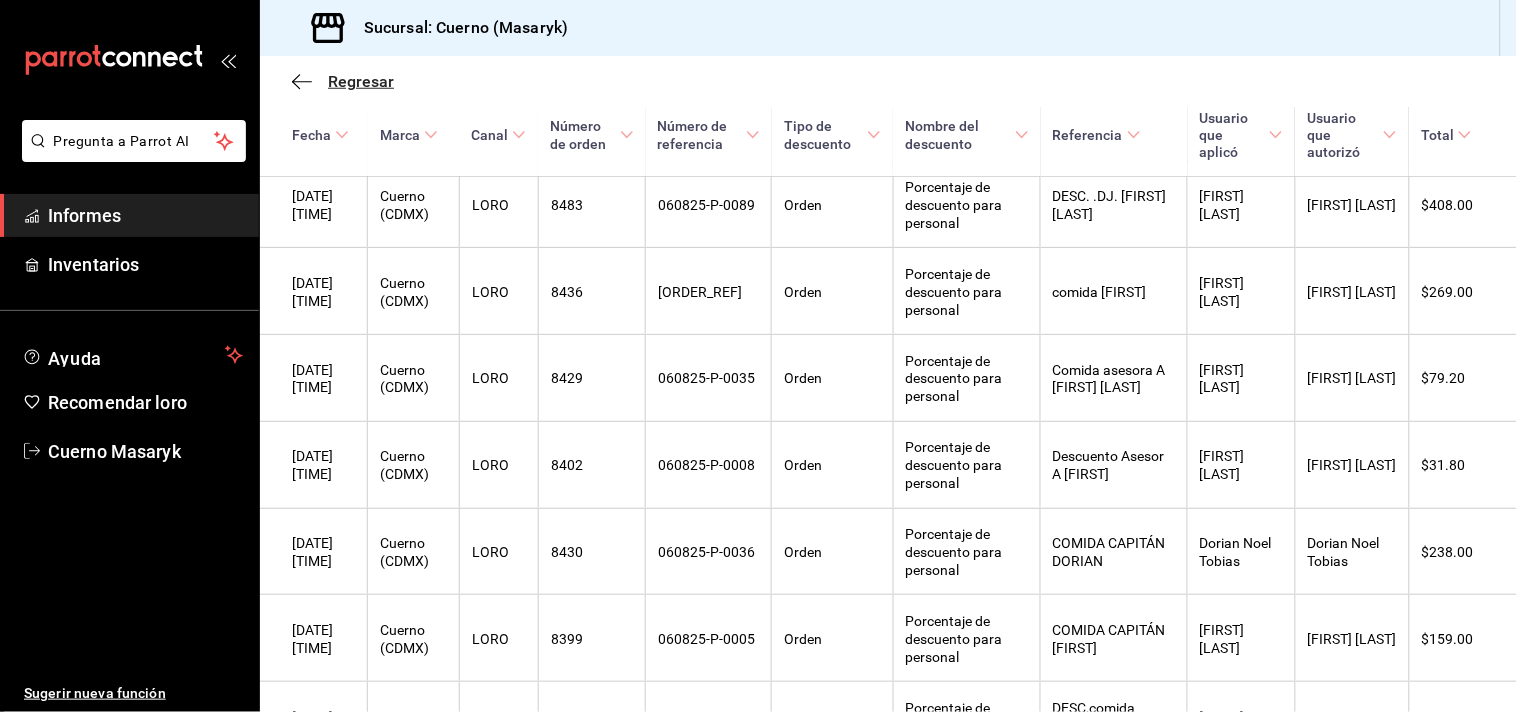 click 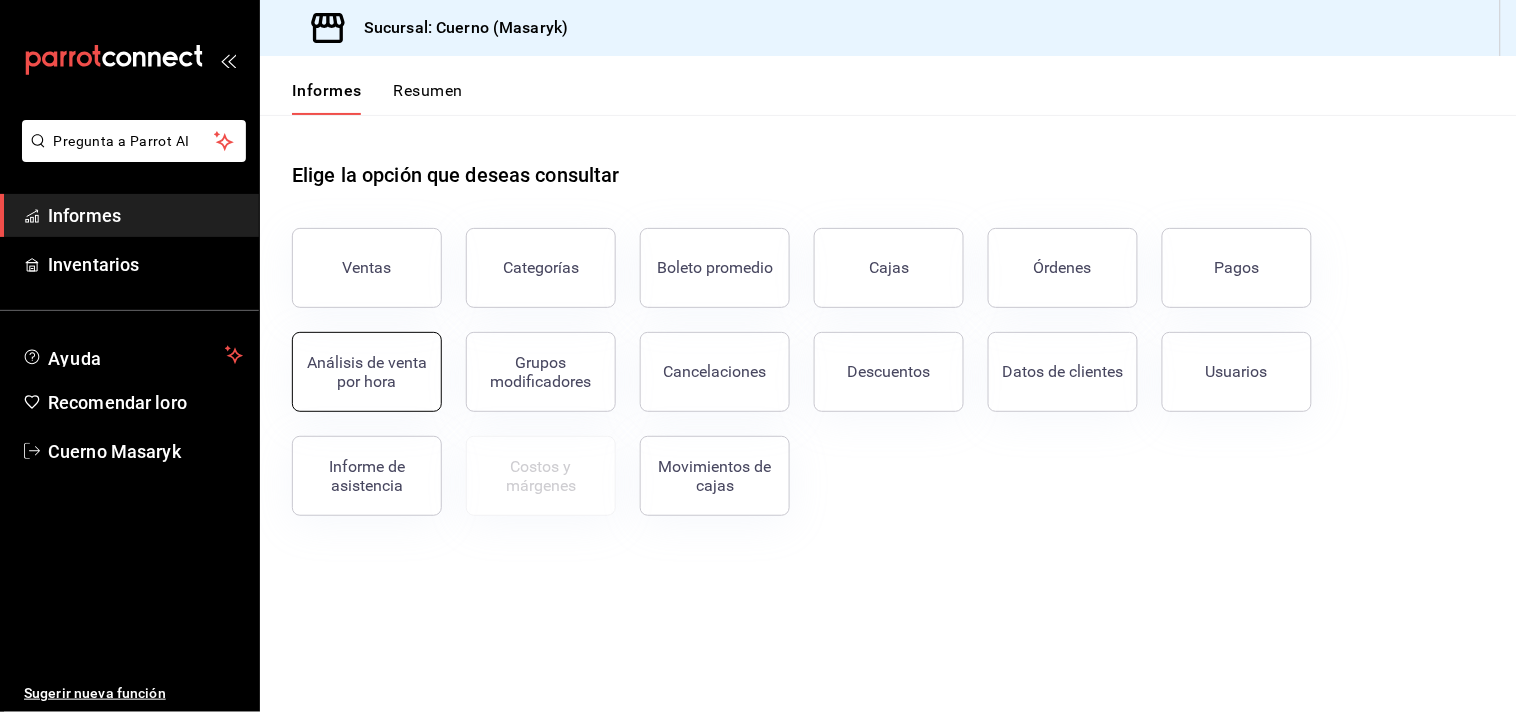 click on "Análisis de venta por hora" at bounding box center [367, 372] 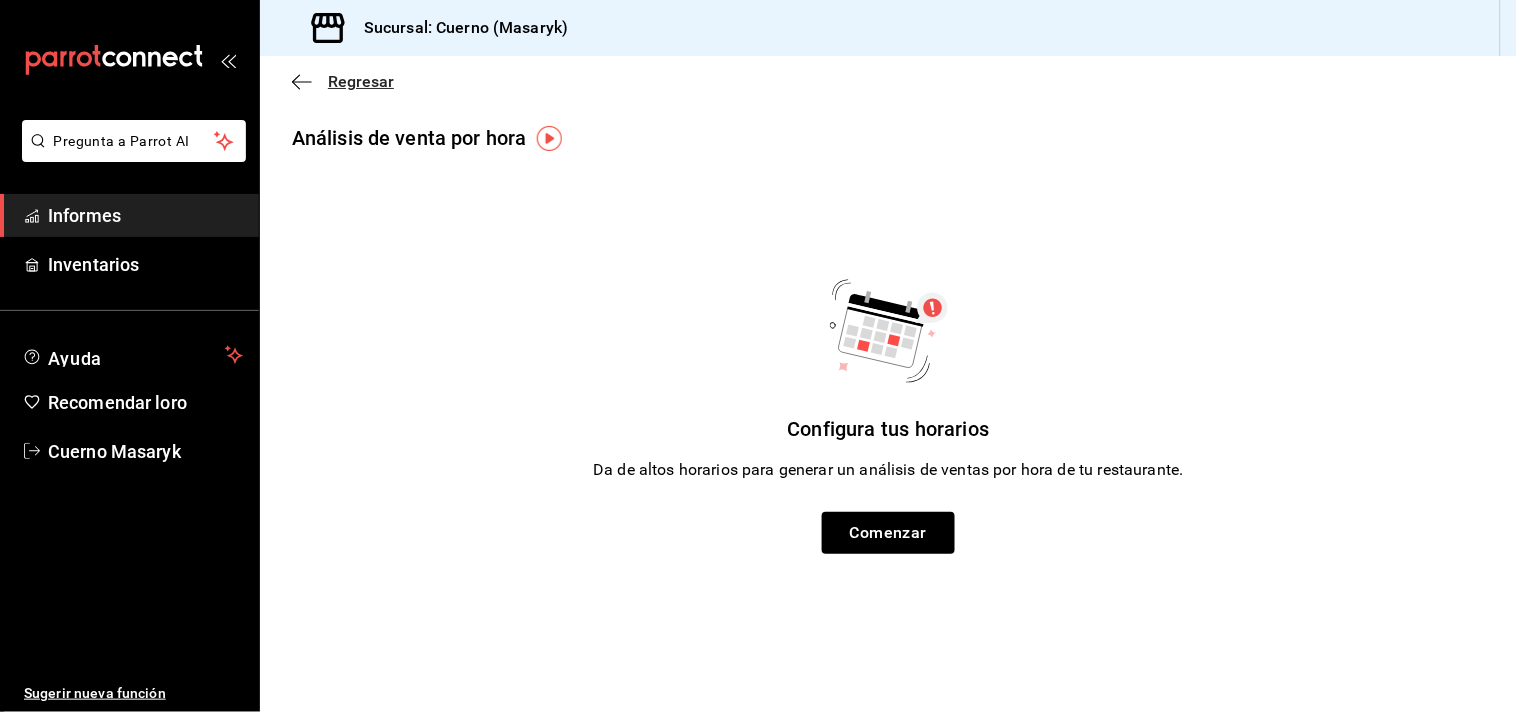 click 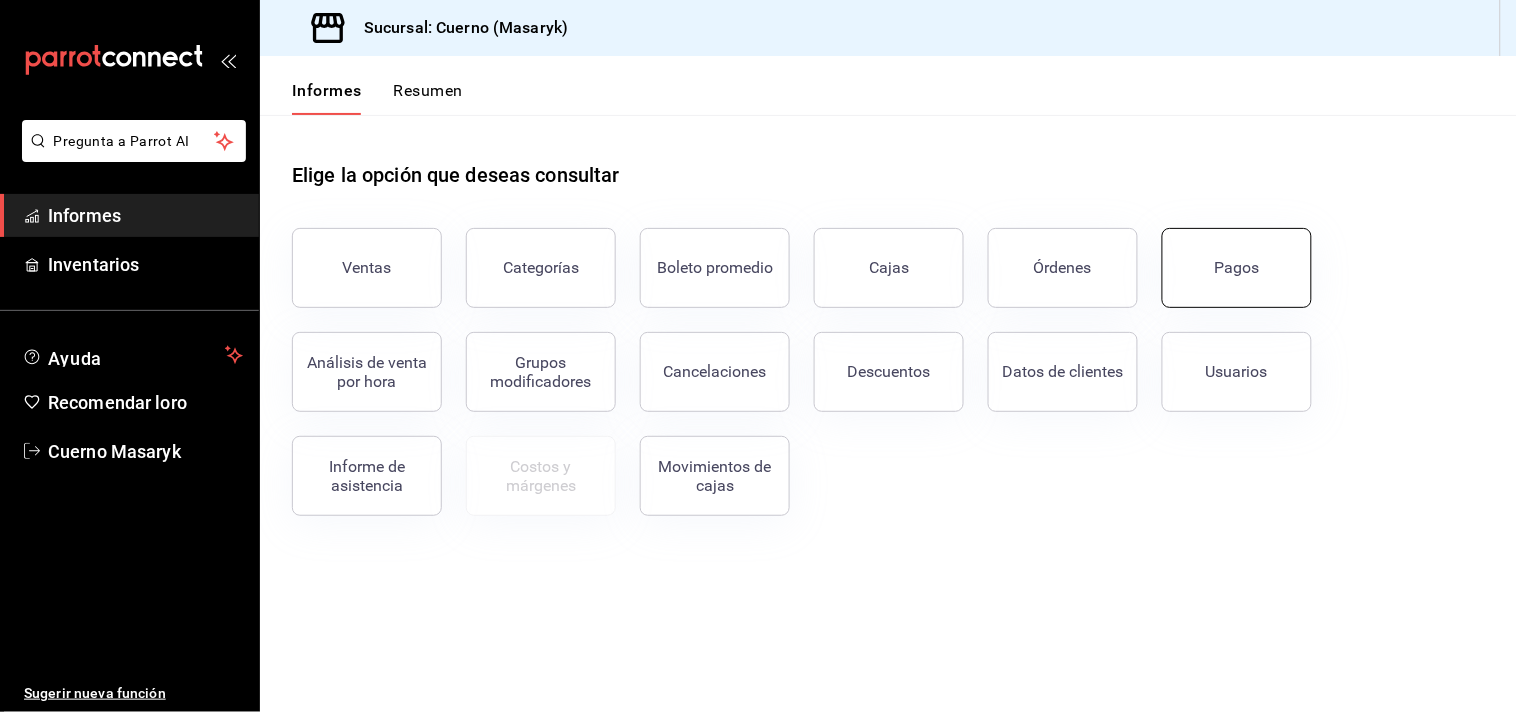 click on "Pagos" at bounding box center [1237, 268] 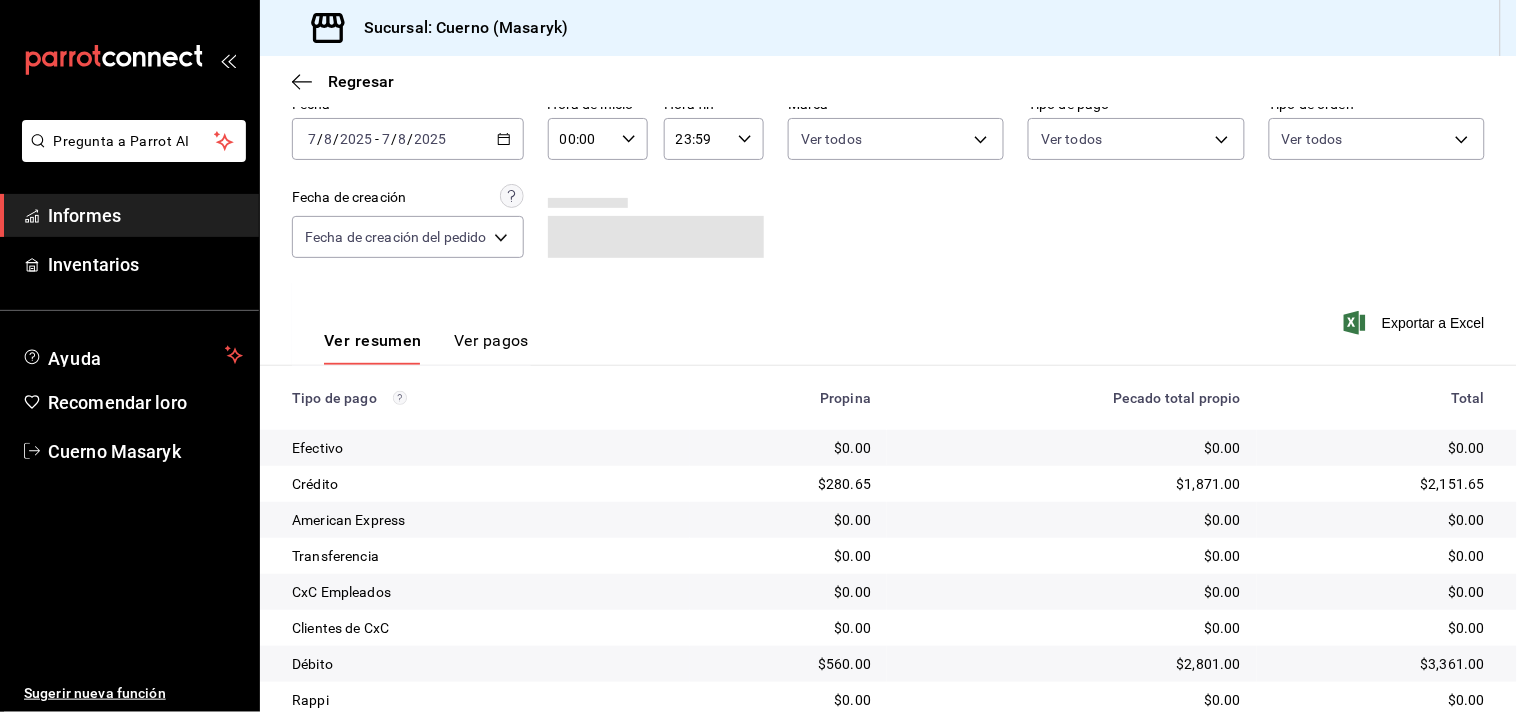 scroll, scrollTop: 111, scrollLeft: 0, axis: vertical 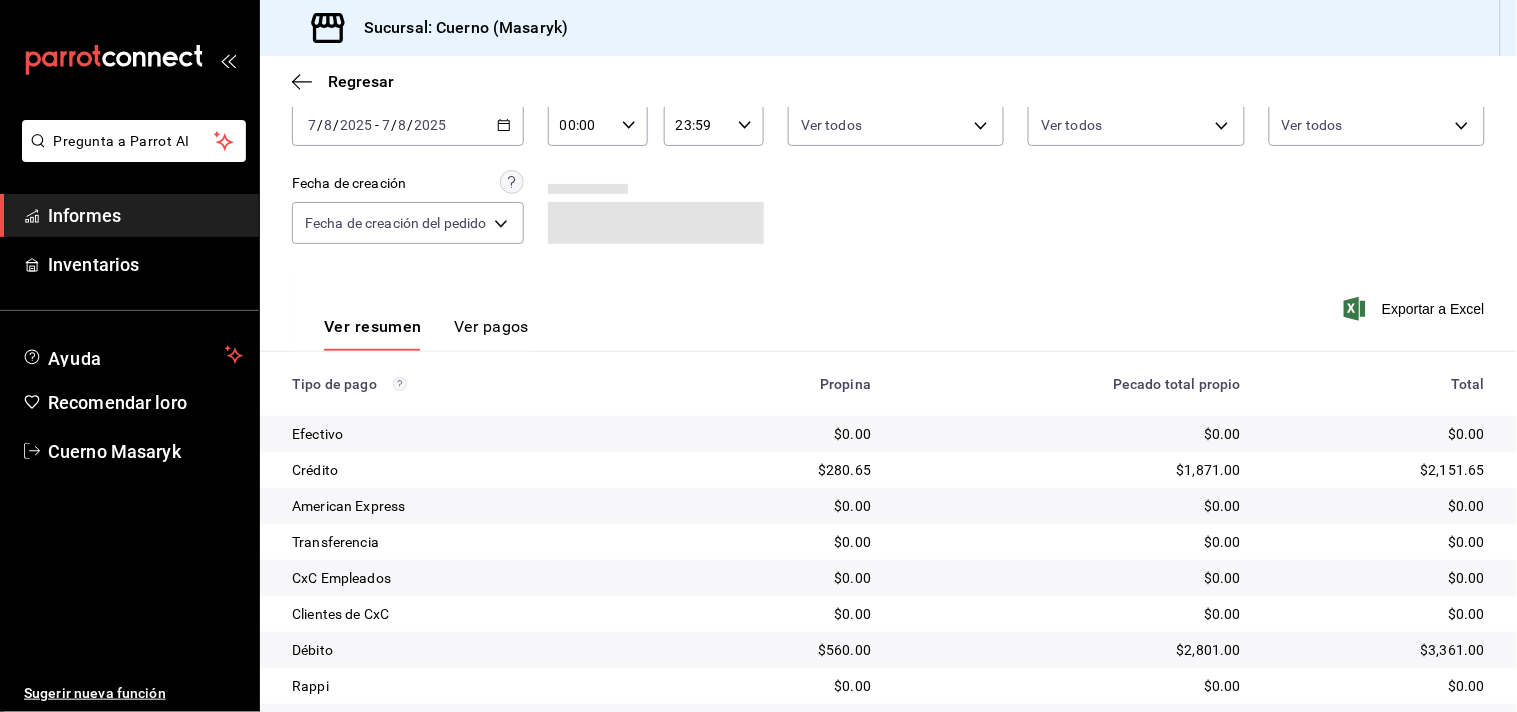 click on "2025" at bounding box center [431, 125] 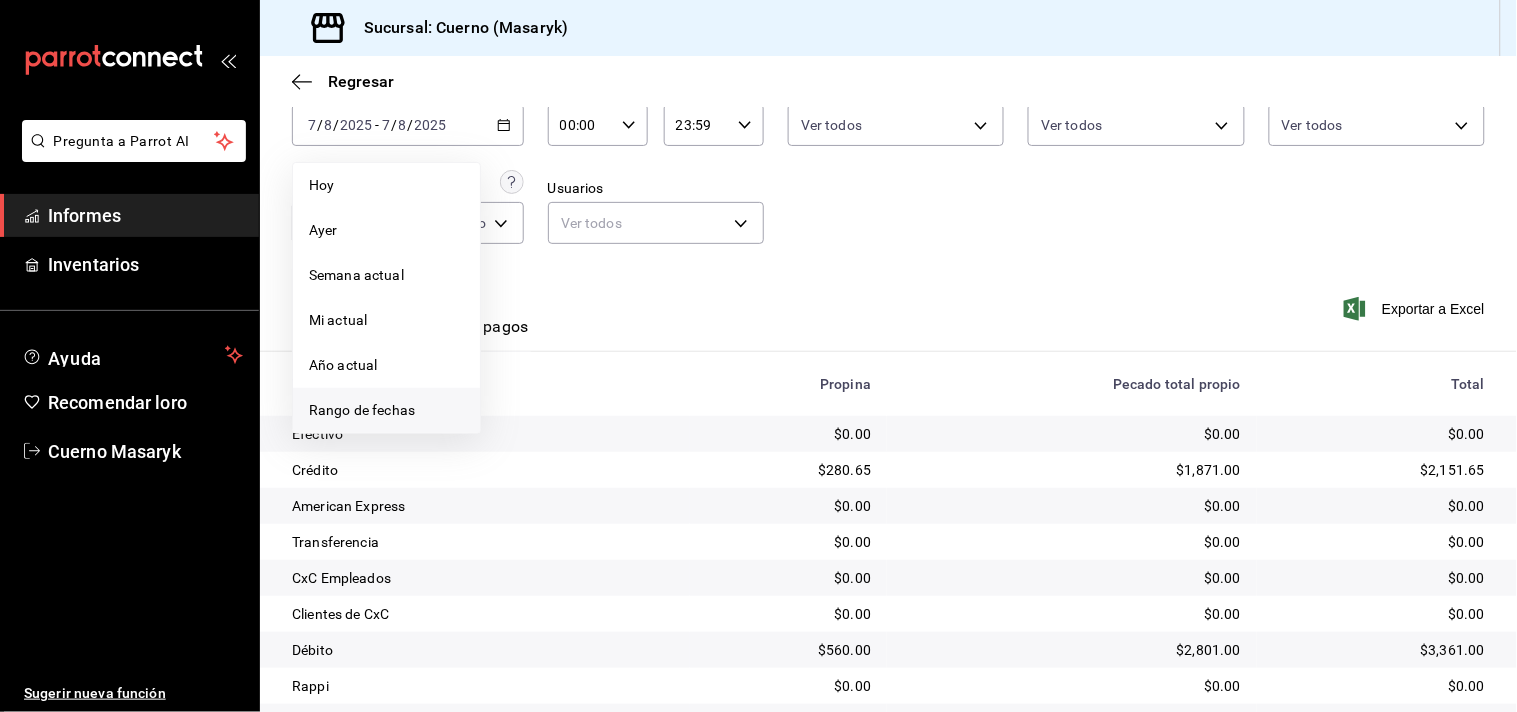 click on "Rango de fechas" at bounding box center (362, 410) 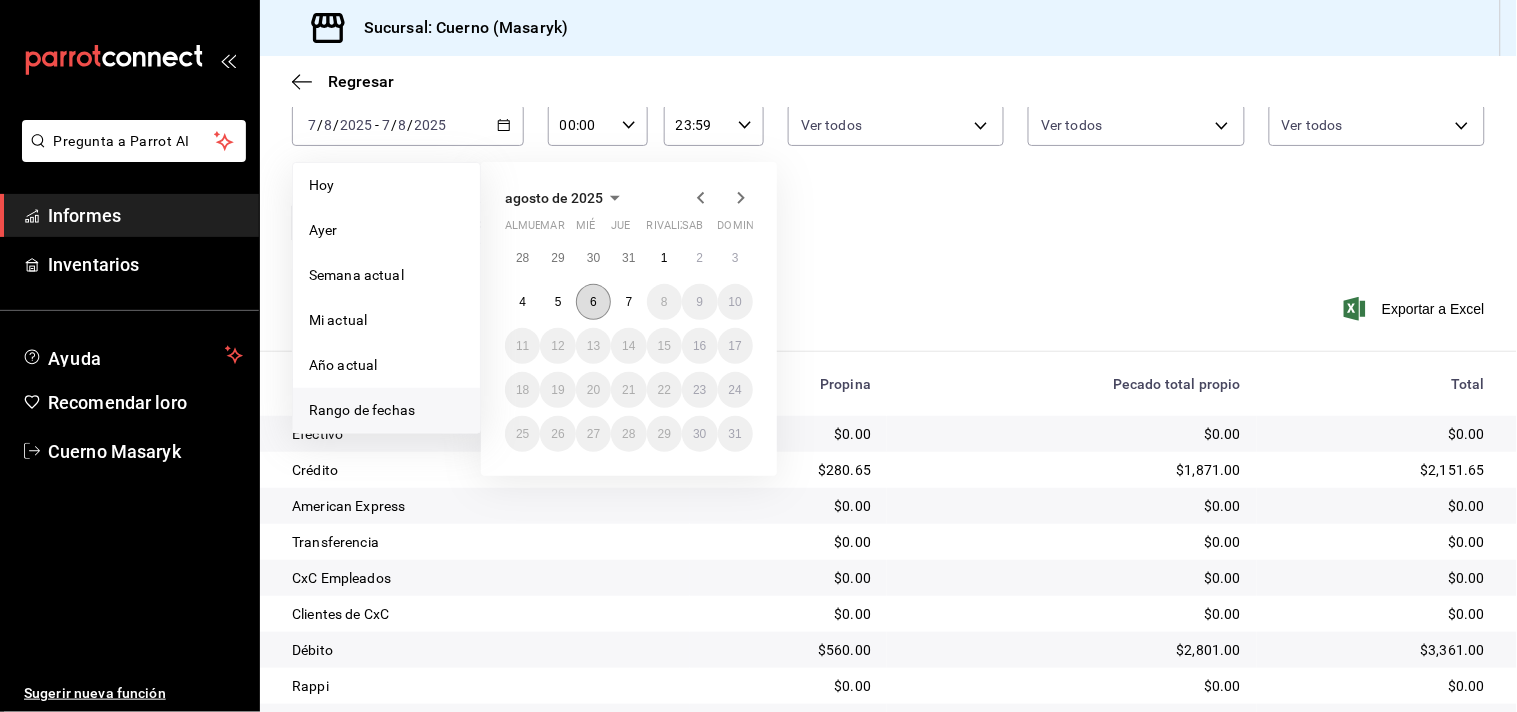 click on "6" at bounding box center (593, 302) 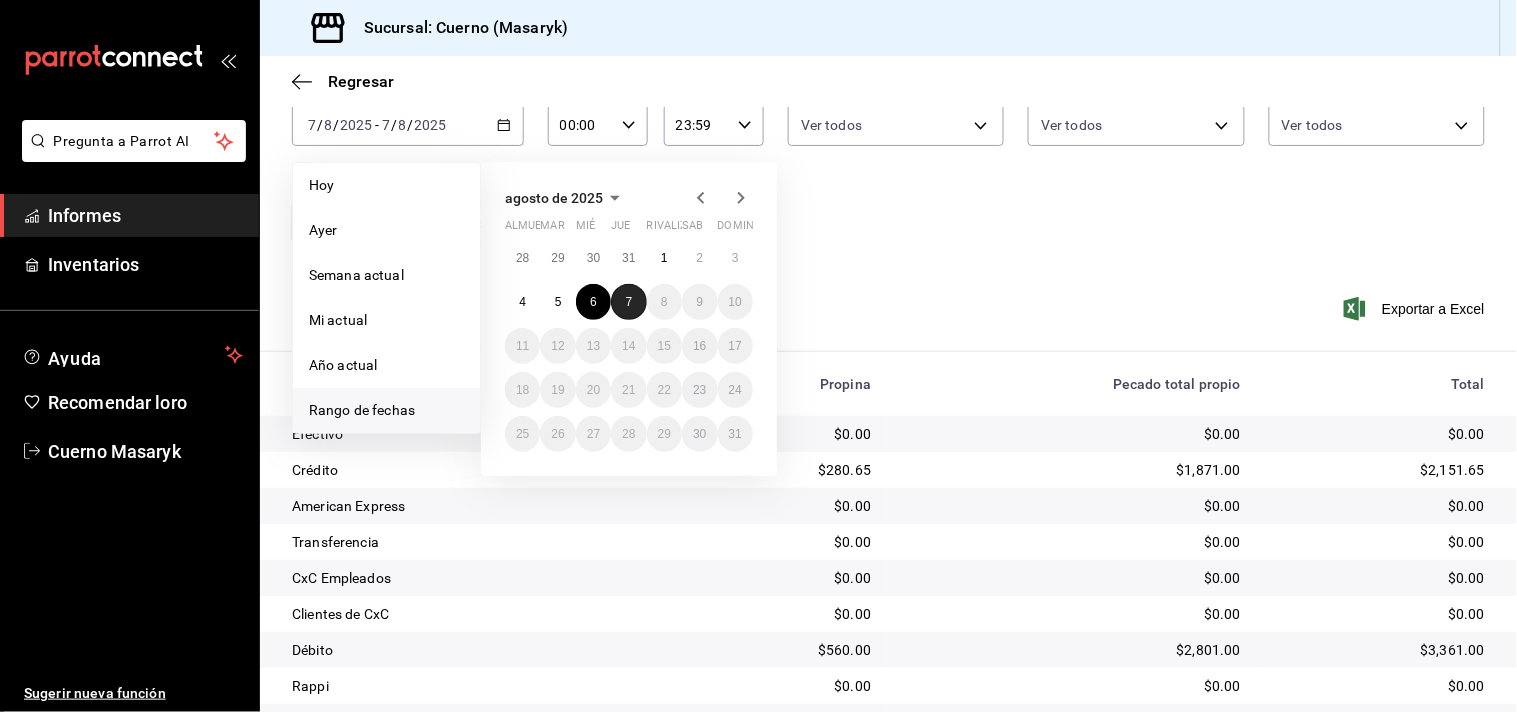 click on "7" at bounding box center [628, 302] 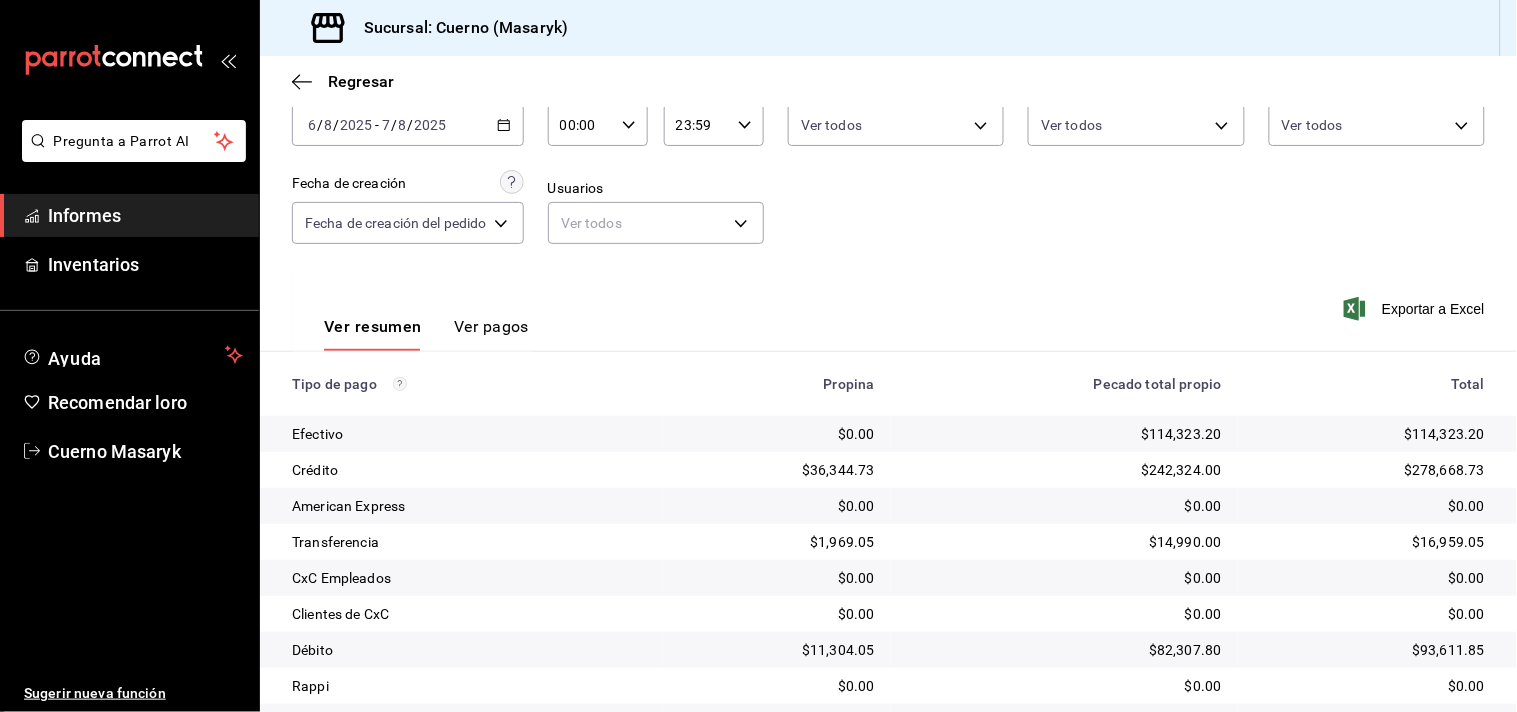 scroll, scrollTop: 207, scrollLeft: 0, axis: vertical 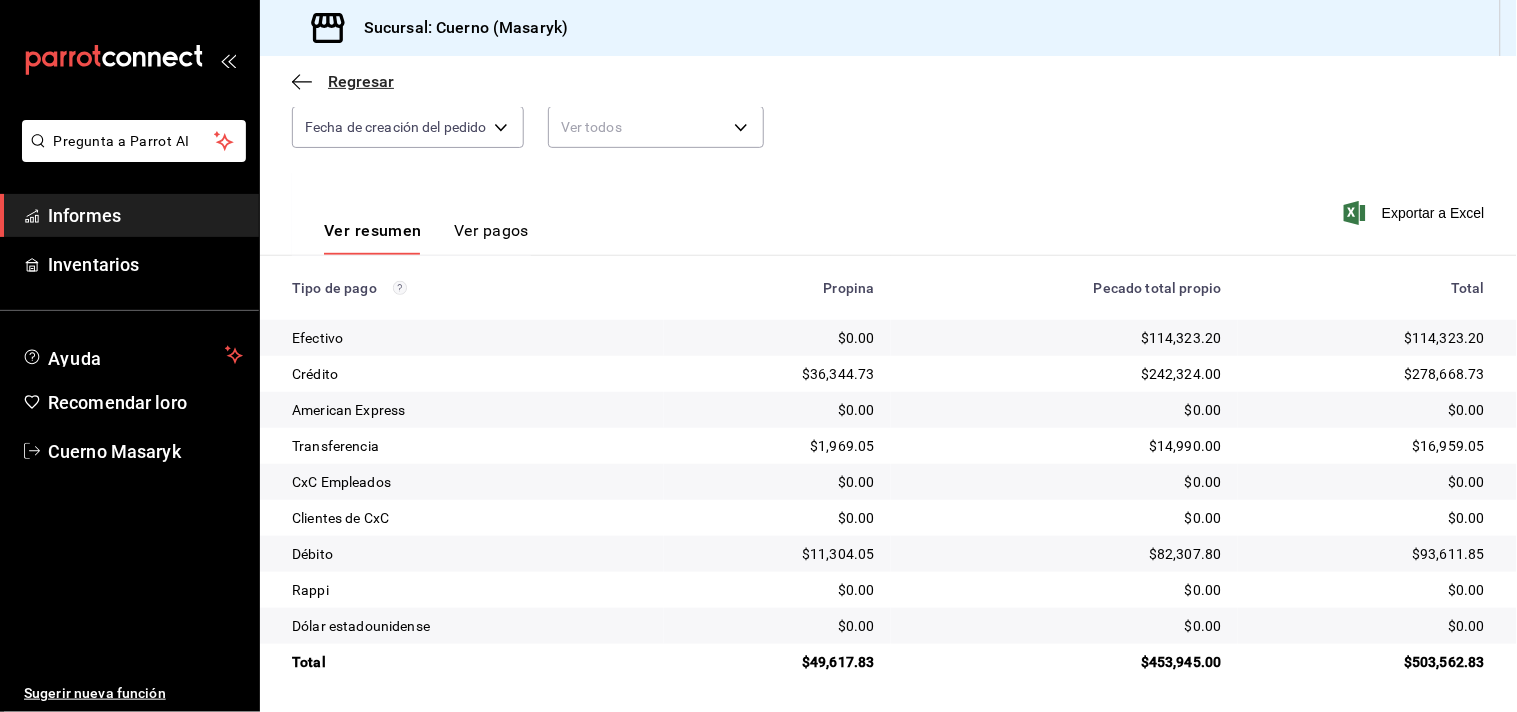 click 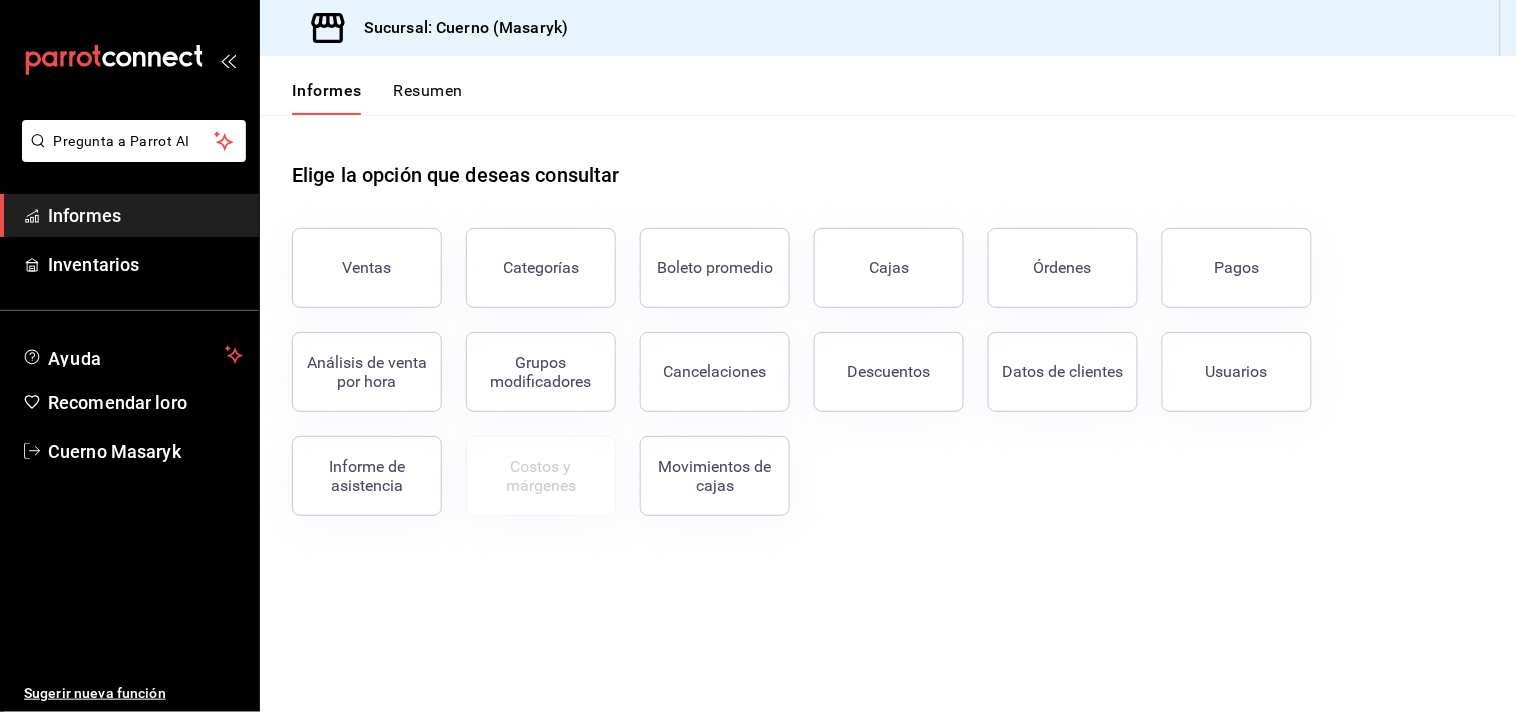 click on "Análisis de venta por hora" at bounding box center [355, 360] 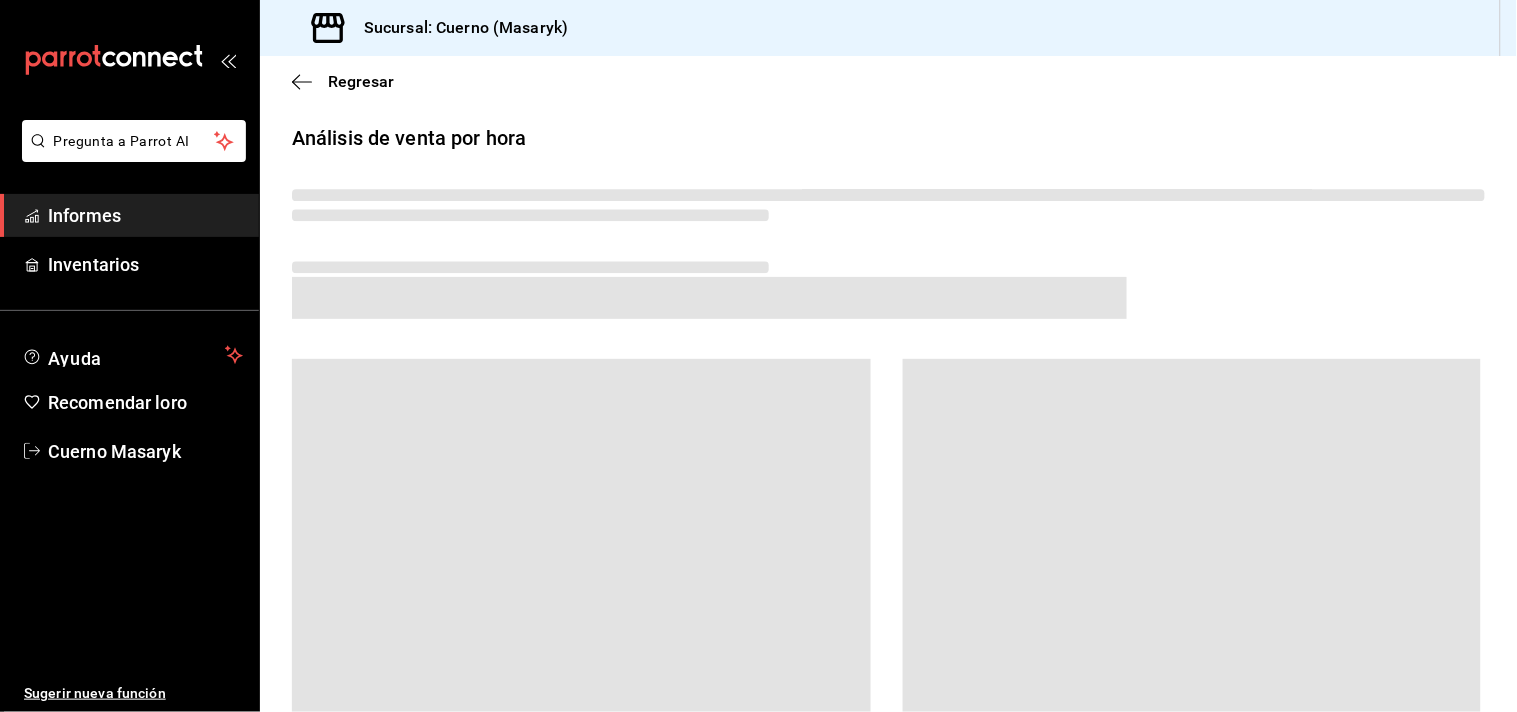 click at bounding box center [530, 267] 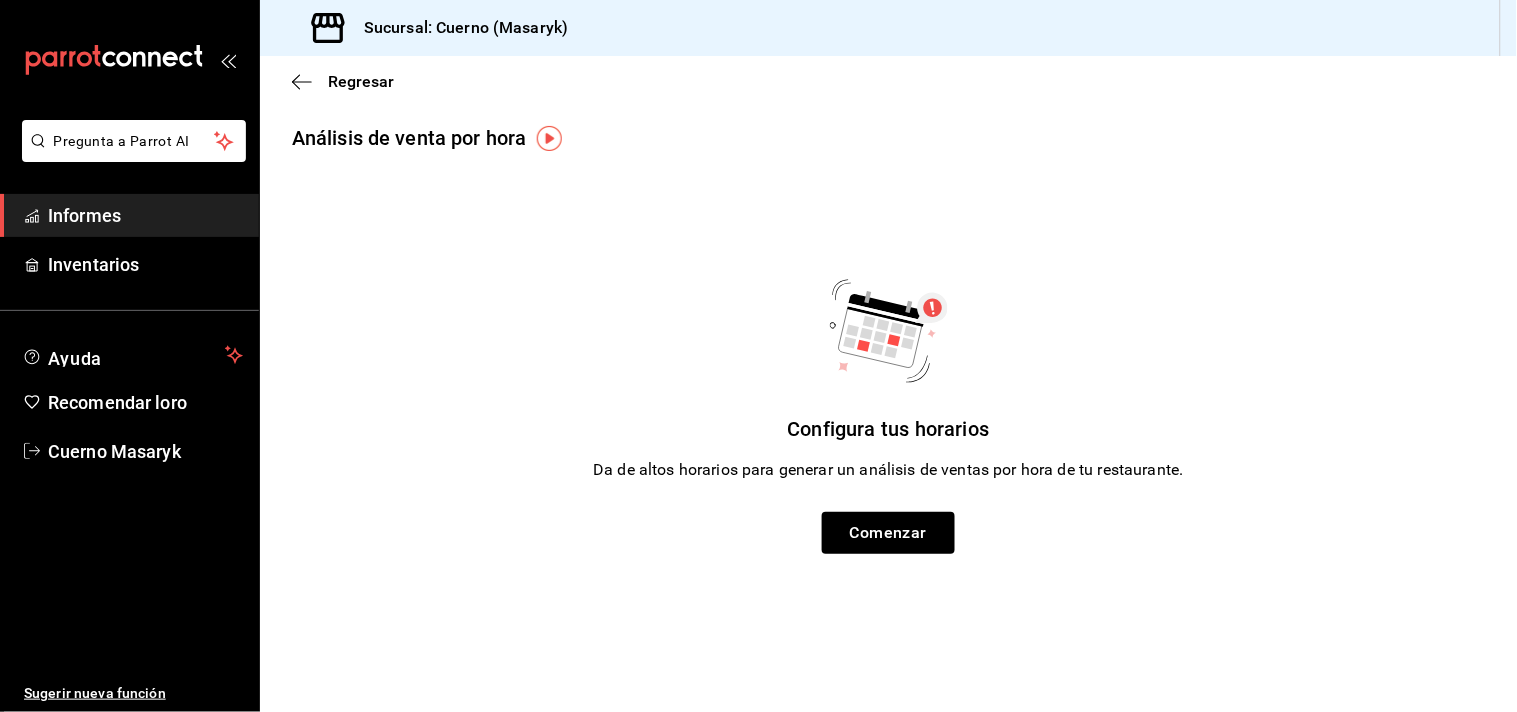 click on "Regresar" at bounding box center [888, 81] 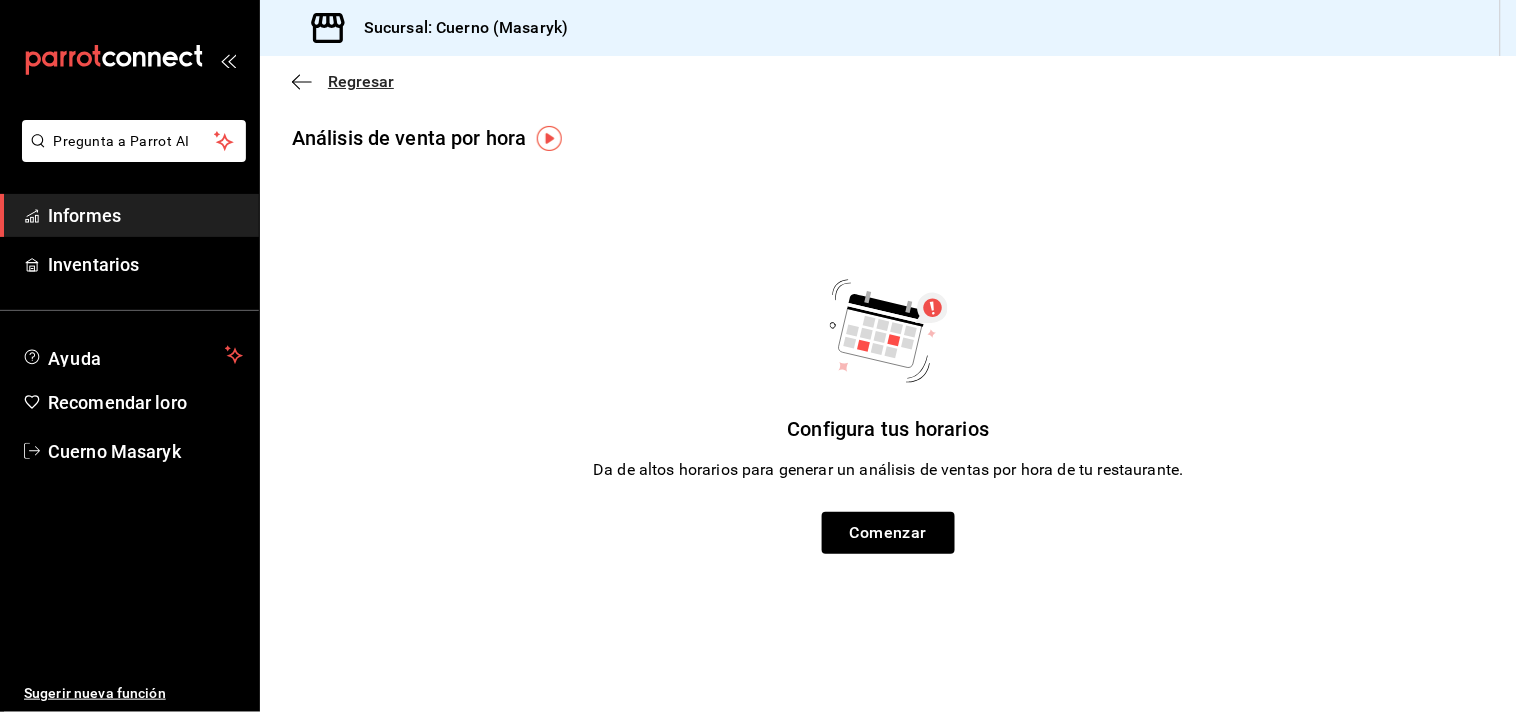 click 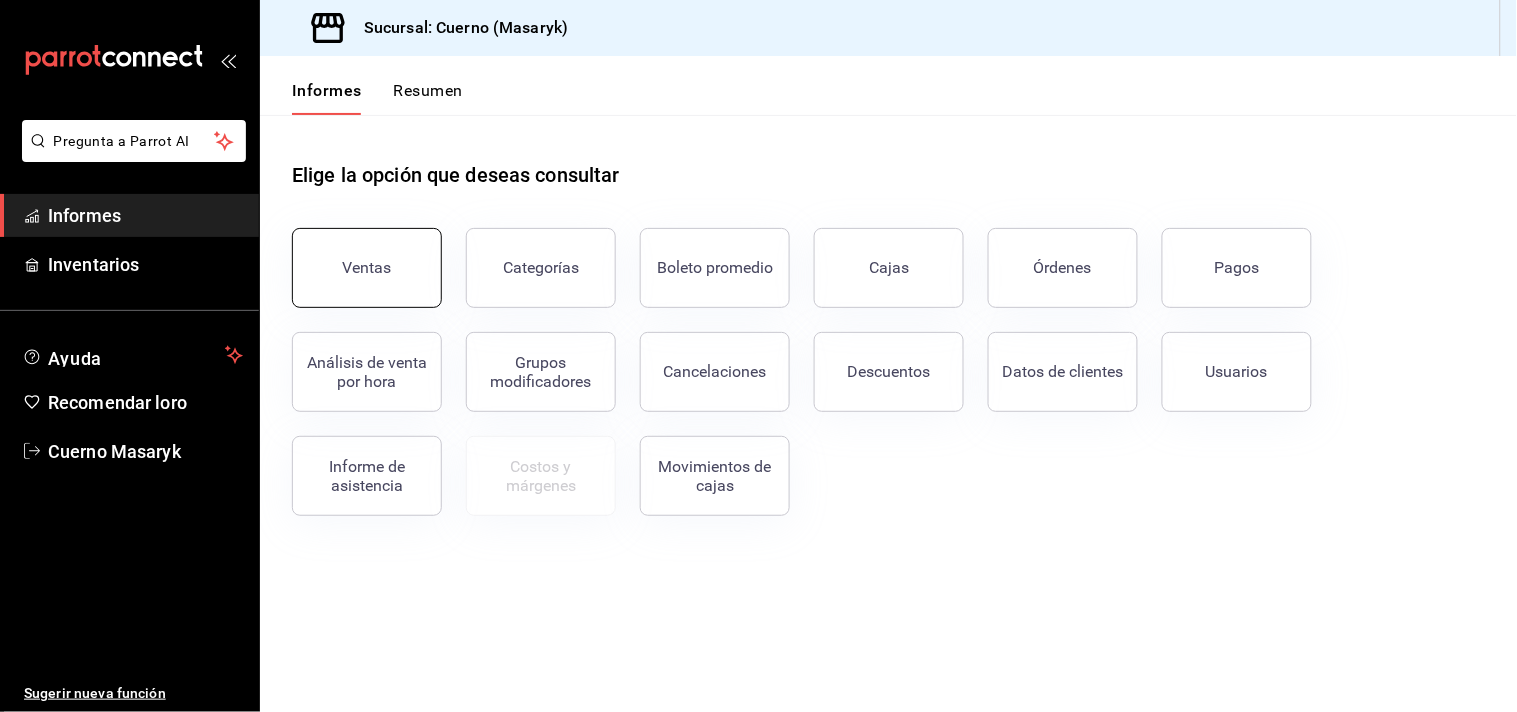 click on "Ventas" at bounding box center (367, 267) 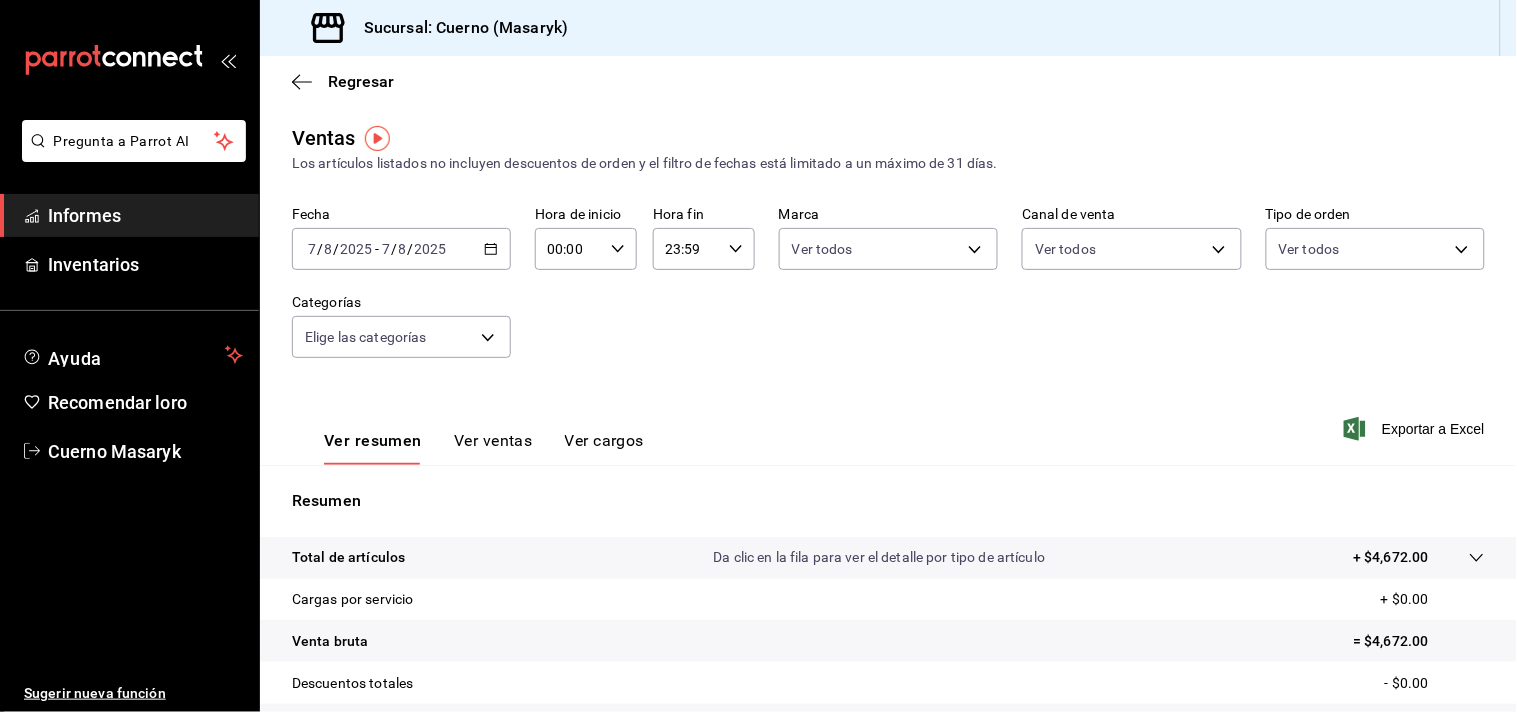 click on "2025-08-07 7 / 8 / 2025 - 2025-08-07 7 / 8 / 2025" at bounding box center (401, 249) 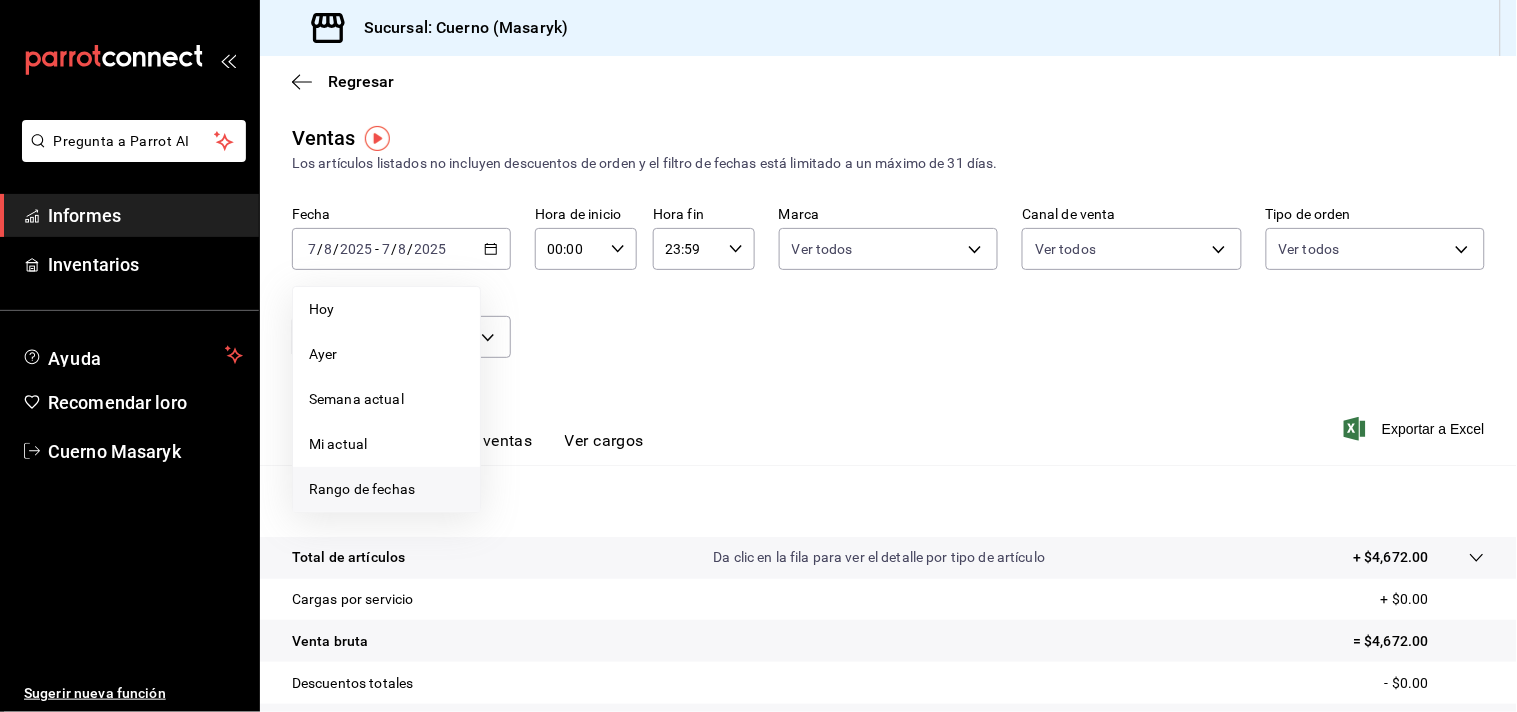 click on "Rango de fechas" at bounding box center (386, 489) 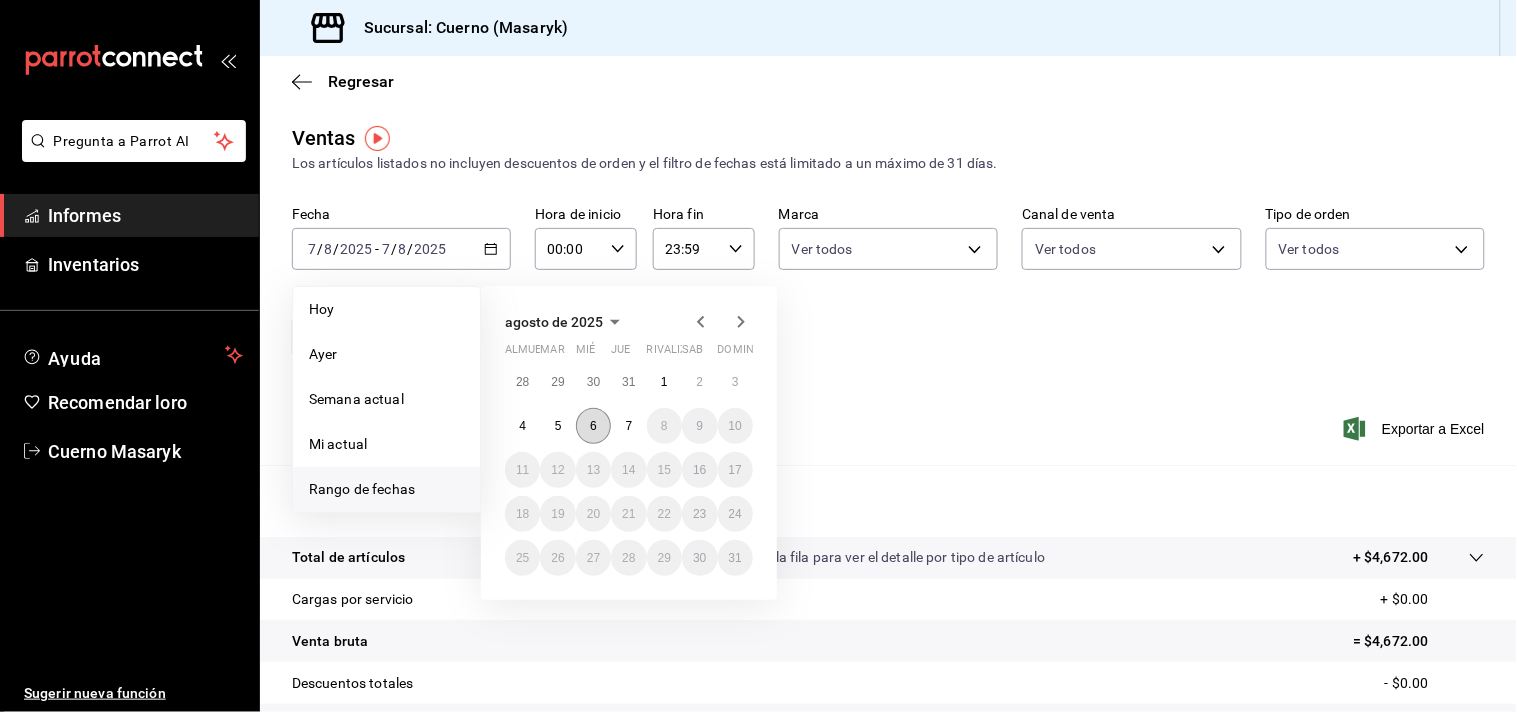 click on "6" at bounding box center [593, 426] 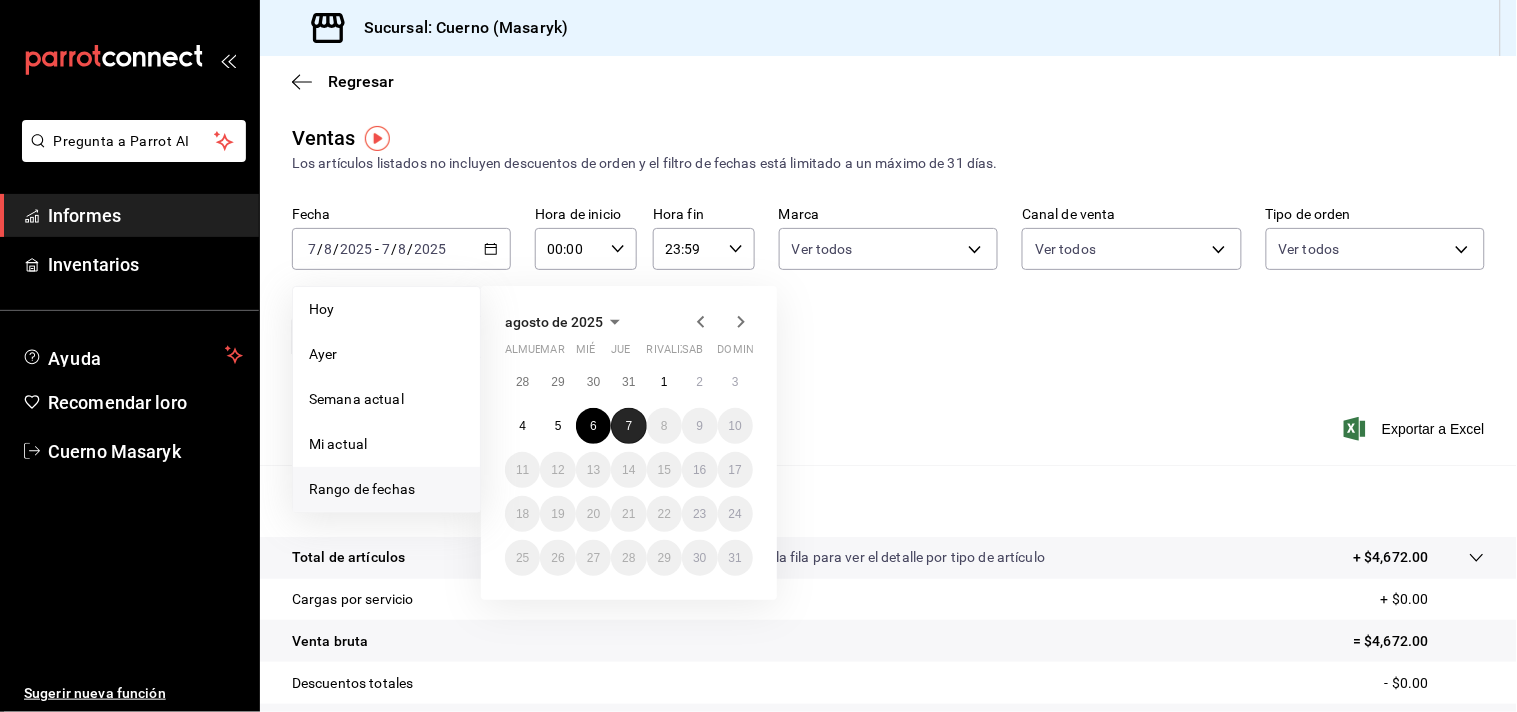 click on "7" at bounding box center [628, 426] 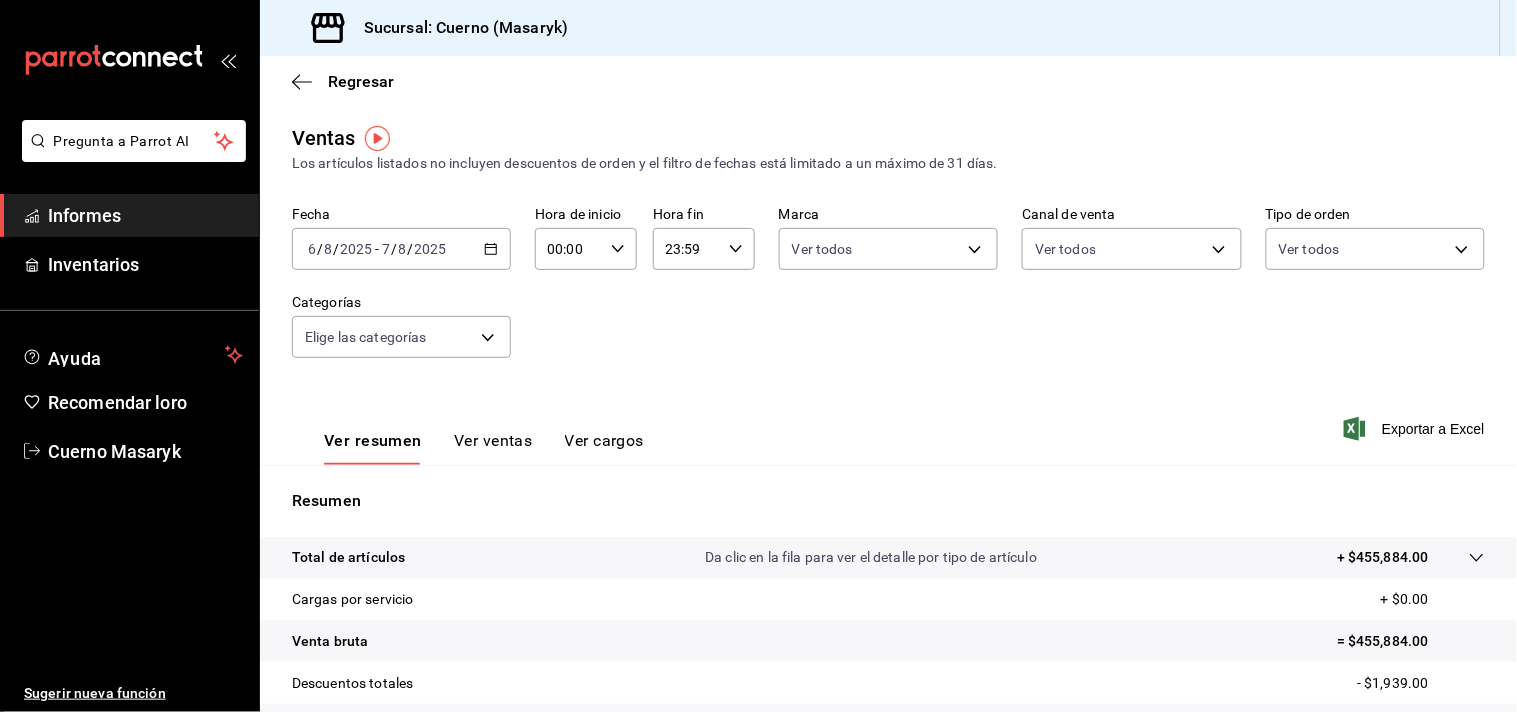 click 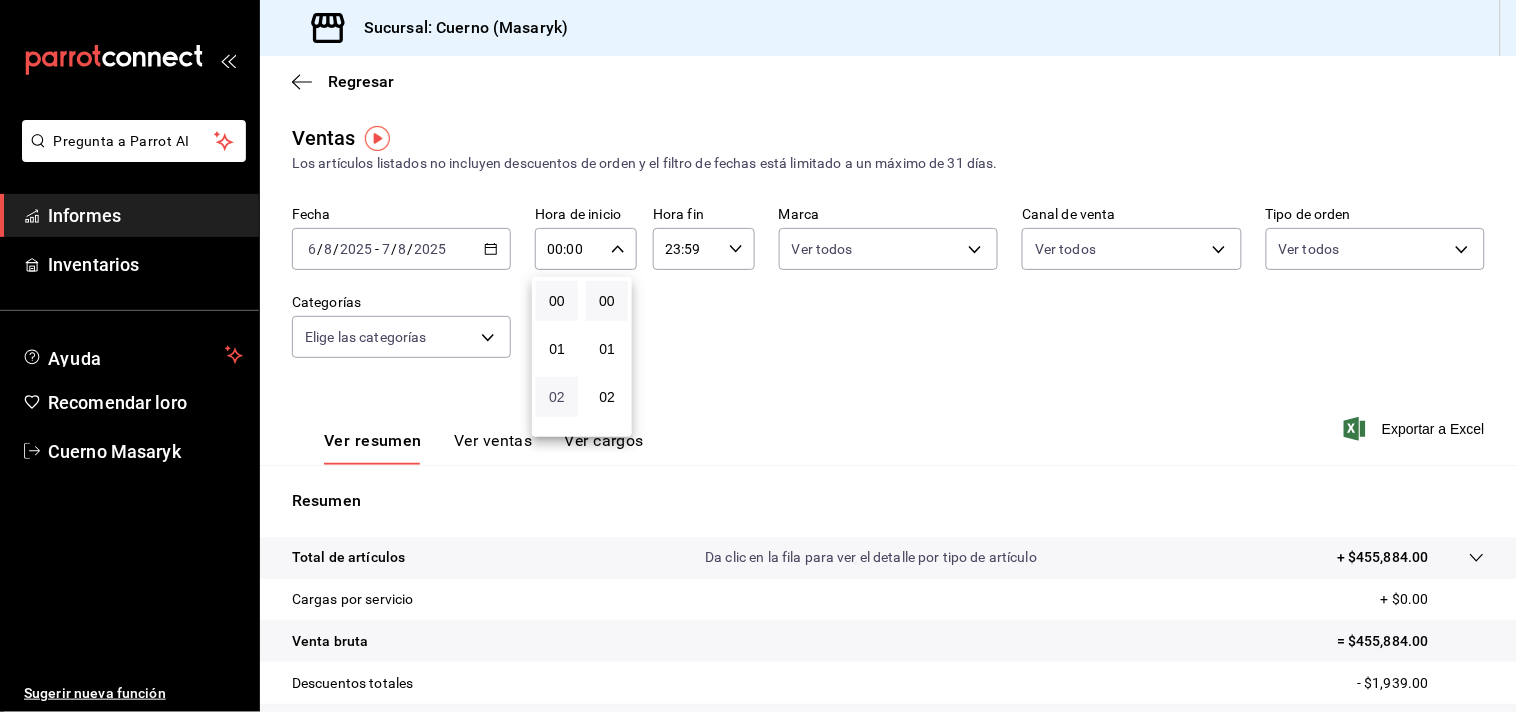 click on "02" at bounding box center [557, 397] 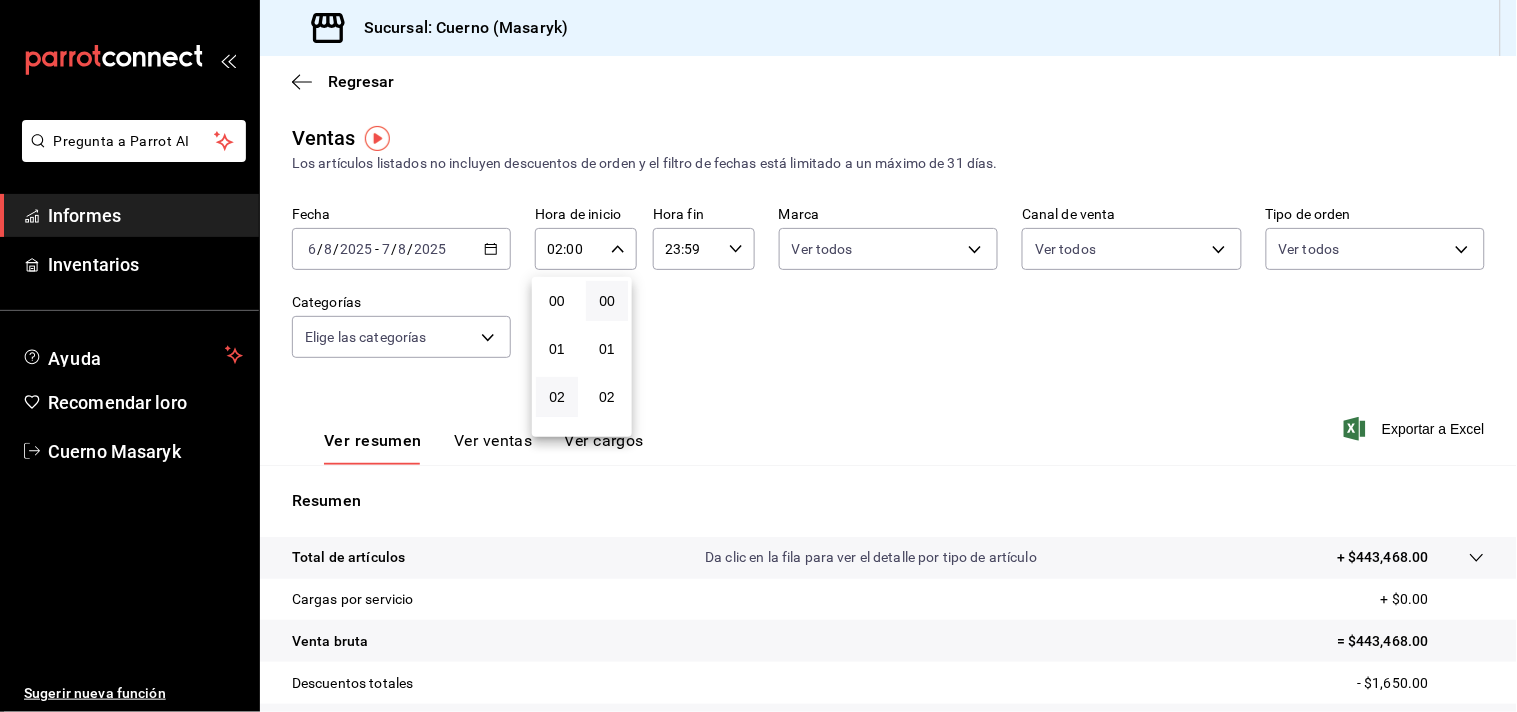 click at bounding box center [758, 356] 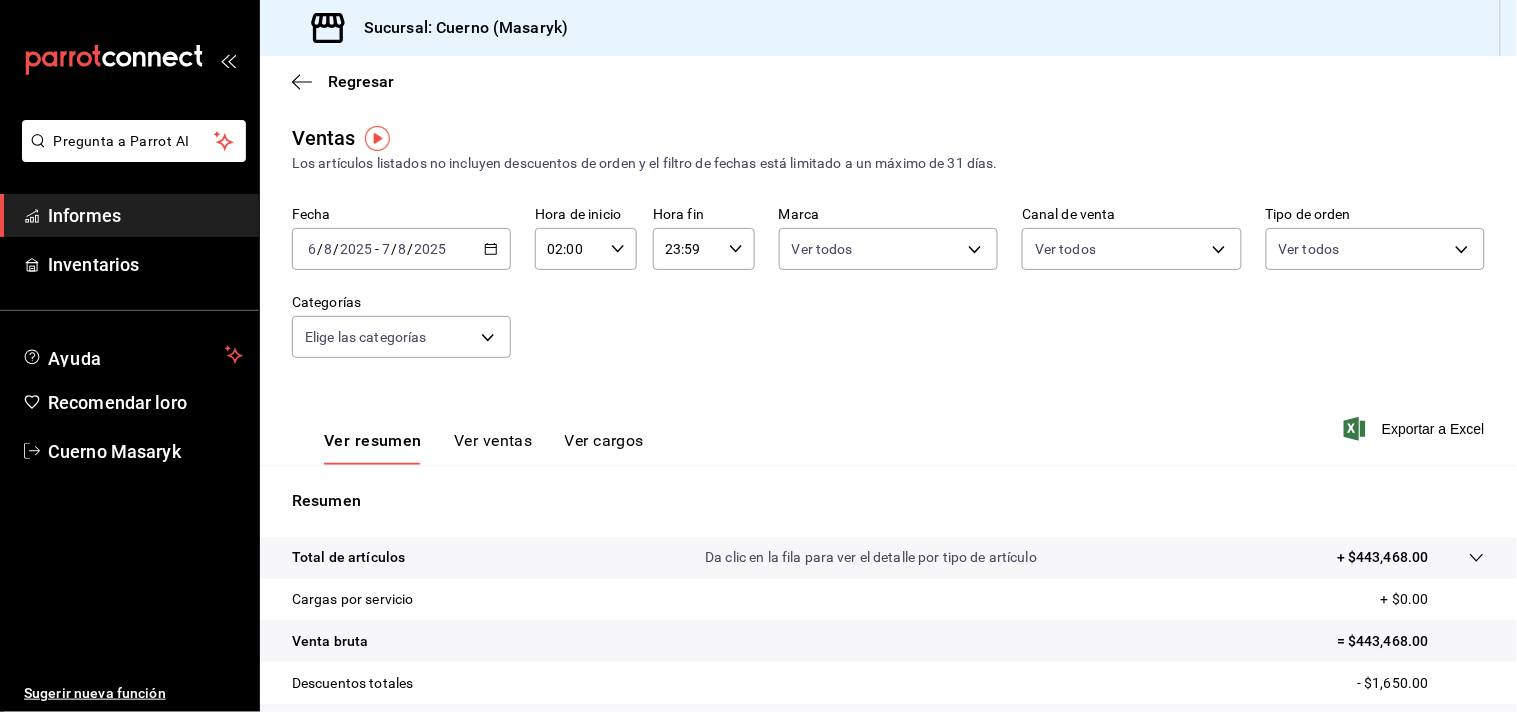 click on "02:00 Hora de inicio" at bounding box center (586, 249) 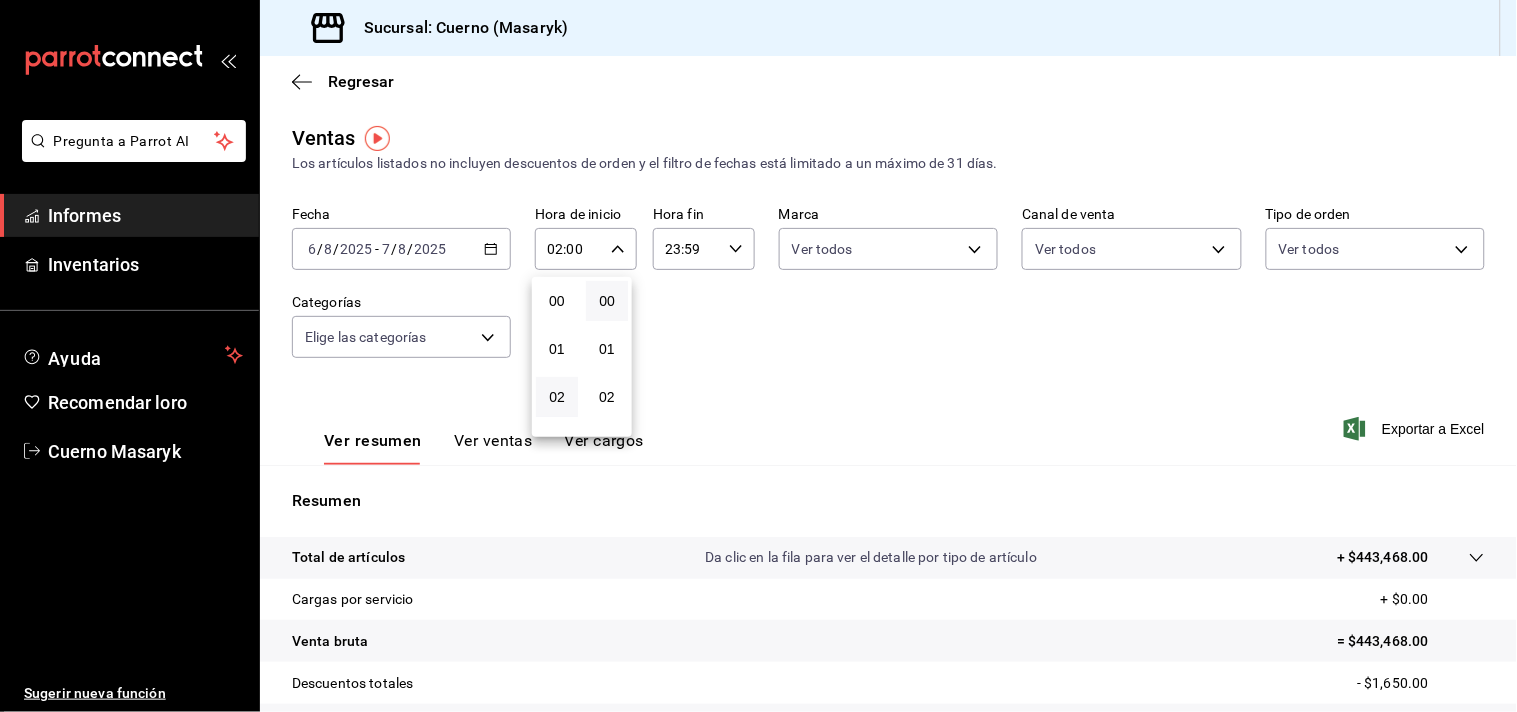 scroll, scrollTop: 95, scrollLeft: 0, axis: vertical 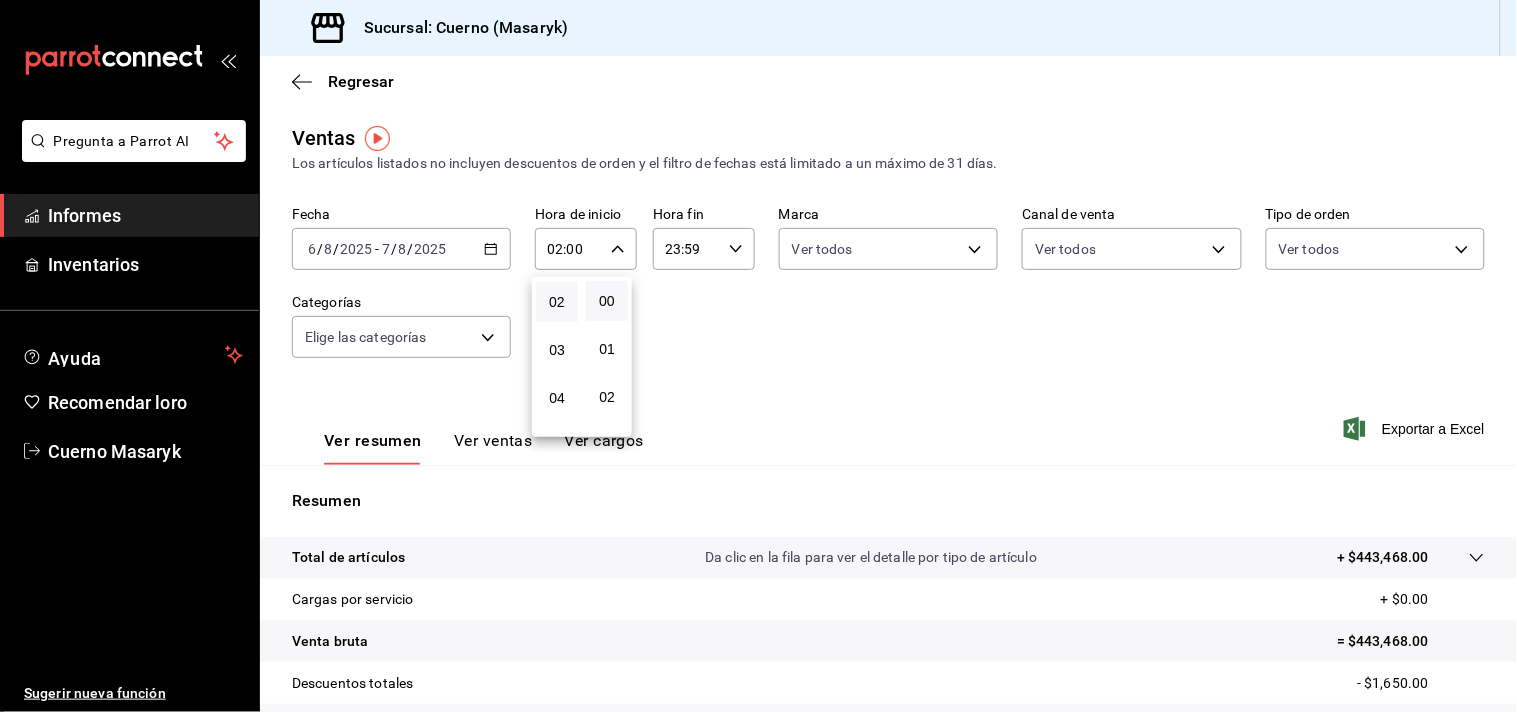 click at bounding box center (758, 356) 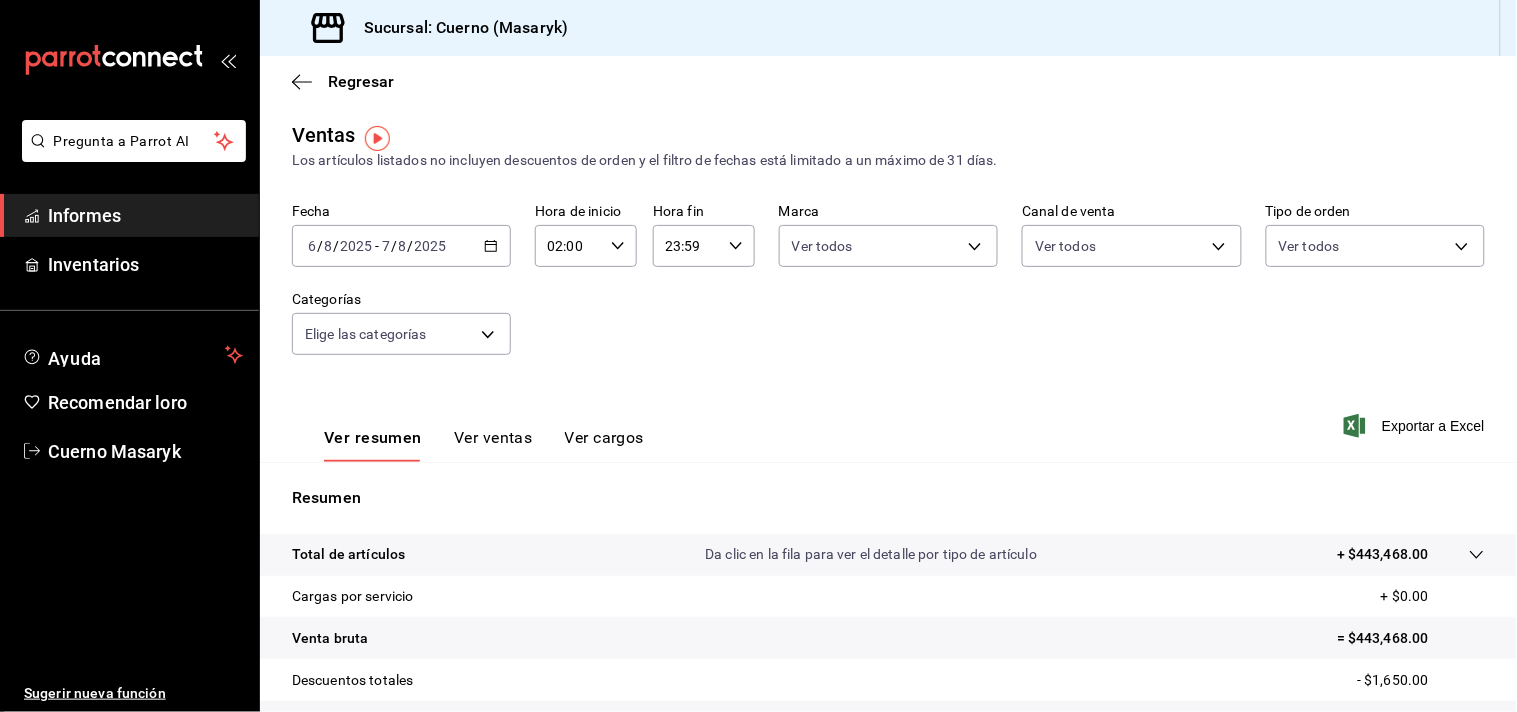 scroll, scrollTop: 0, scrollLeft: 0, axis: both 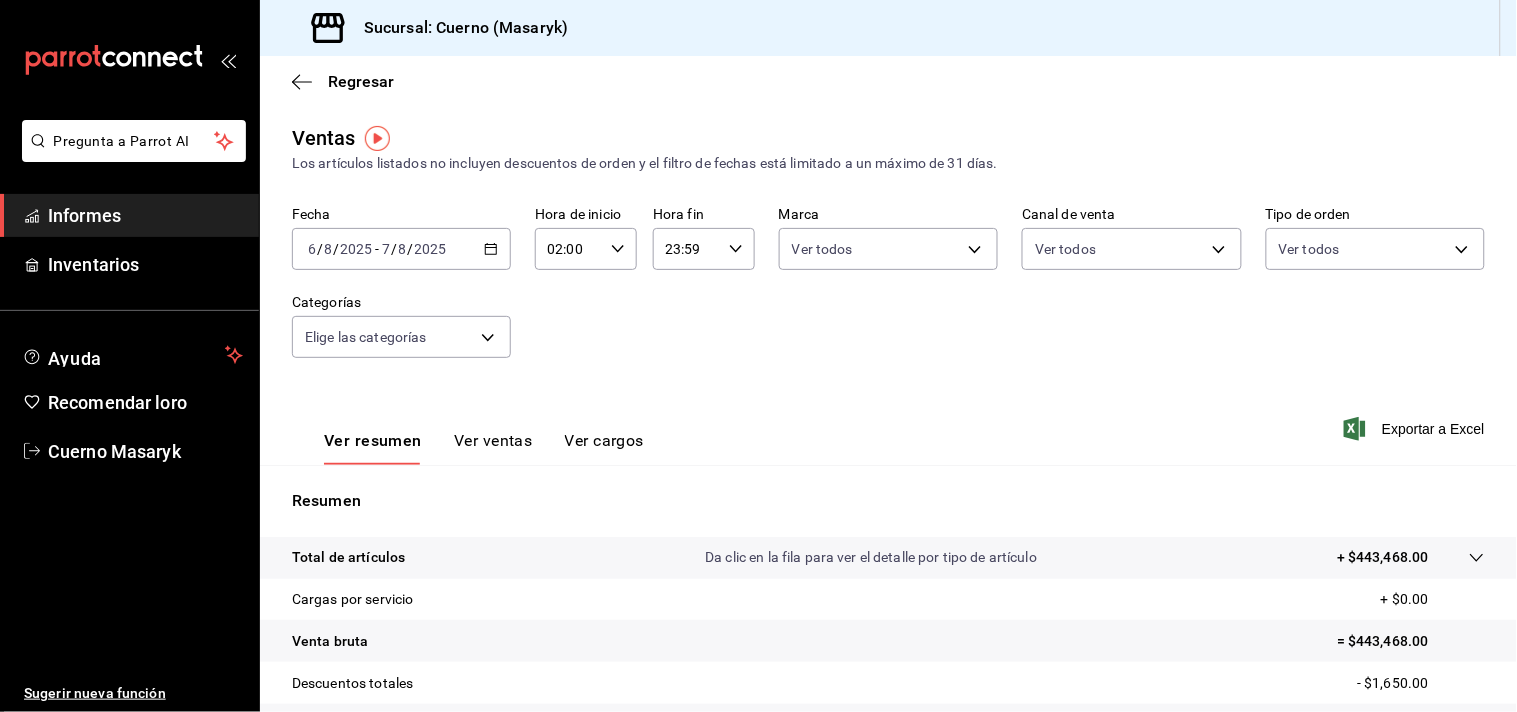 click on "23:59" at bounding box center [687, 249] 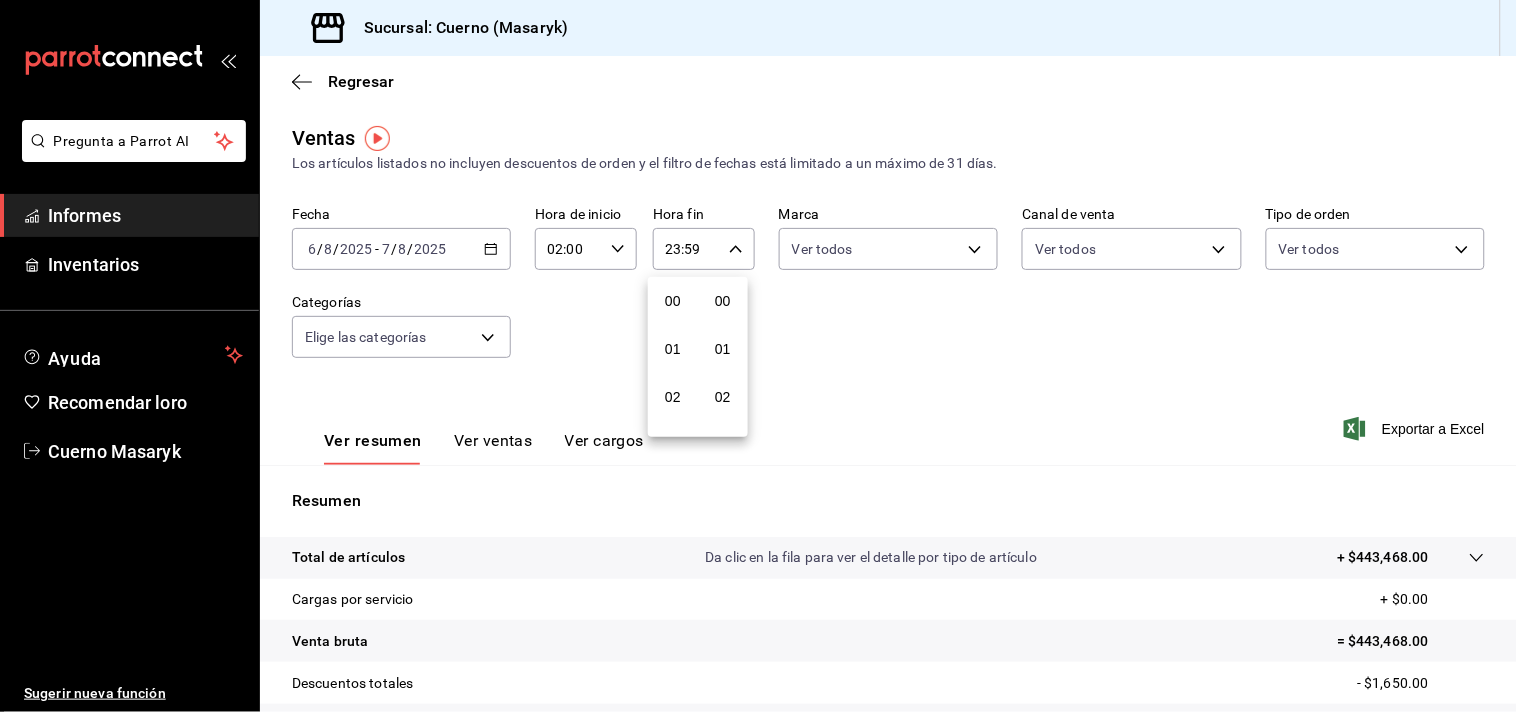 scroll, scrollTop: 981, scrollLeft: 0, axis: vertical 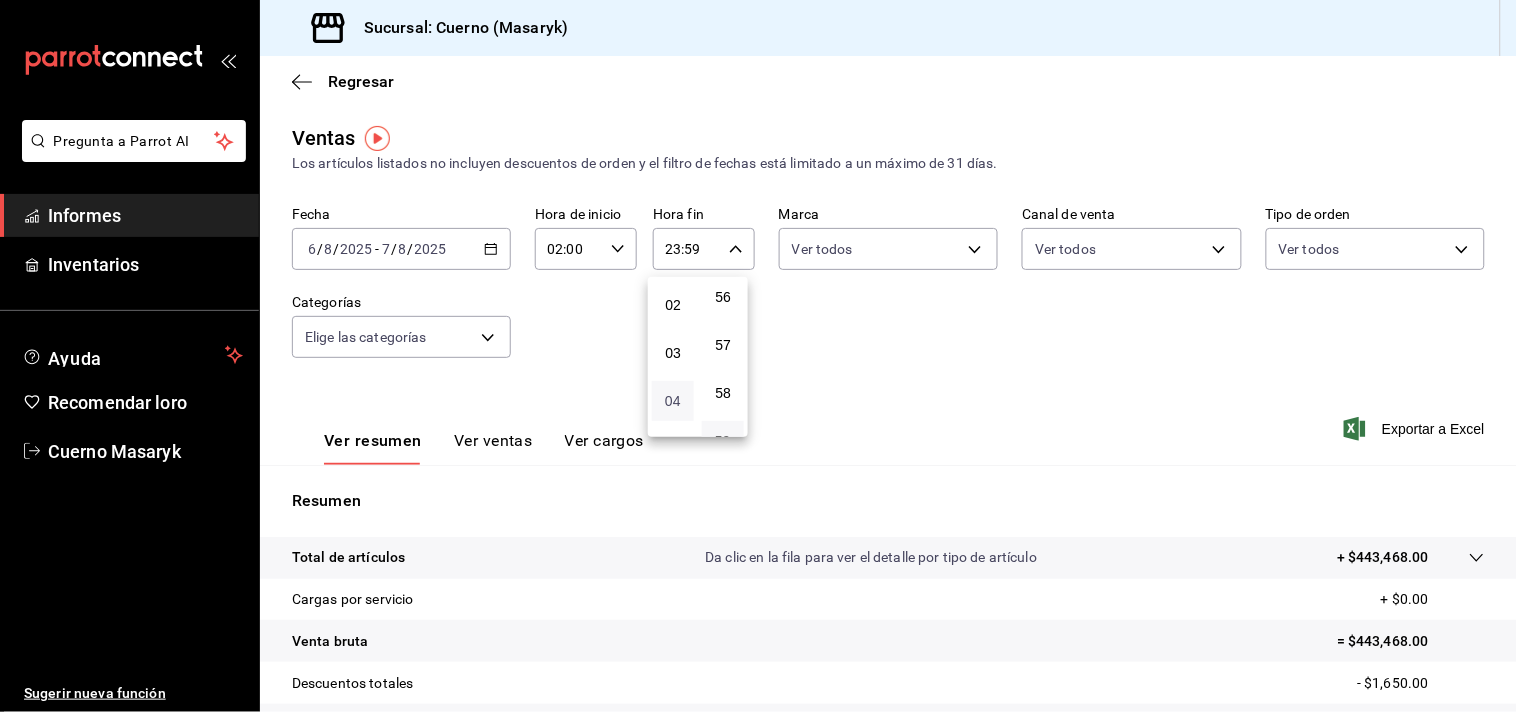 click on "04" at bounding box center (673, 401) 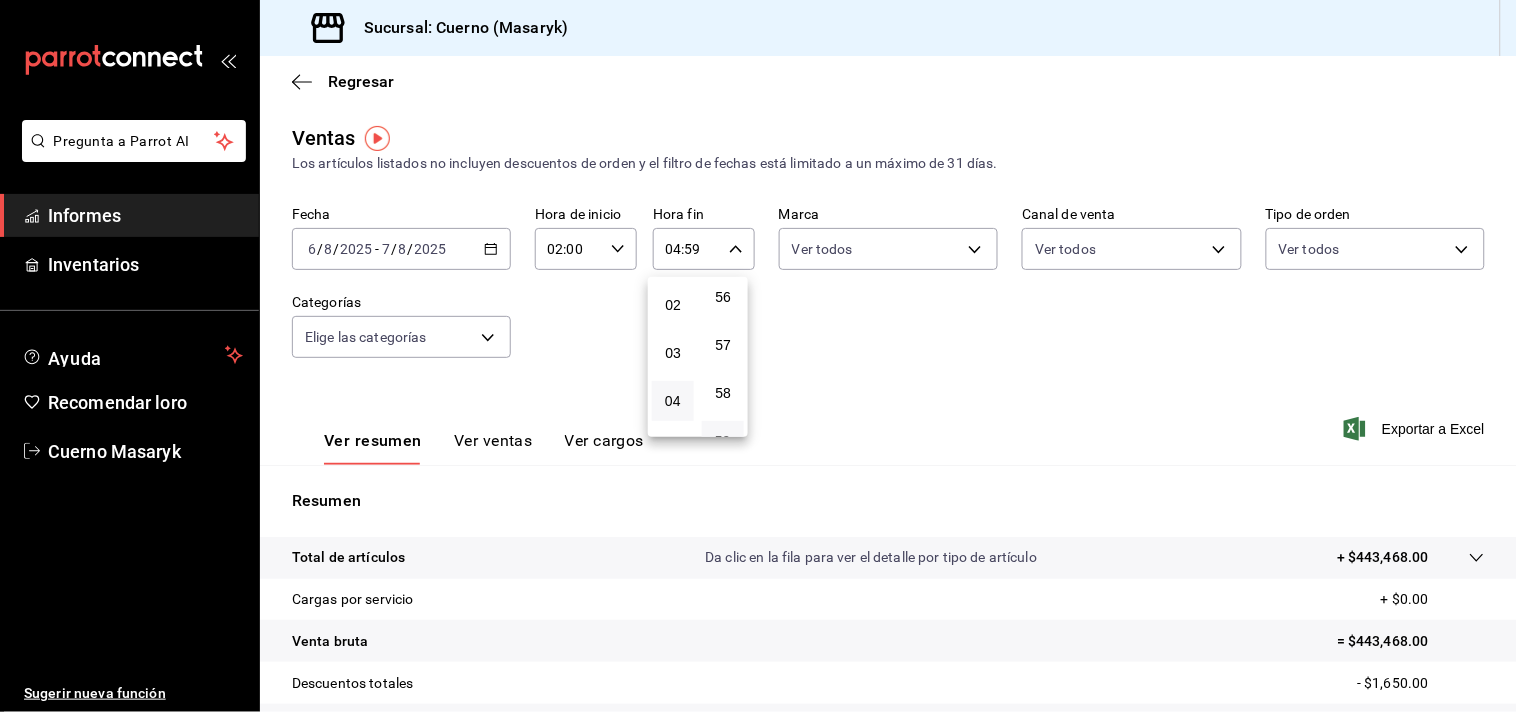 click at bounding box center (758, 356) 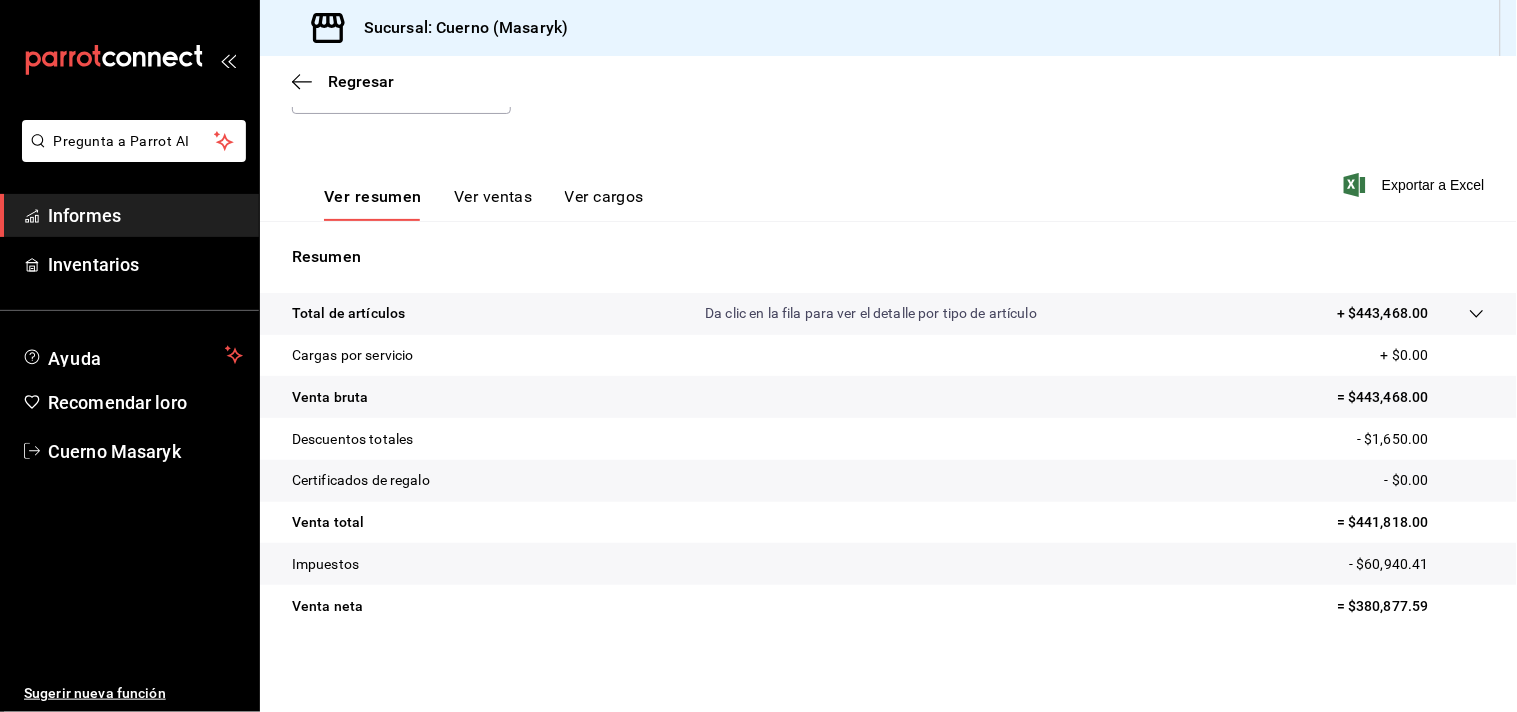 scroll, scrollTop: 247, scrollLeft: 0, axis: vertical 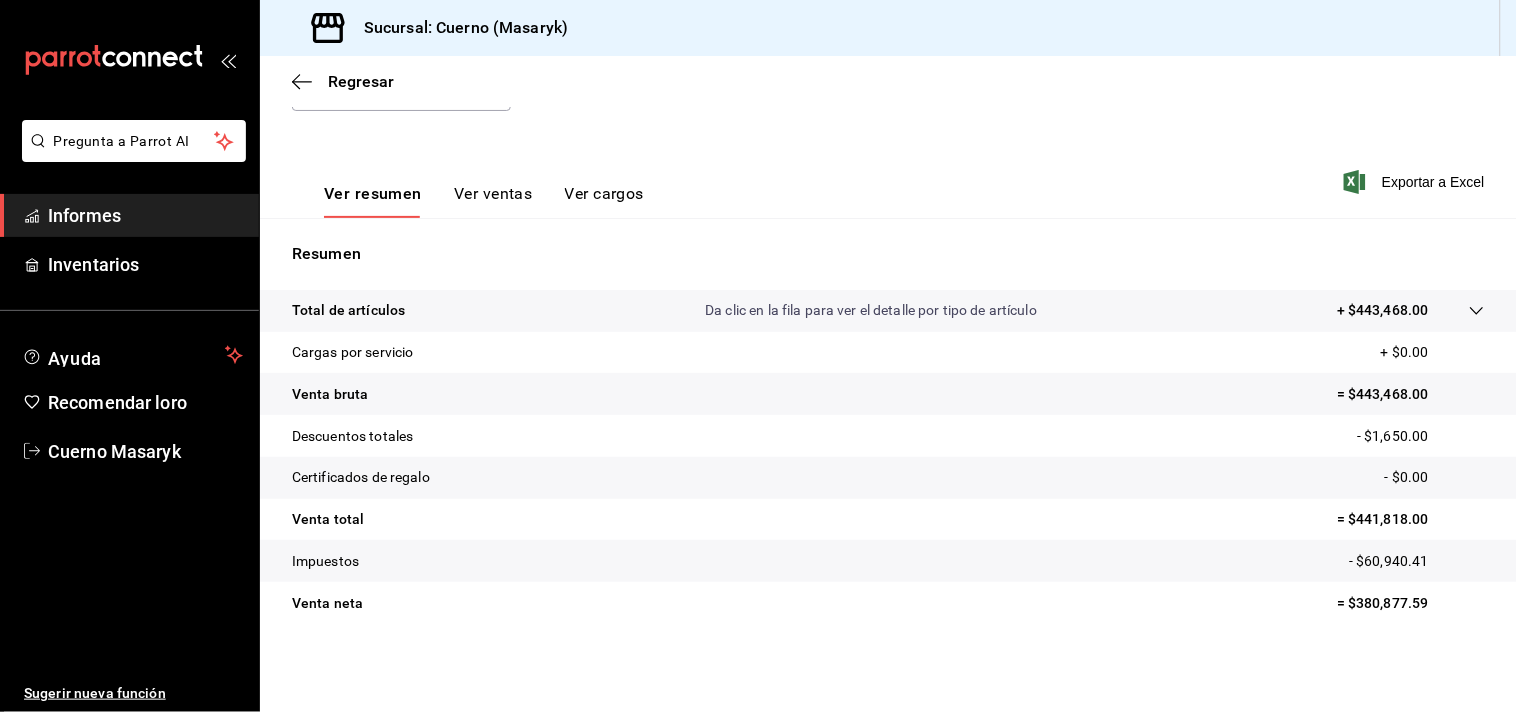 click on "Ver ventas" at bounding box center (493, 193) 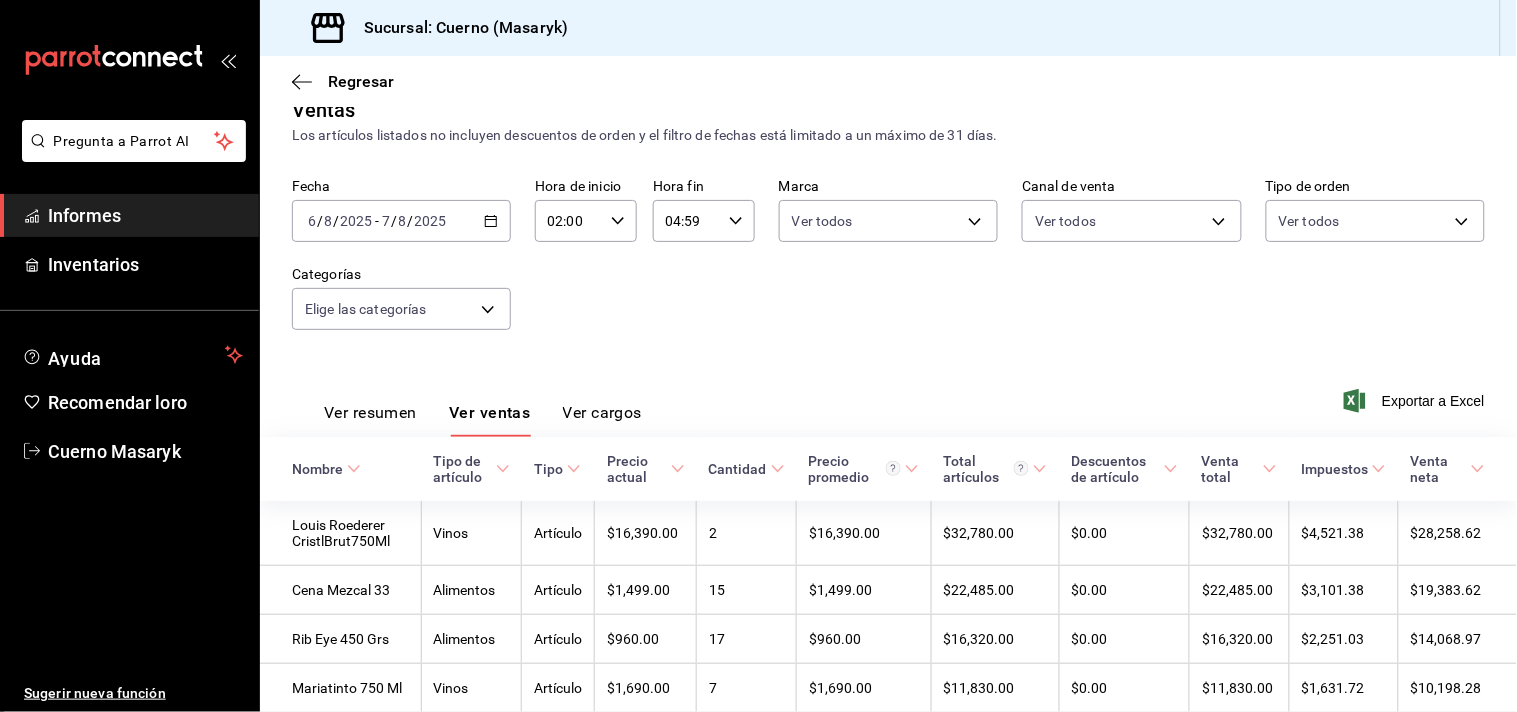 scroll, scrollTop: 247, scrollLeft: 0, axis: vertical 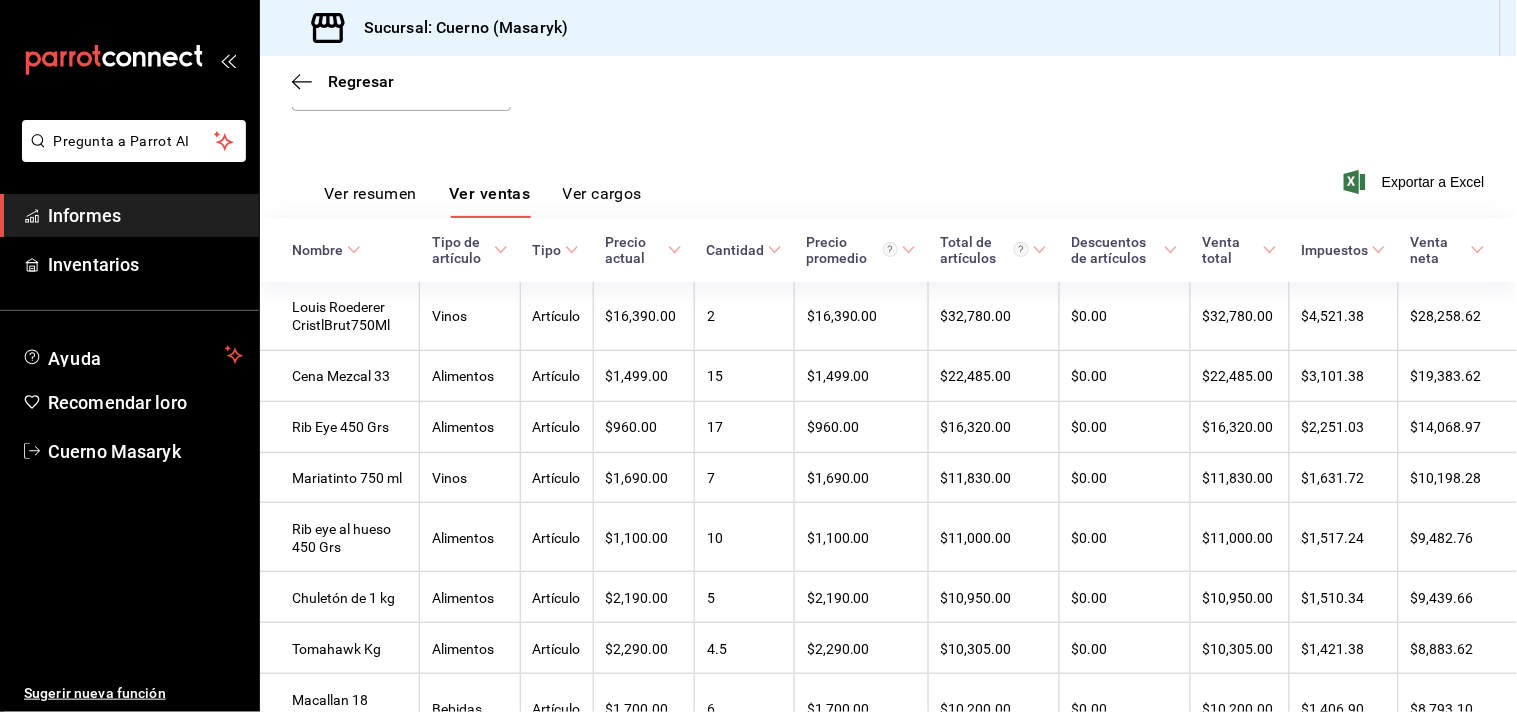 click on "Ver resumen" at bounding box center [370, 193] 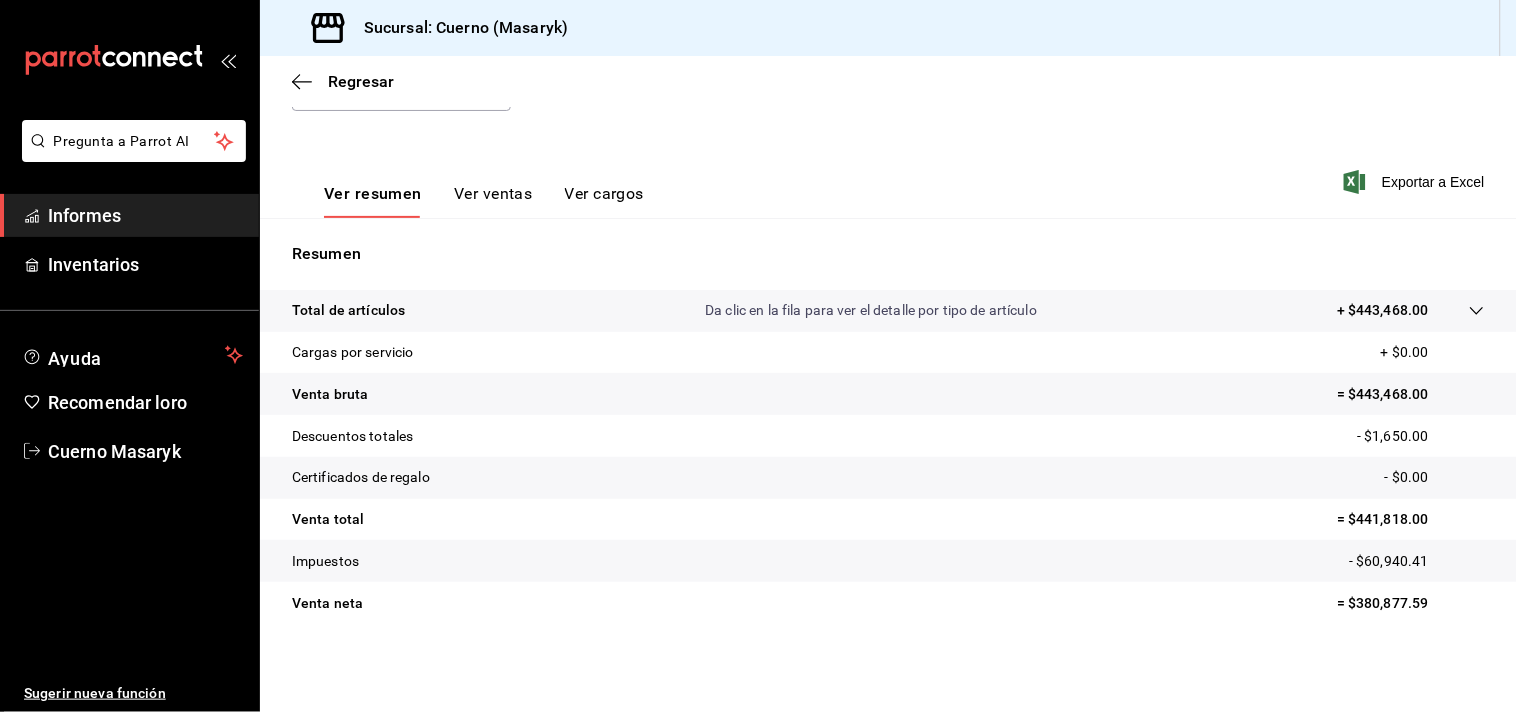 click on "Da clic en la fila para ver el detalle por tipo de artículo" at bounding box center [871, 310] 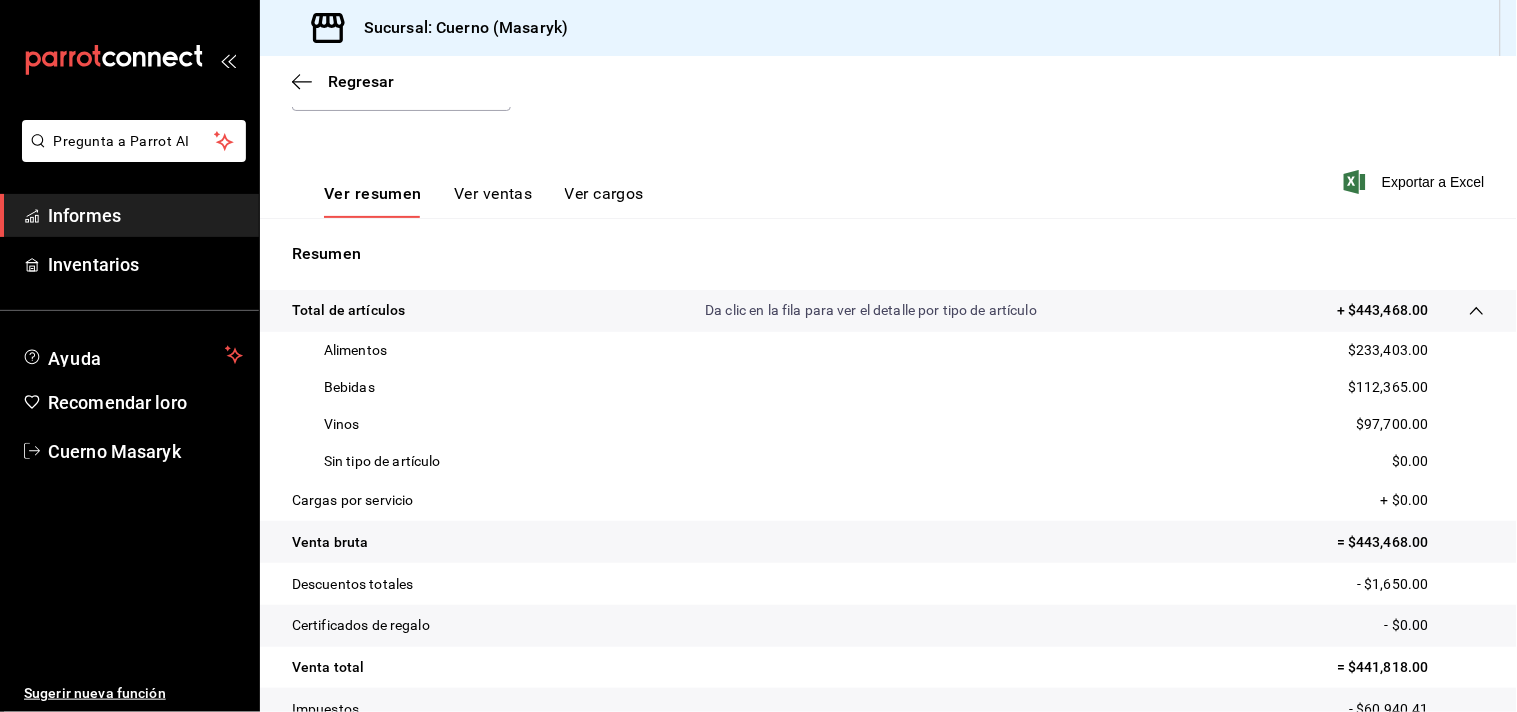 click on "$233,403.00" at bounding box center [1389, 350] 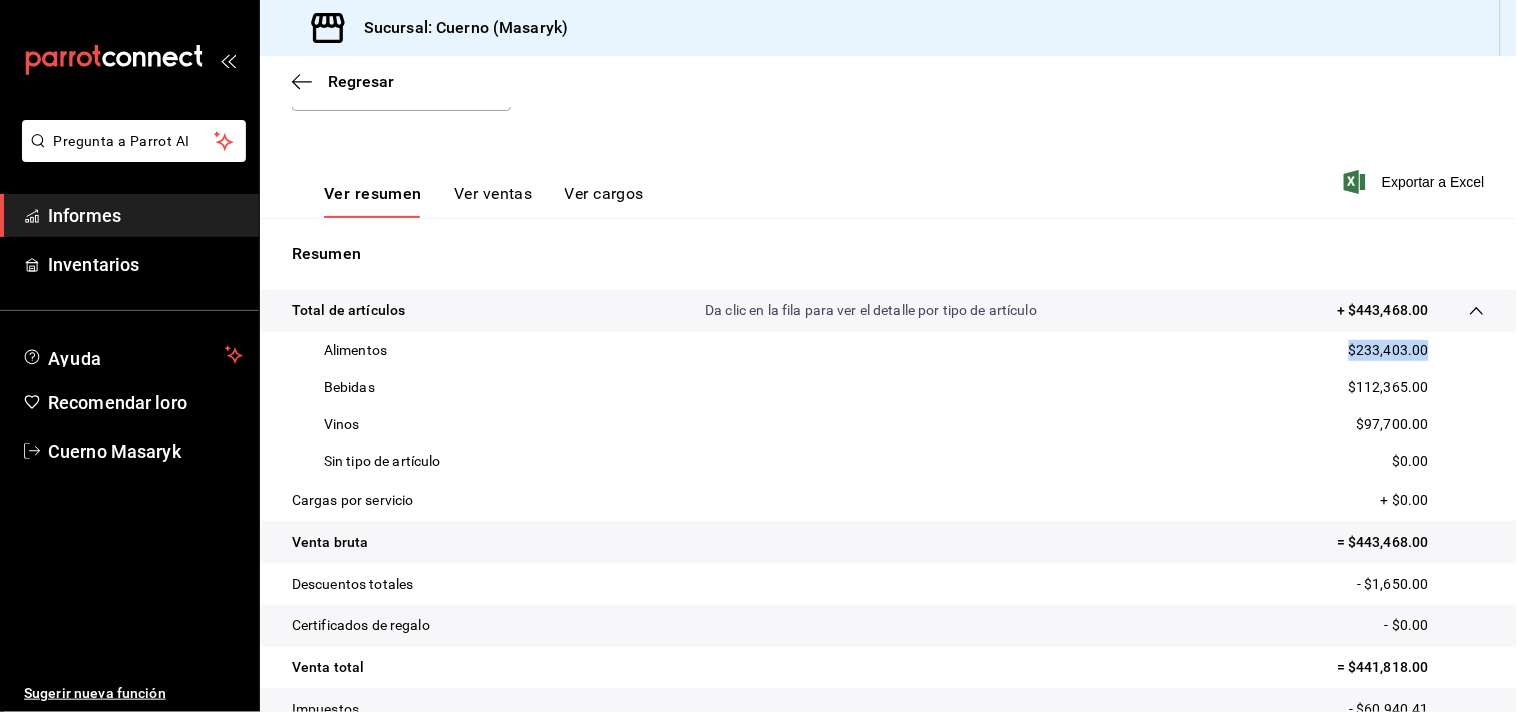 click on "$233,403.00" at bounding box center [1389, 350] 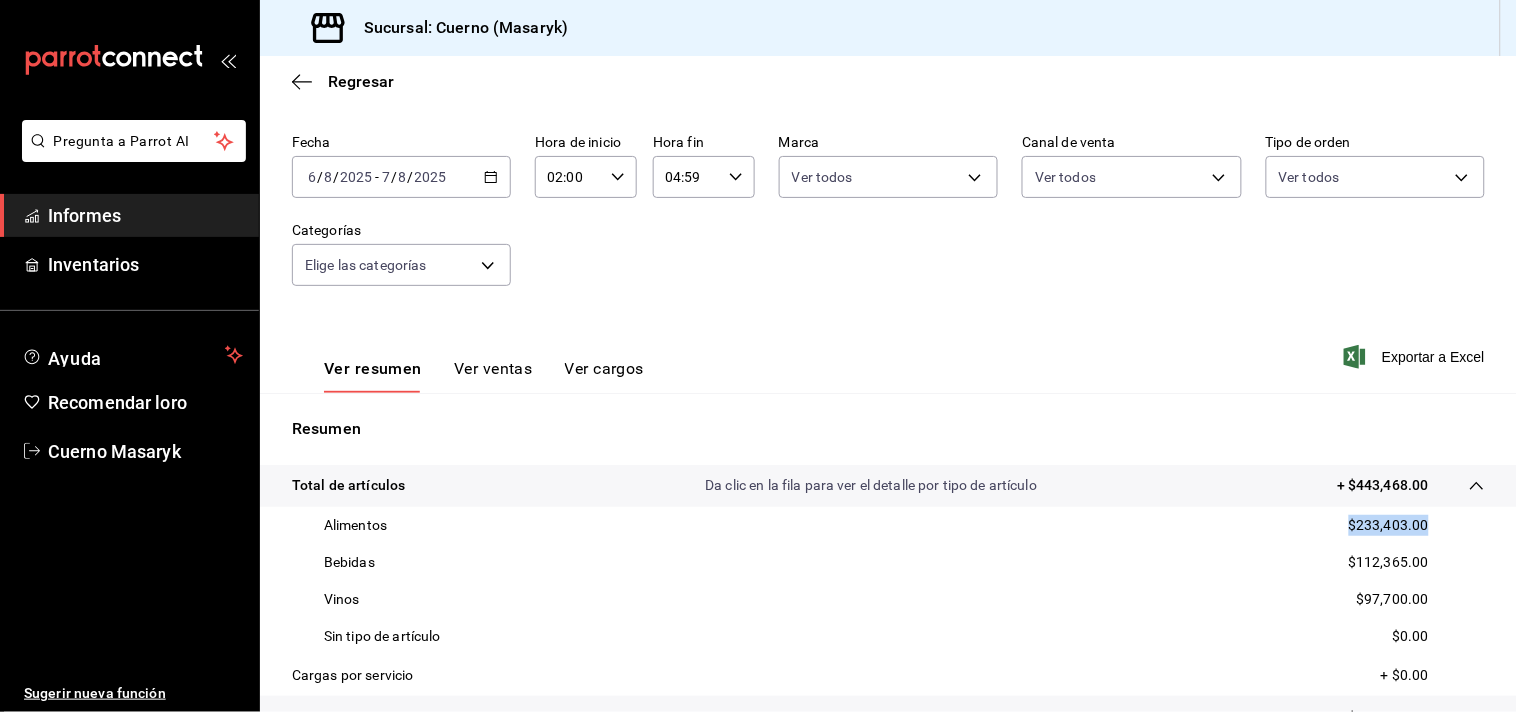 scroll, scrollTop: 0, scrollLeft: 0, axis: both 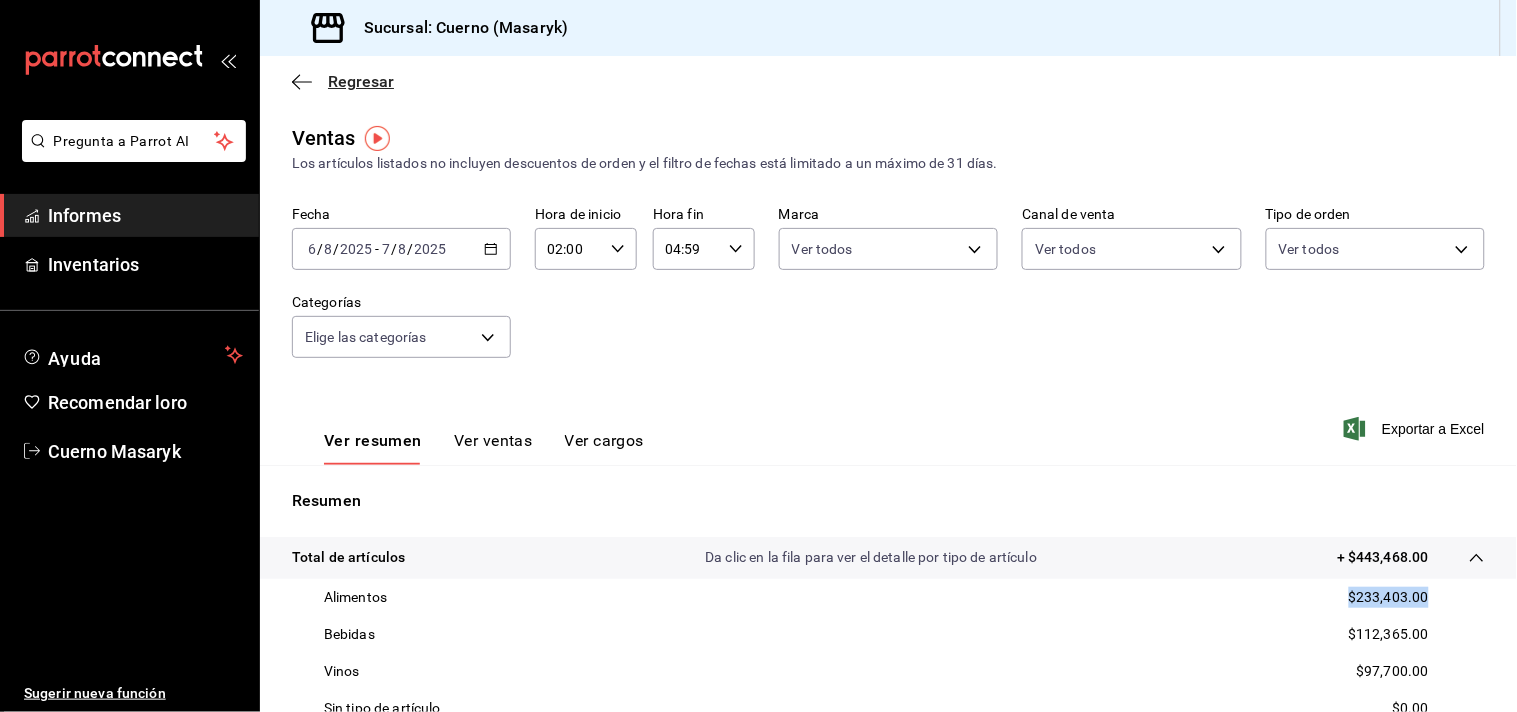 click 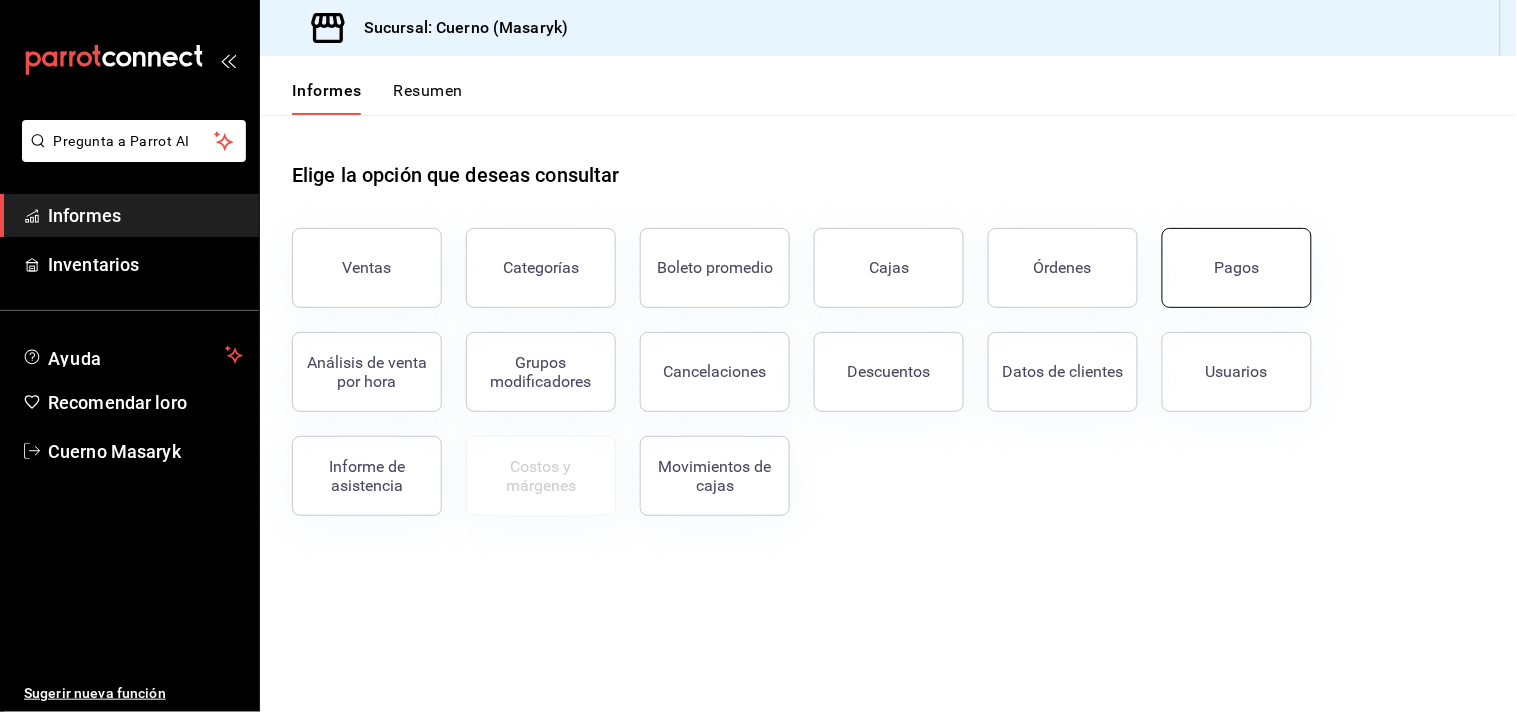 click on "Pagos" at bounding box center [1237, 267] 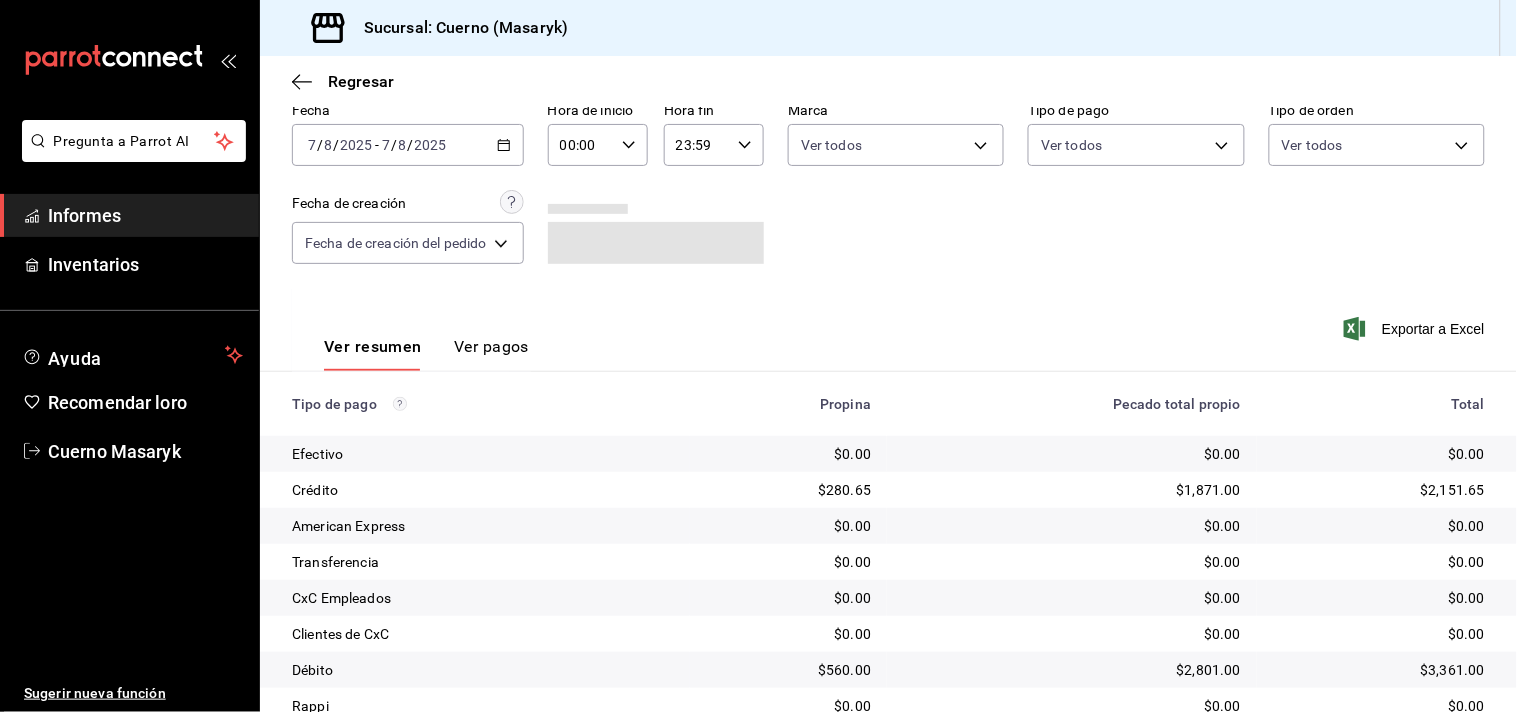 scroll, scrollTop: 0, scrollLeft: 0, axis: both 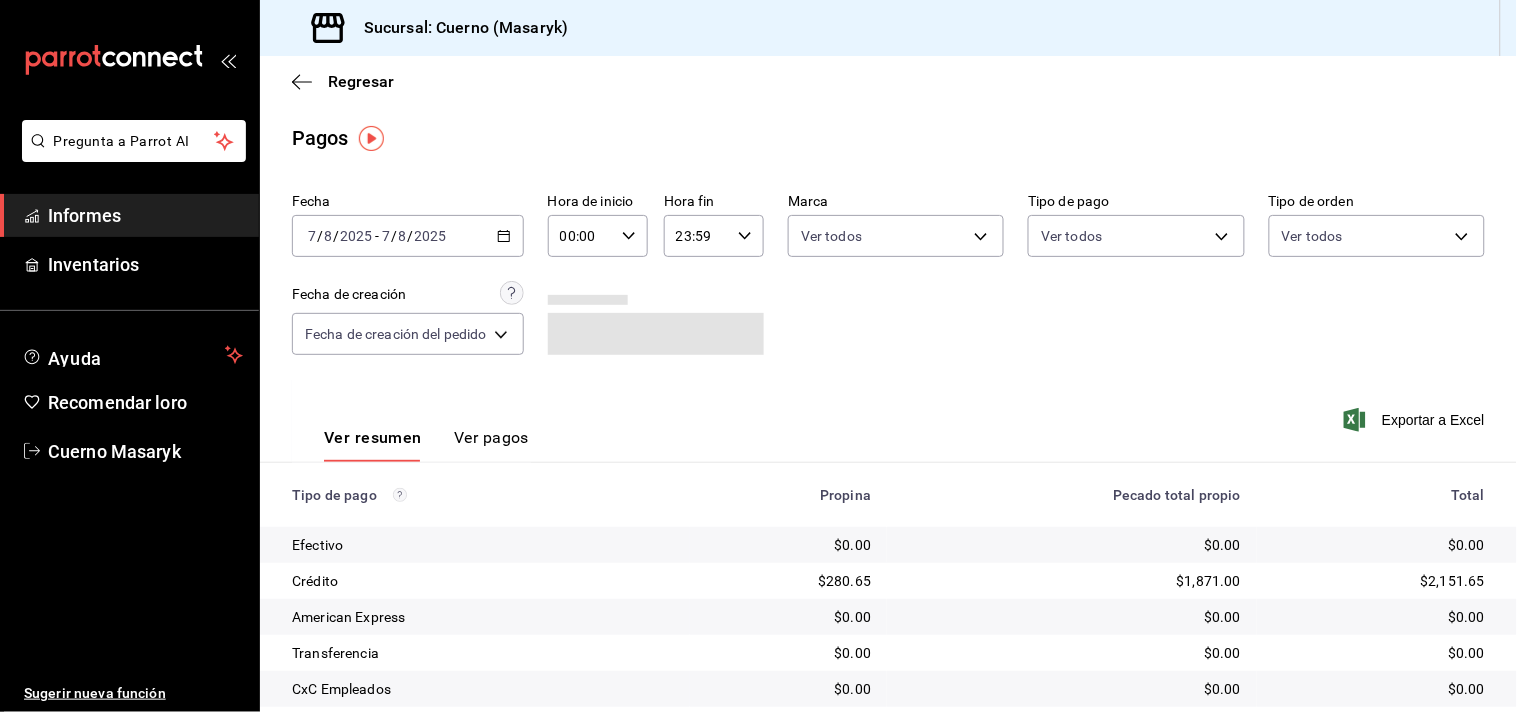 click on "2025-08-07 7 / 8 / 2025 - 2025-08-07 7 / 8 / 2025" at bounding box center (408, 236) 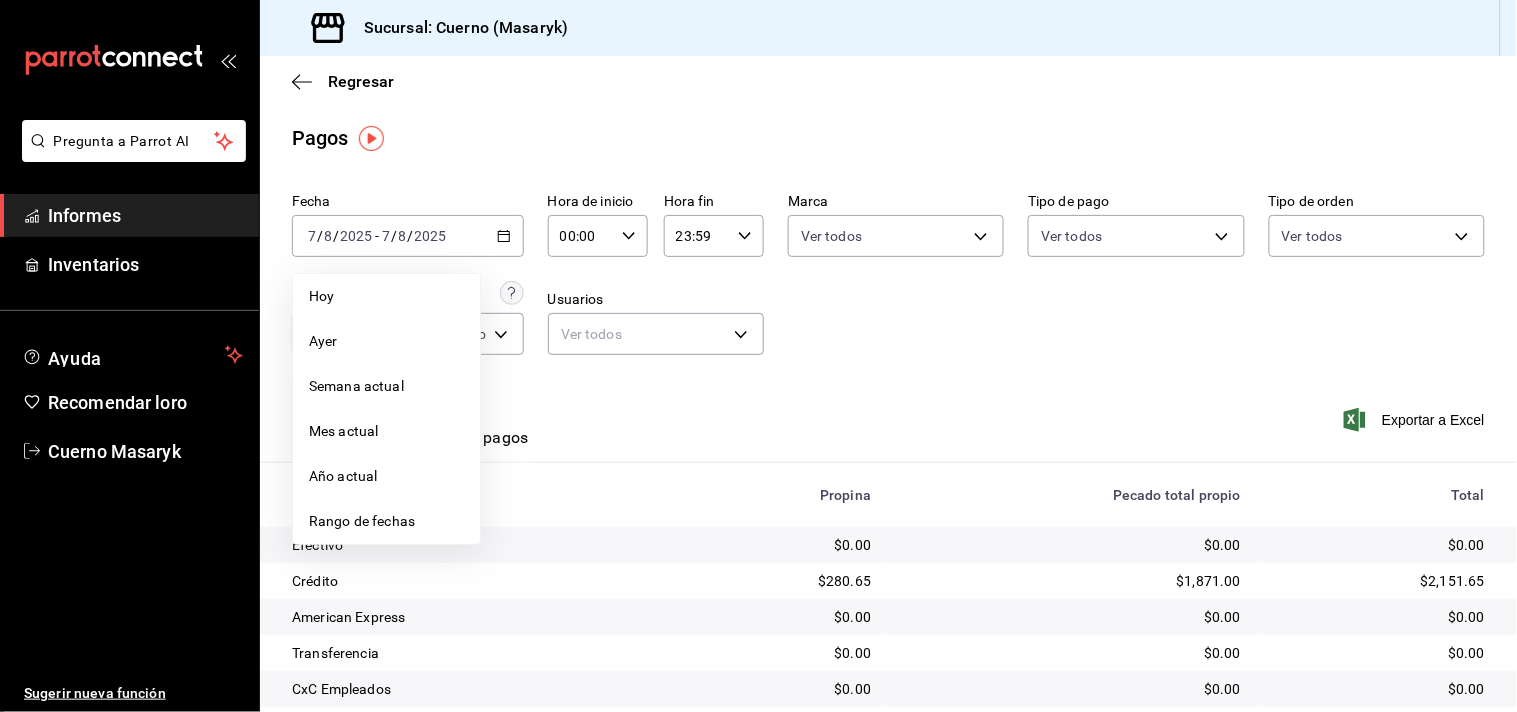 click on "Rango de fechas" at bounding box center [386, 521] 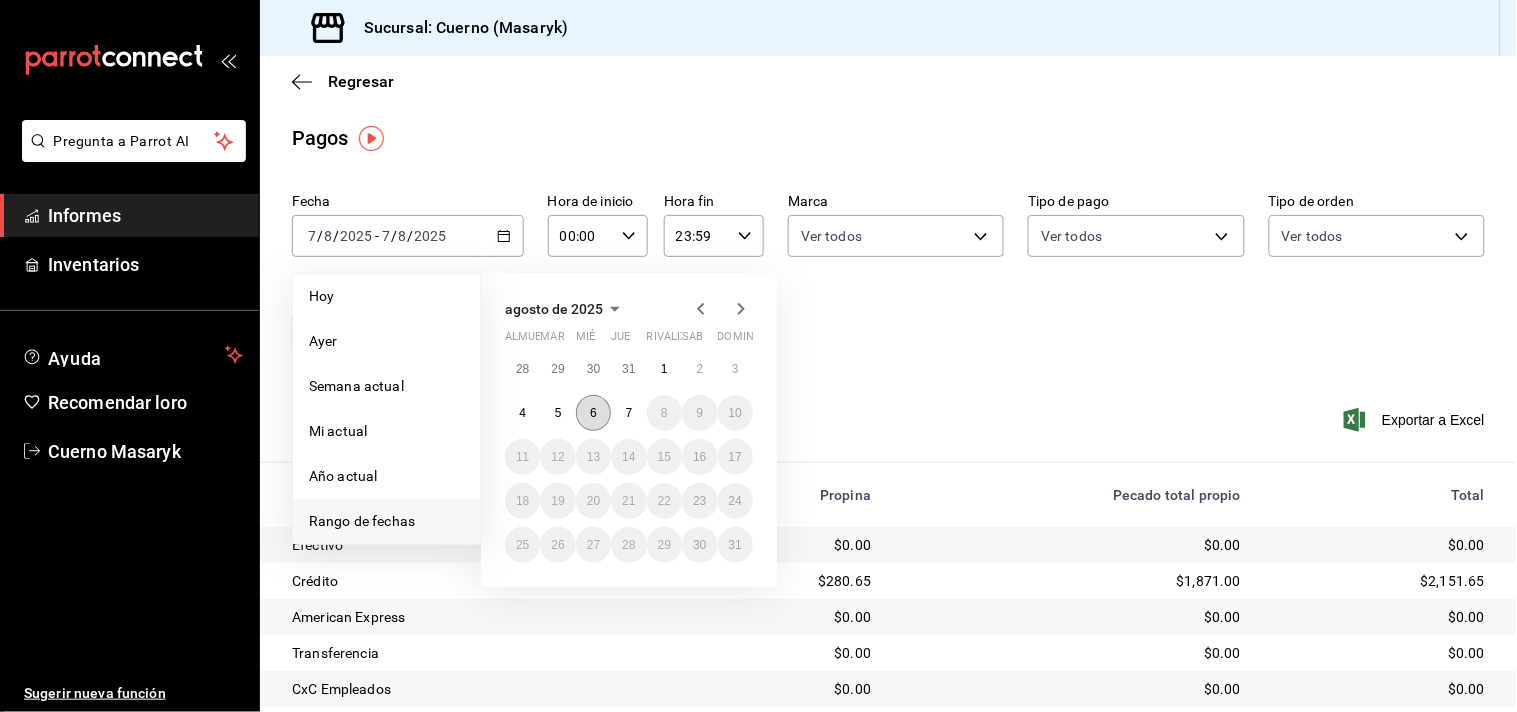 click on "6" at bounding box center (593, 413) 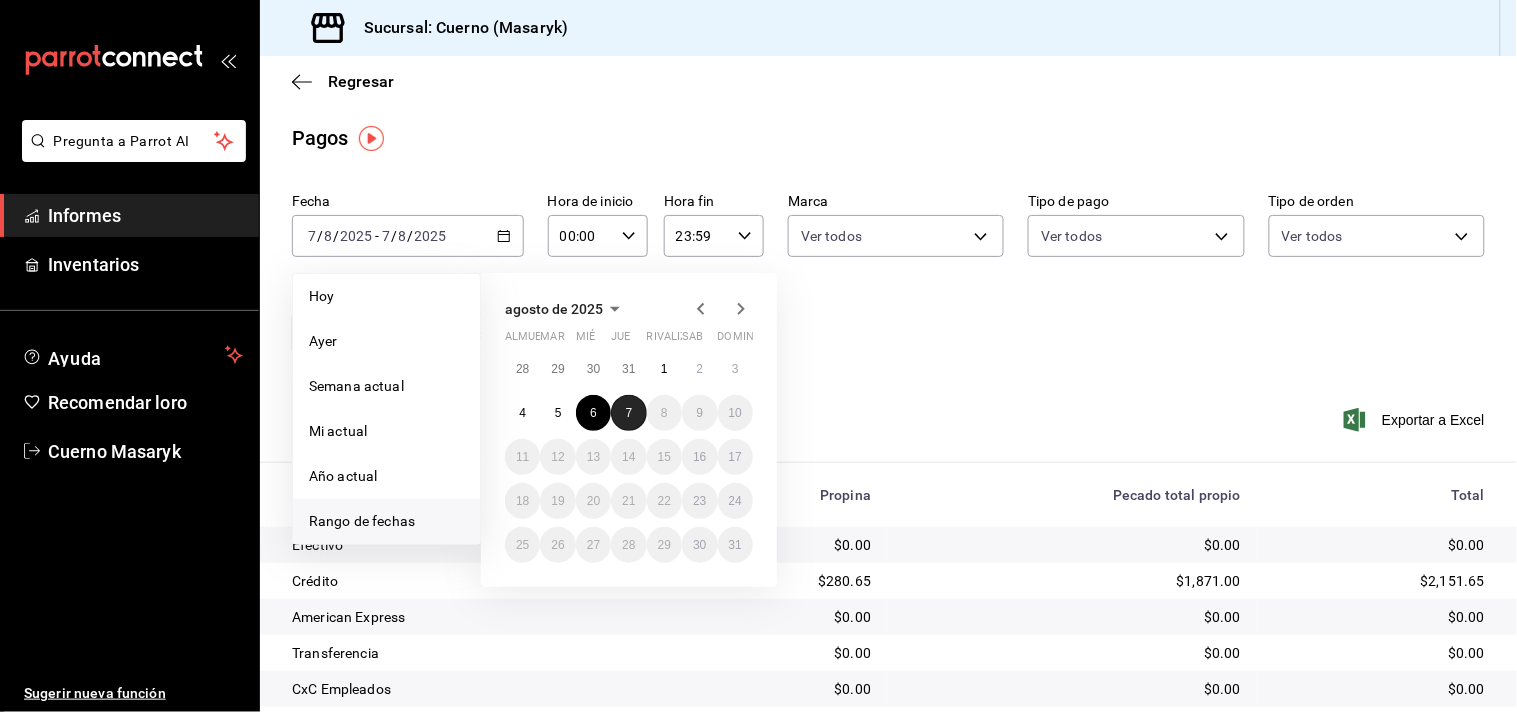 click on "7" at bounding box center (629, 413) 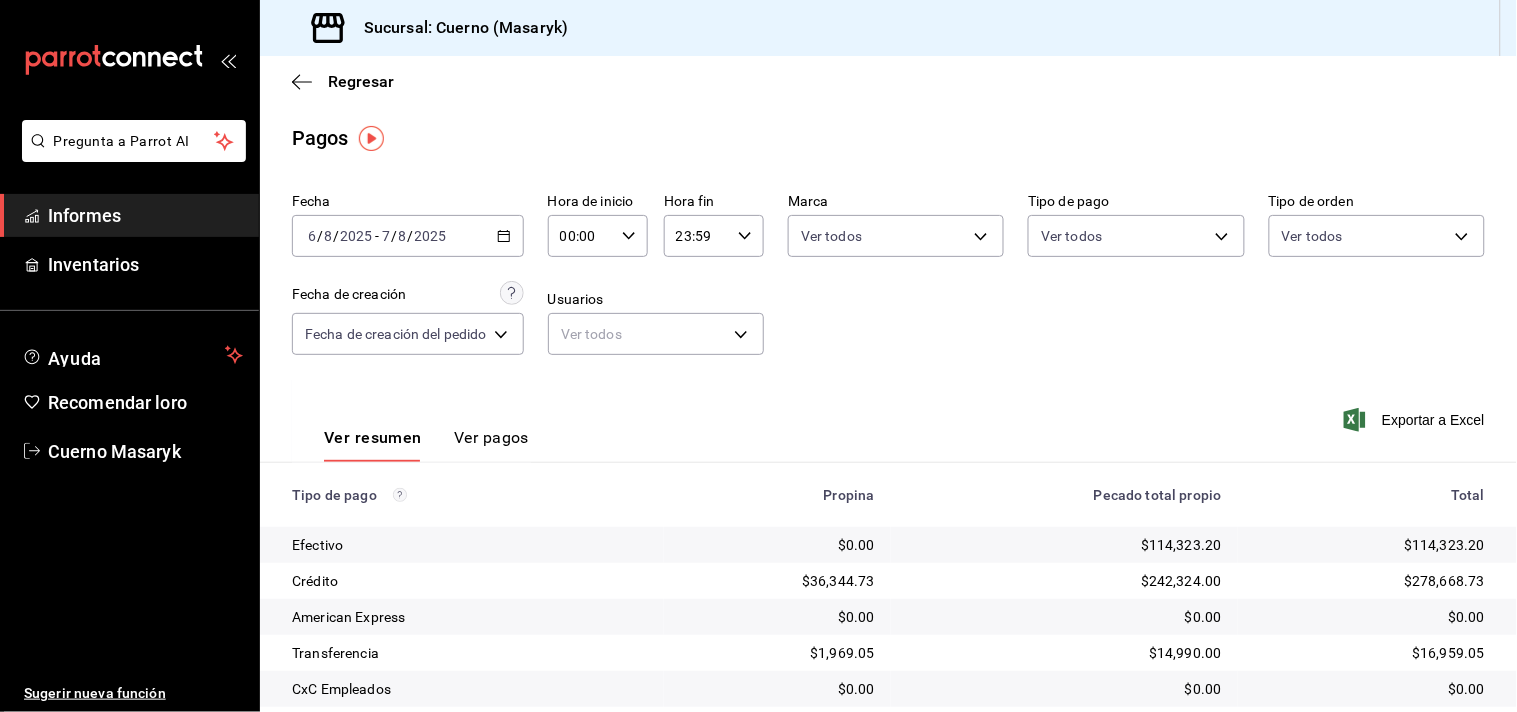 click on "00:00 Hora de inicio" at bounding box center [598, 236] 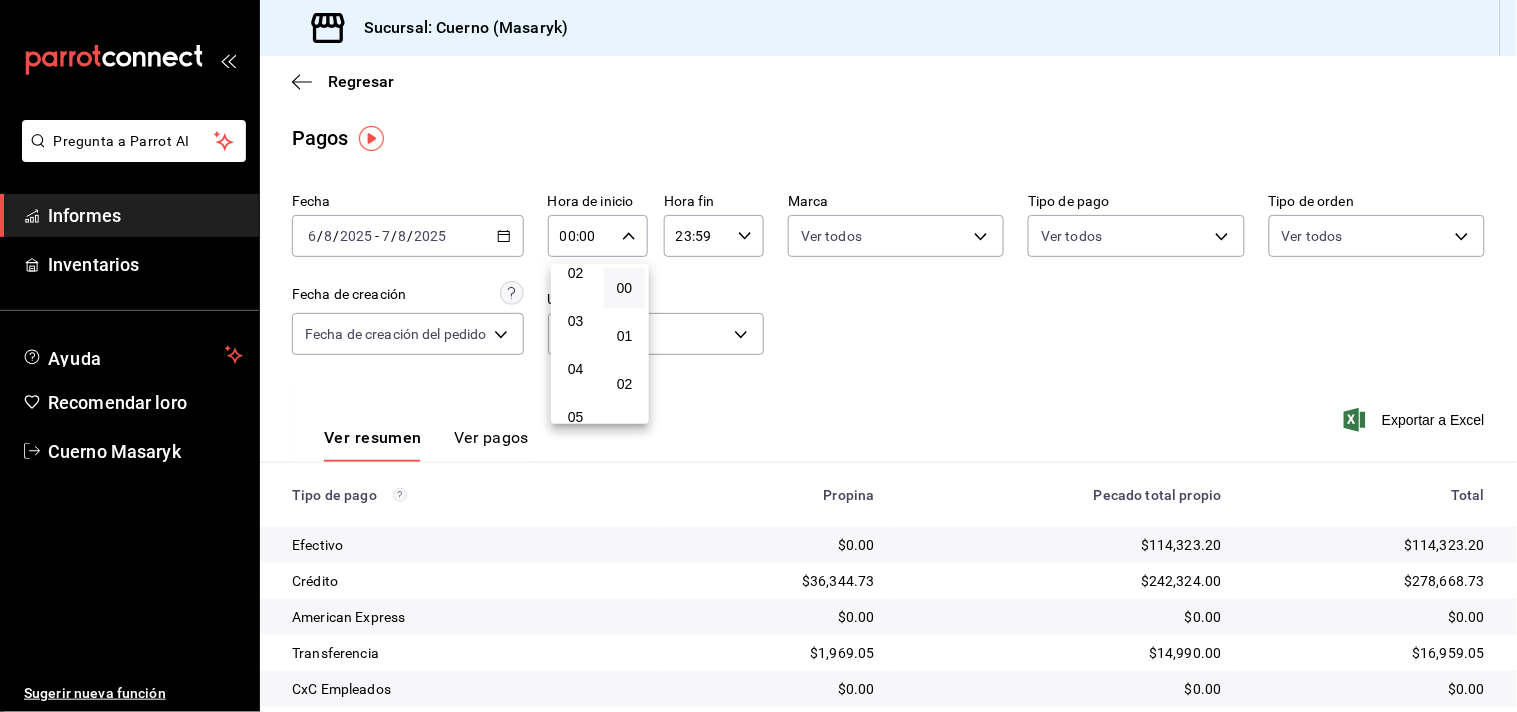 scroll, scrollTop: 0, scrollLeft: 0, axis: both 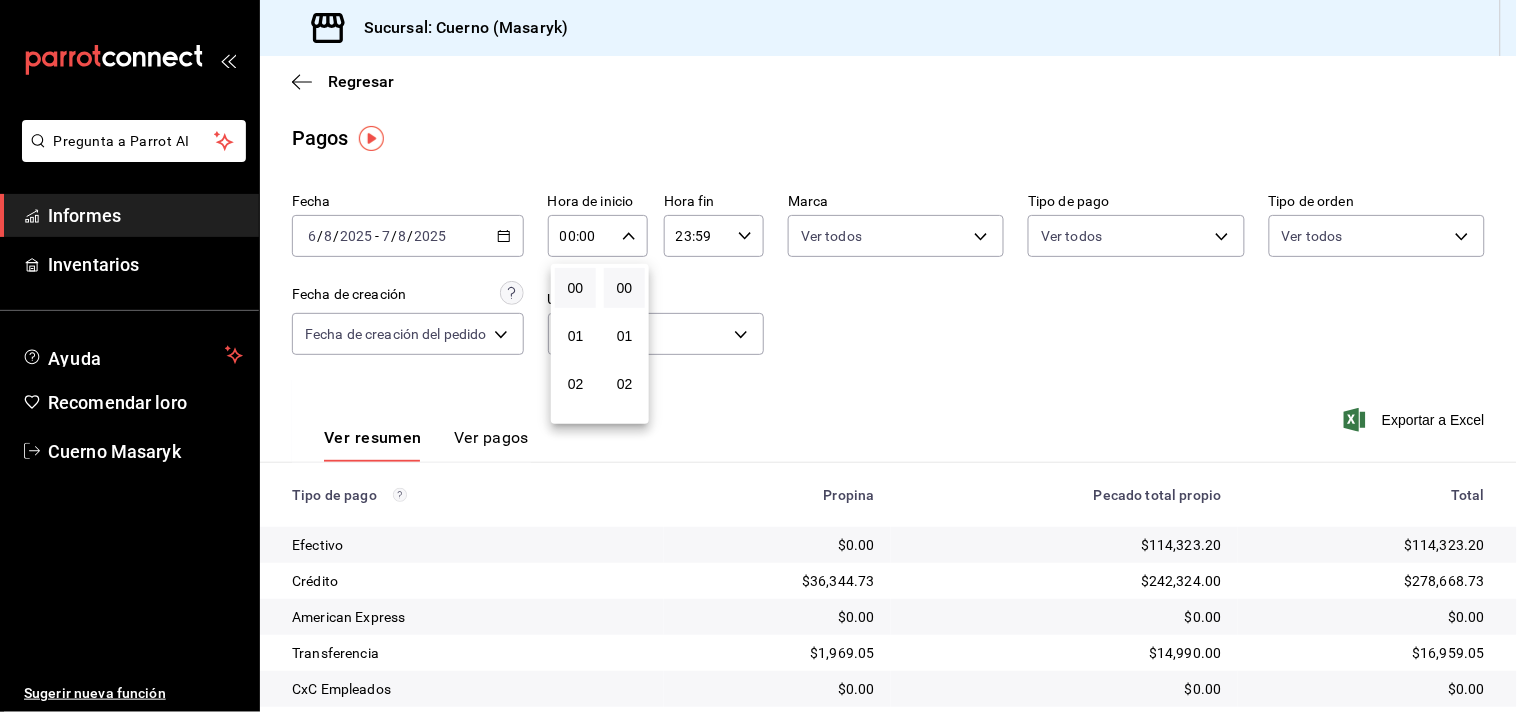 click at bounding box center (758, 356) 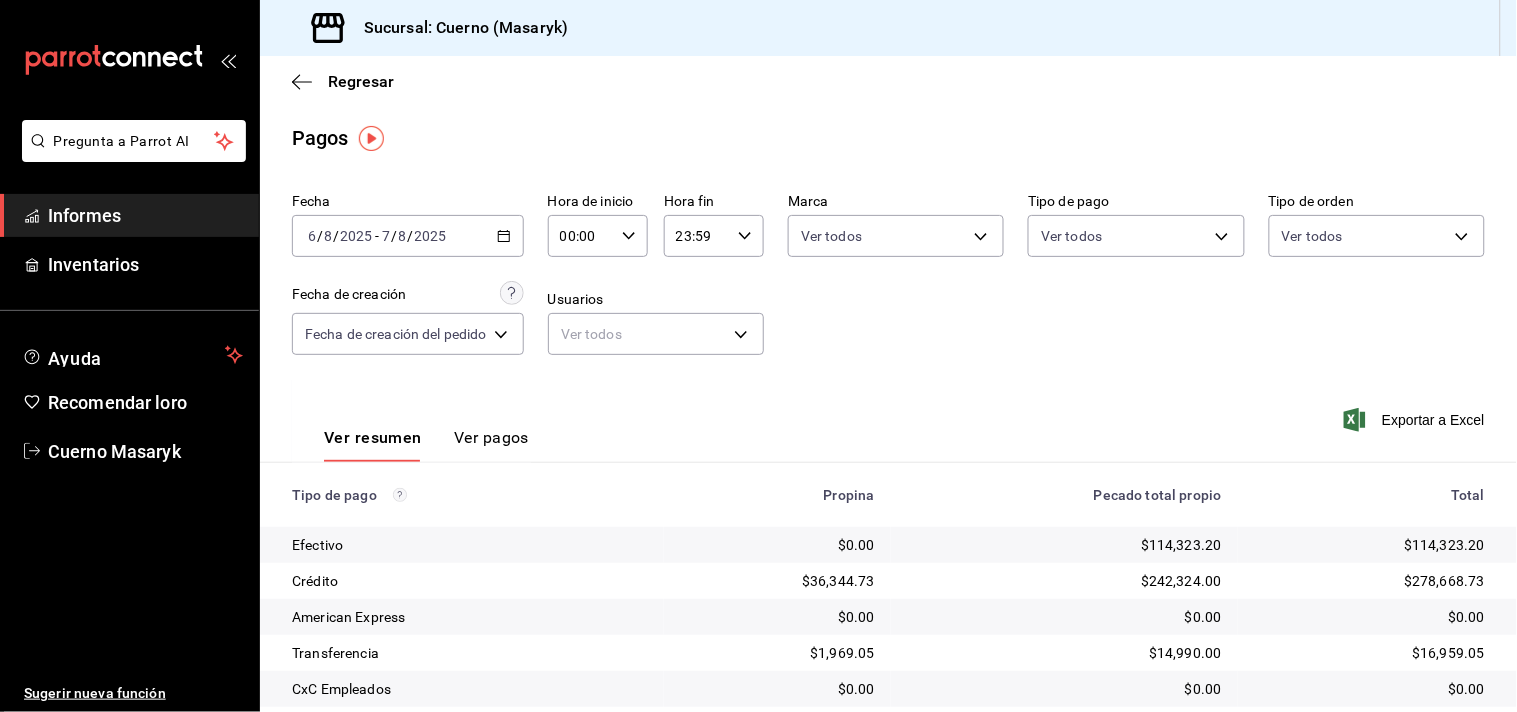 click on "23:59 Hora fin" at bounding box center [714, 236] 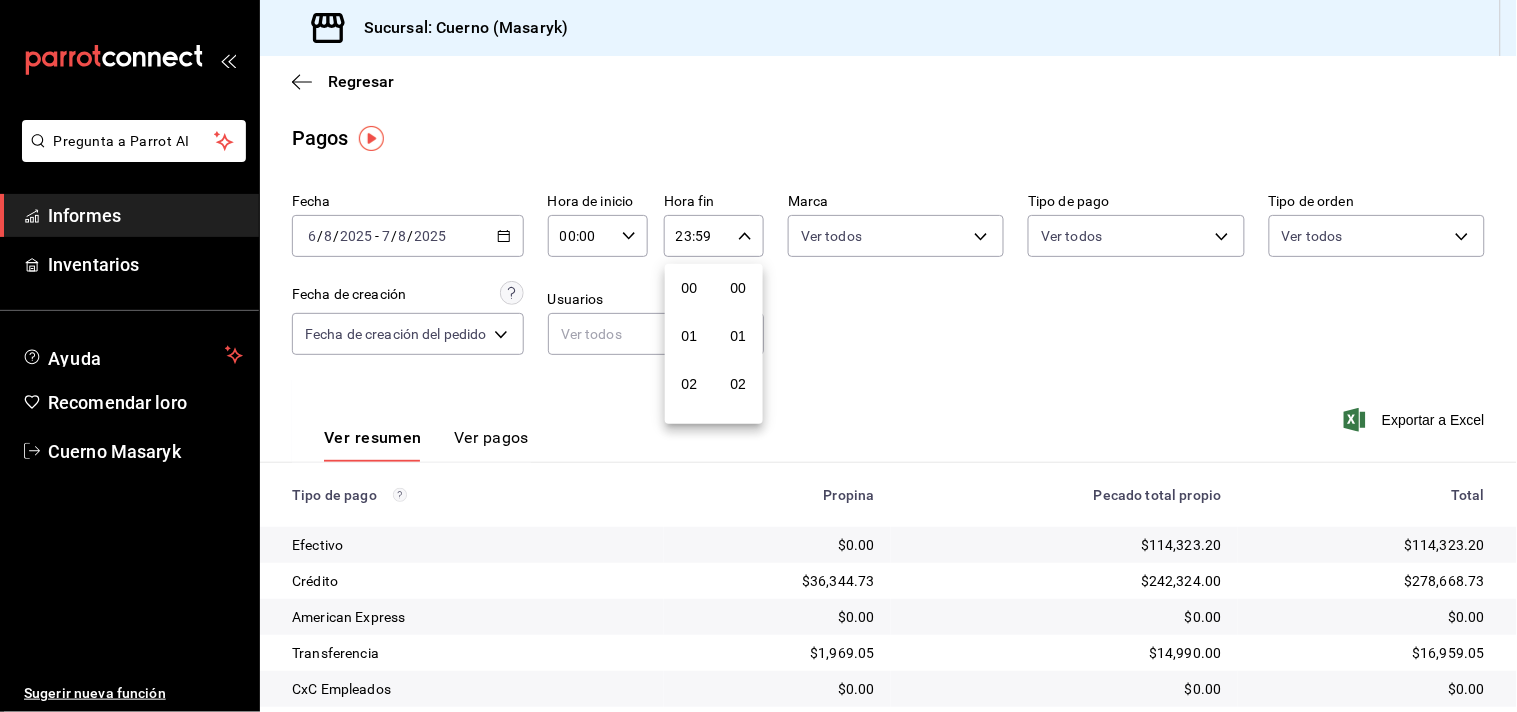 scroll, scrollTop: 981, scrollLeft: 0, axis: vertical 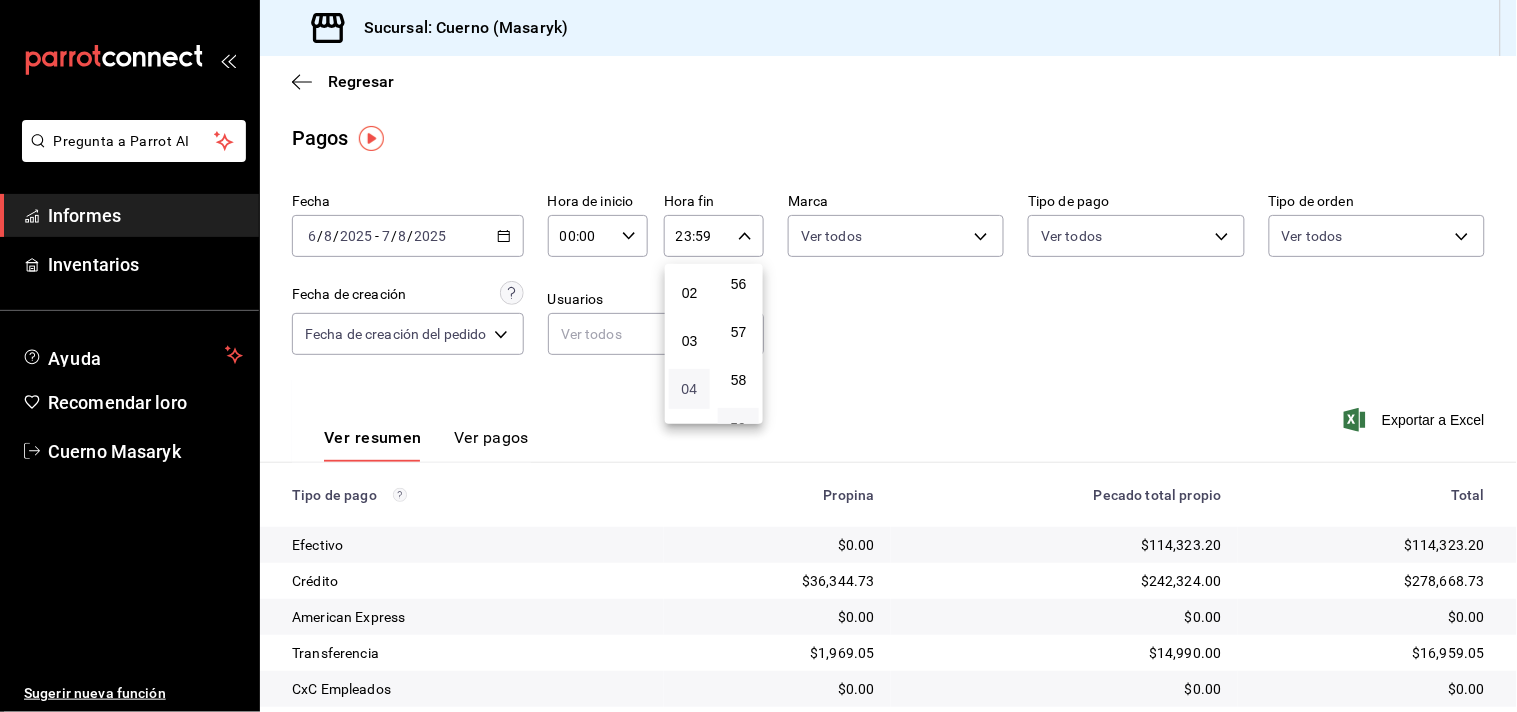 click on "04" at bounding box center (690, 389) 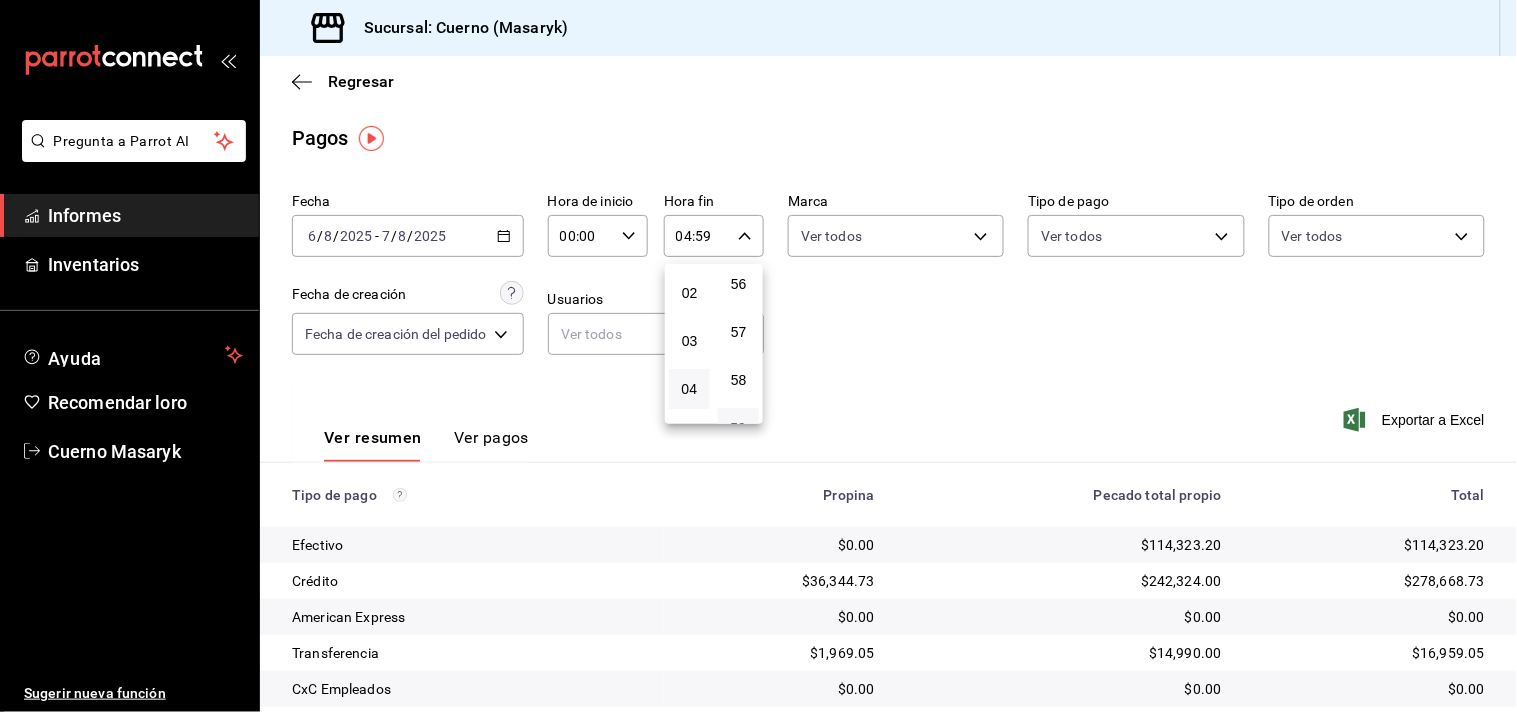 click at bounding box center (758, 356) 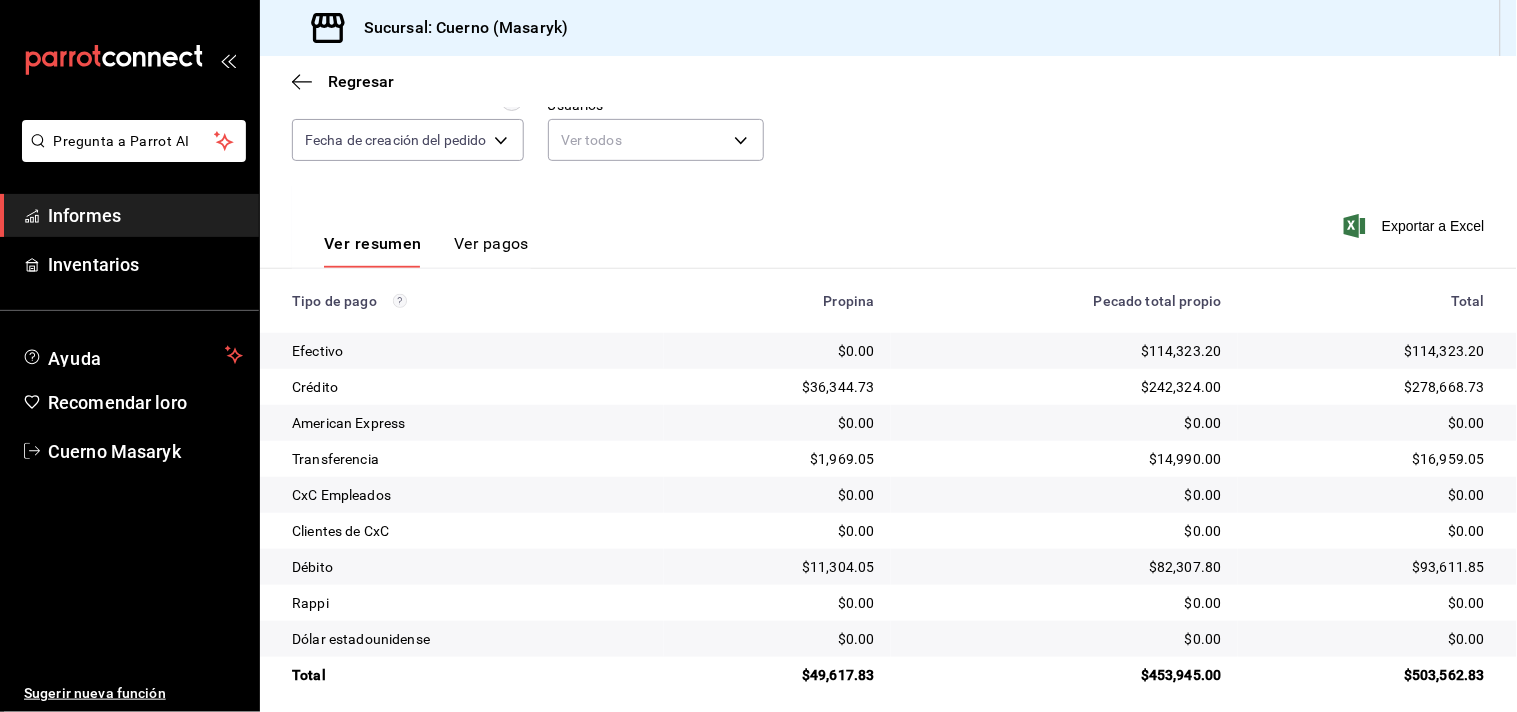 scroll, scrollTop: 207, scrollLeft: 0, axis: vertical 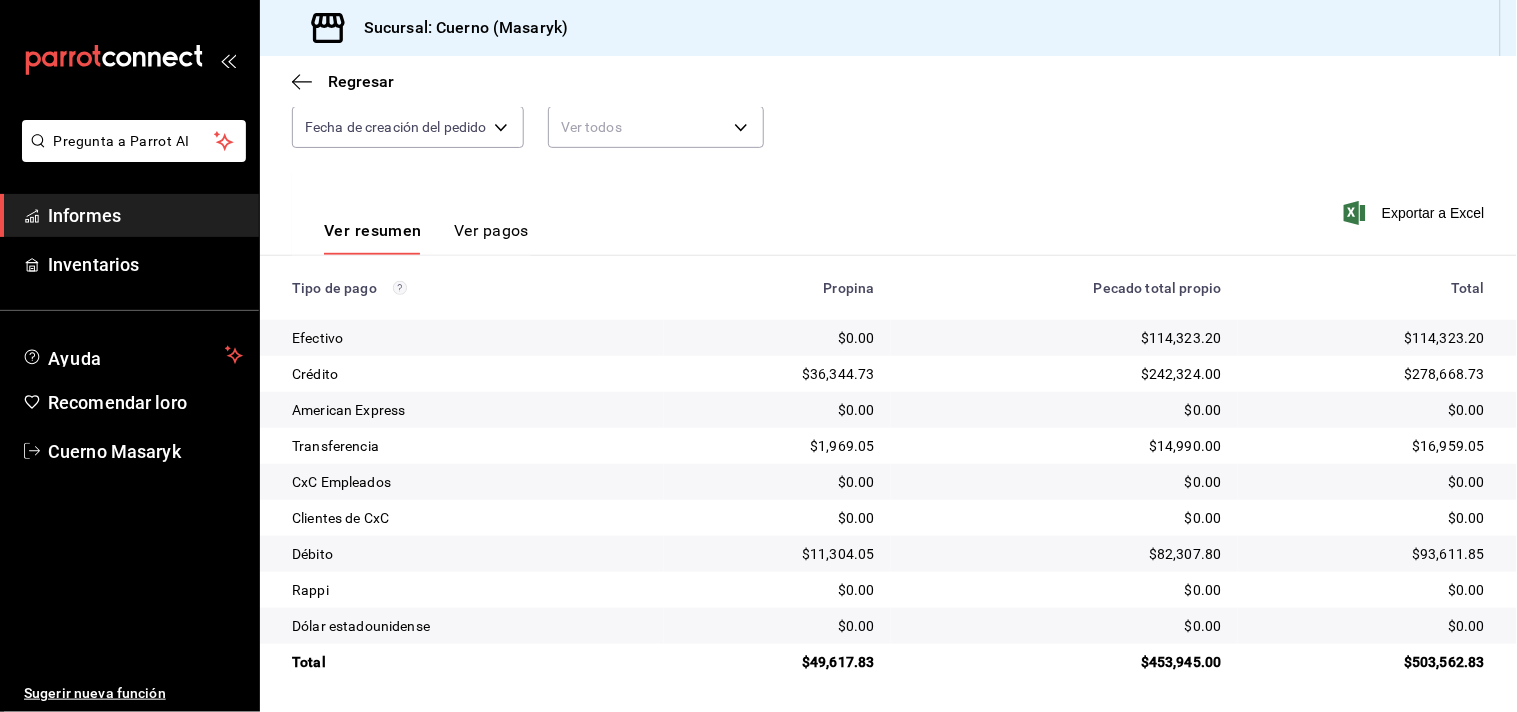 click on "$114,323.20" at bounding box center (1369, 338) 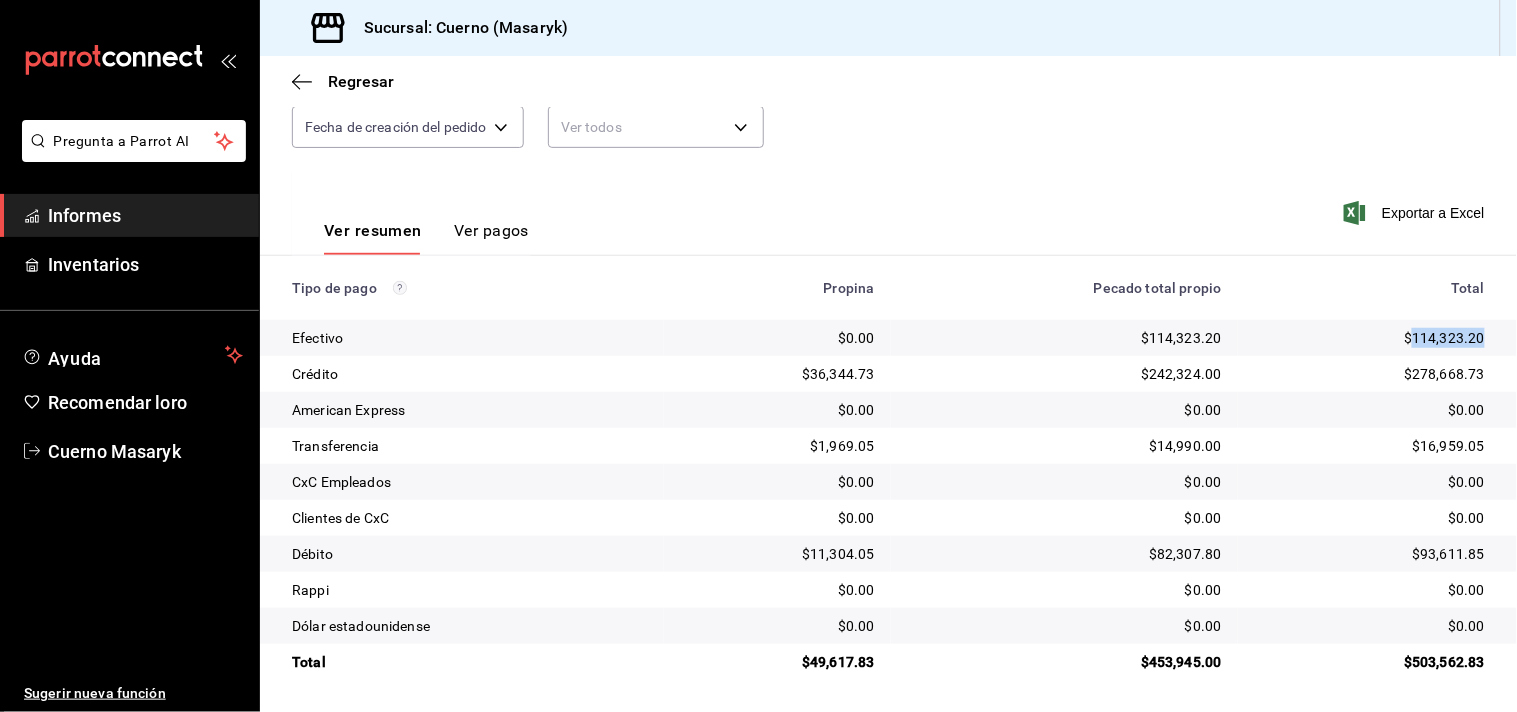 click on "$114,323.20" at bounding box center [1369, 338] 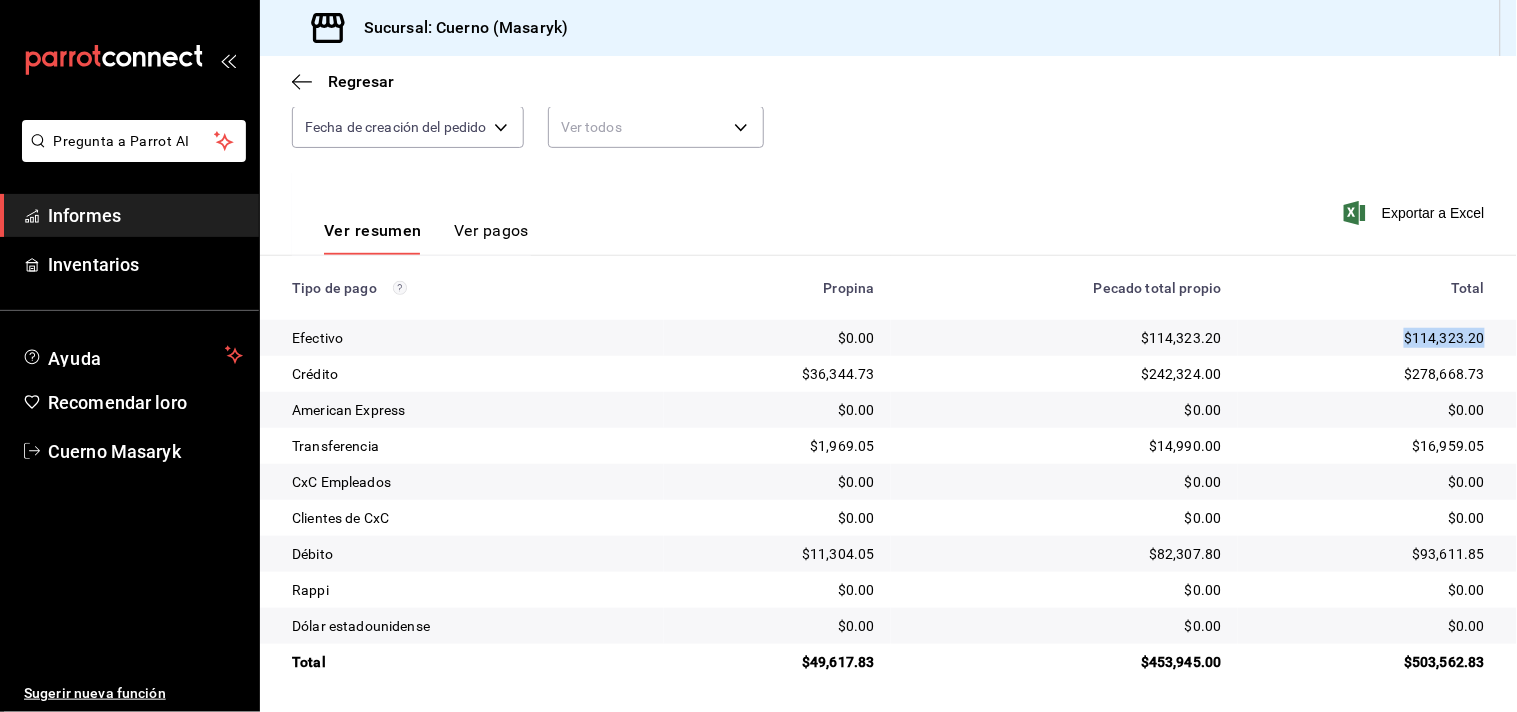 click on "$114,323.20" at bounding box center (1369, 338) 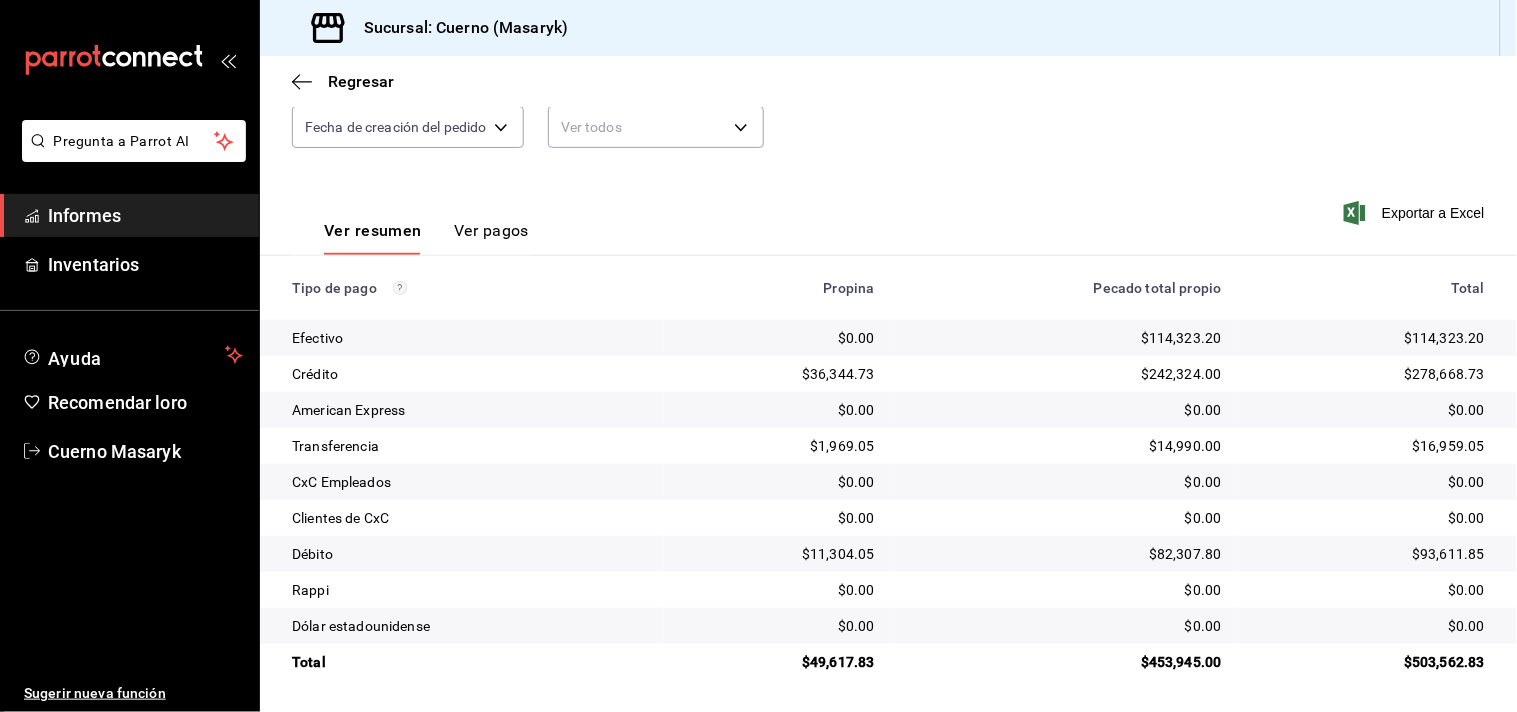 click on "$278,668.73" at bounding box center [1444, 374] 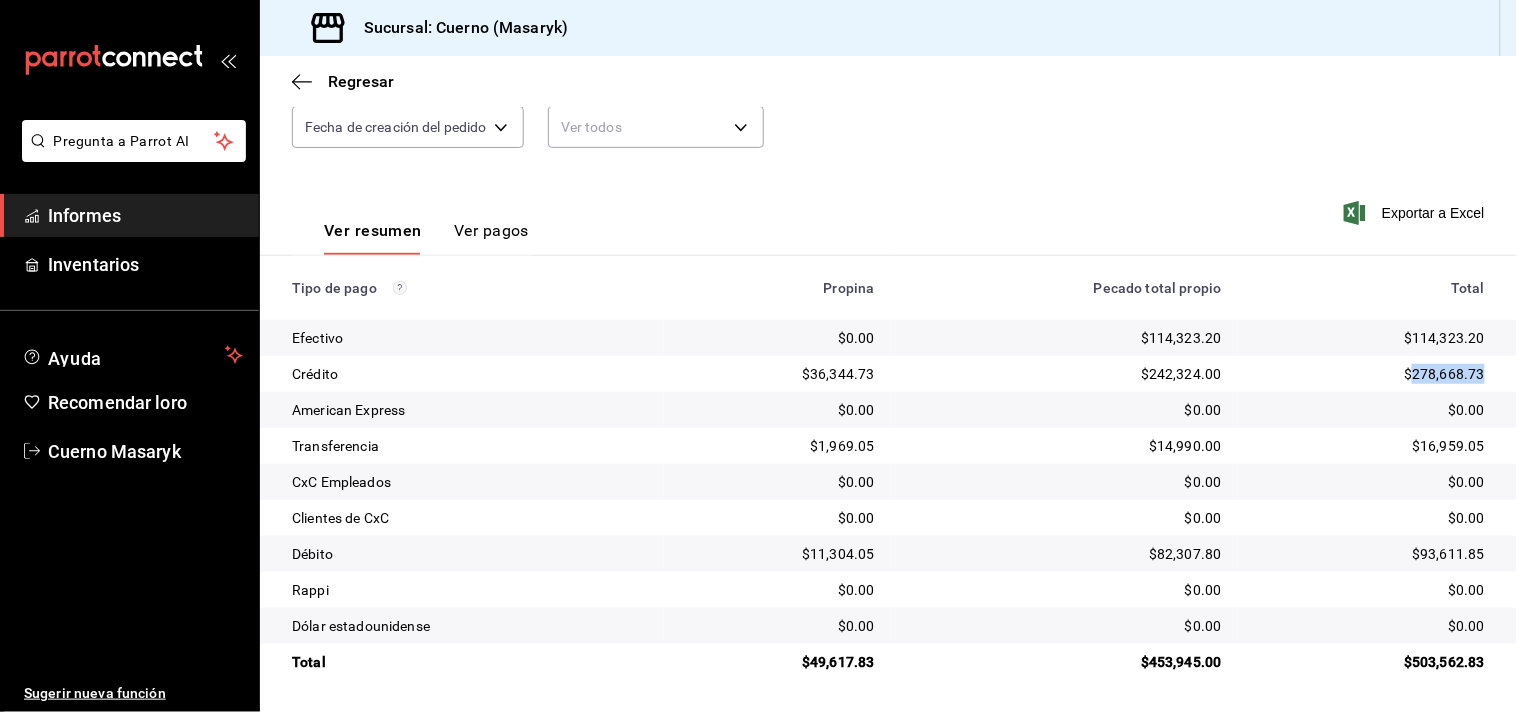 click on "$278,668.73" at bounding box center (1444, 374) 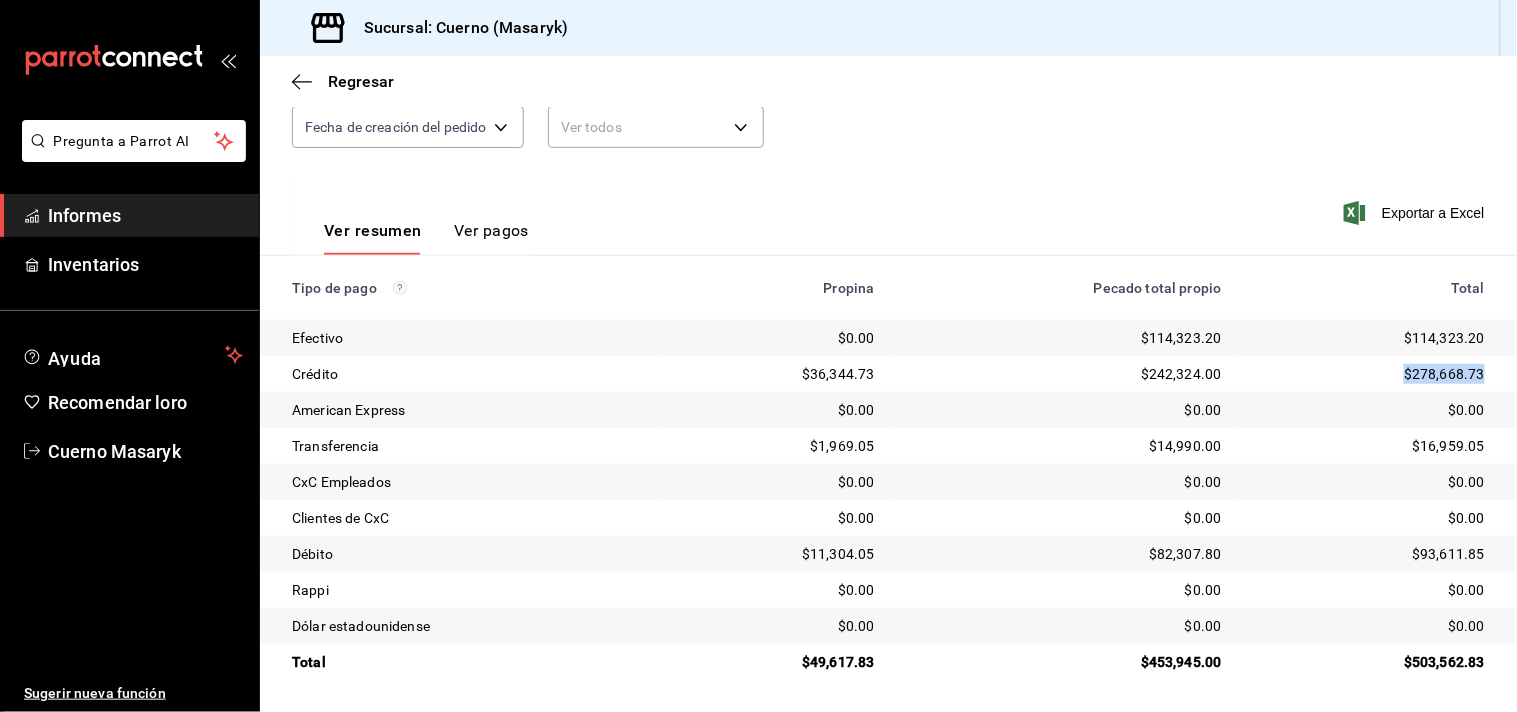 click on "$278,668.73" at bounding box center (1444, 374) 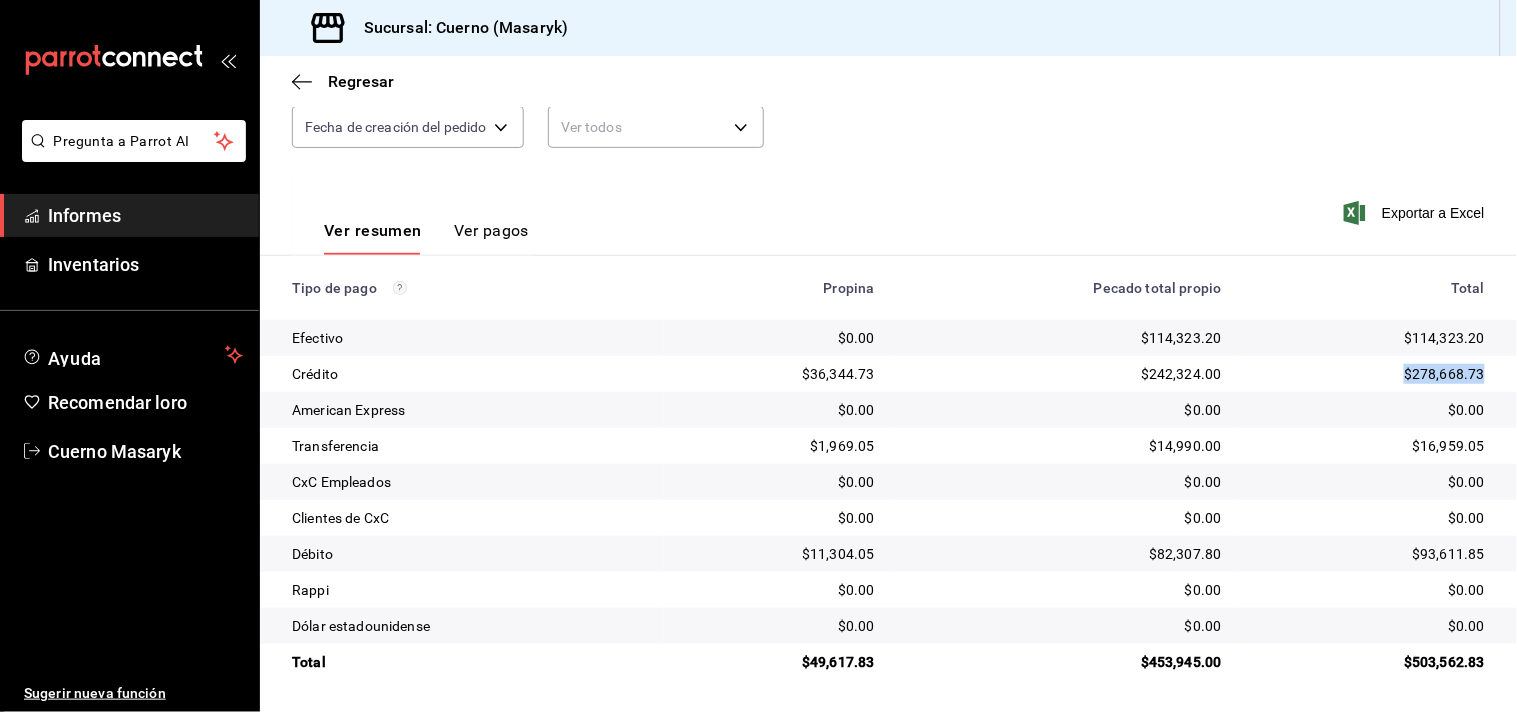 copy on "$278,668.73" 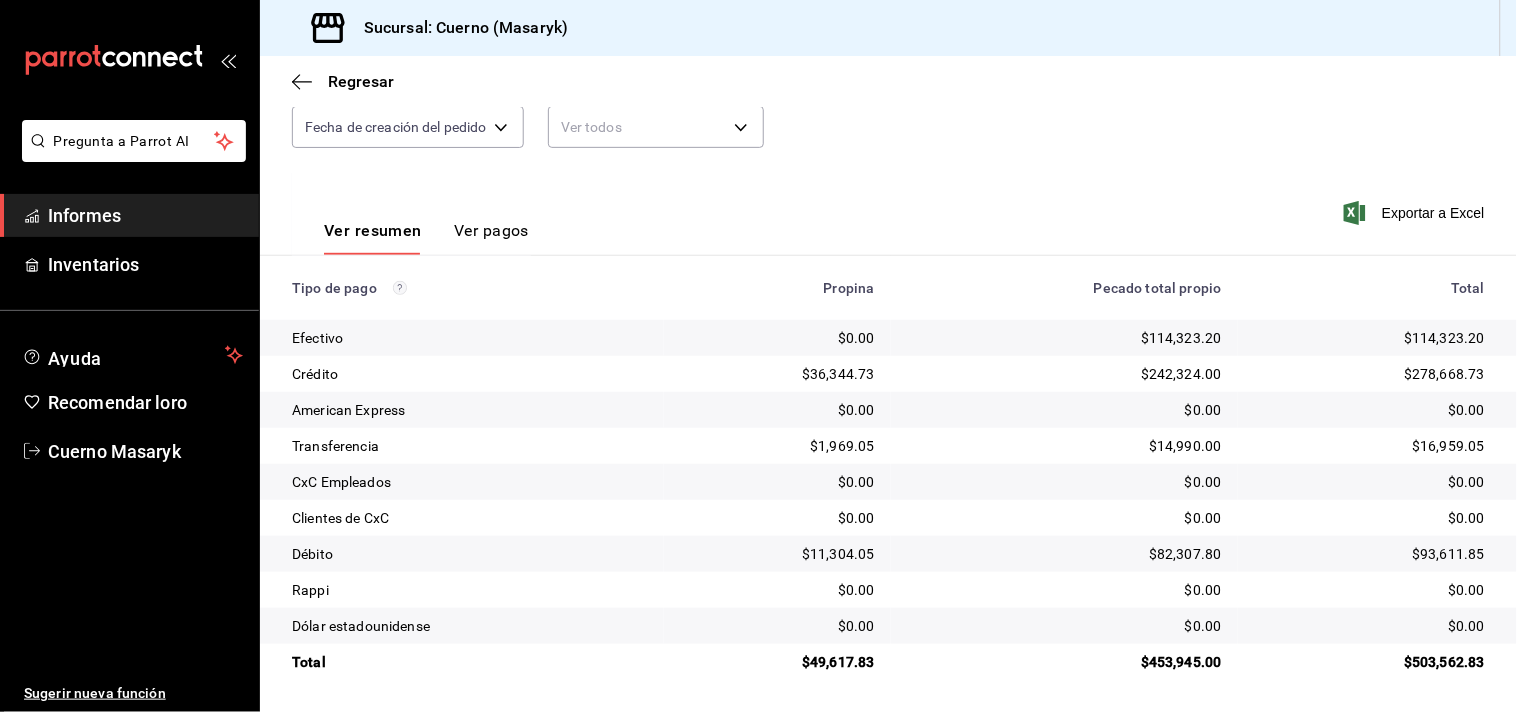 click on "$93,611.85" at bounding box center [1377, 554] 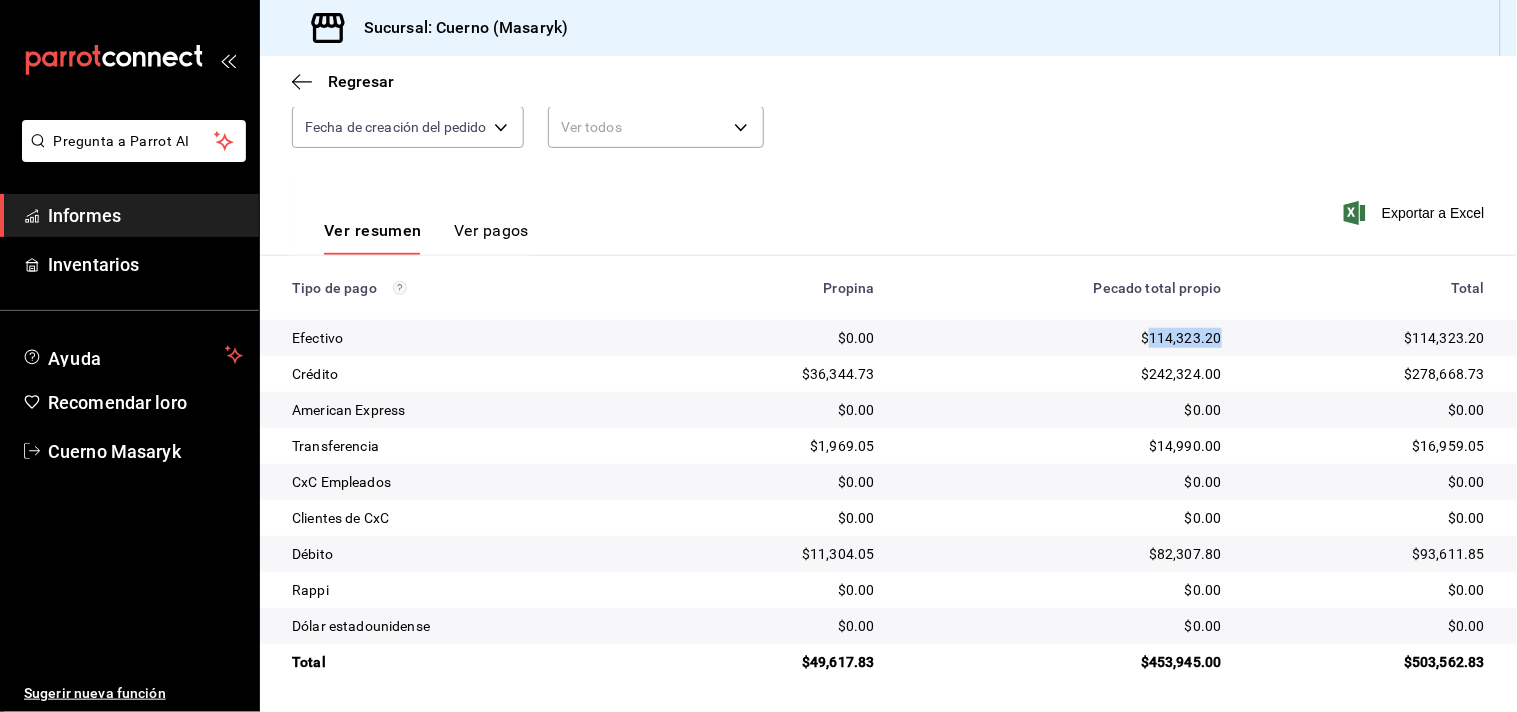 drag, startPoint x: 1136, startPoint y: 334, endPoint x: 1215, endPoint y: 343, distance: 79.51101 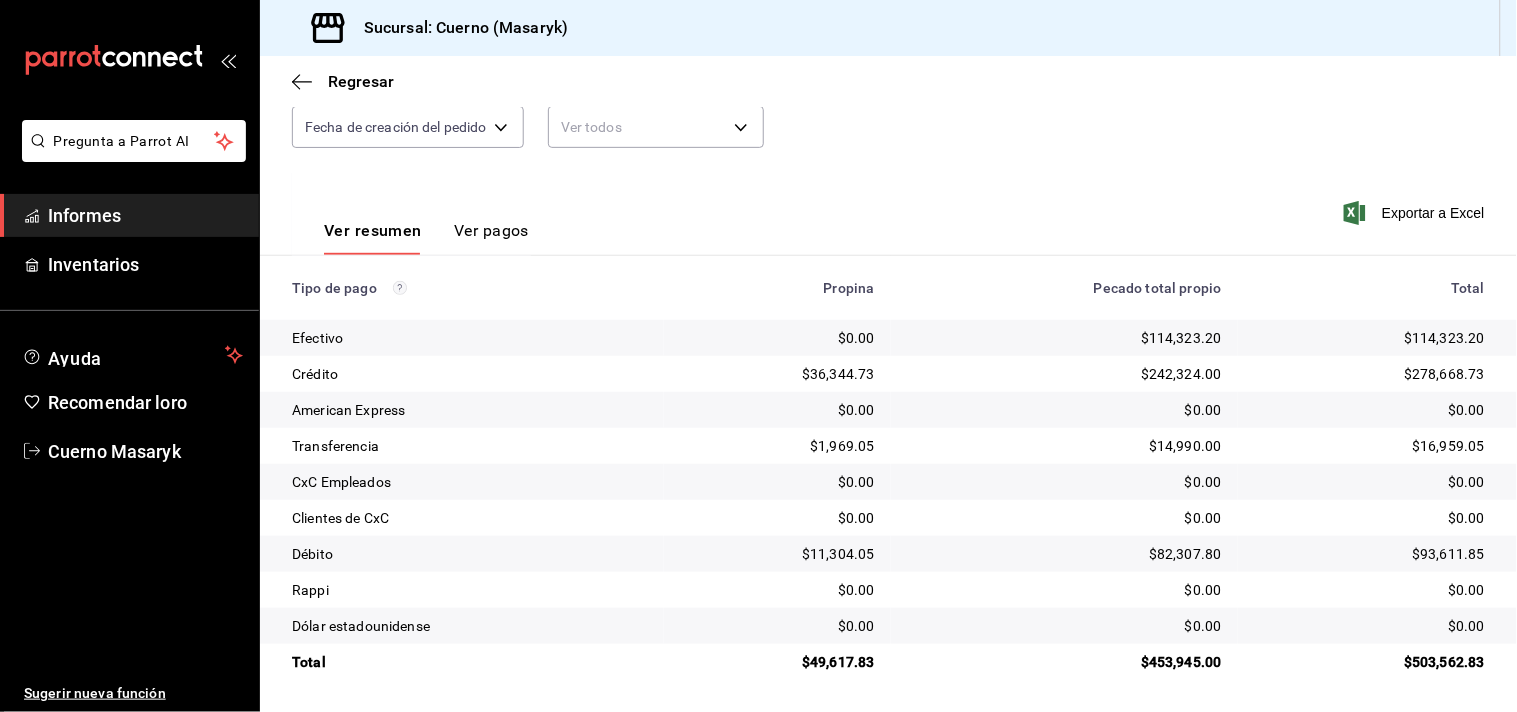 click on "$242,324.00" at bounding box center (1064, 374) 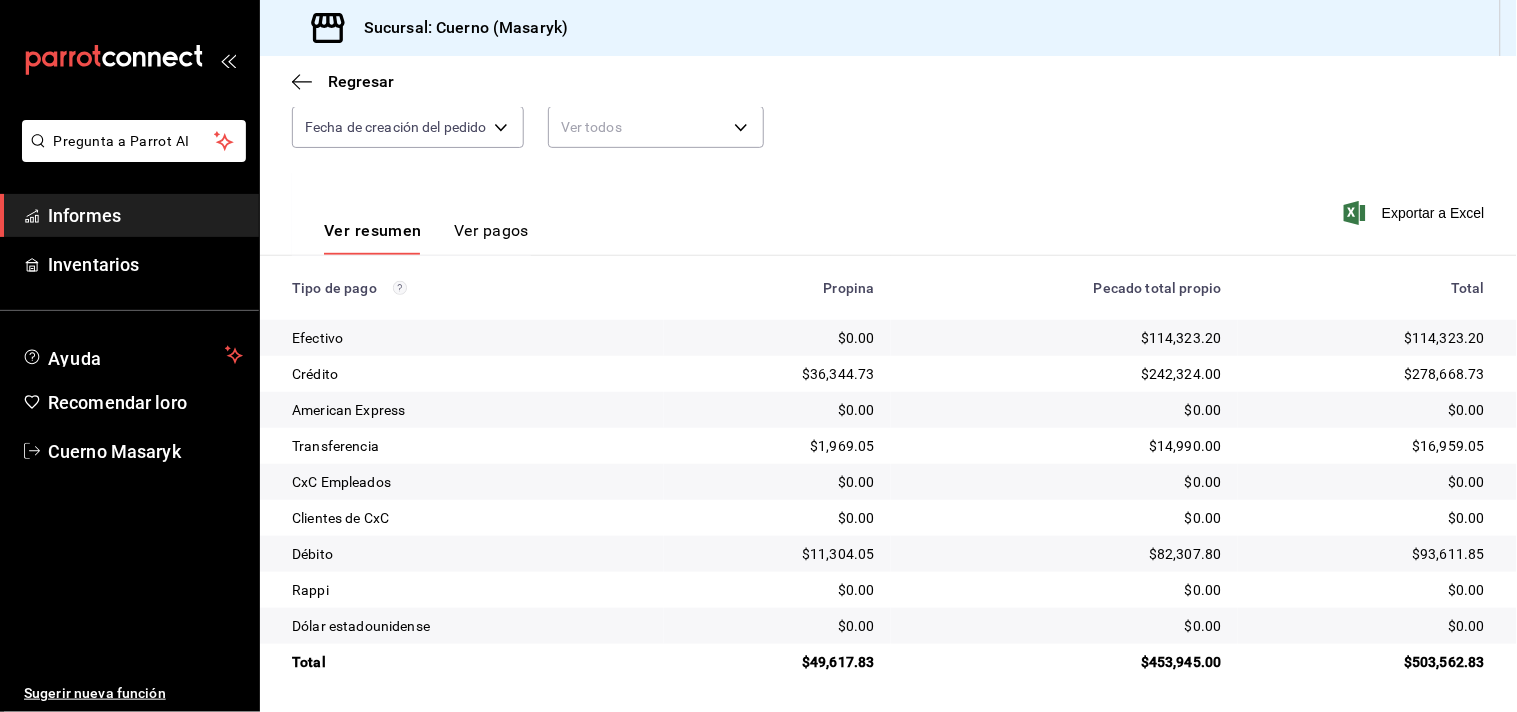 scroll, scrollTop: 0, scrollLeft: 0, axis: both 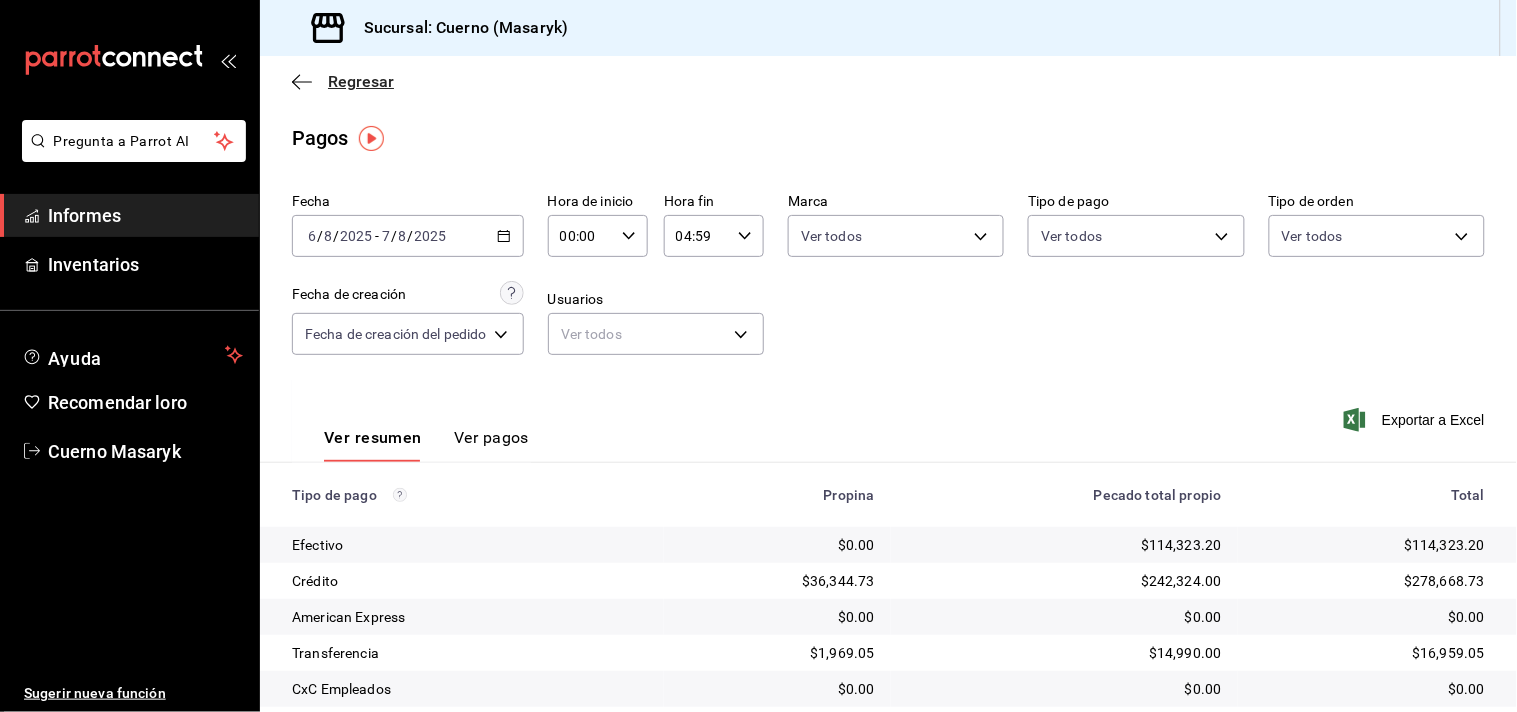 click 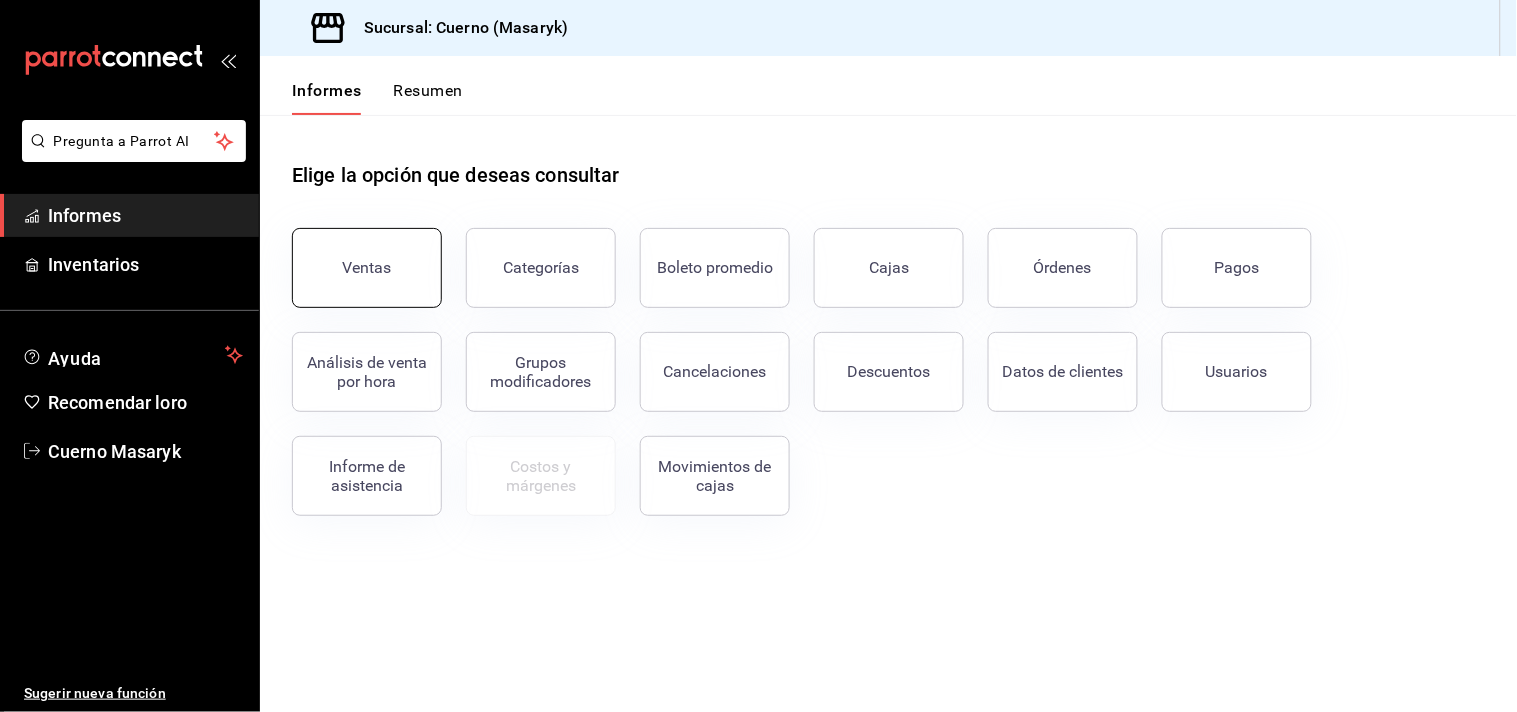 click on "Ventas" at bounding box center (367, 268) 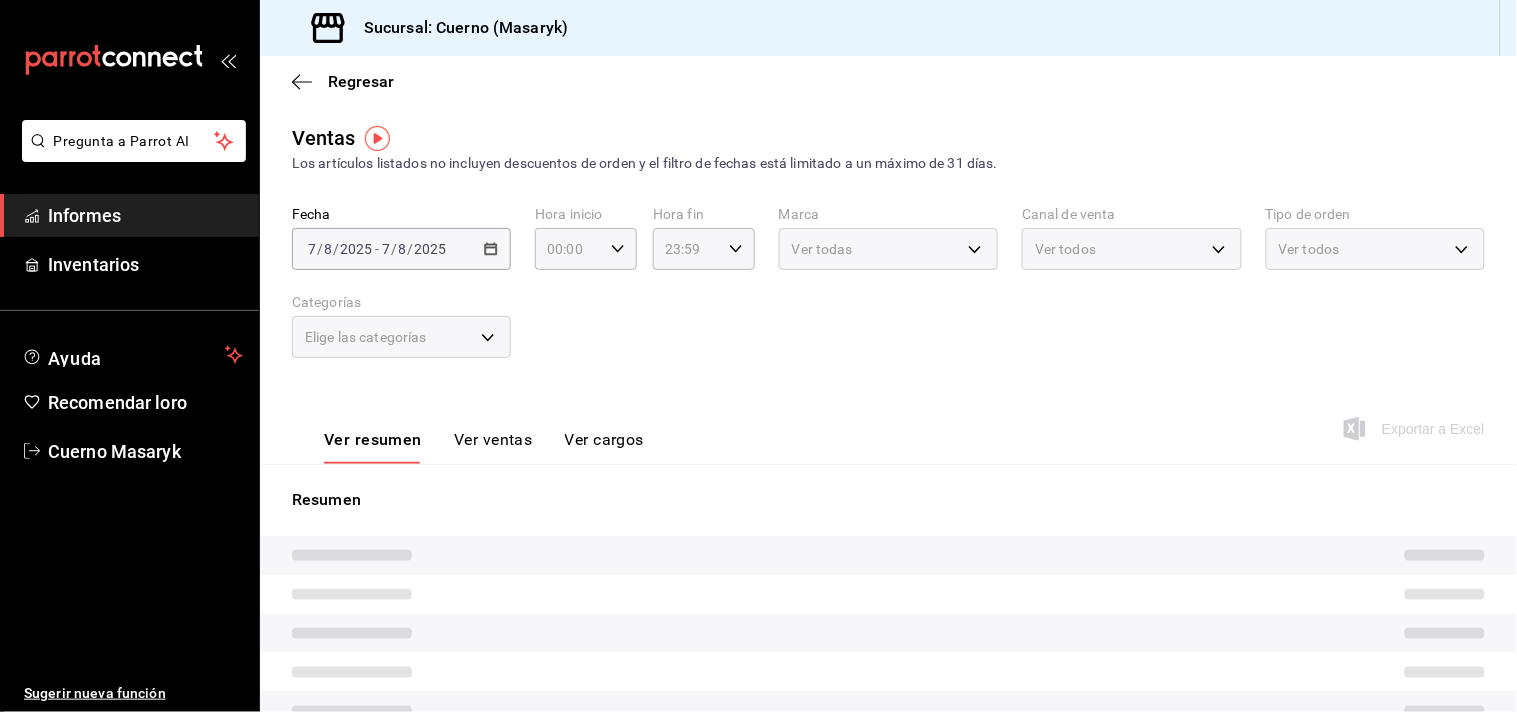 click on "2025-08-07 7 / 8 / 2025" at bounding box center [414, 249] 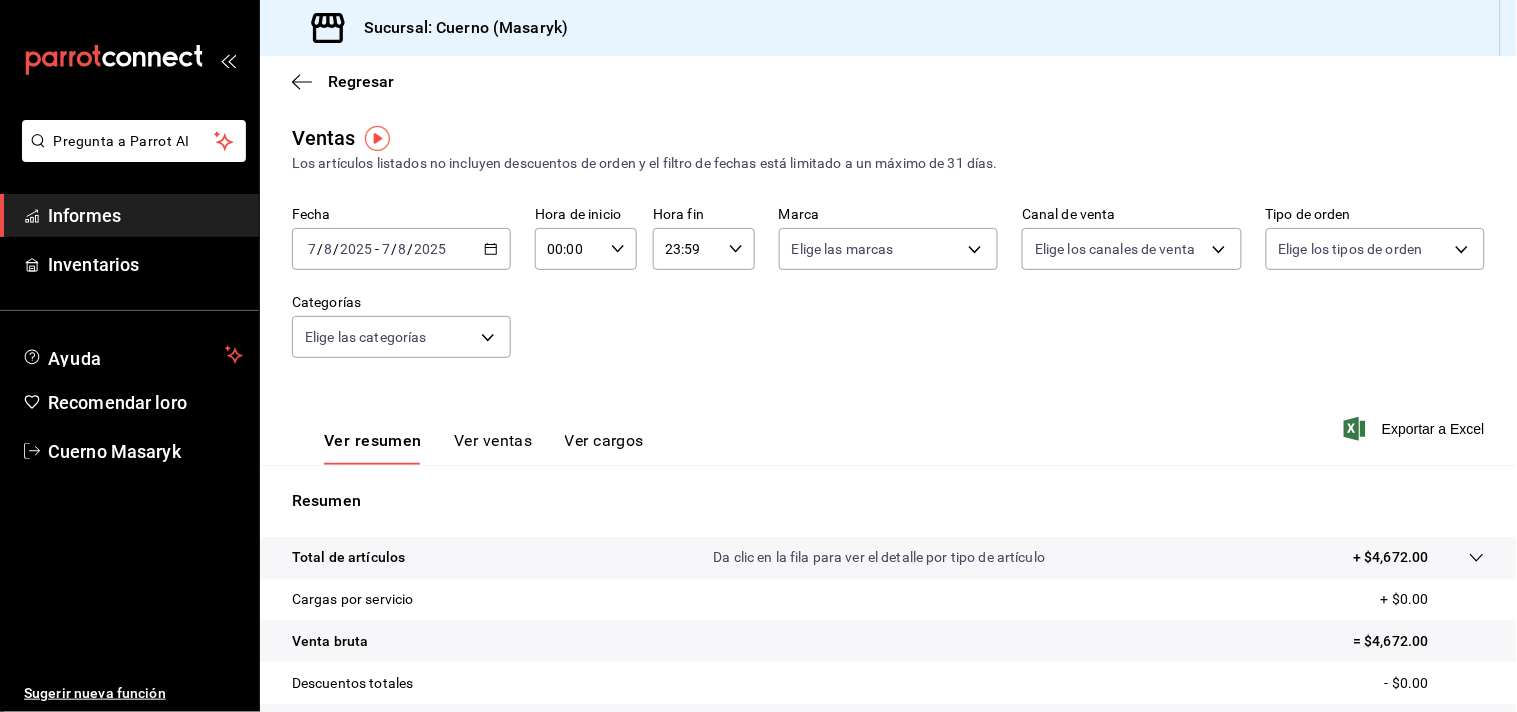 click on "2025-08-07 7 / 8 / 2025 - 2025-08-07 7 / 8 / 2025" at bounding box center (401, 249) 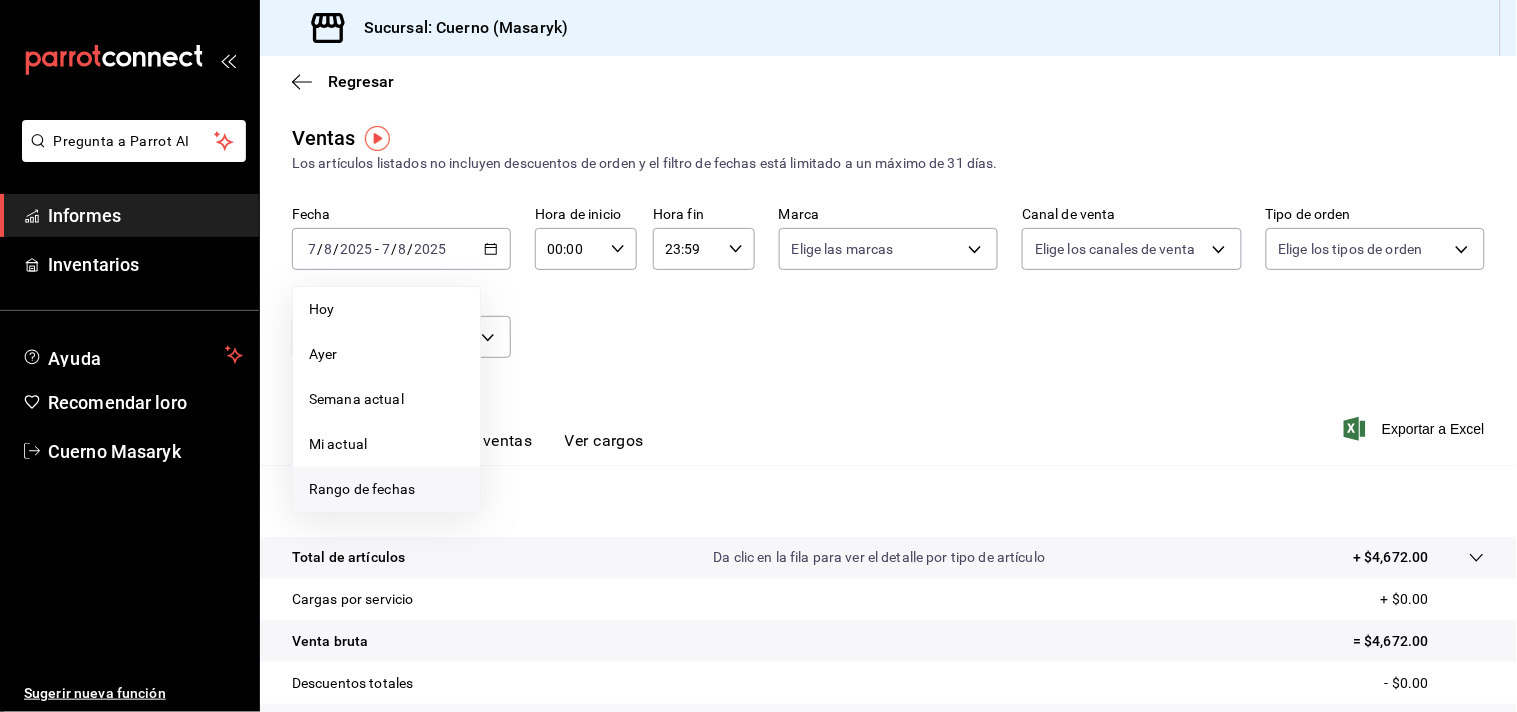 click on "Rango de fechas" at bounding box center (362, 489) 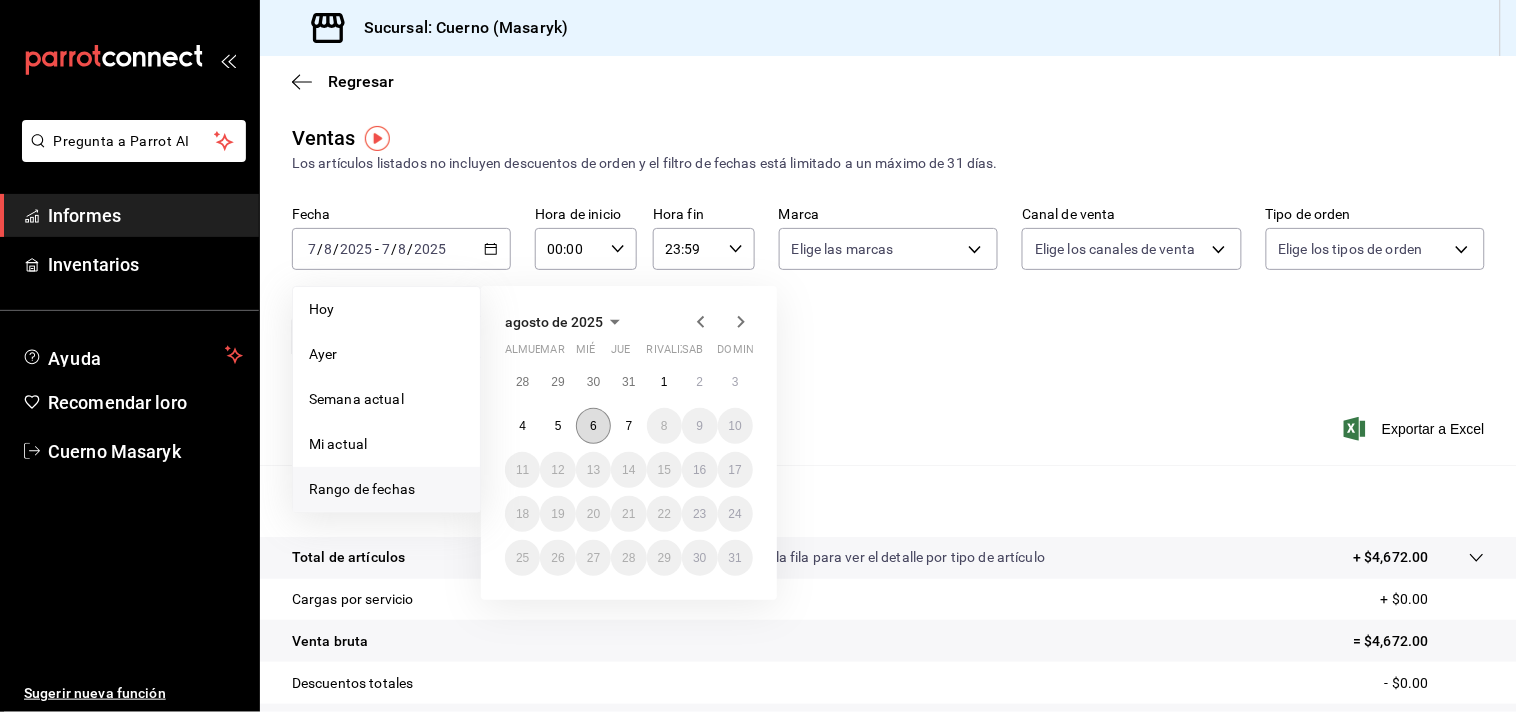 click on "6" at bounding box center (593, 426) 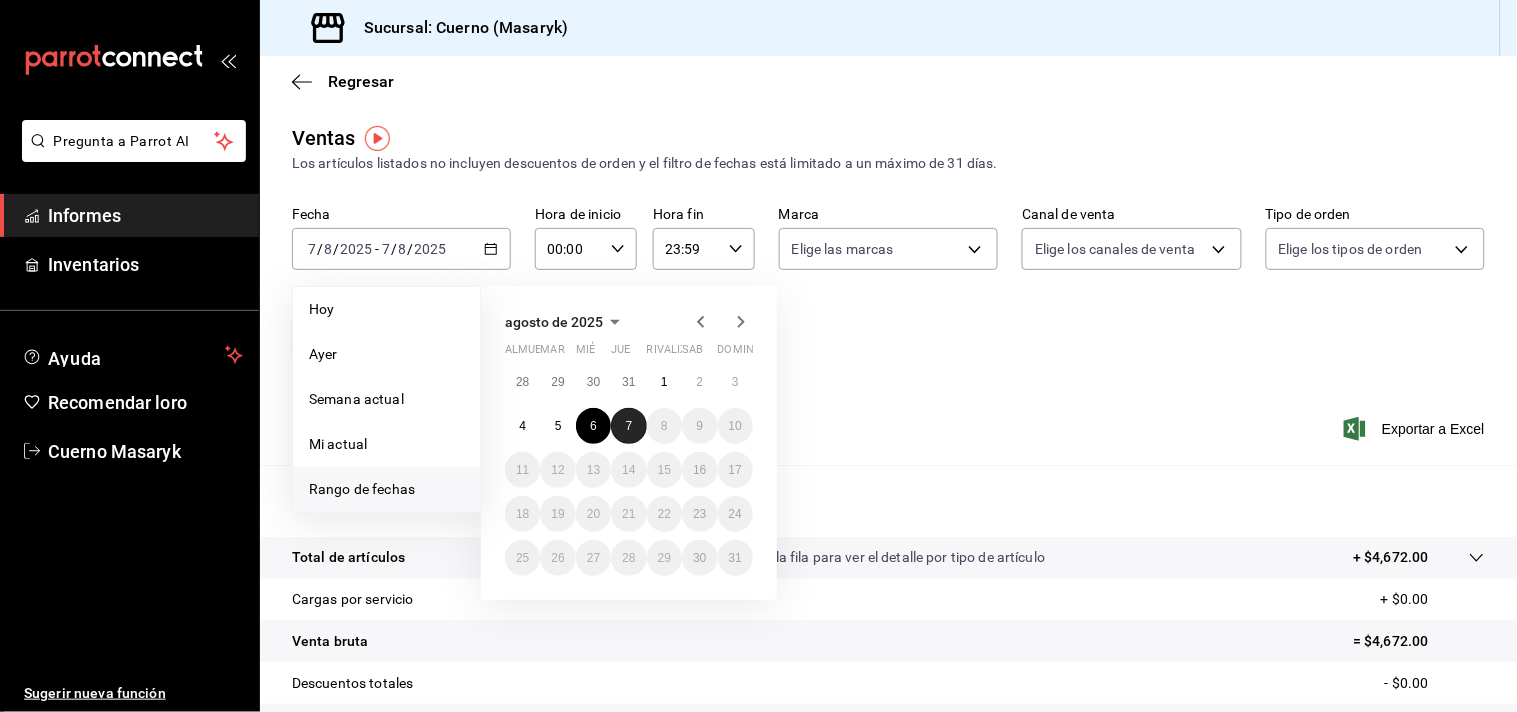 click on "7" at bounding box center [629, 426] 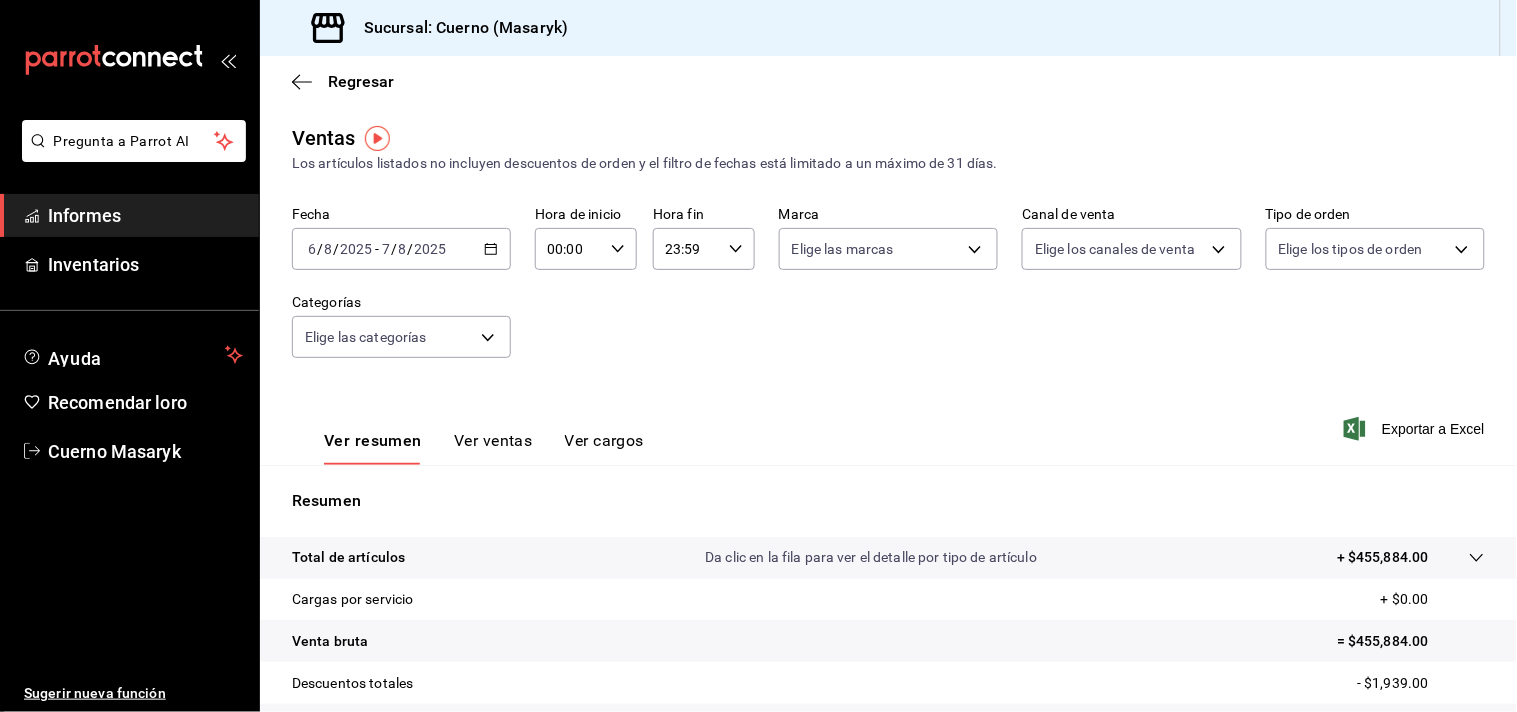 click on "00:00 Hora de inicio" at bounding box center (586, 249) 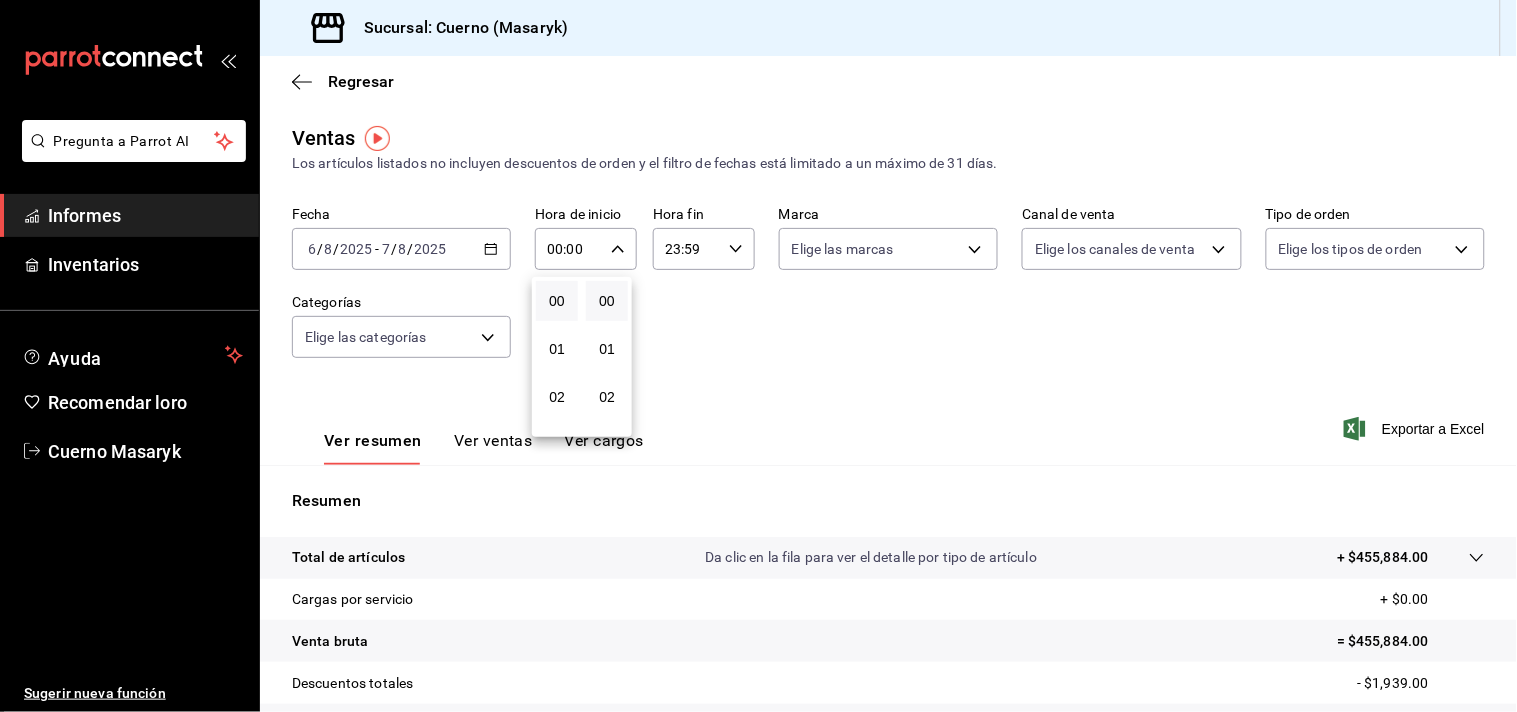 click at bounding box center [758, 356] 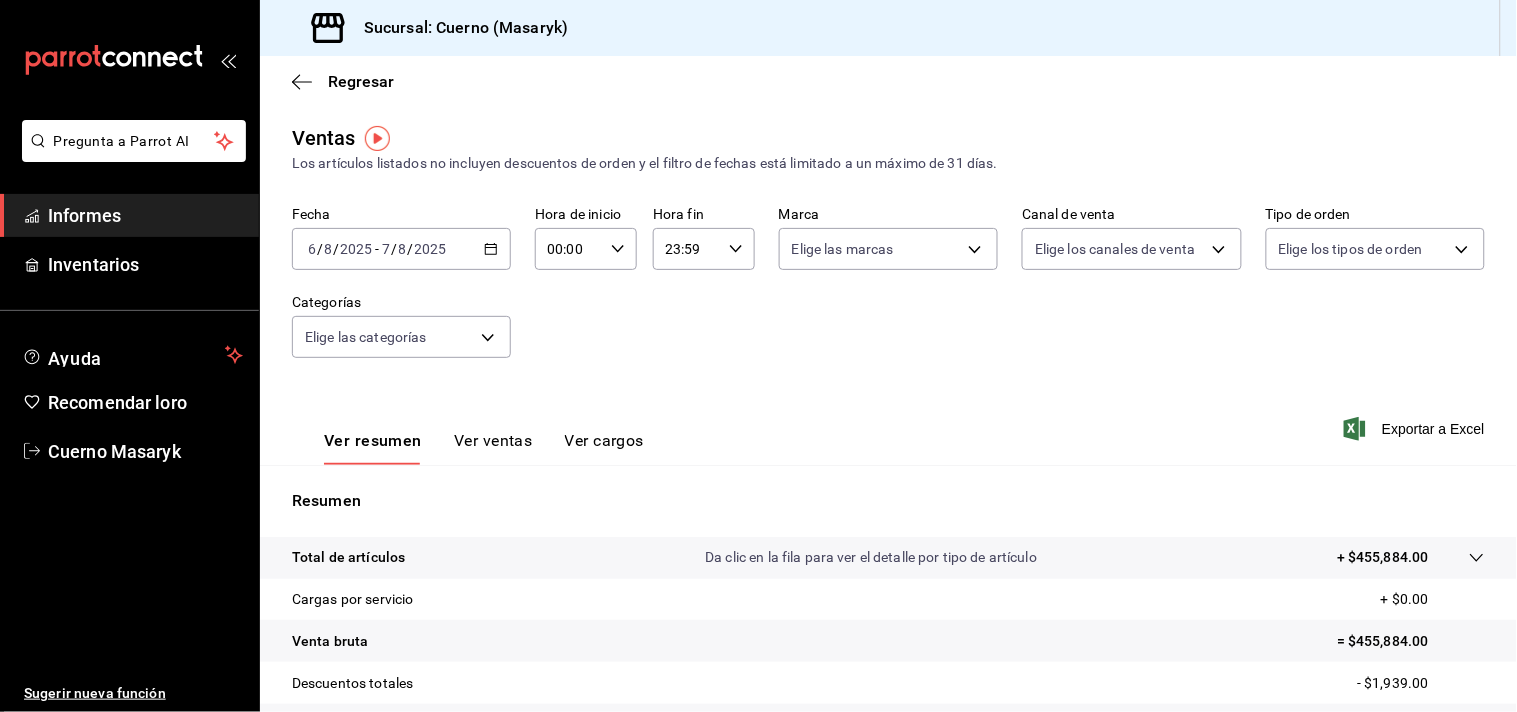 click 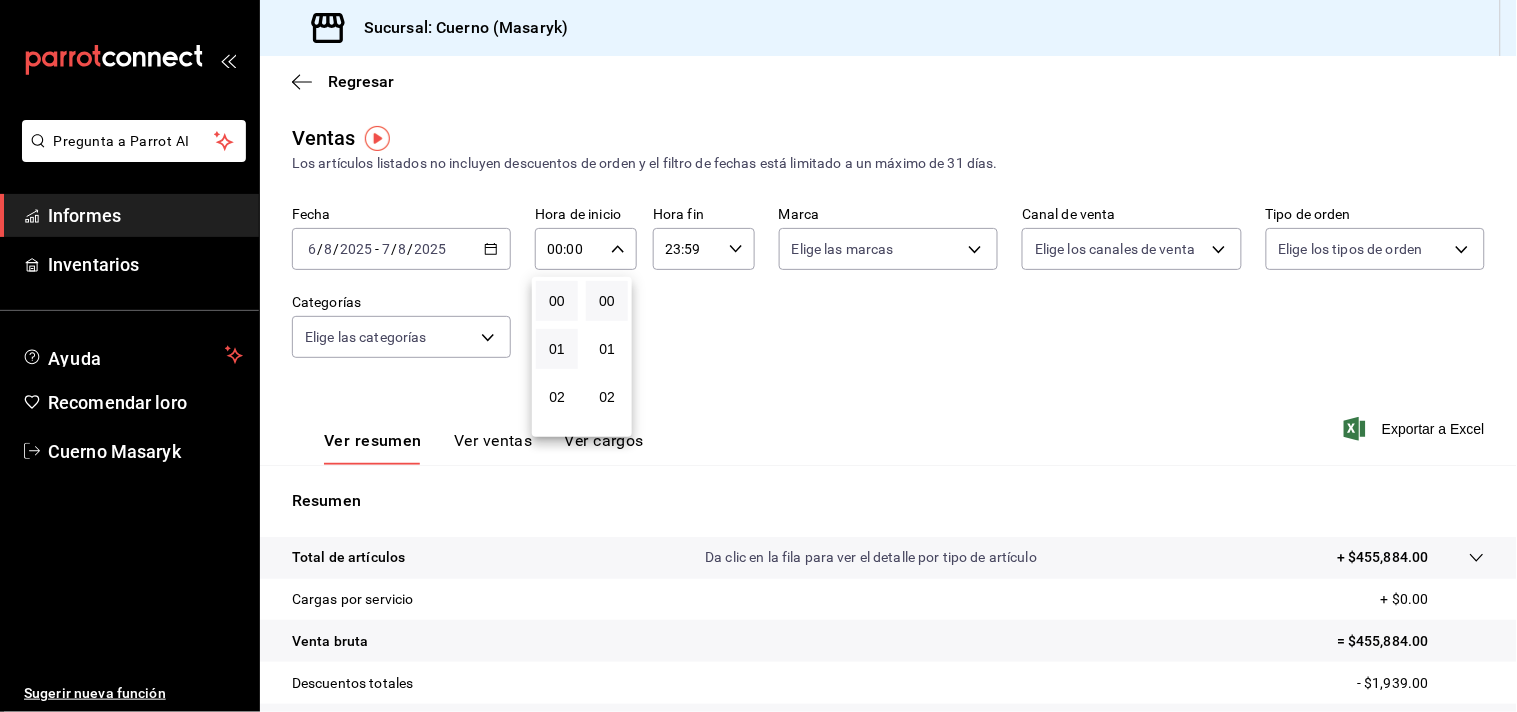 click on "01" at bounding box center [557, 349] 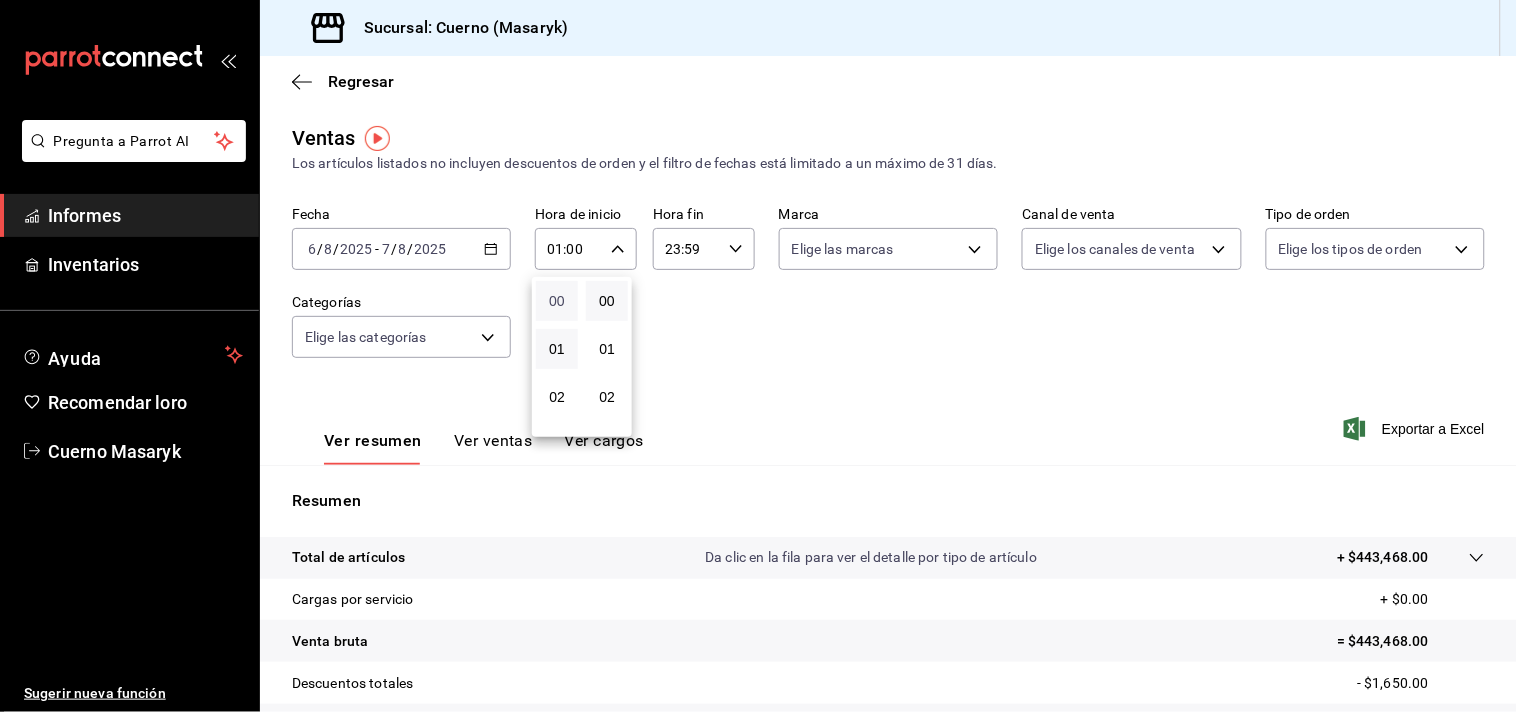 click on "00" at bounding box center (557, 301) 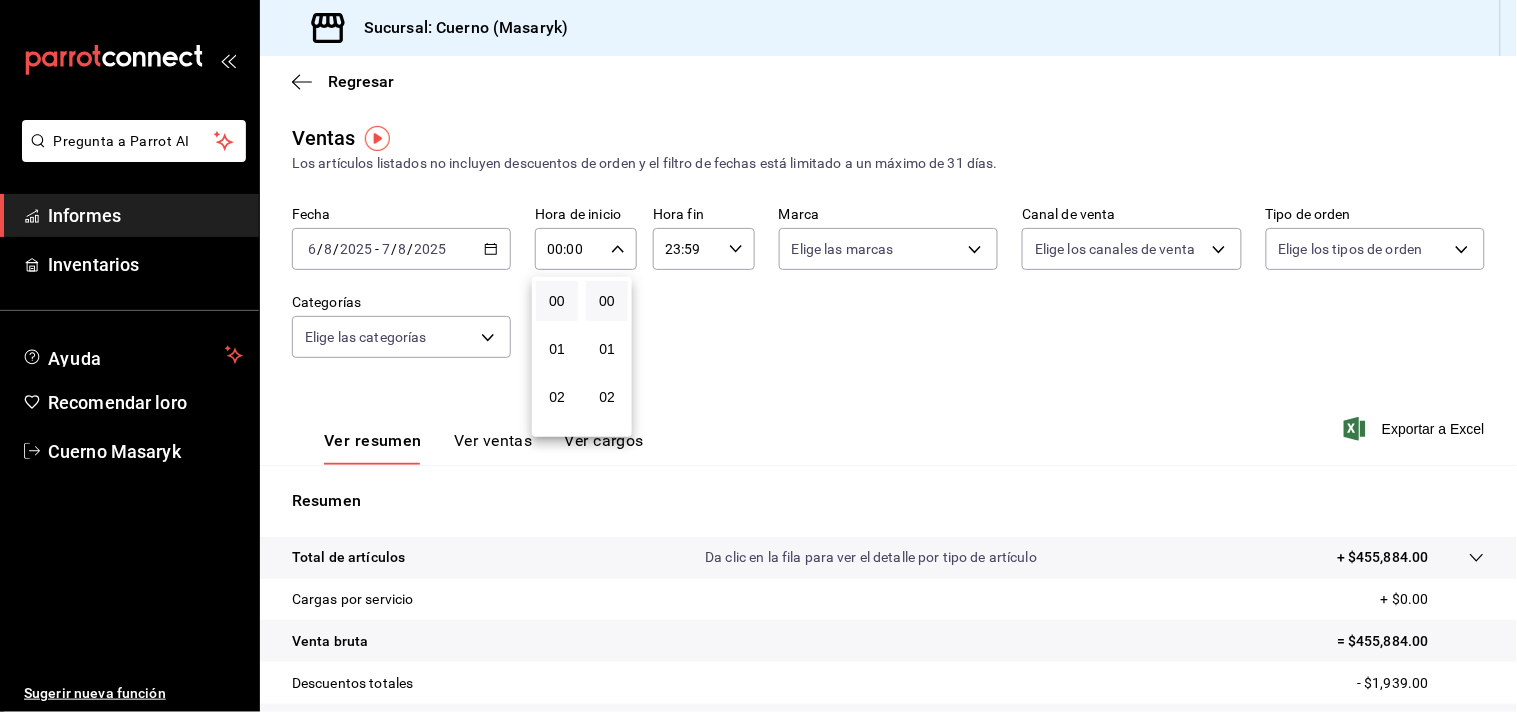 click at bounding box center [758, 356] 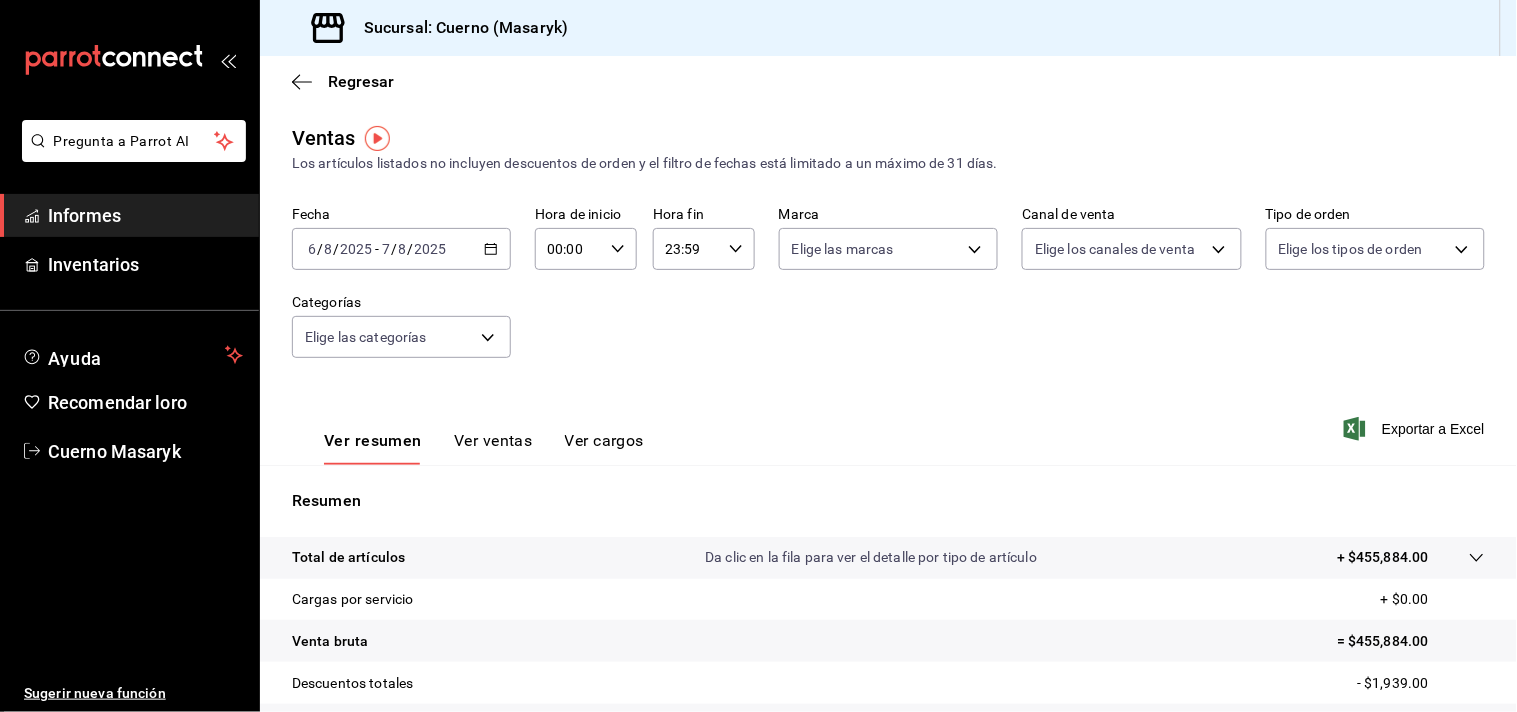 click 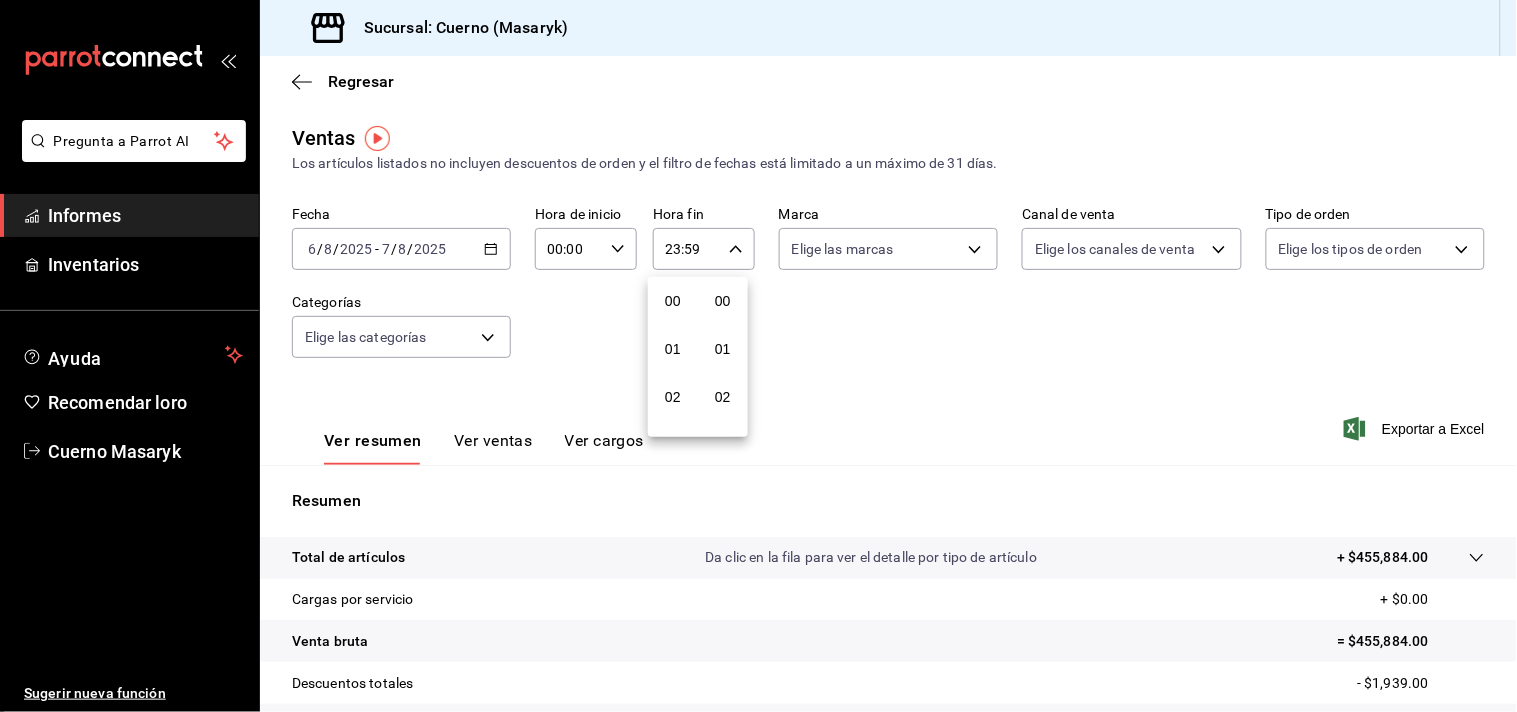 scroll, scrollTop: 981, scrollLeft: 0, axis: vertical 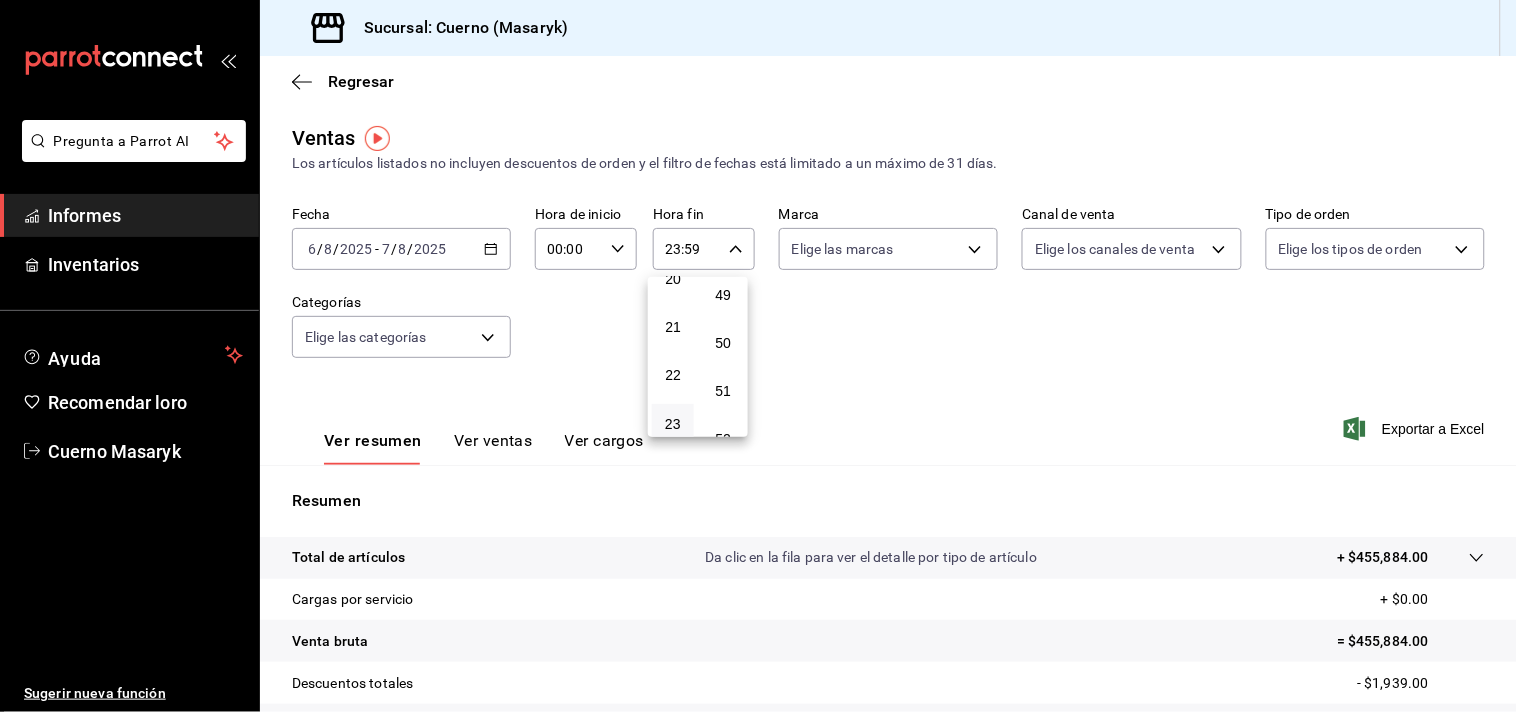 click at bounding box center [758, 356] 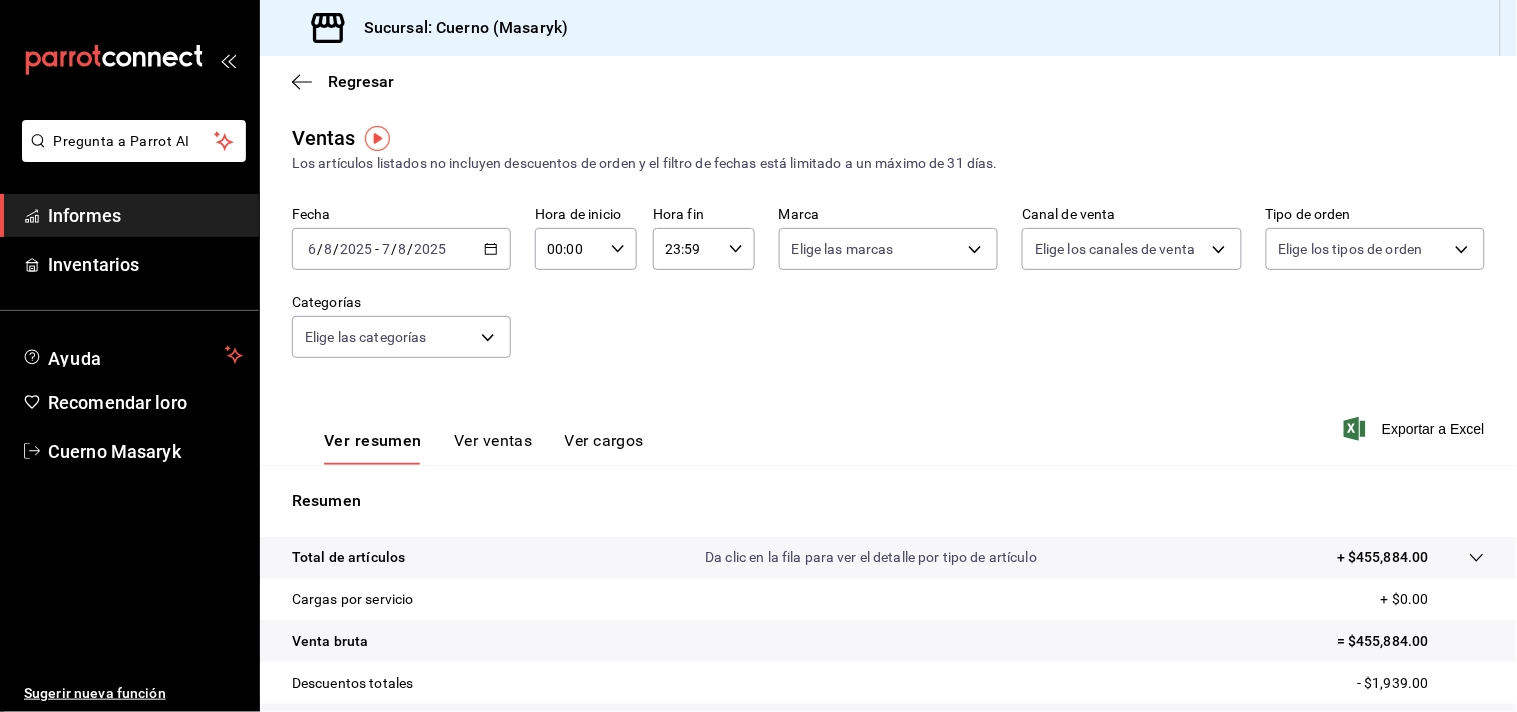 click on "23:59" at bounding box center (687, 249) 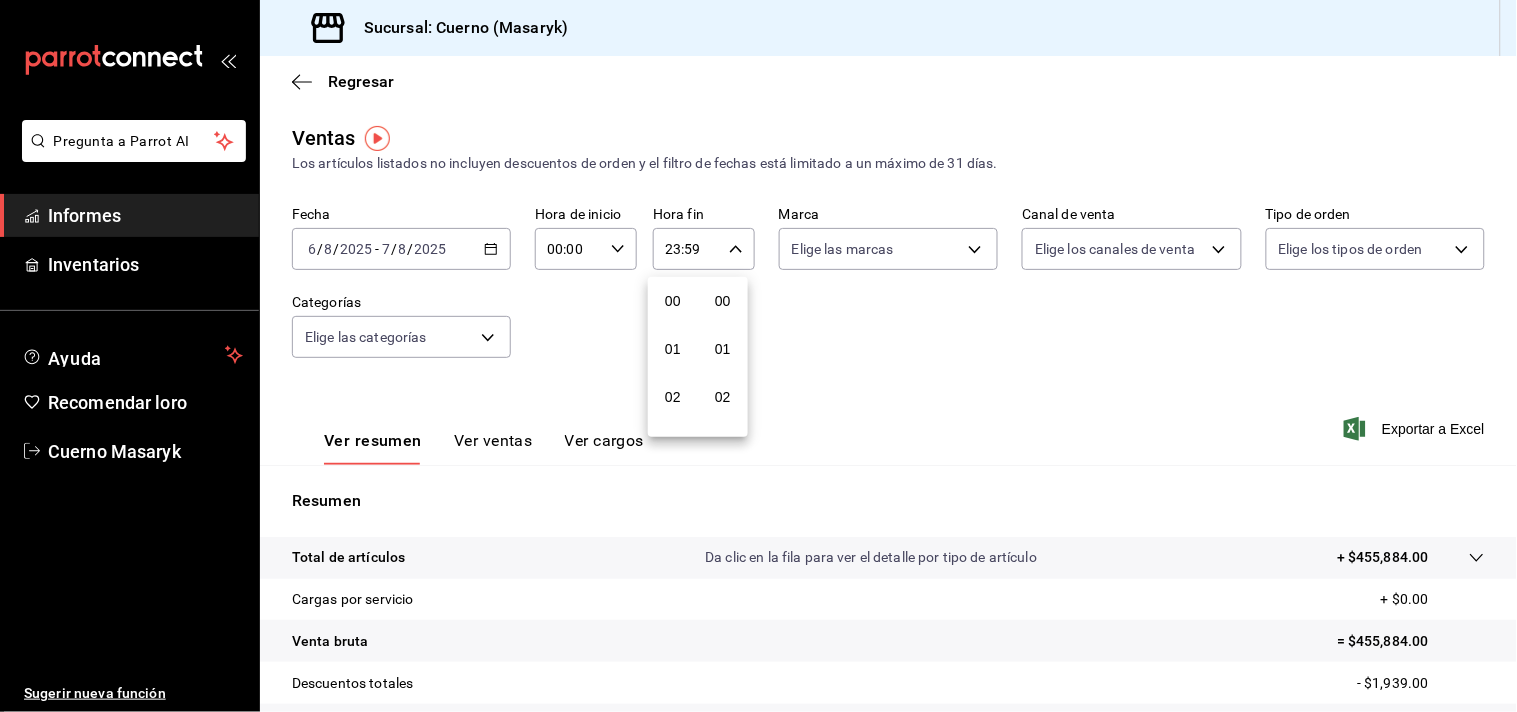 scroll, scrollTop: 981, scrollLeft: 0, axis: vertical 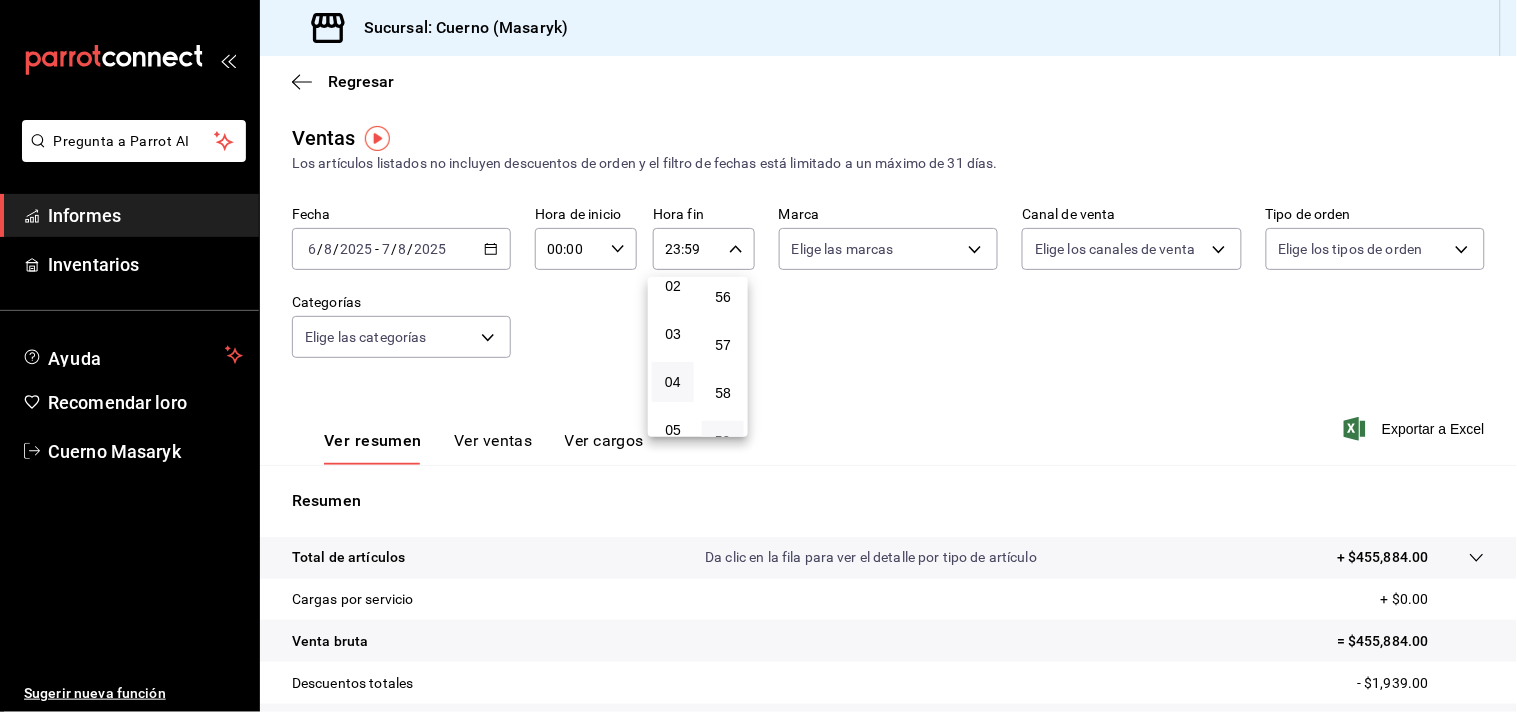 click on "04" at bounding box center [673, 382] 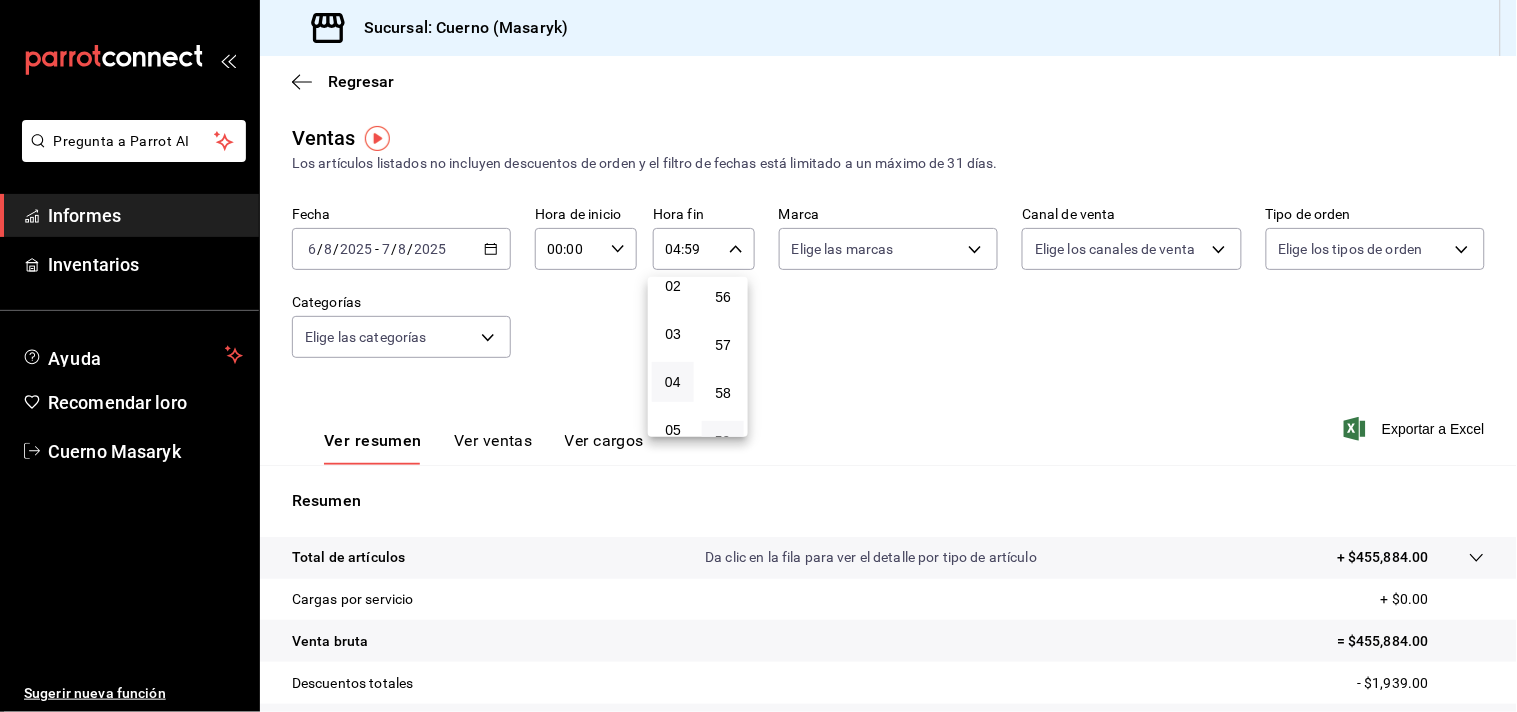 click at bounding box center [758, 356] 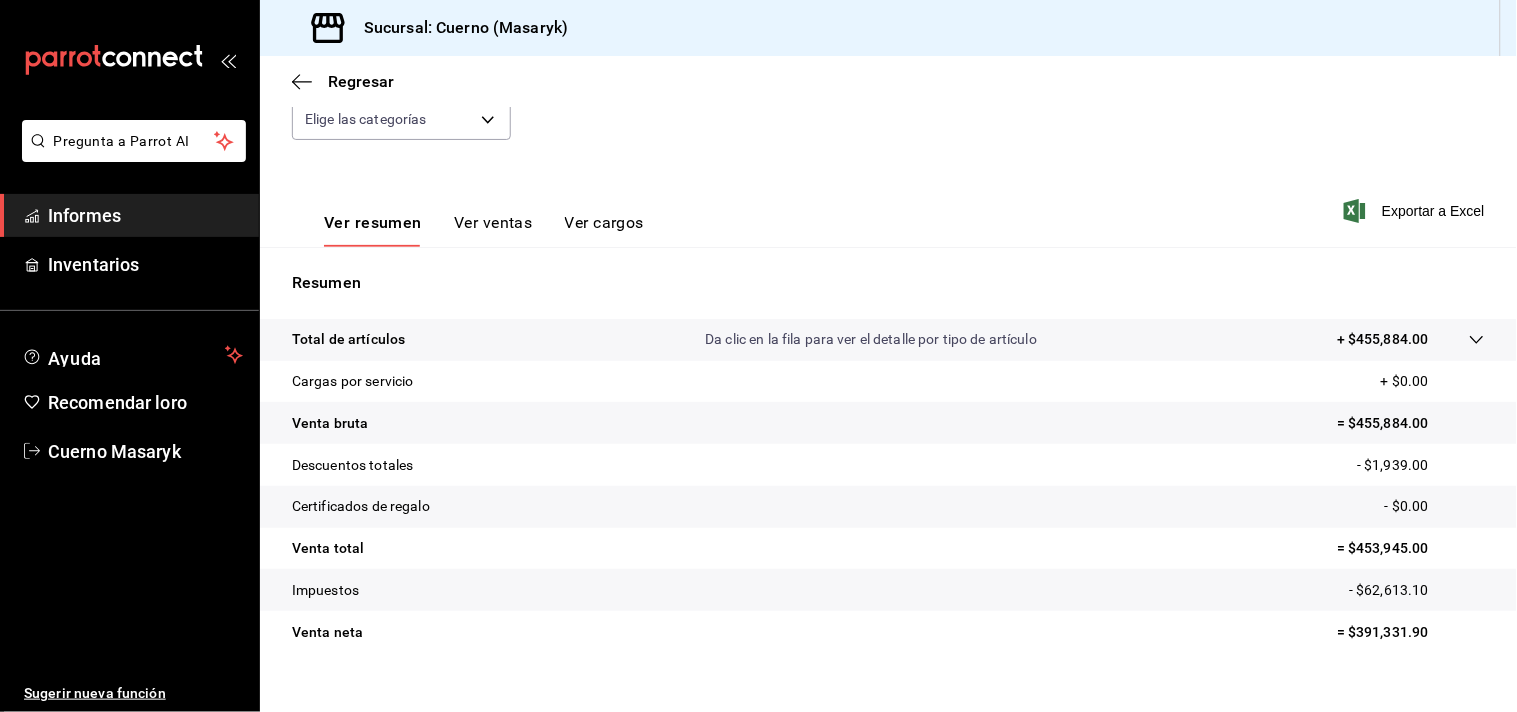 scroll, scrollTop: 222, scrollLeft: 0, axis: vertical 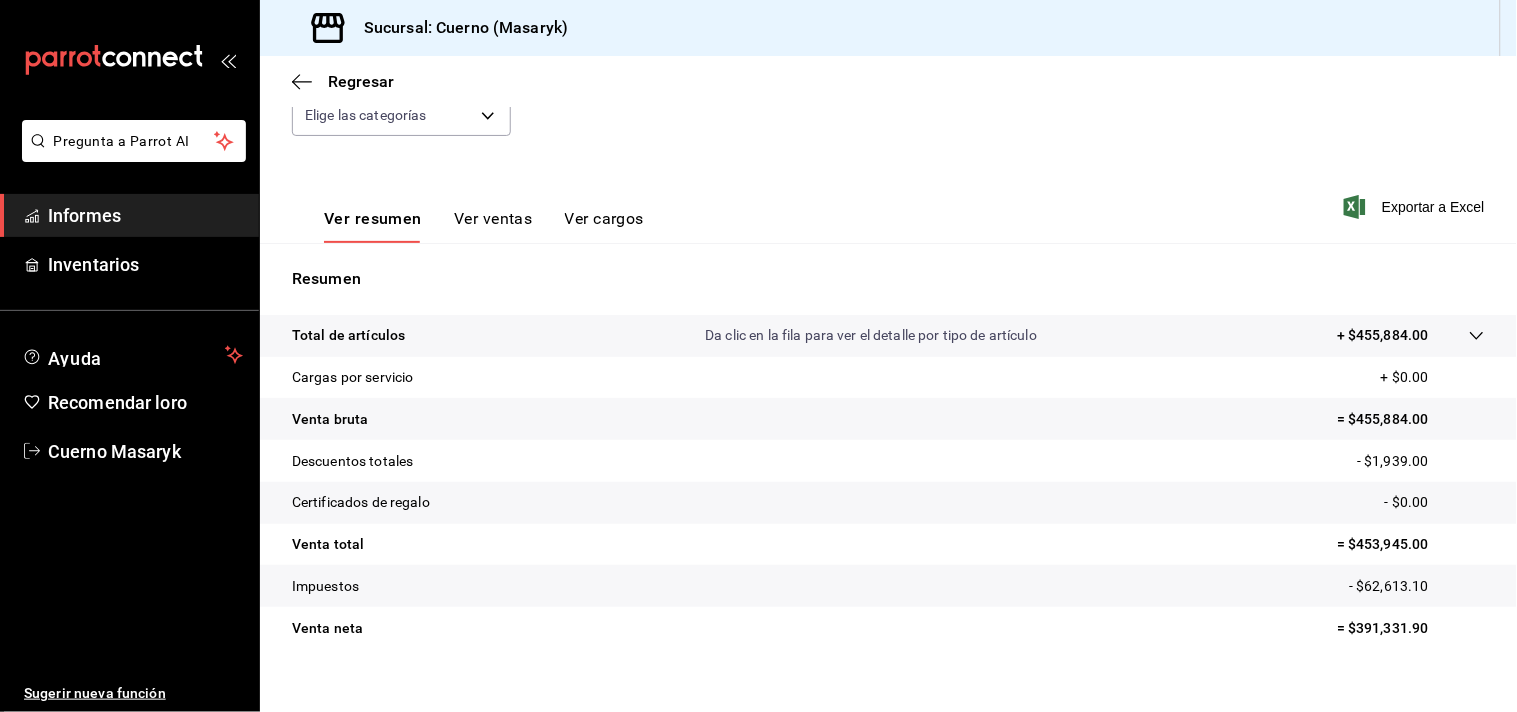 click on "Ver ventas" at bounding box center (493, 218) 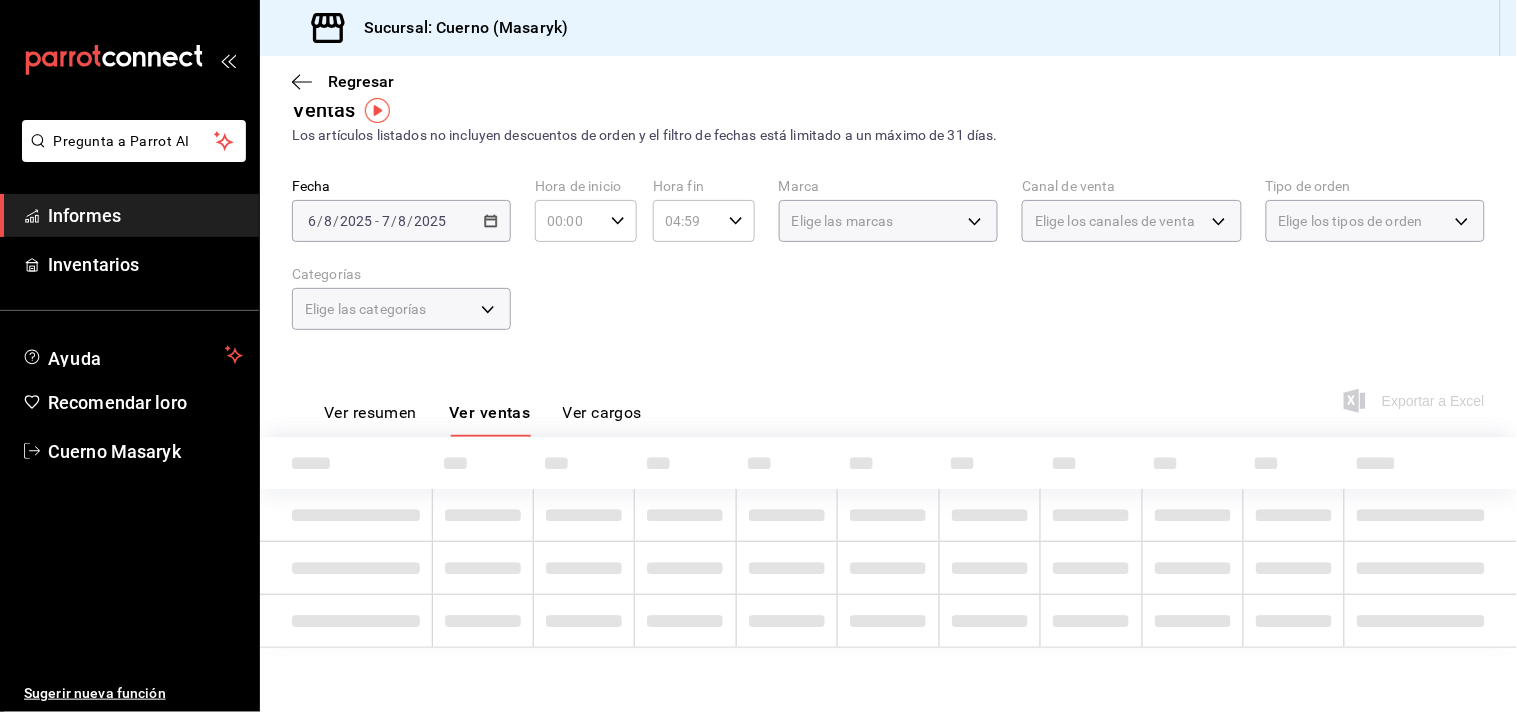 scroll, scrollTop: 222, scrollLeft: 0, axis: vertical 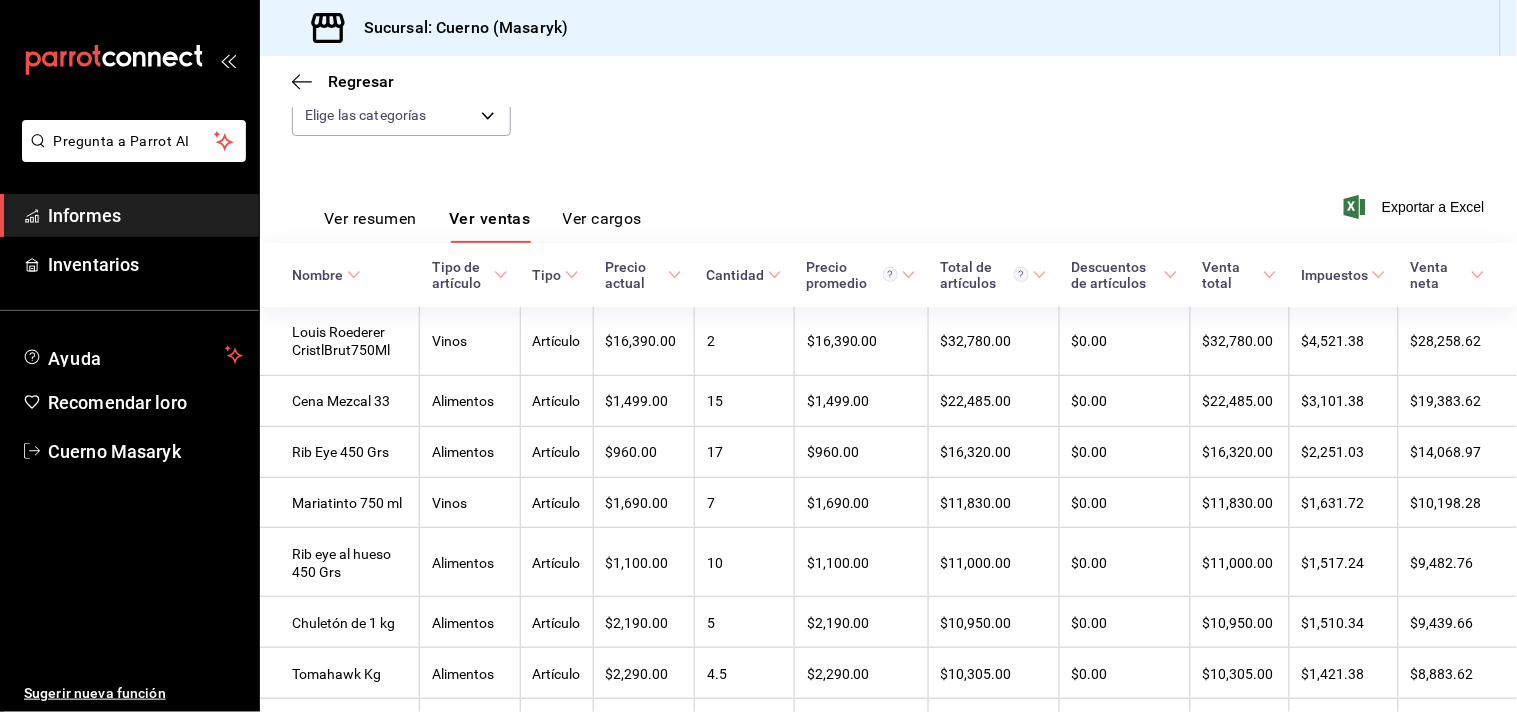 click on "Ver resumen Ver ventas Ver cargos" at bounding box center (483, 225) 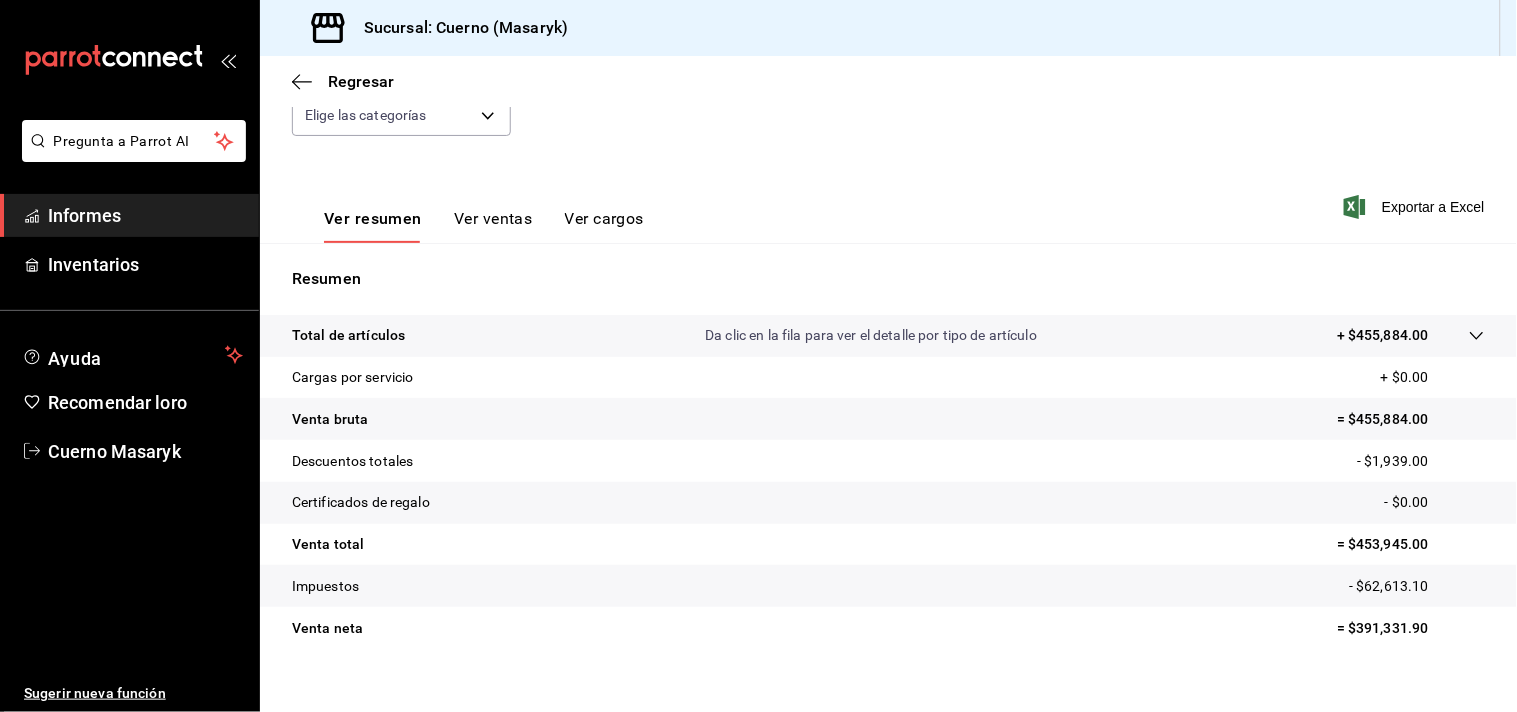 click on "Da clic en la fila para ver el detalle por tipo de artículo" at bounding box center [871, 335] 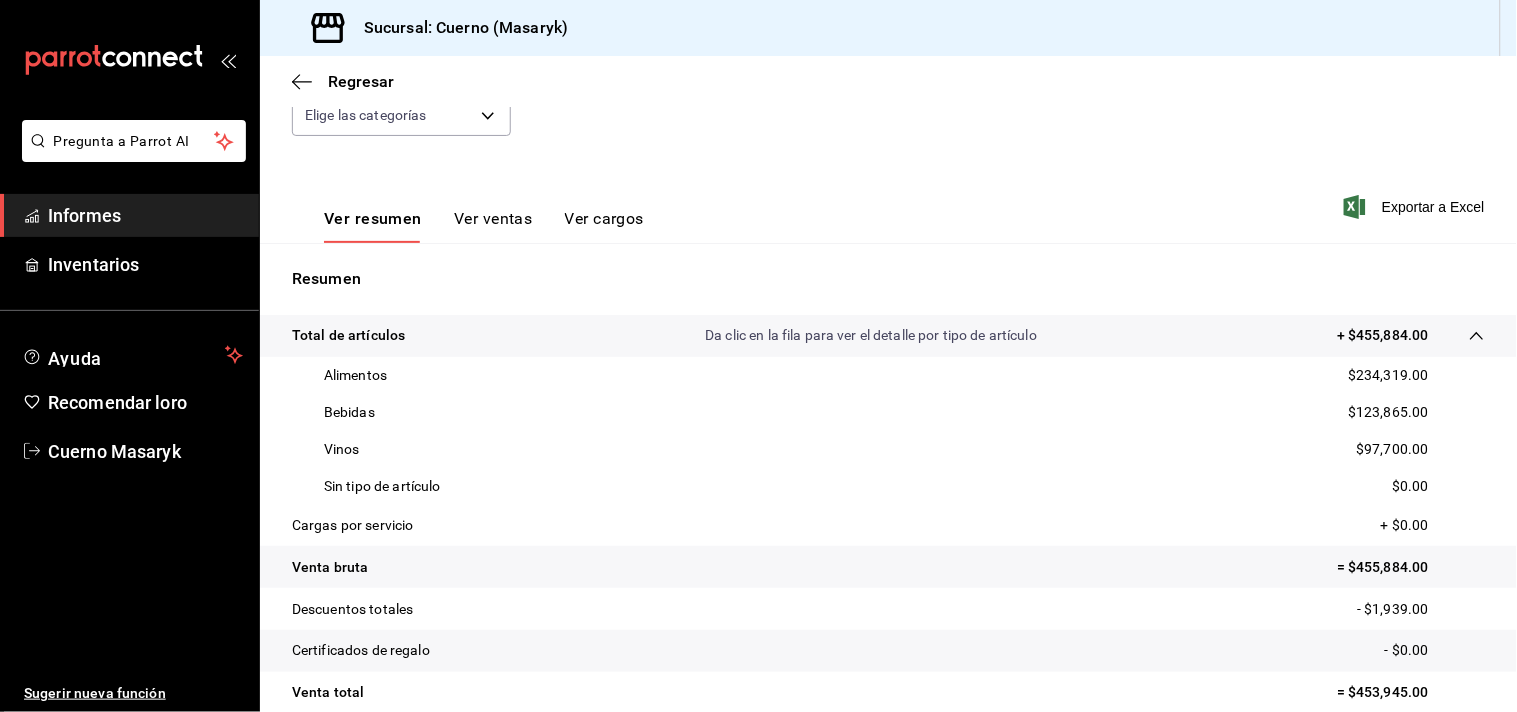 click on "$97,700.00" at bounding box center (1393, 449) 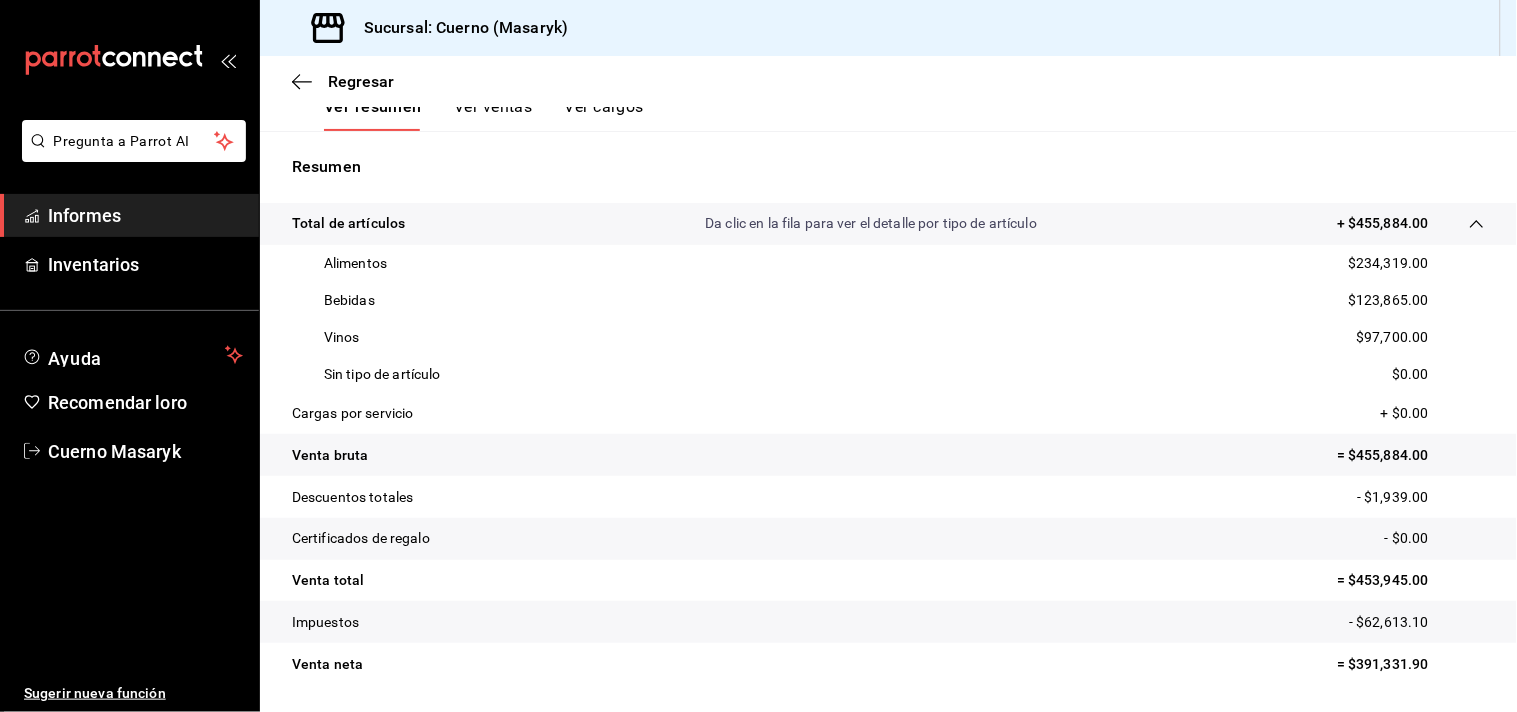 scroll, scrollTop: 395, scrollLeft: 0, axis: vertical 